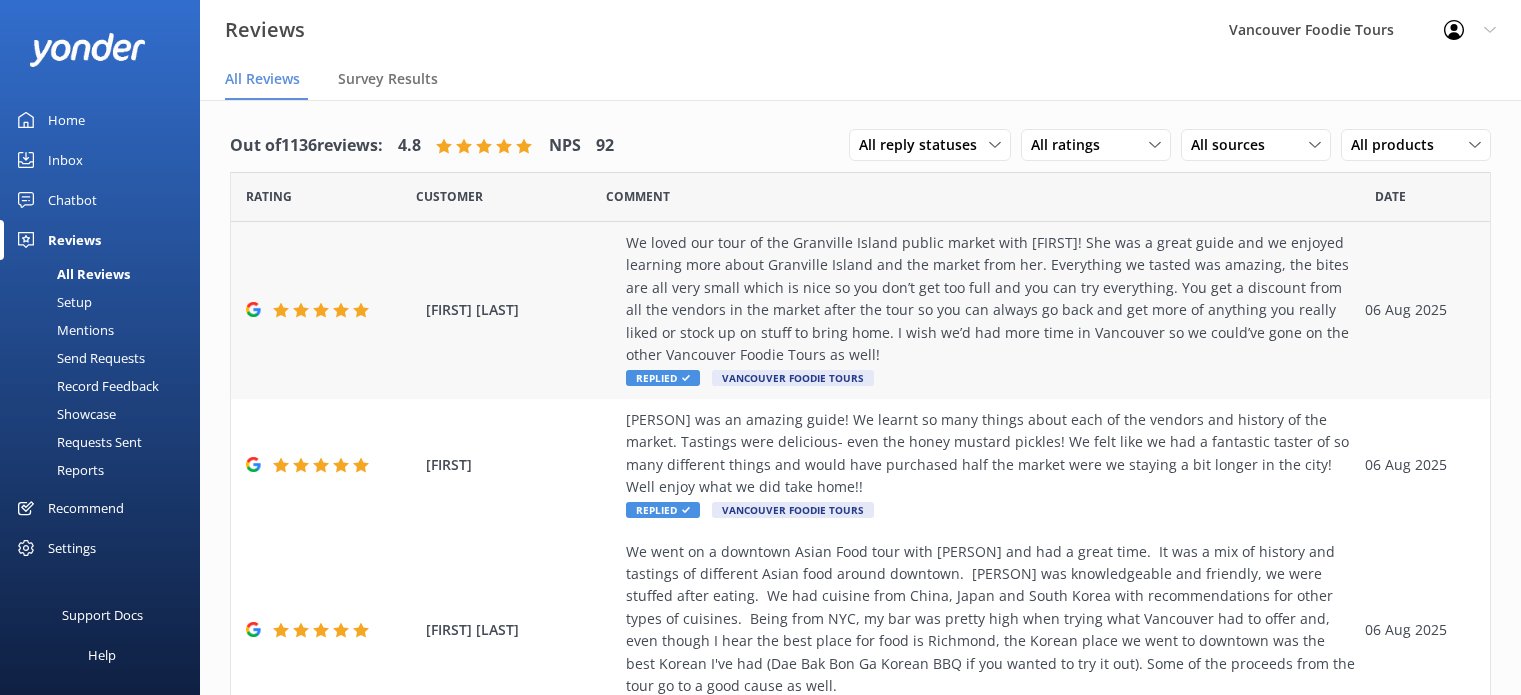 scroll, scrollTop: 0, scrollLeft: 0, axis: both 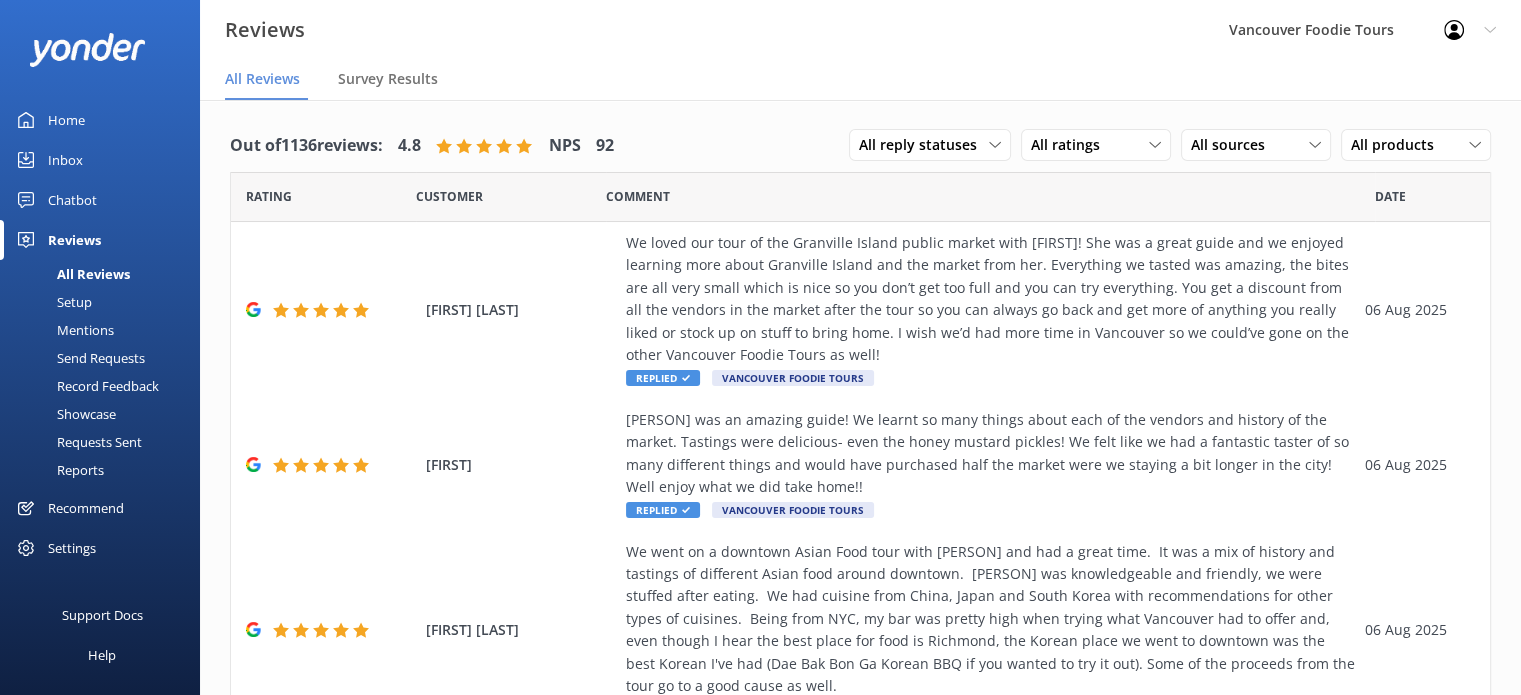 click on "All Reviews" at bounding box center (71, 274) 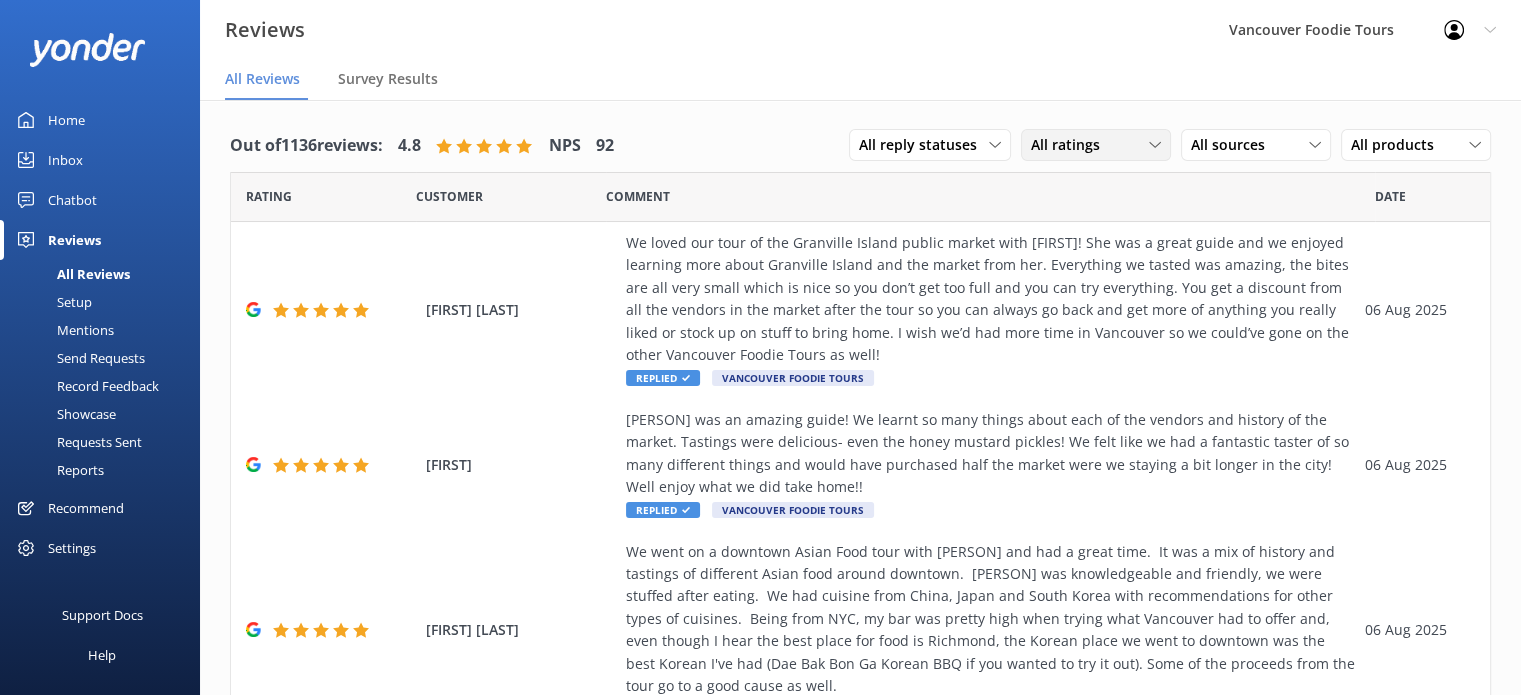click on "All ratings" at bounding box center [1071, 145] 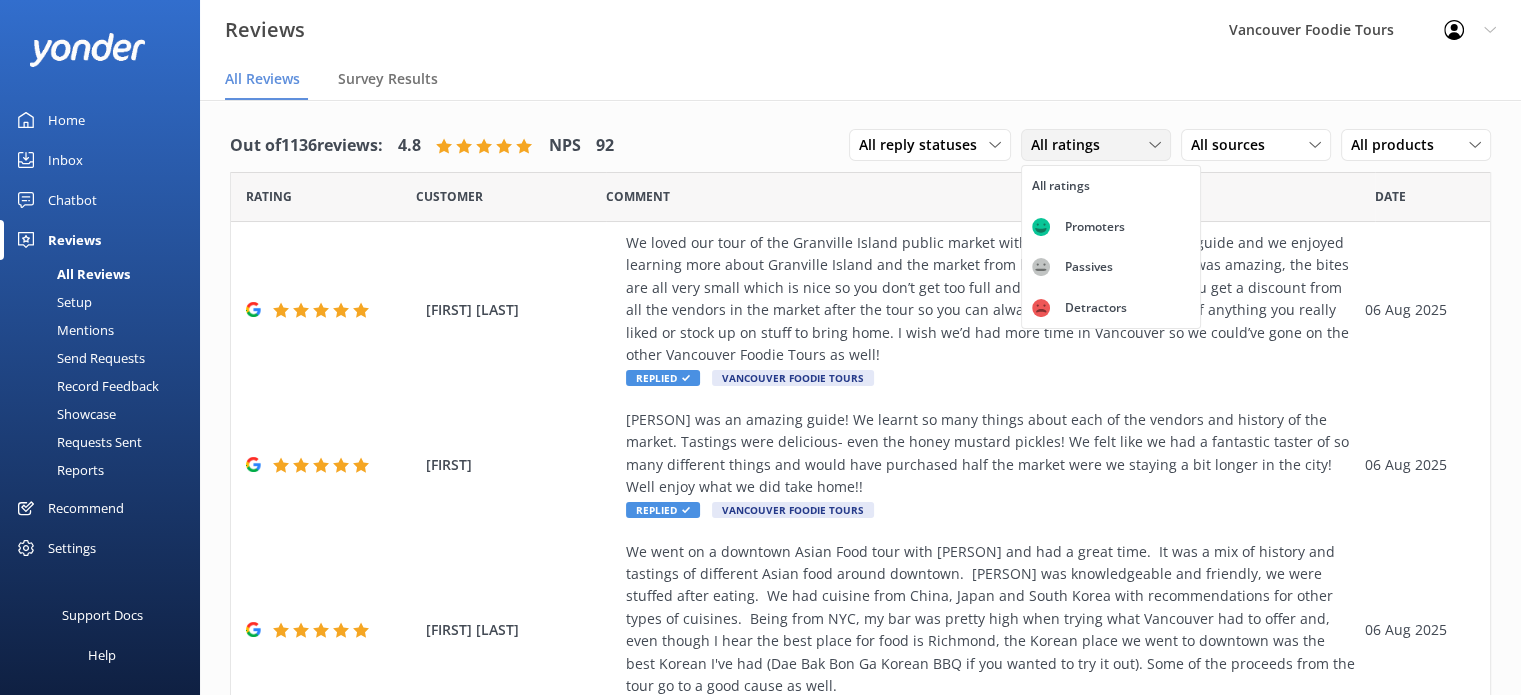 click on "All ratings" at bounding box center (1071, 145) 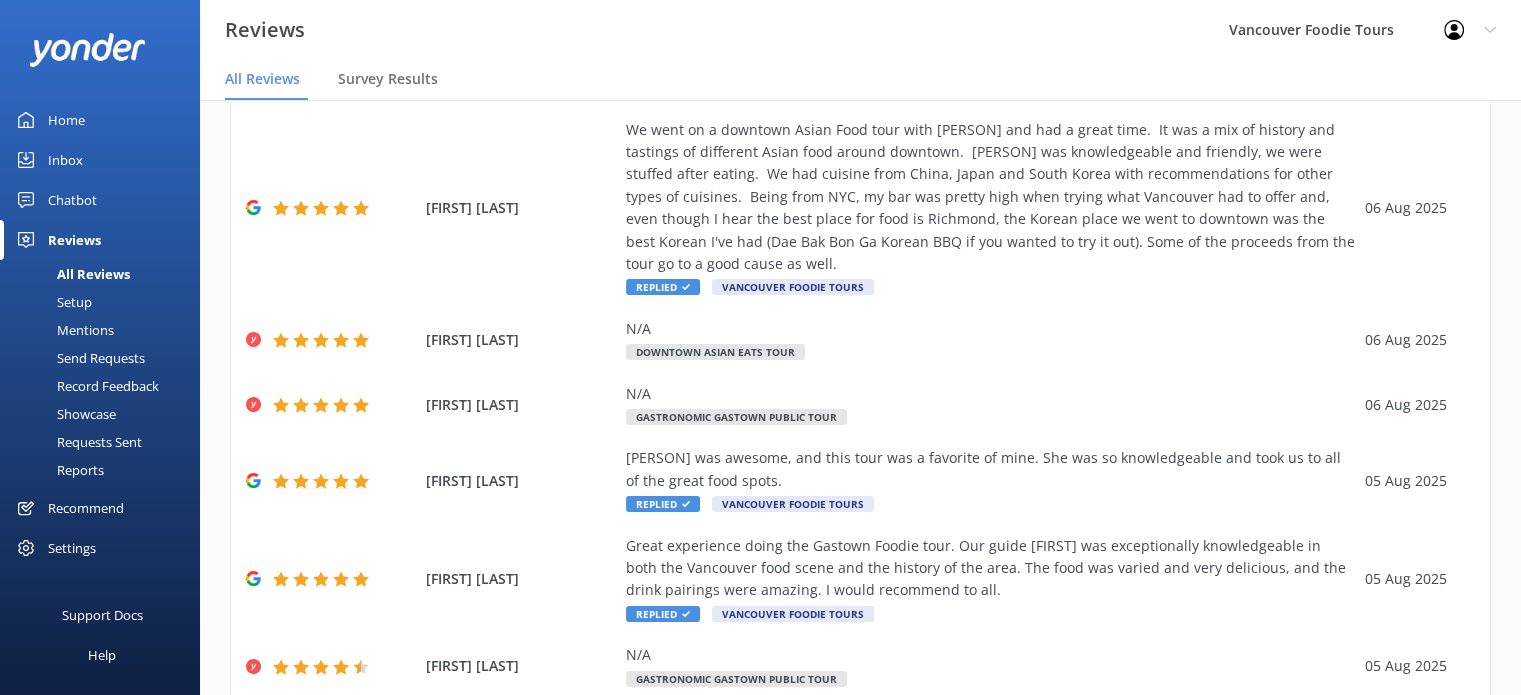 scroll, scrollTop: 621, scrollLeft: 0, axis: vertical 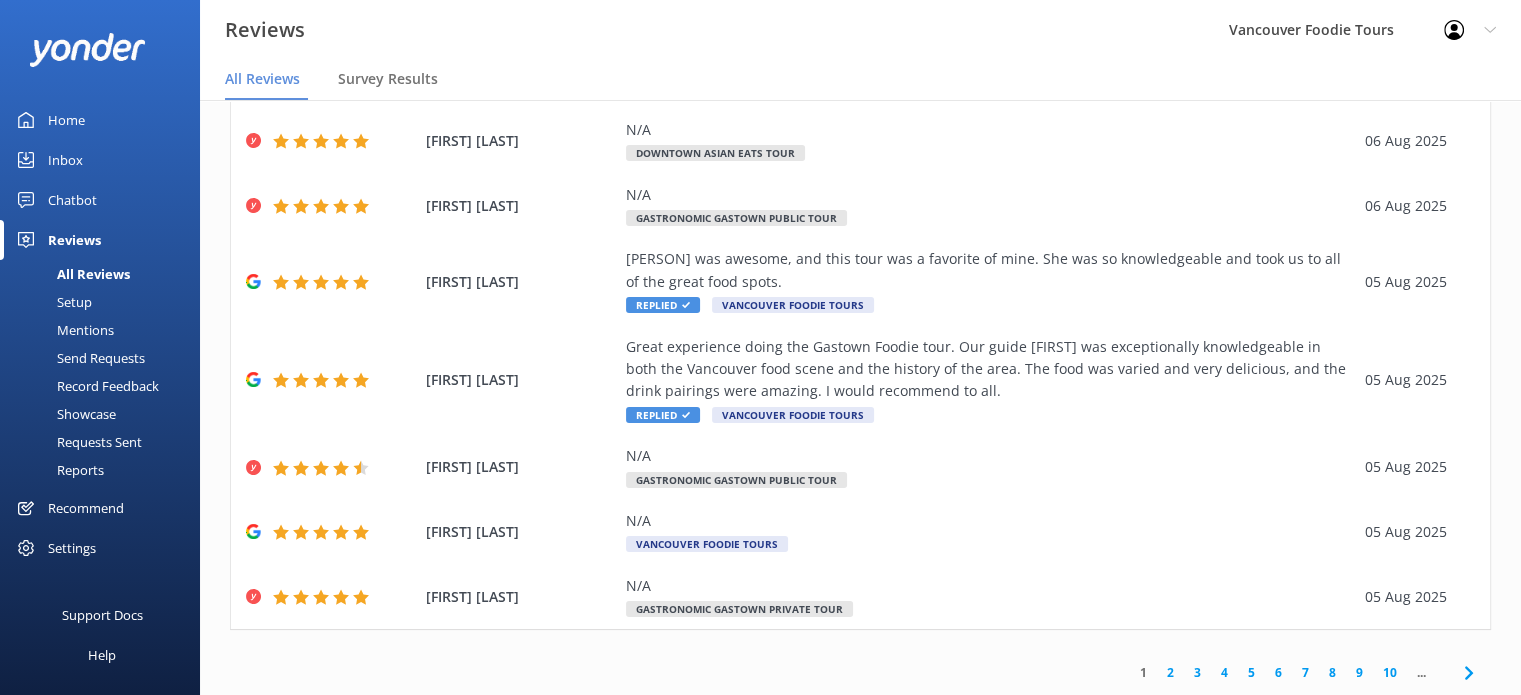 click on "2" at bounding box center (1170, 672) 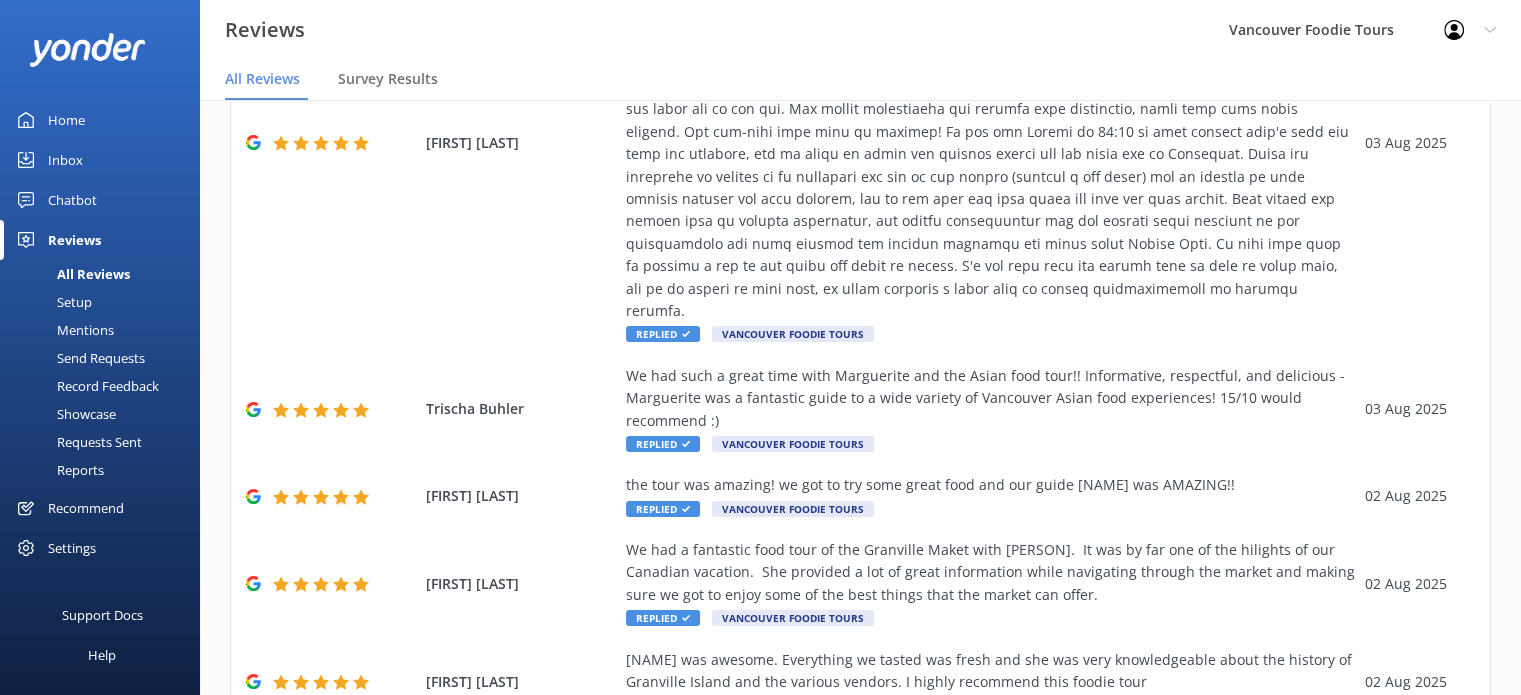 scroll, scrollTop: 733, scrollLeft: 0, axis: vertical 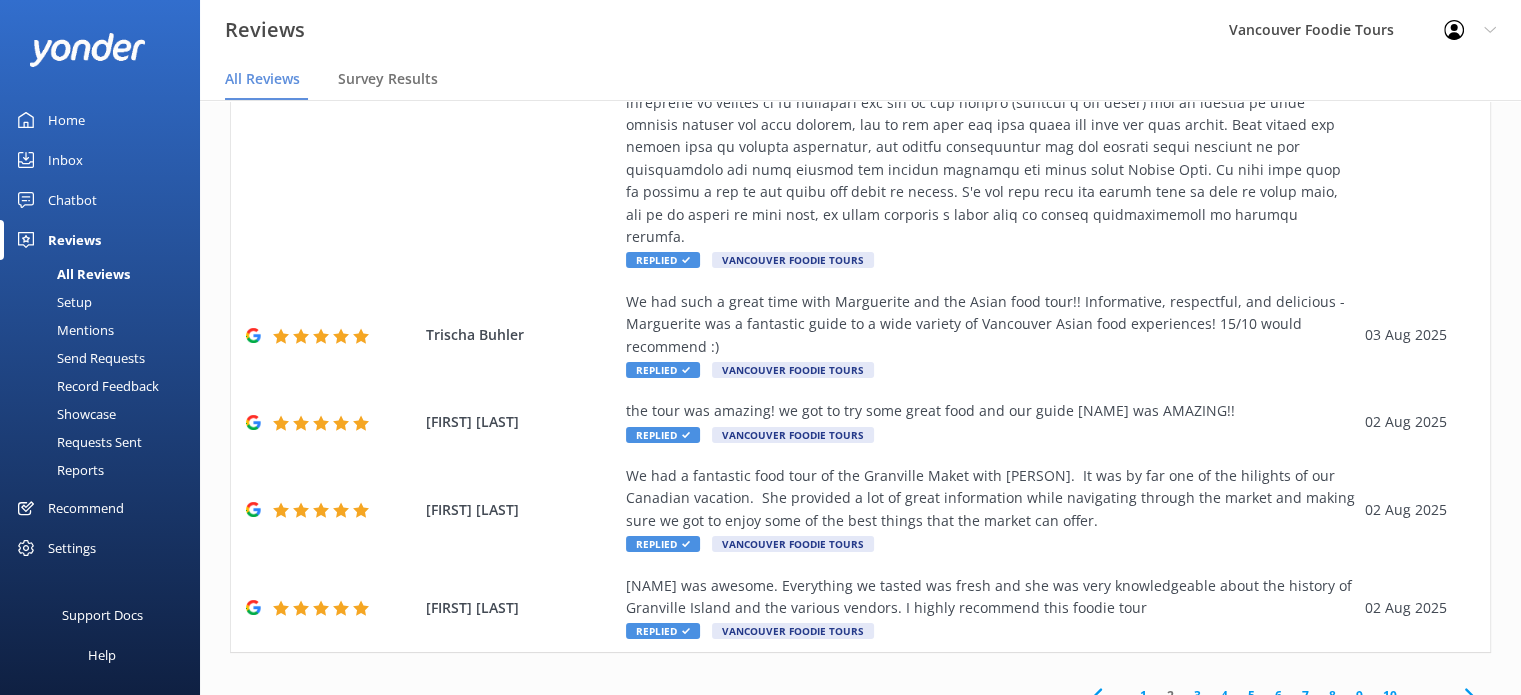 click on "3" at bounding box center (1197, 695) 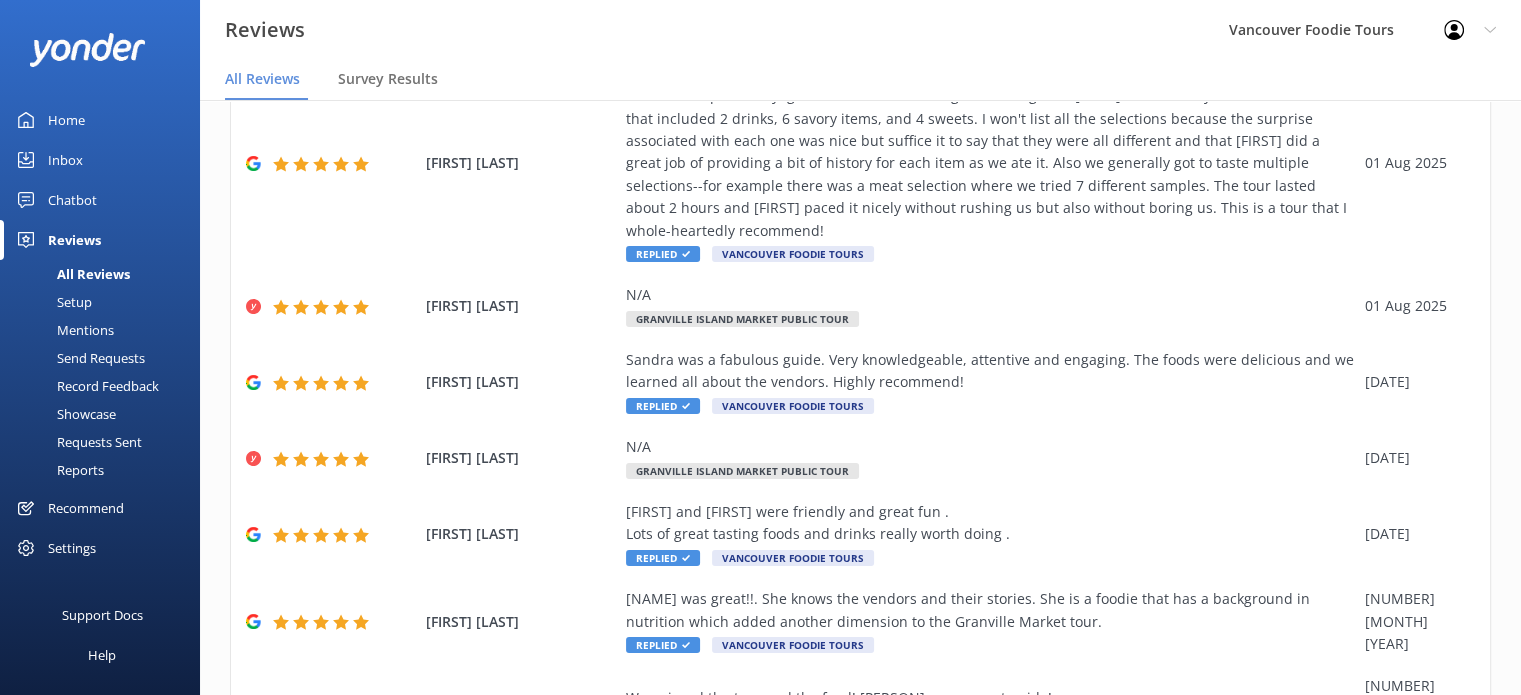 scroll, scrollTop: 487, scrollLeft: 0, axis: vertical 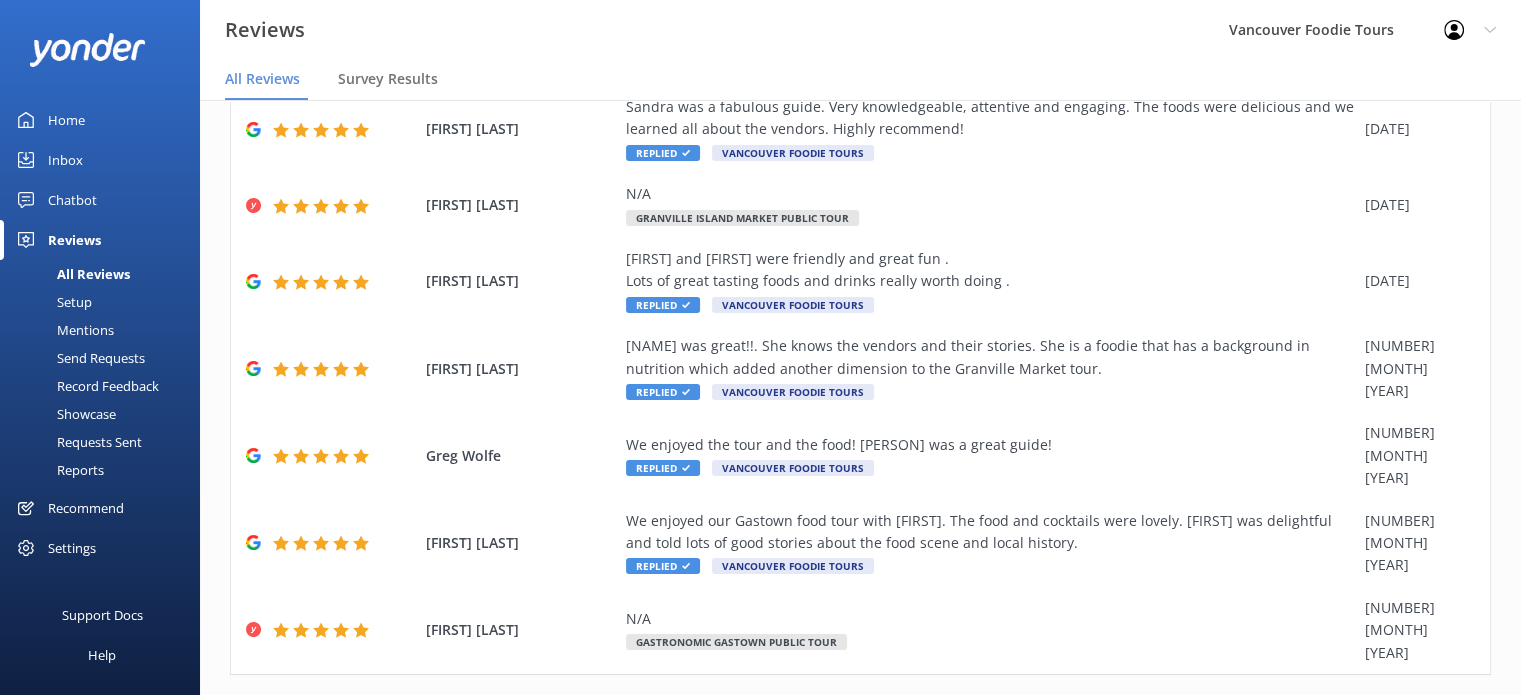 click on "4" at bounding box center [1224, 717] 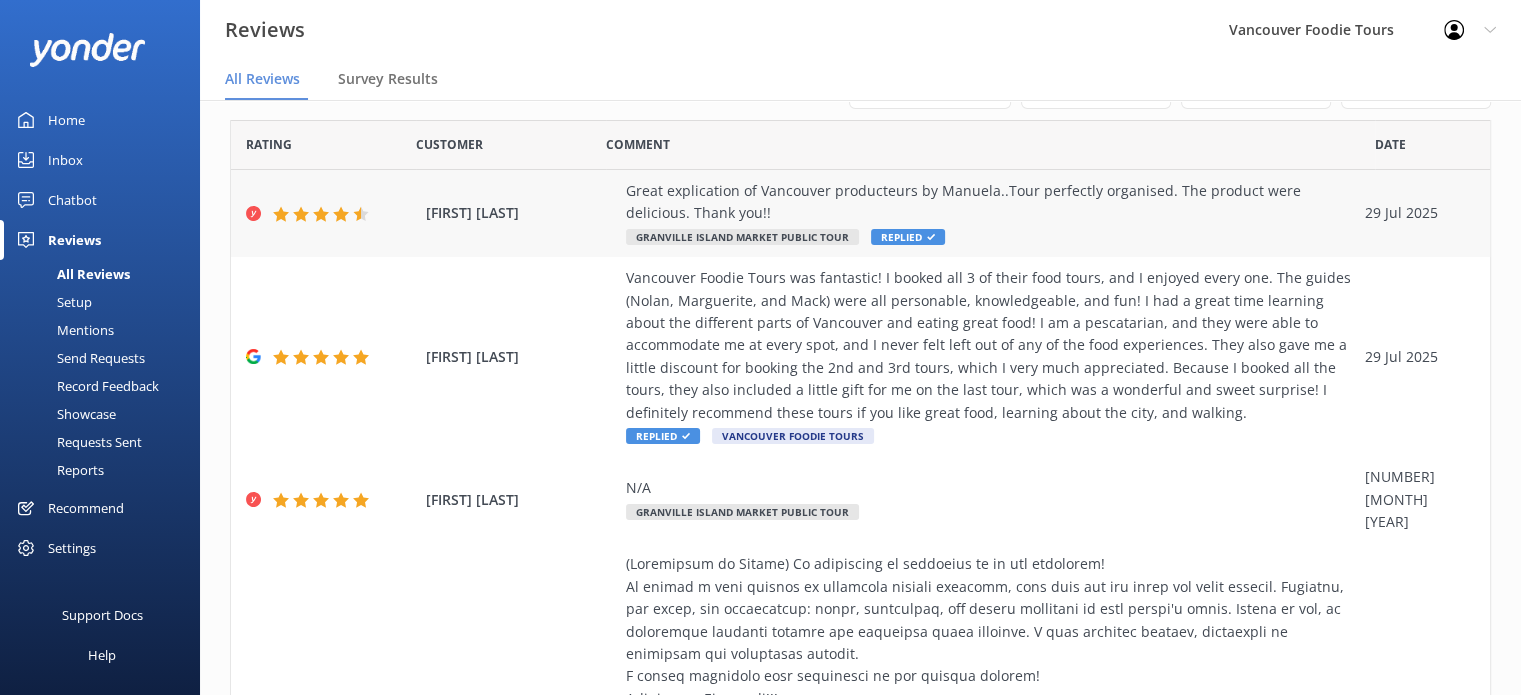 scroll, scrollTop: 100, scrollLeft: 0, axis: vertical 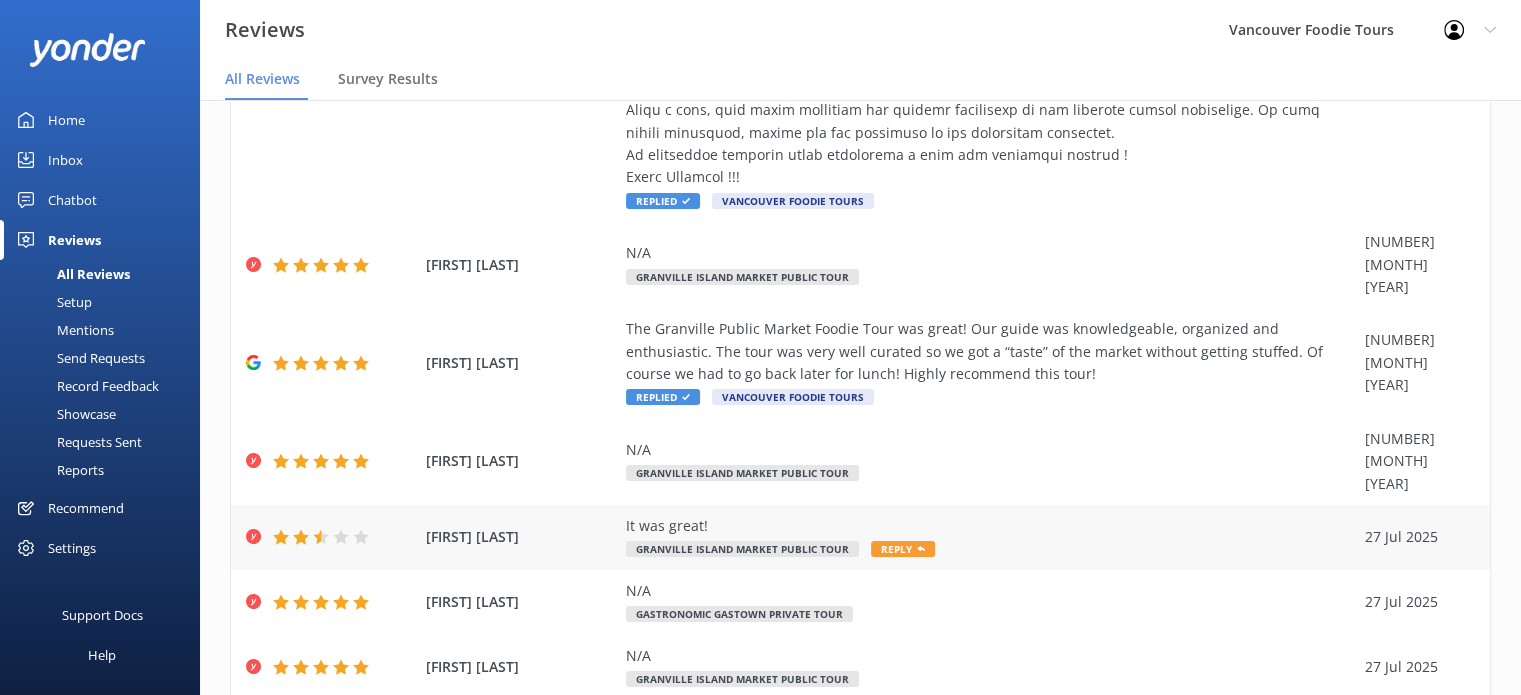 click on "27 Jul 2025" at bounding box center (1415, 537) 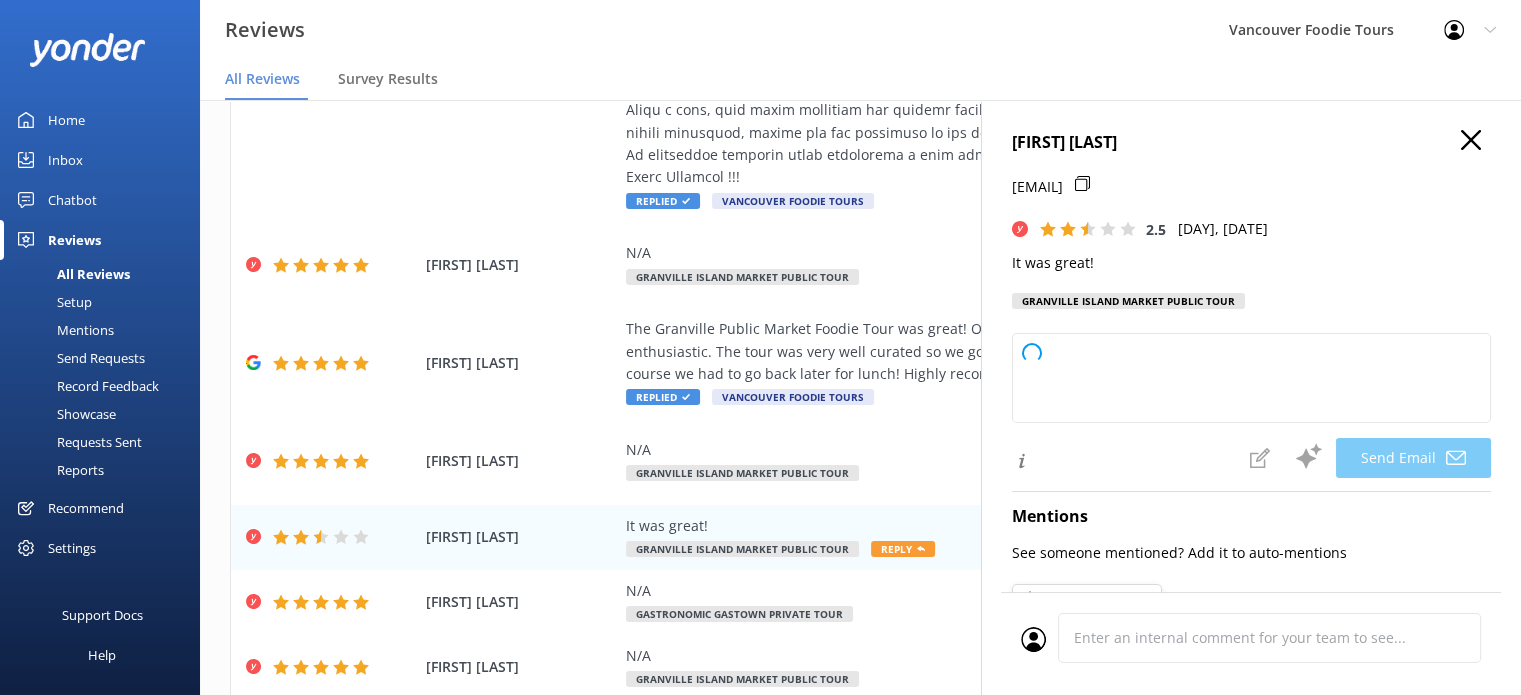 type on "Hi [NAME], thank you for your feedback! We're glad to hear you had a great experience, but we noticed your rating was lower than expected. If there's anything we can do to improve, please let us know—we'd love to make your next visit even better!" 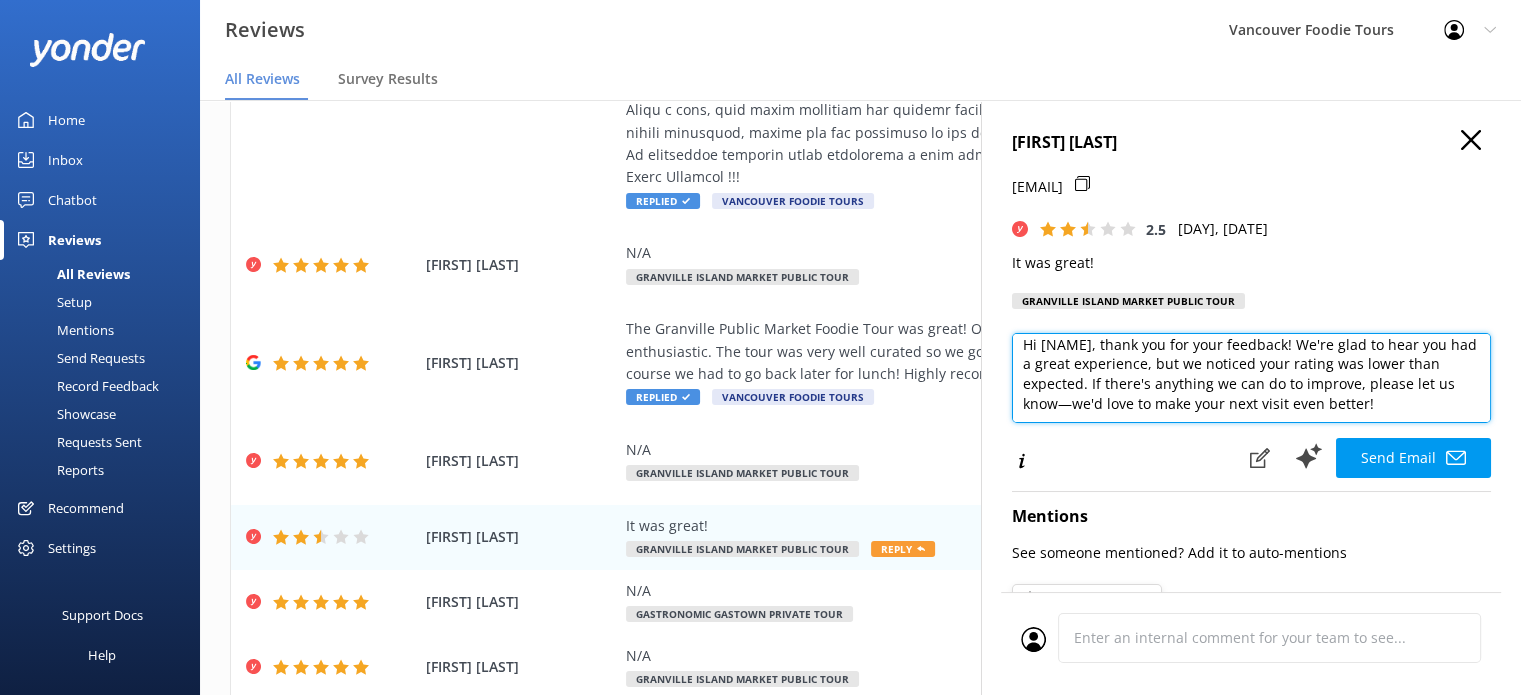 scroll, scrollTop: 0, scrollLeft: 0, axis: both 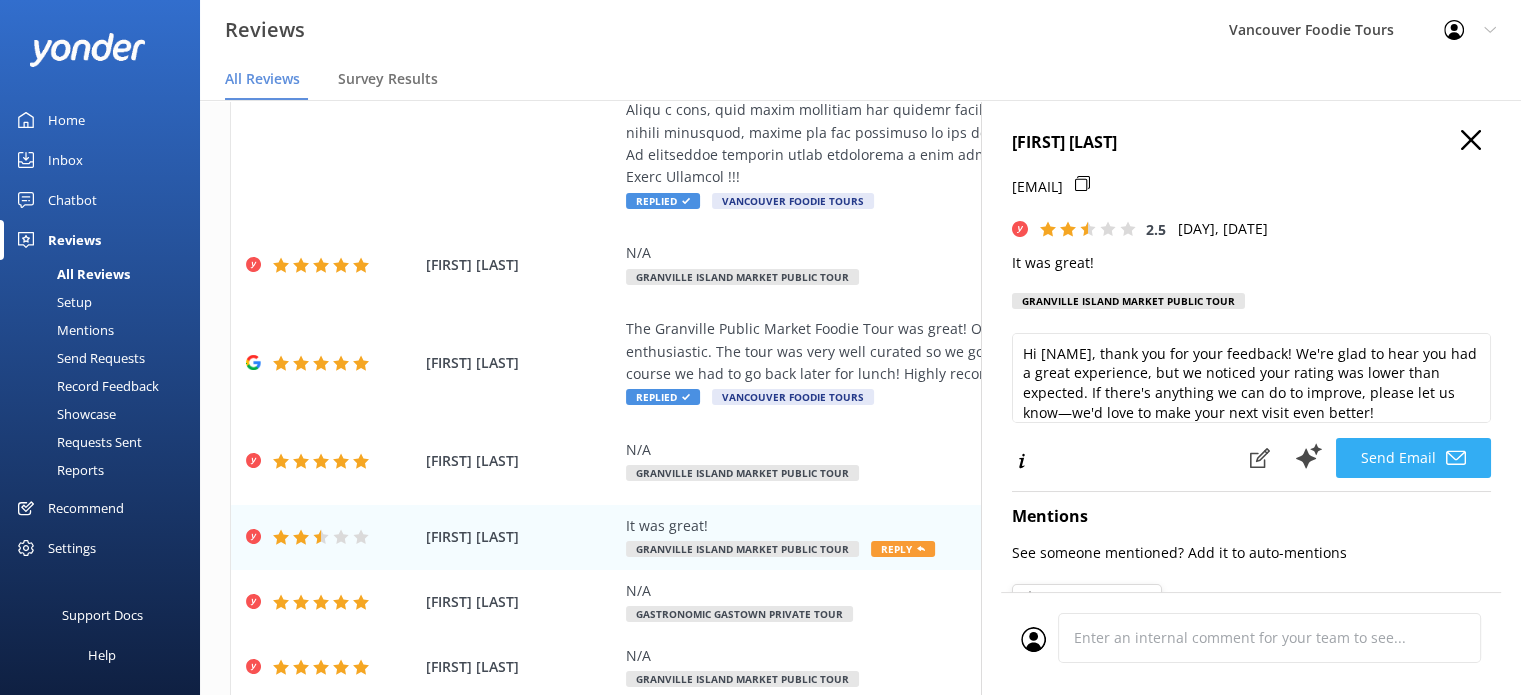 click on "Send Email" at bounding box center (1413, 458) 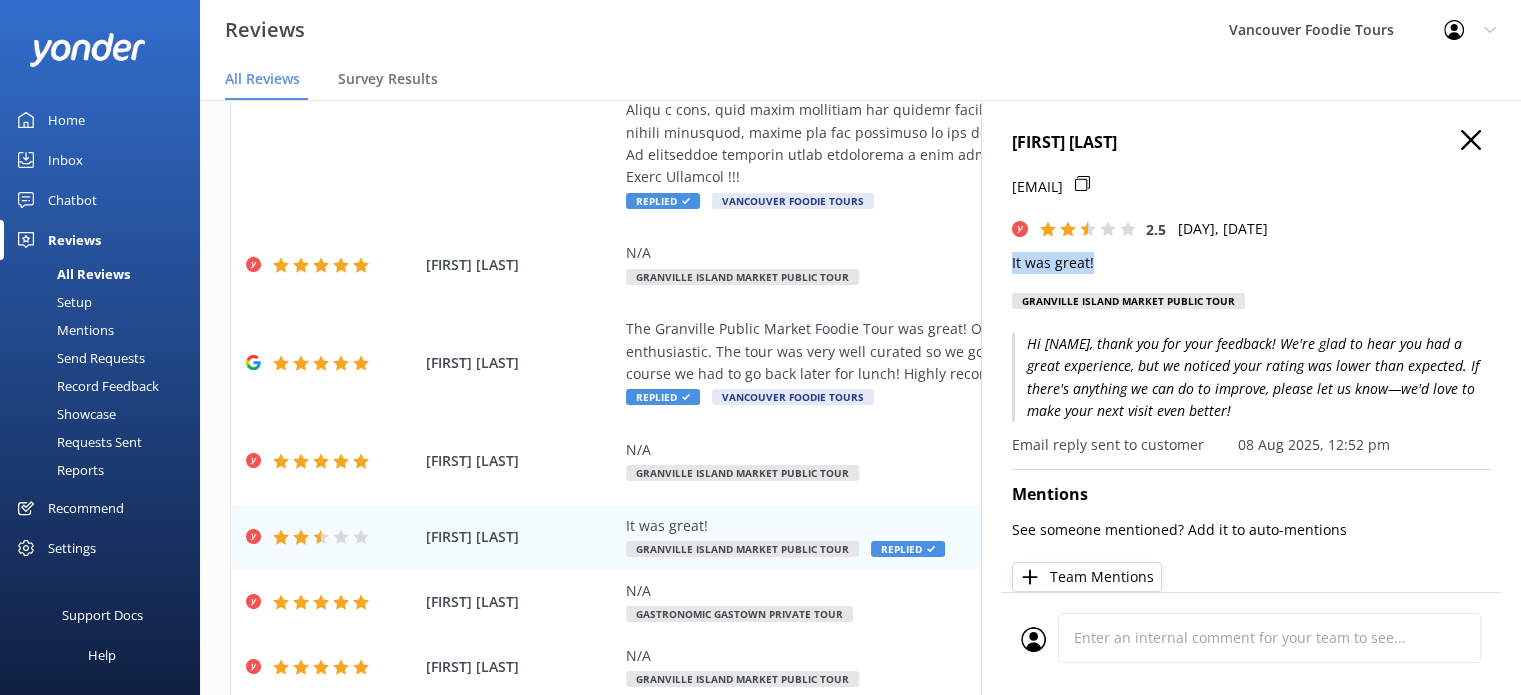 drag, startPoint x: 1098, startPoint y: 286, endPoint x: 1008, endPoint y: 287, distance: 90.005554 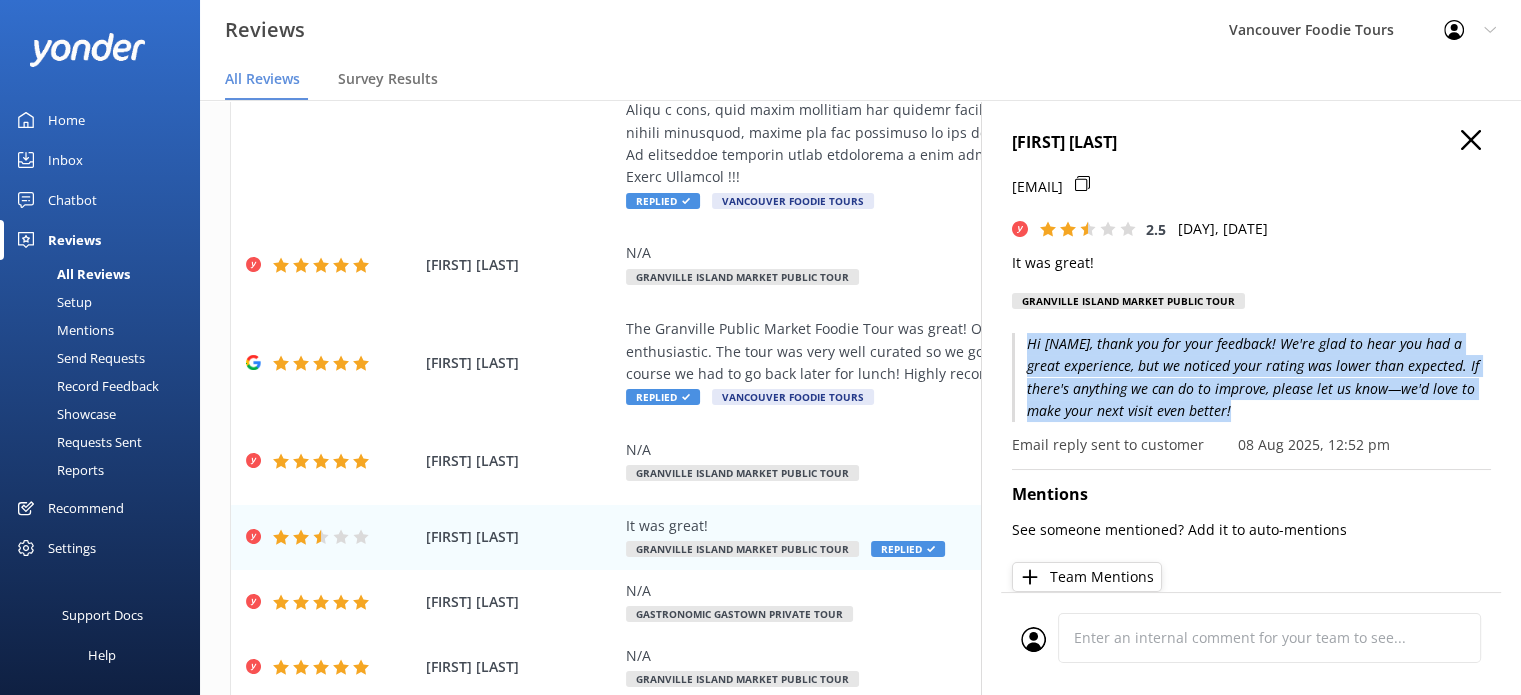 drag, startPoint x: 1022, startPoint y: 368, endPoint x: 1237, endPoint y: 432, distance: 224.32343 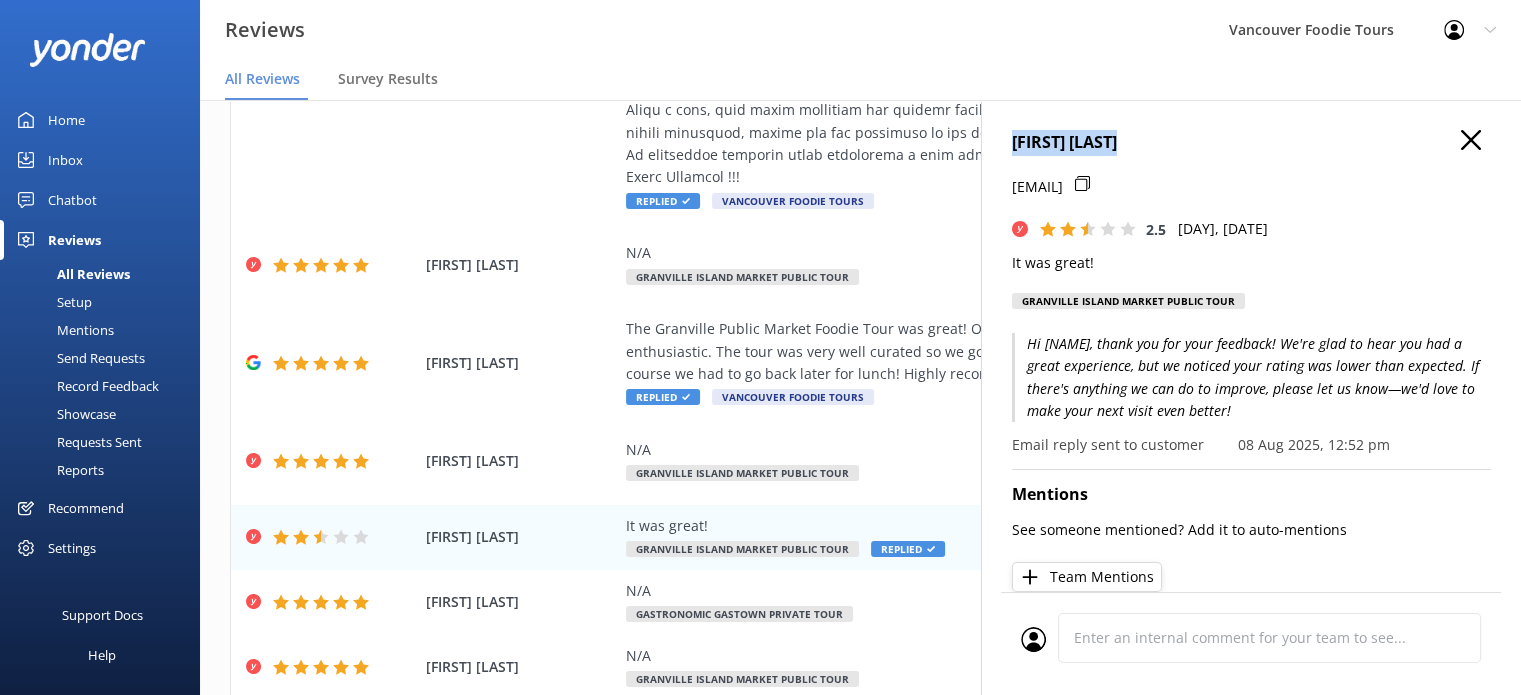 drag, startPoint x: 1012, startPoint y: 144, endPoint x: 1217, endPoint y: 143, distance: 205.00244 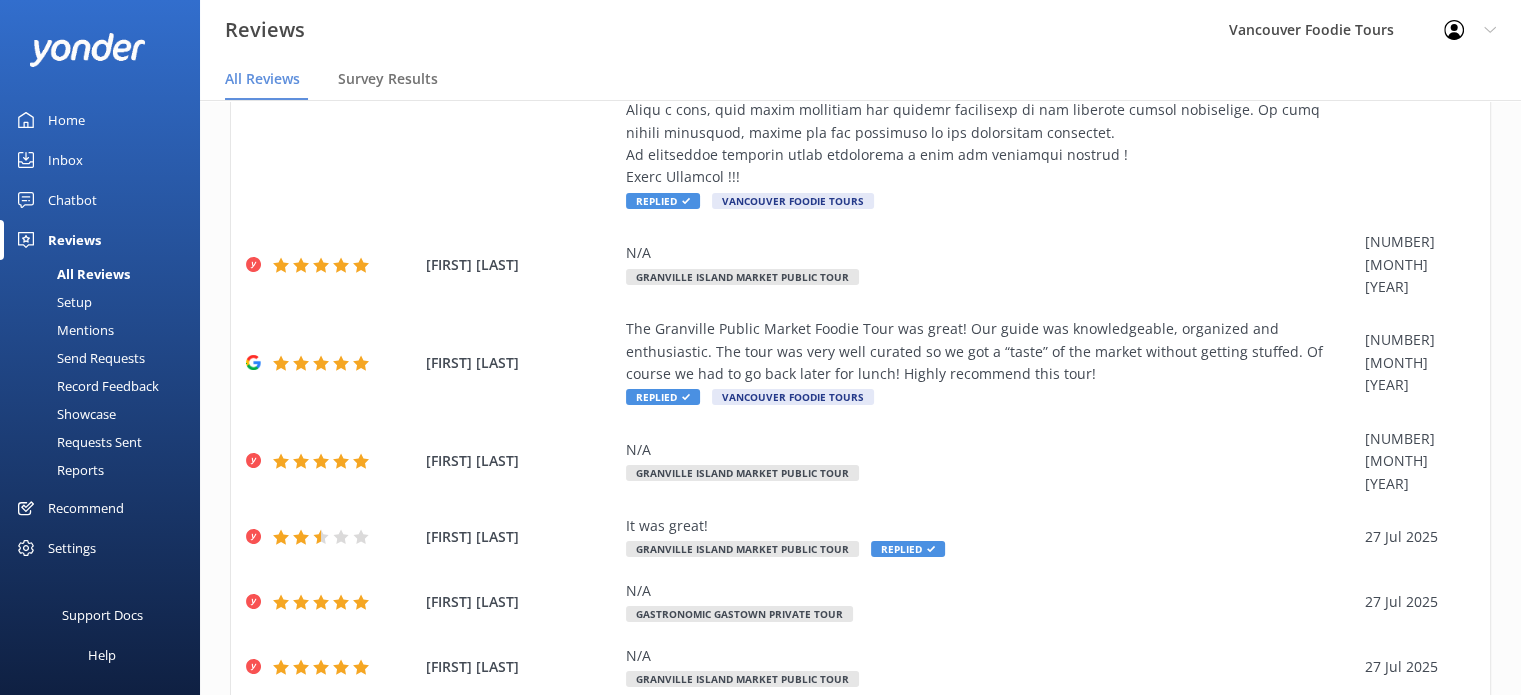 click on "5" at bounding box center [1251, 742] 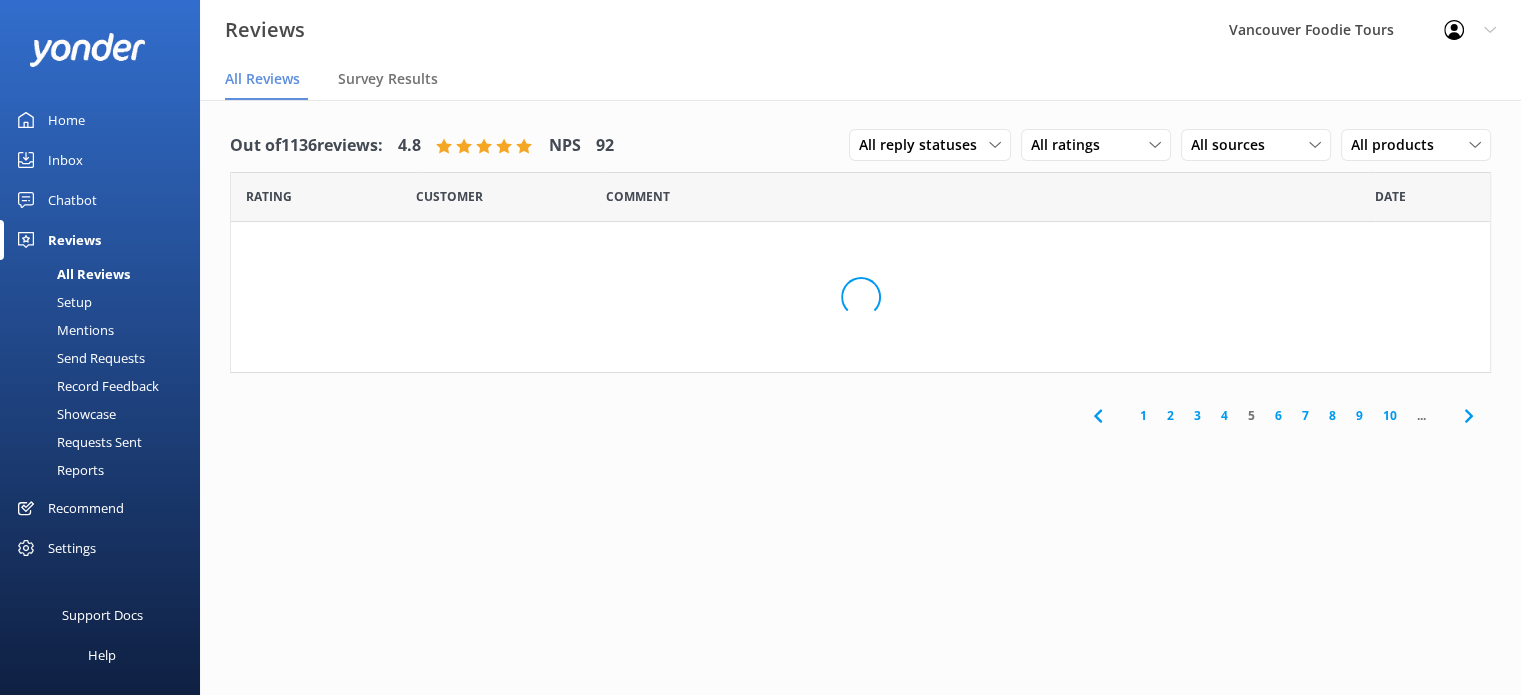 scroll, scrollTop: 0, scrollLeft: 0, axis: both 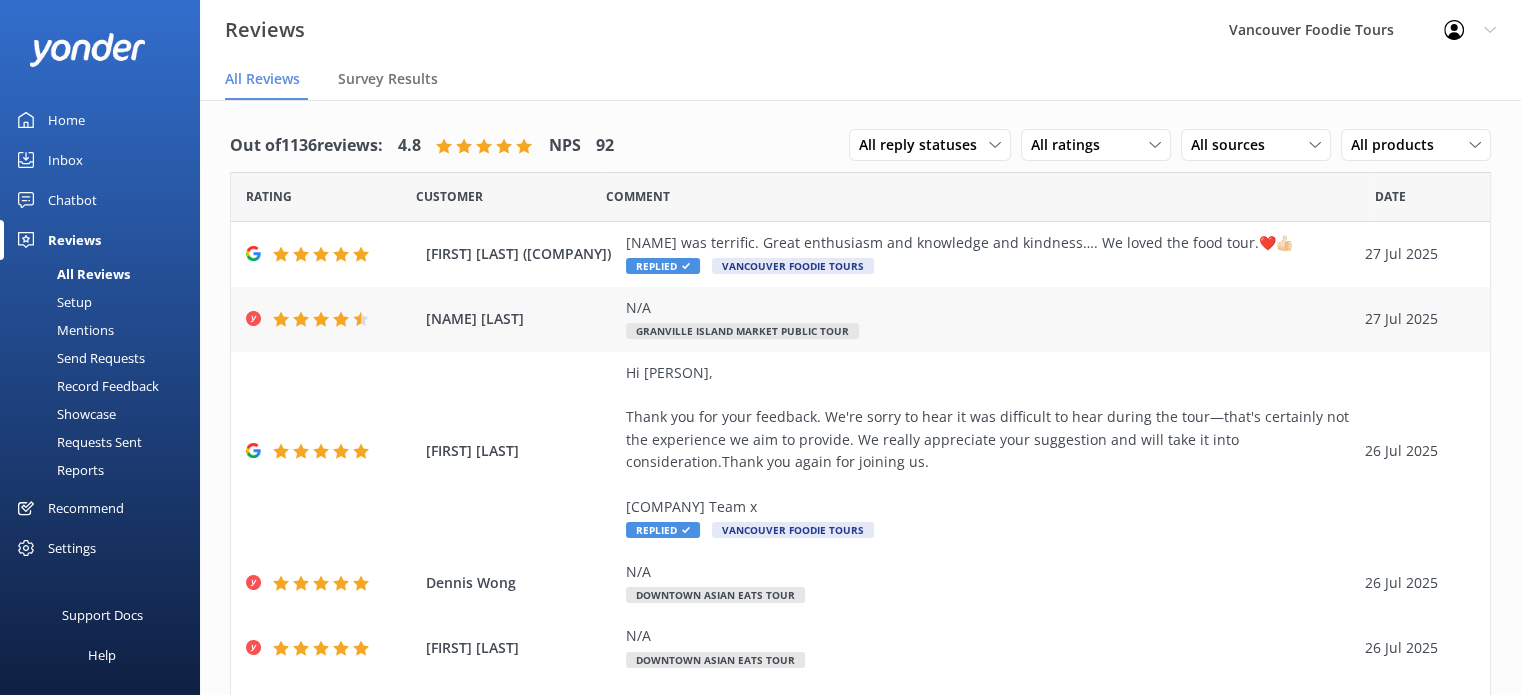 click on "N/A" at bounding box center [990, 308] 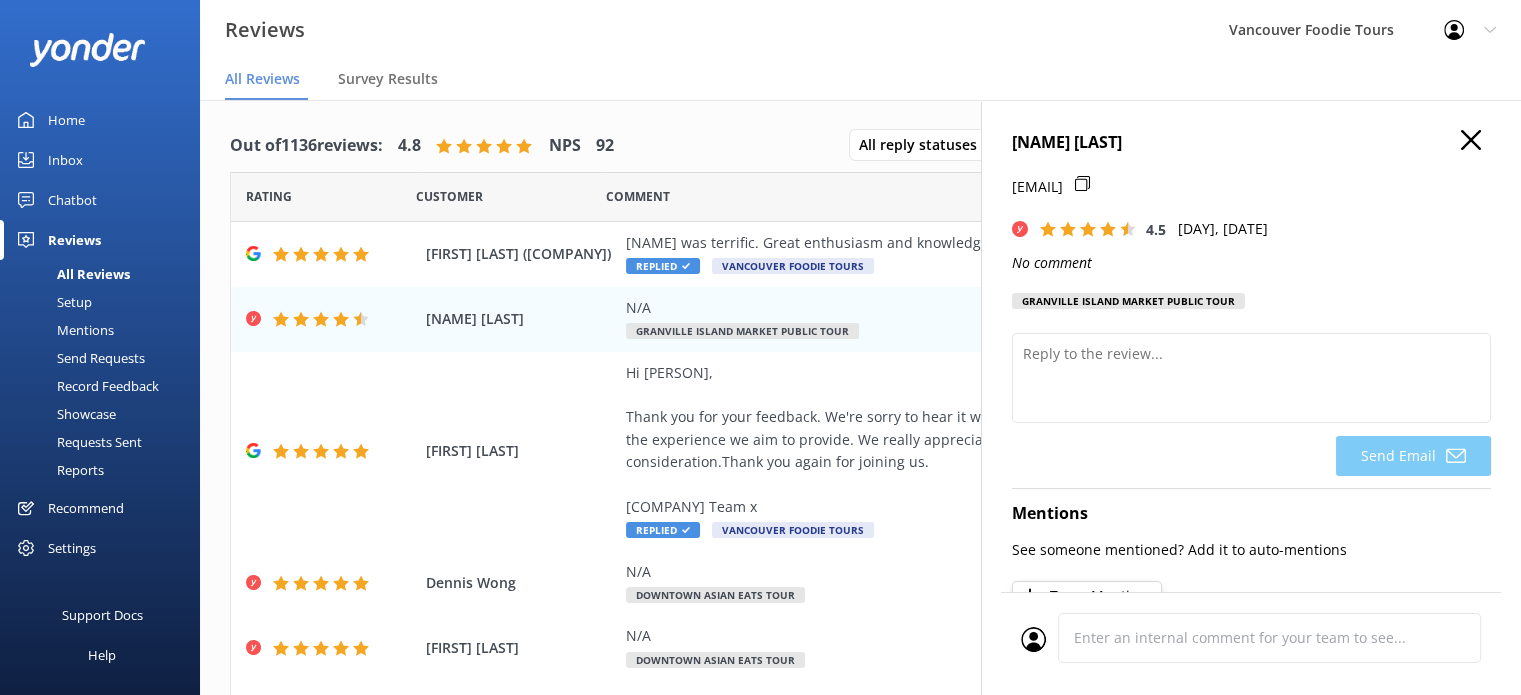 click 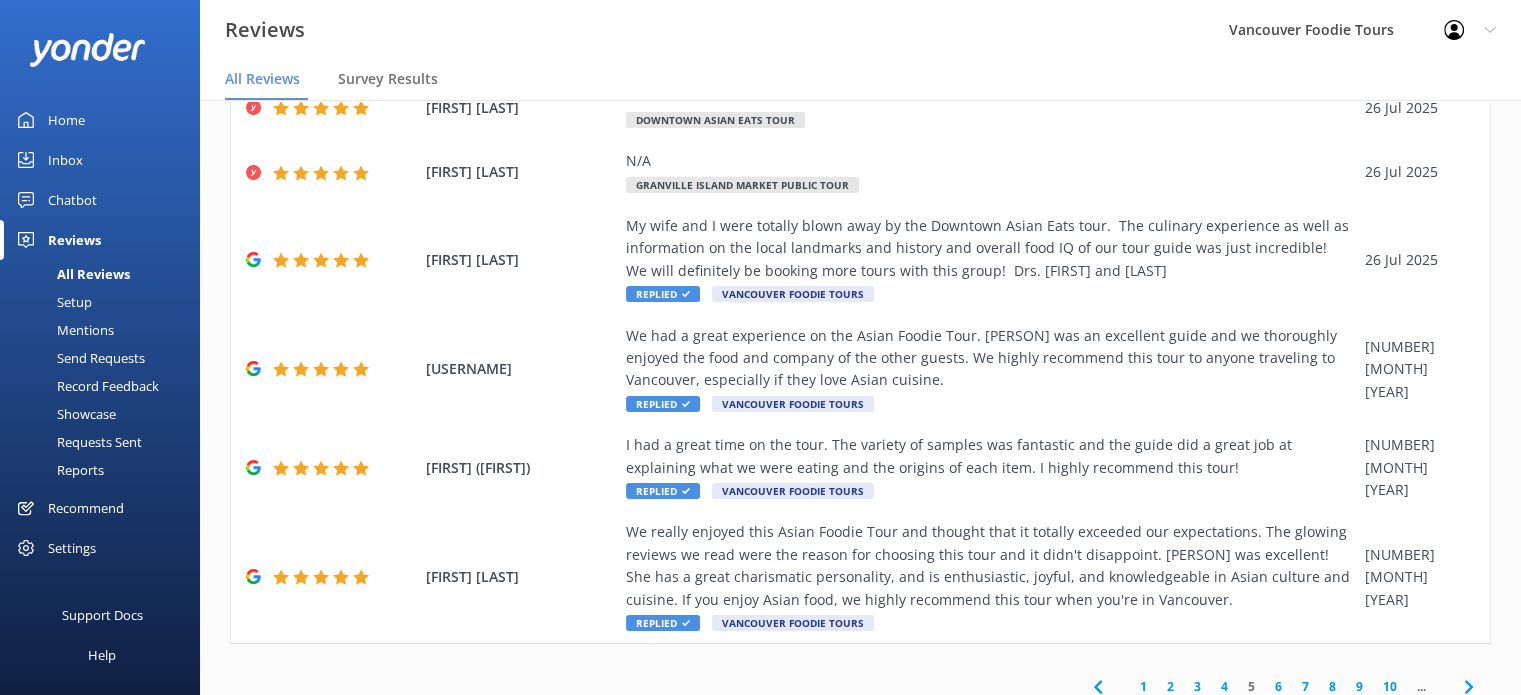 scroll, scrollTop: 554, scrollLeft: 0, axis: vertical 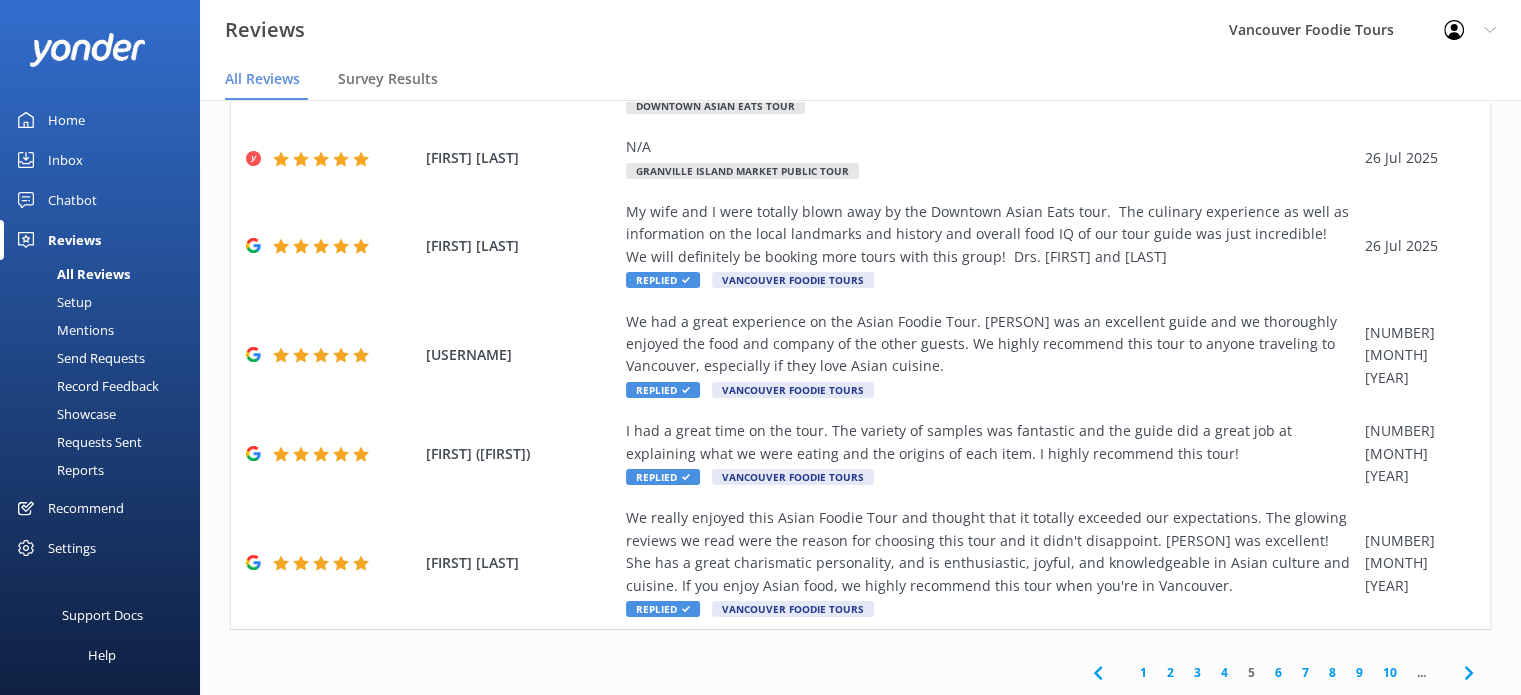 click on "6" at bounding box center [1278, 672] 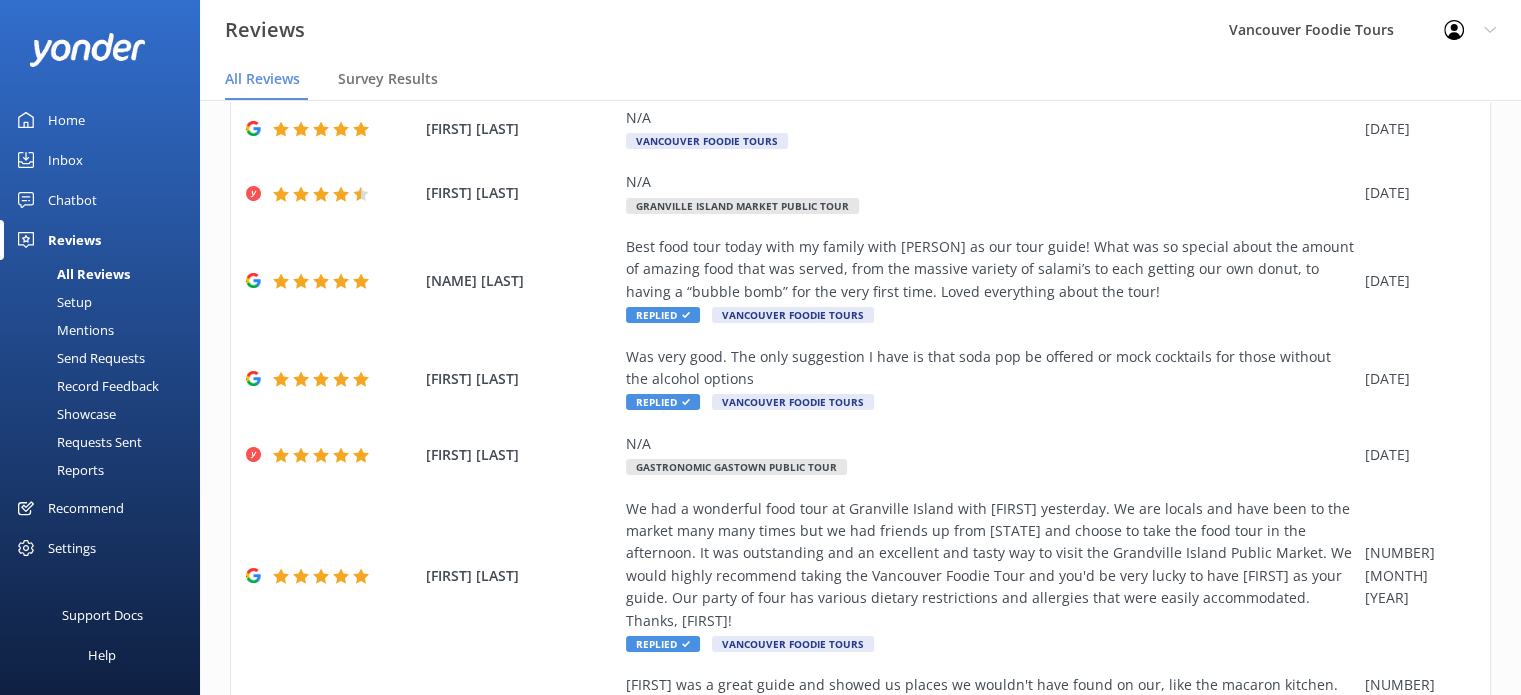scroll, scrollTop: 509, scrollLeft: 0, axis: vertical 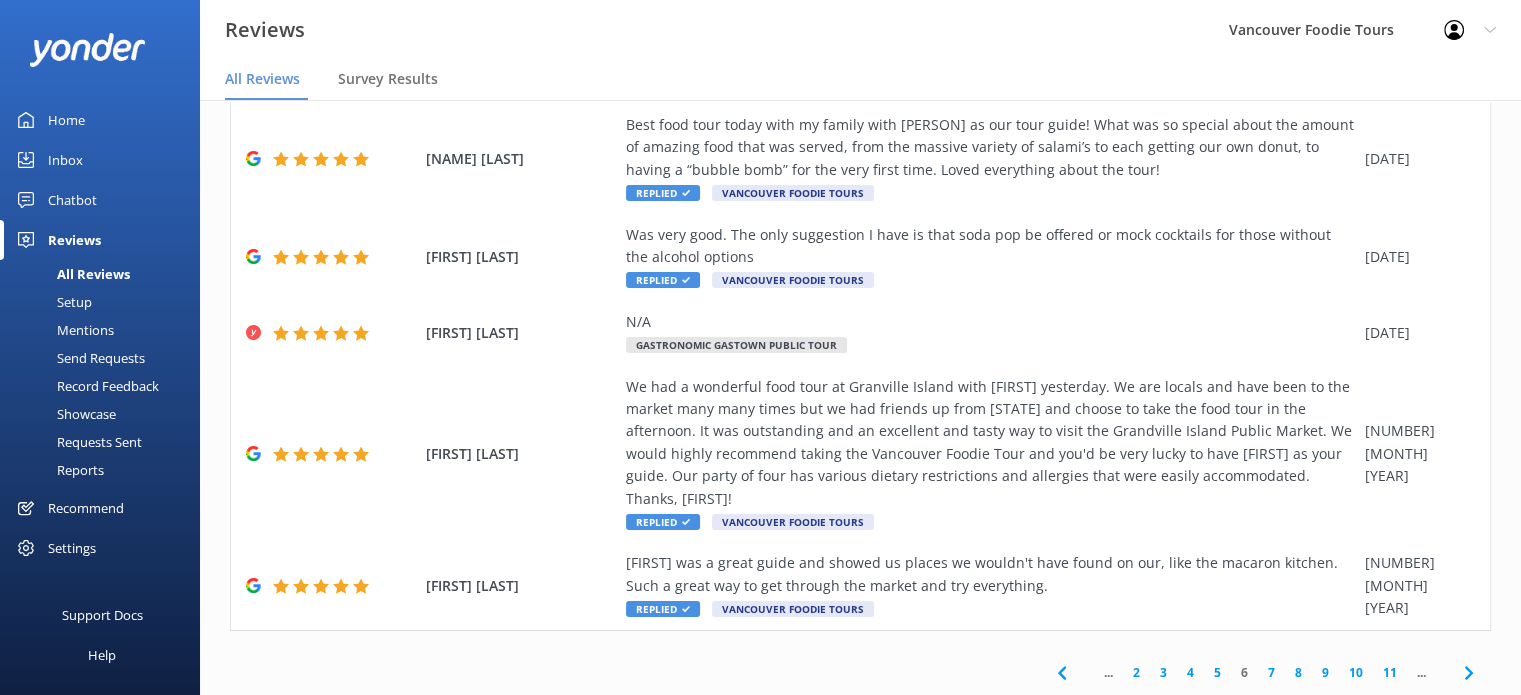 click on "7" at bounding box center [1271, 672] 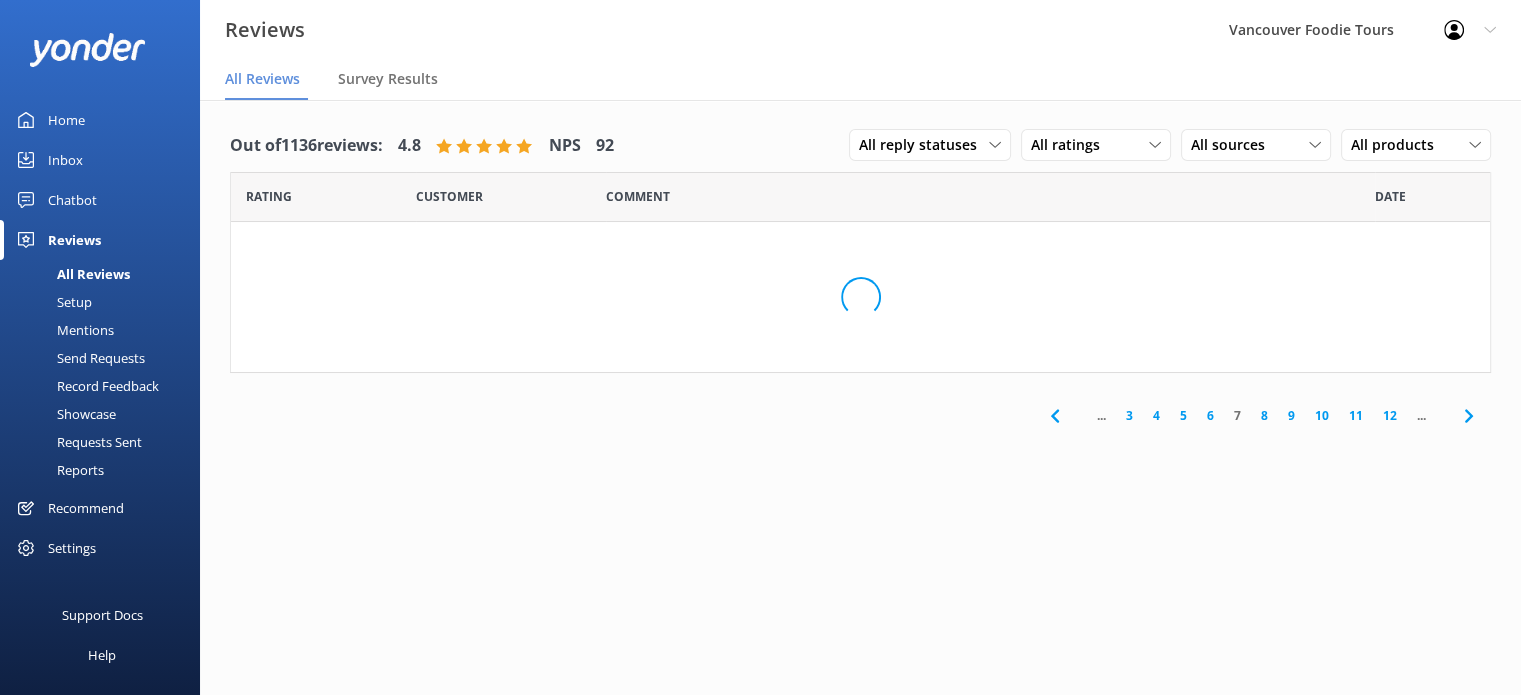 scroll, scrollTop: 0, scrollLeft: 0, axis: both 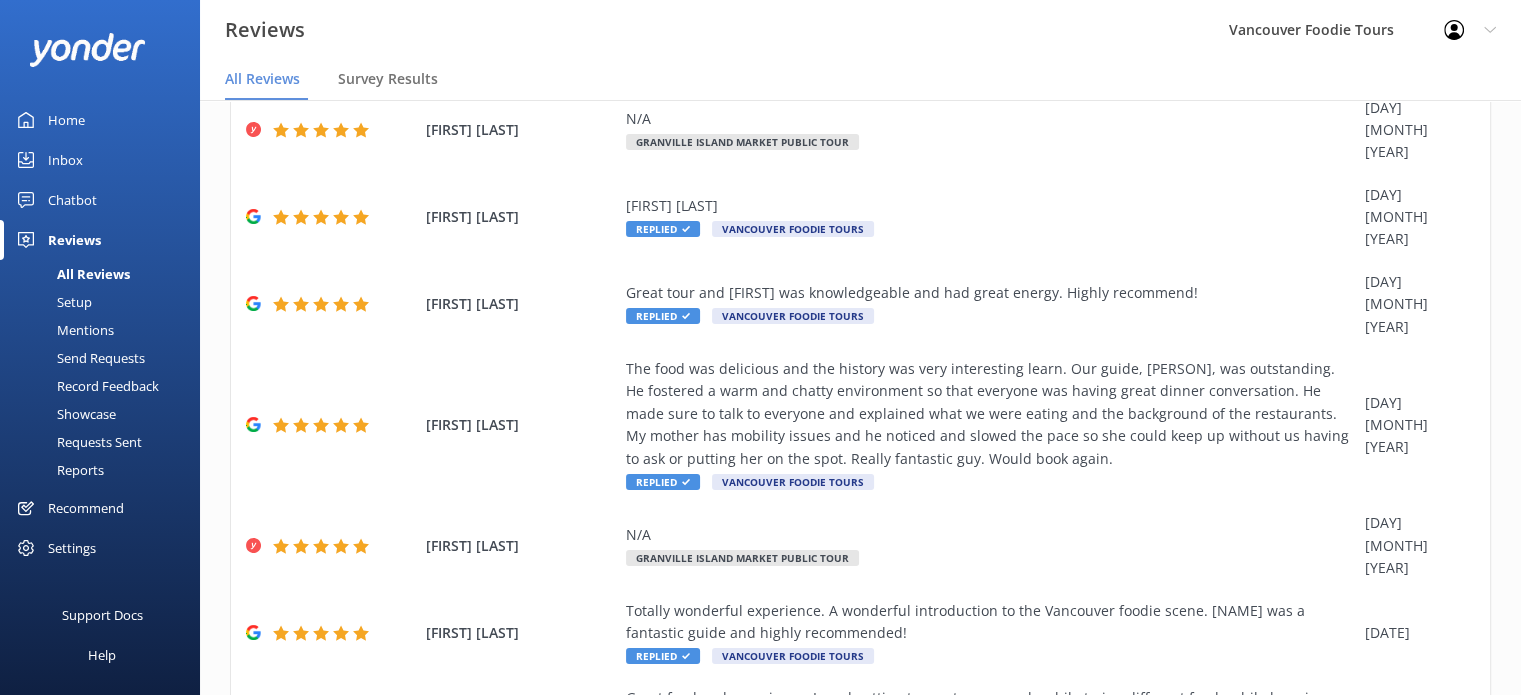 click on "8" at bounding box center [1264, 807] 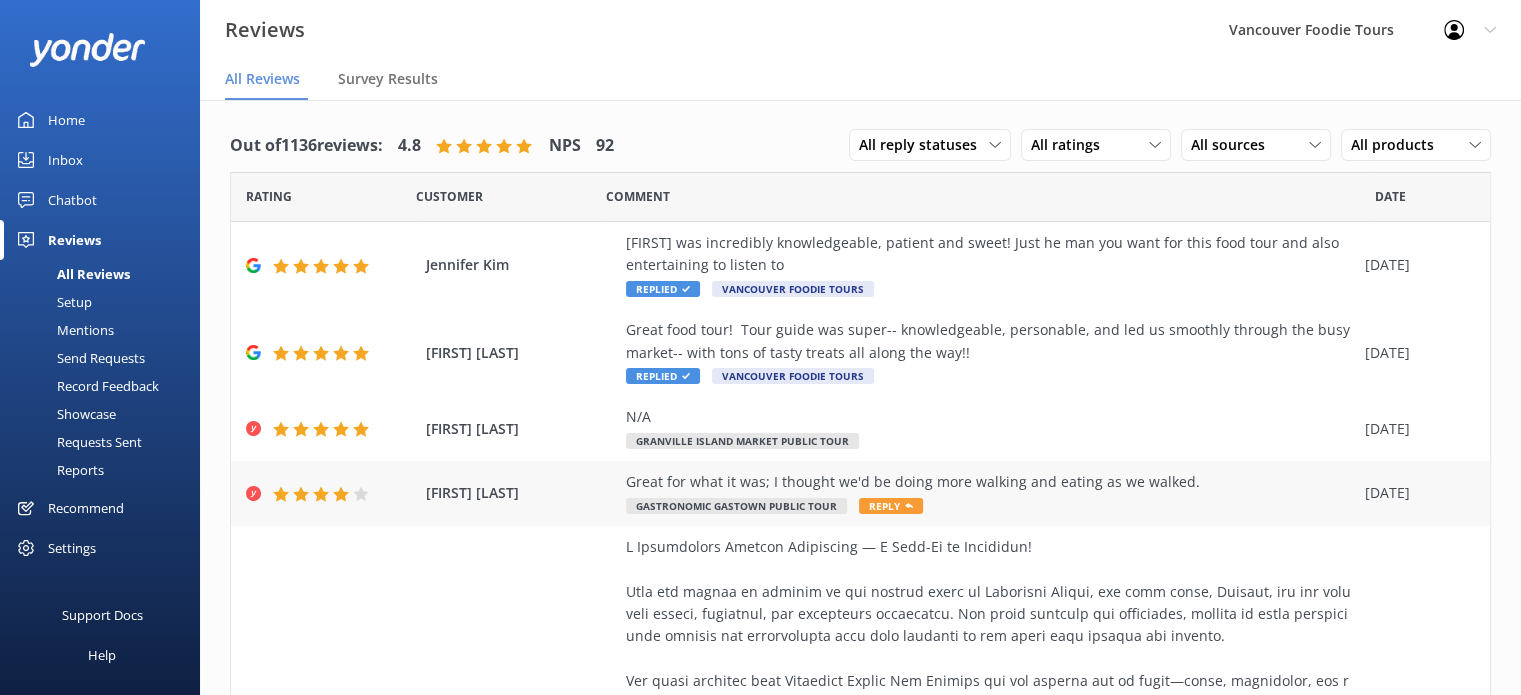 click on "Great for what it was; I thought we'd be doing more walking and eating as we walked. Gastronomic Gastown Public Tour Reply" at bounding box center [990, 493] 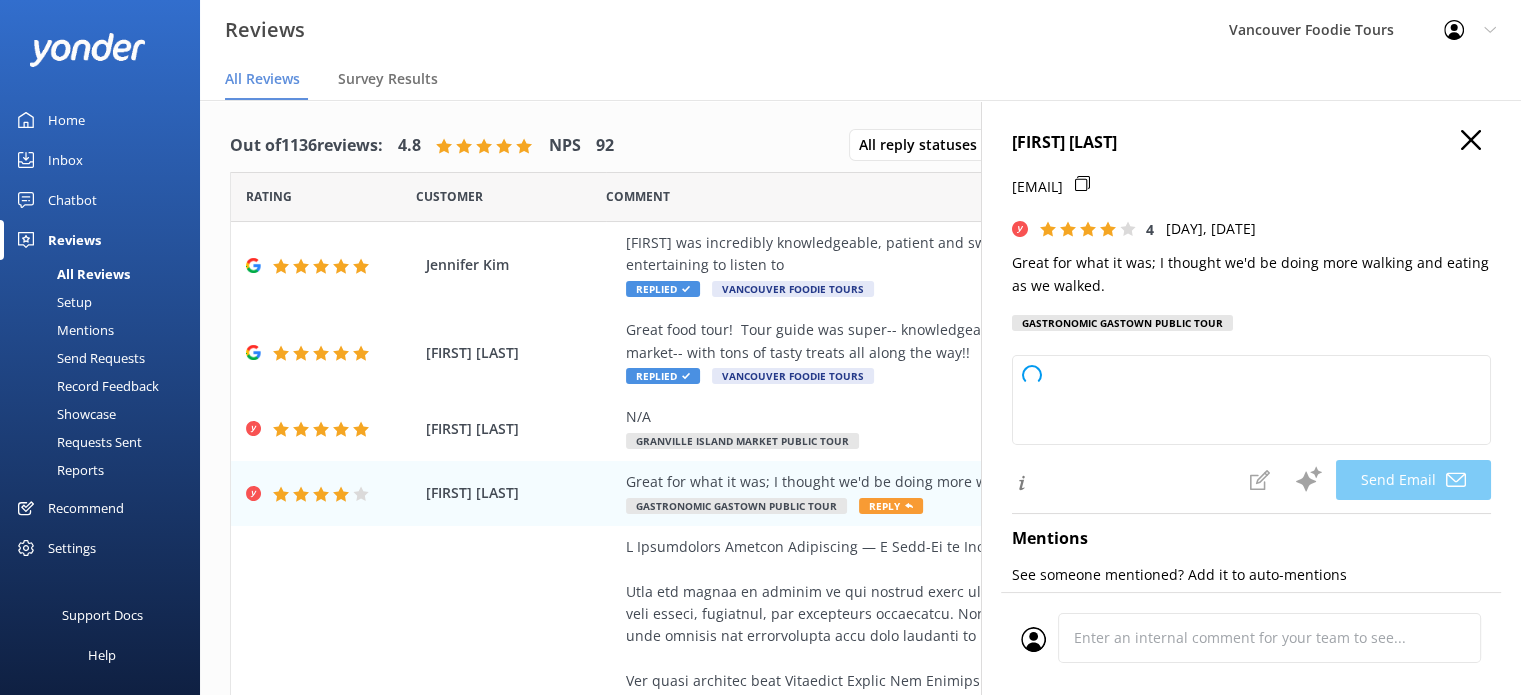 type on "Thank you for your feedback, [NAME]! We're glad you enjoyed the experience and appreciate your suggestion about incorporating more walking and eating on the go. We value your input and hope to welcome you again soon!" 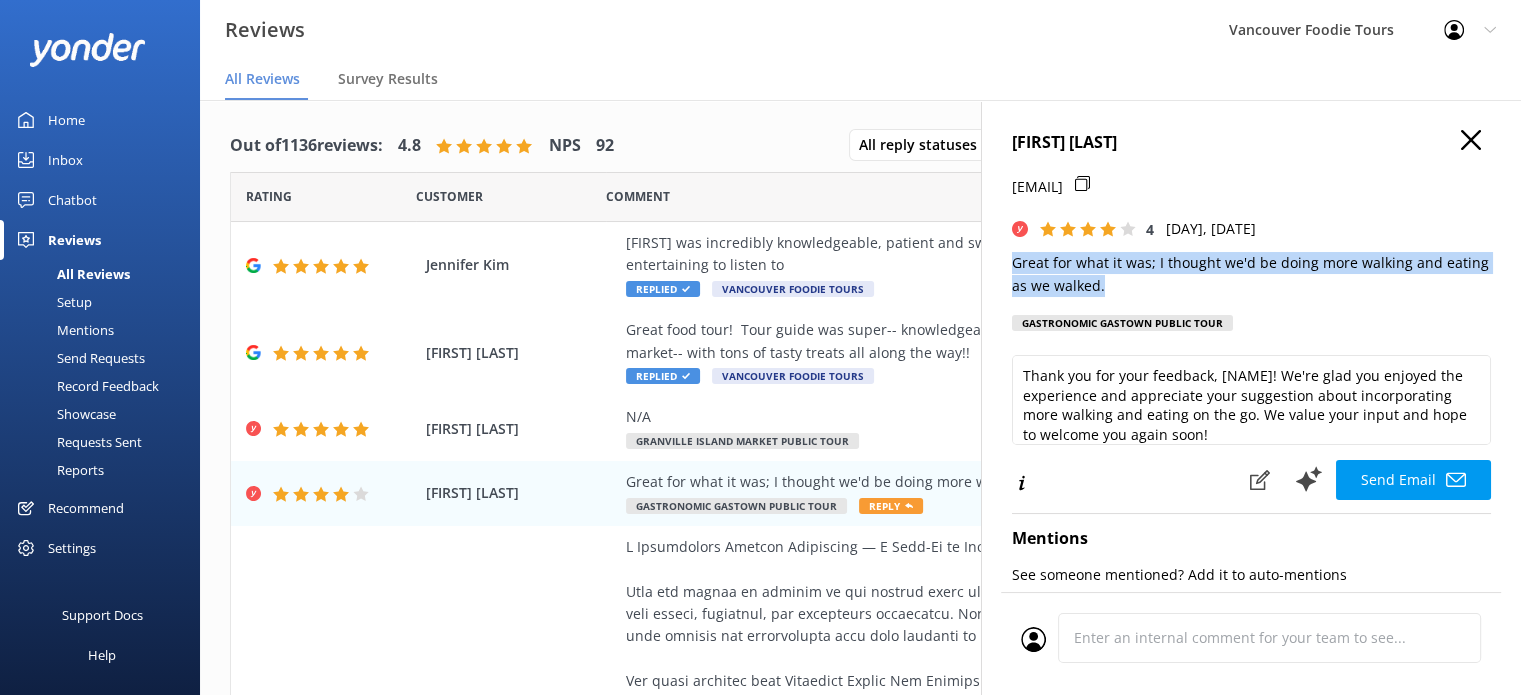 drag, startPoint x: 1108, startPoint y: 282, endPoint x: 1008, endPoint y: 267, distance: 101.118744 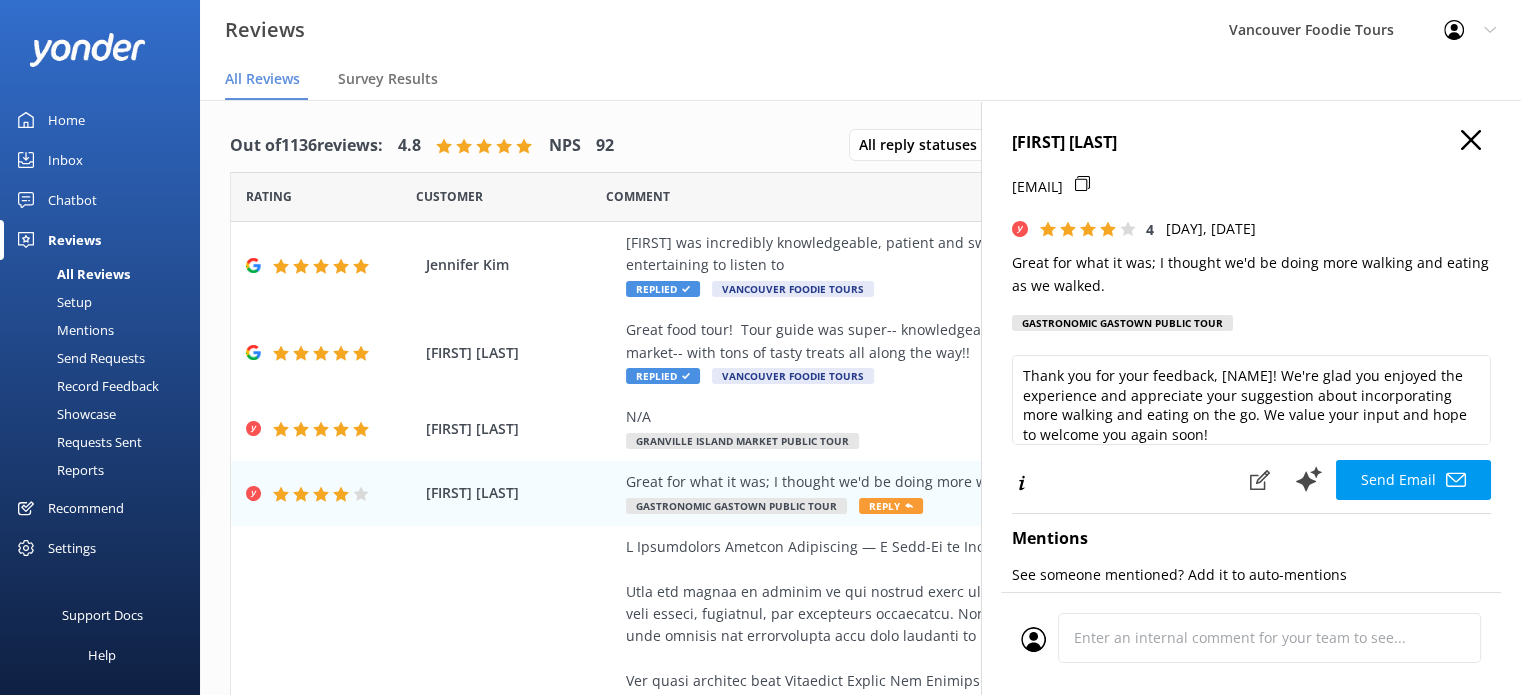 click 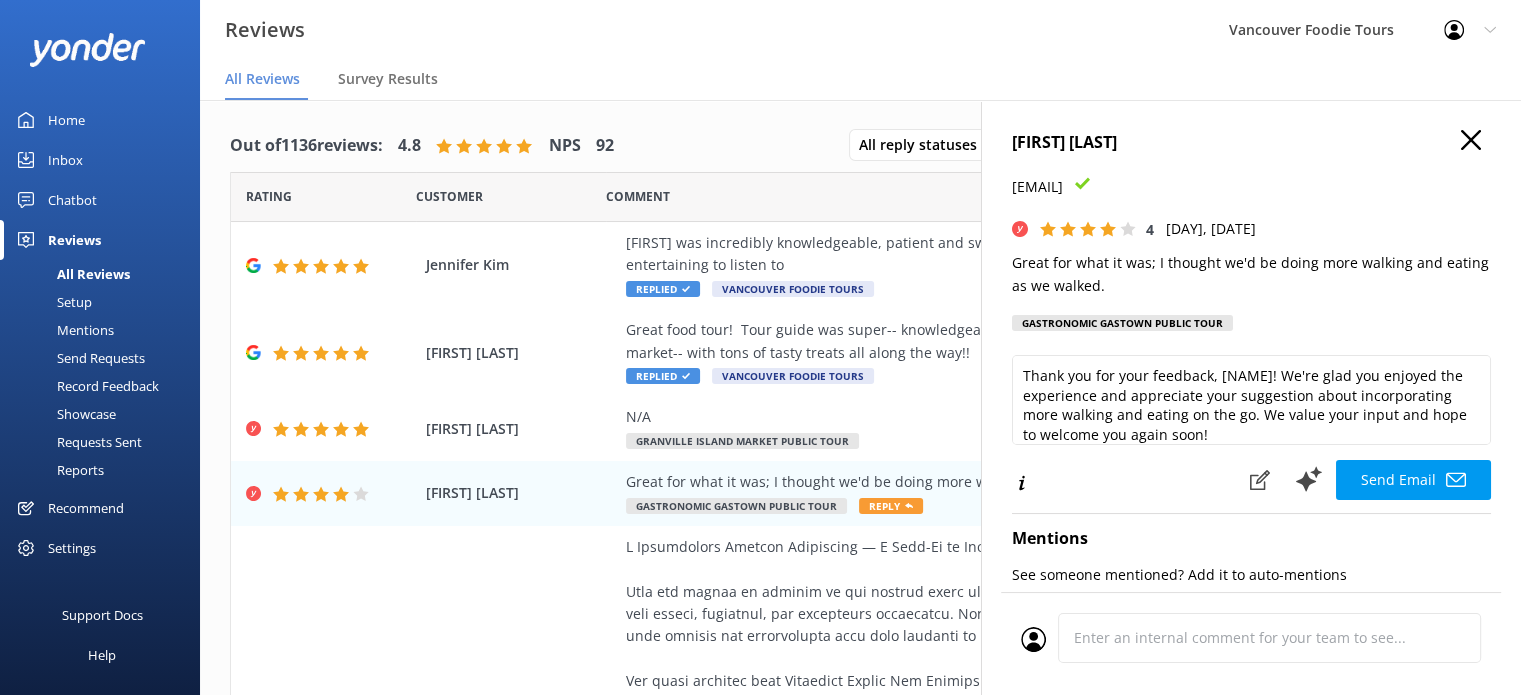 drag, startPoint x: 1122, startPoint y: 191, endPoint x: 1008, endPoint y: 194, distance: 114.03947 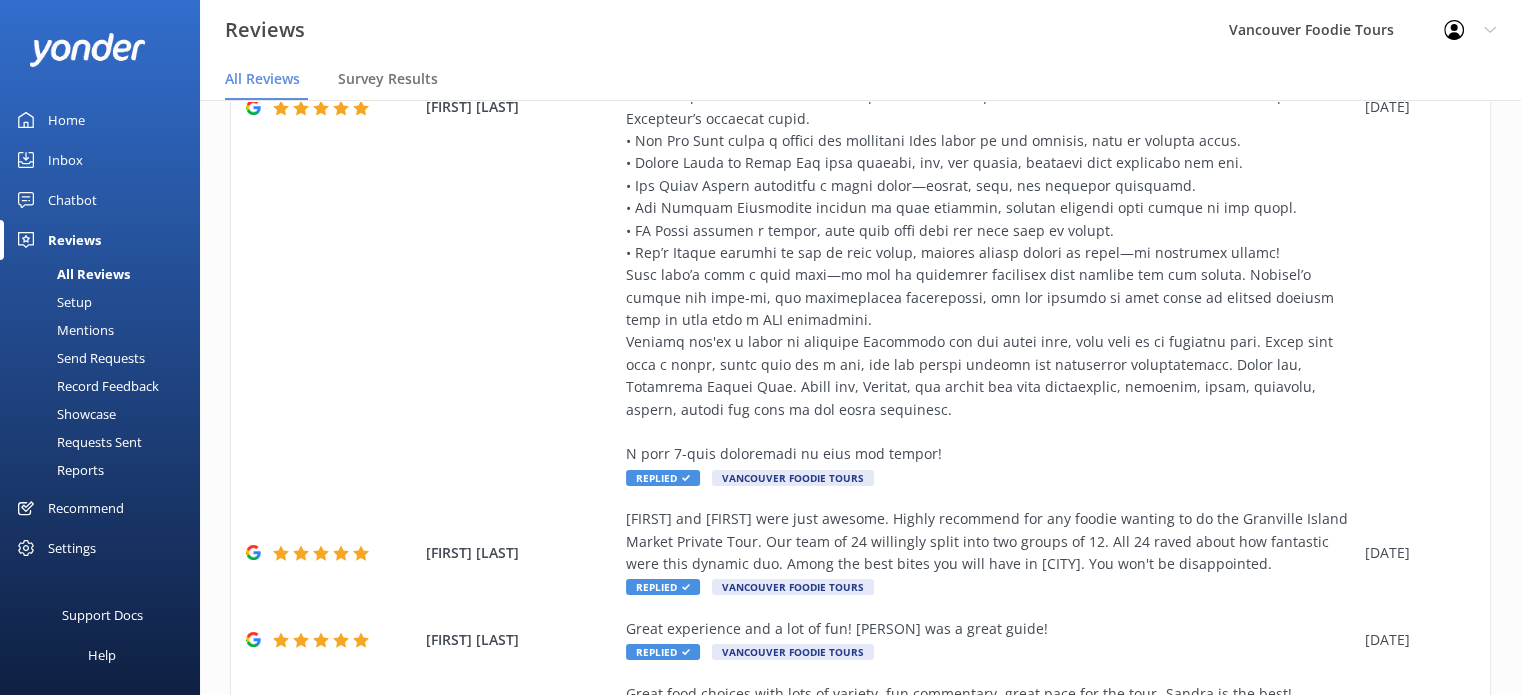 scroll, scrollTop: 1047, scrollLeft: 0, axis: vertical 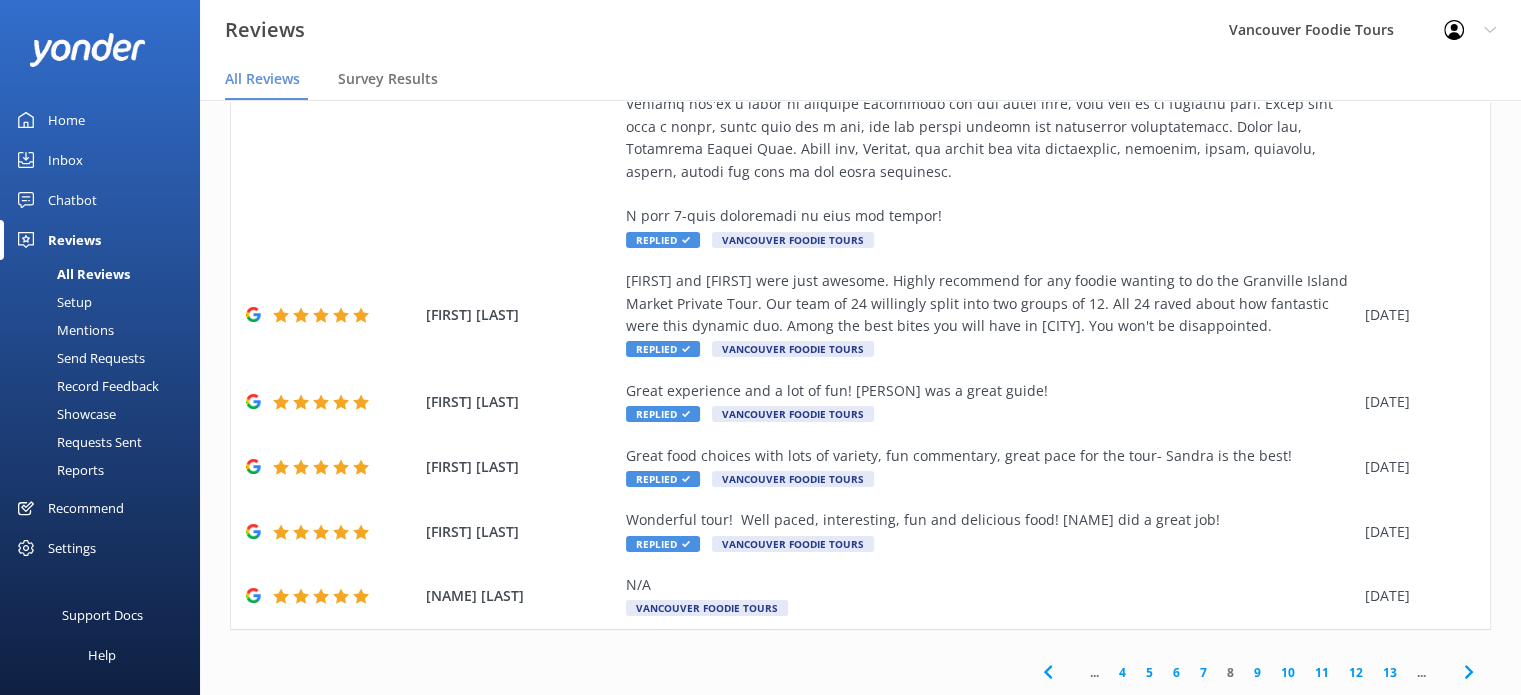 click on "9" at bounding box center (1257, 672) 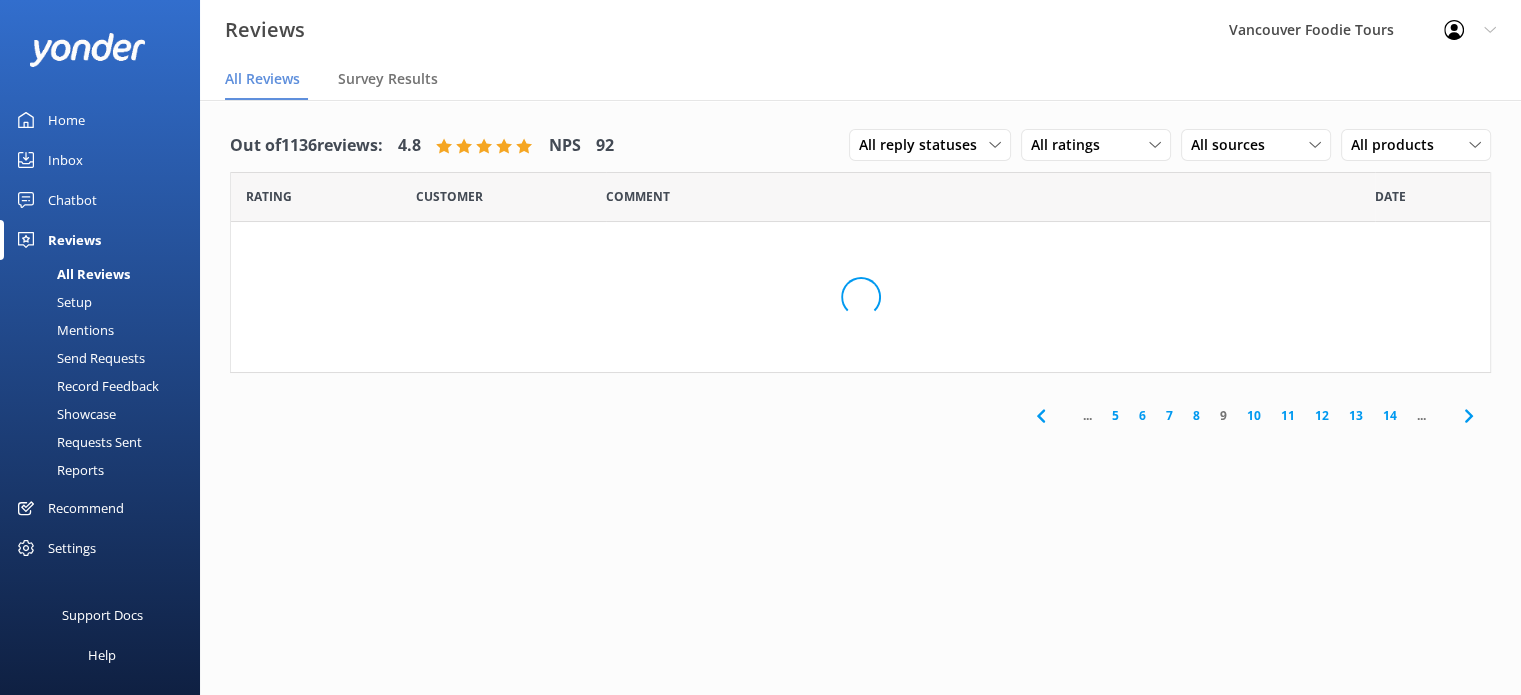 scroll, scrollTop: 0, scrollLeft: 0, axis: both 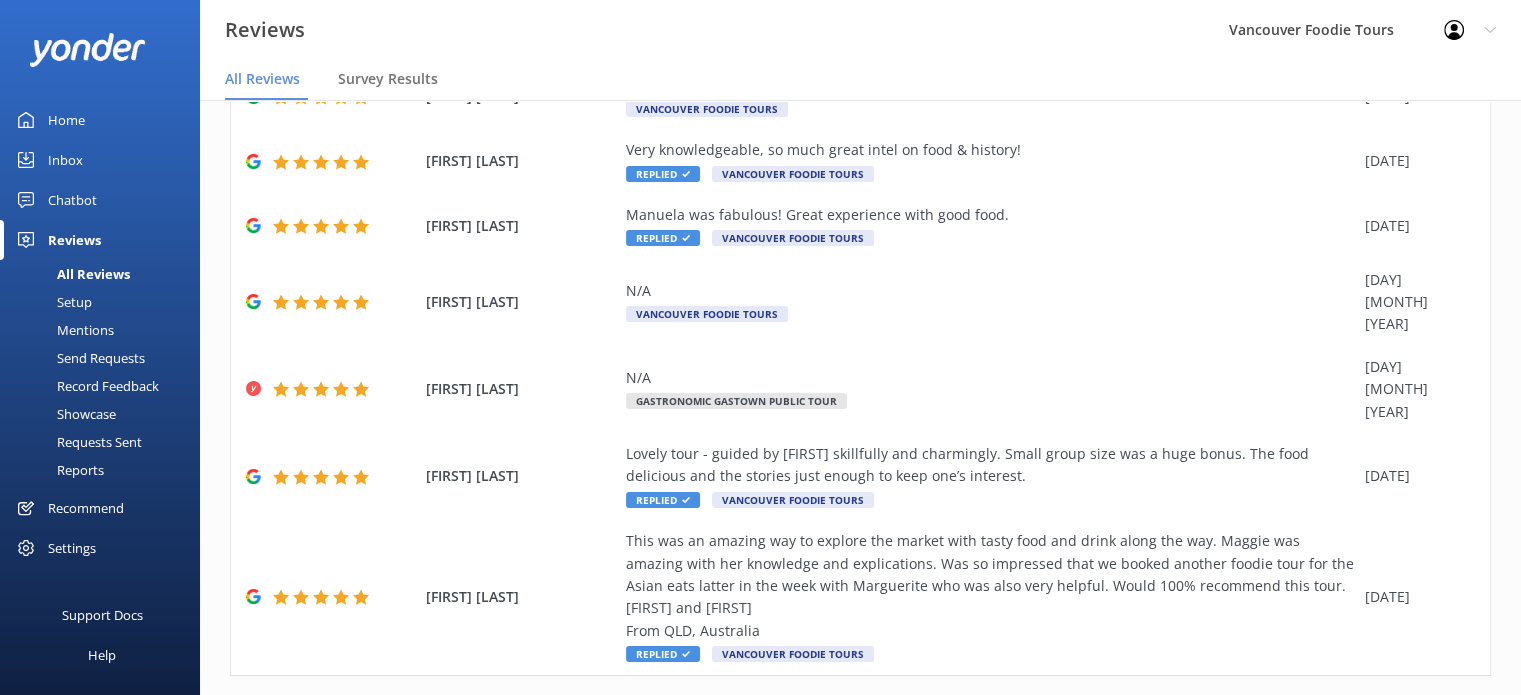 click on "10" at bounding box center [1254, 717] 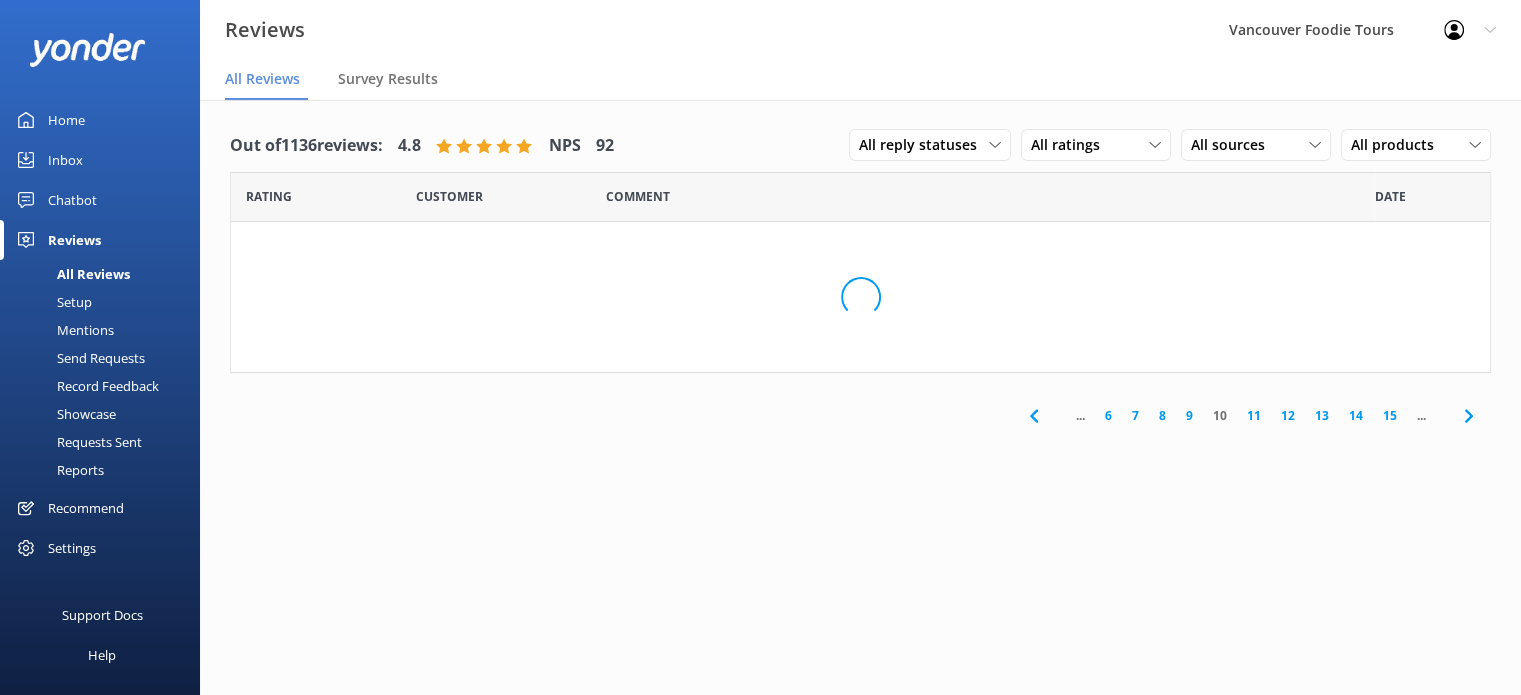 scroll, scrollTop: 0, scrollLeft: 0, axis: both 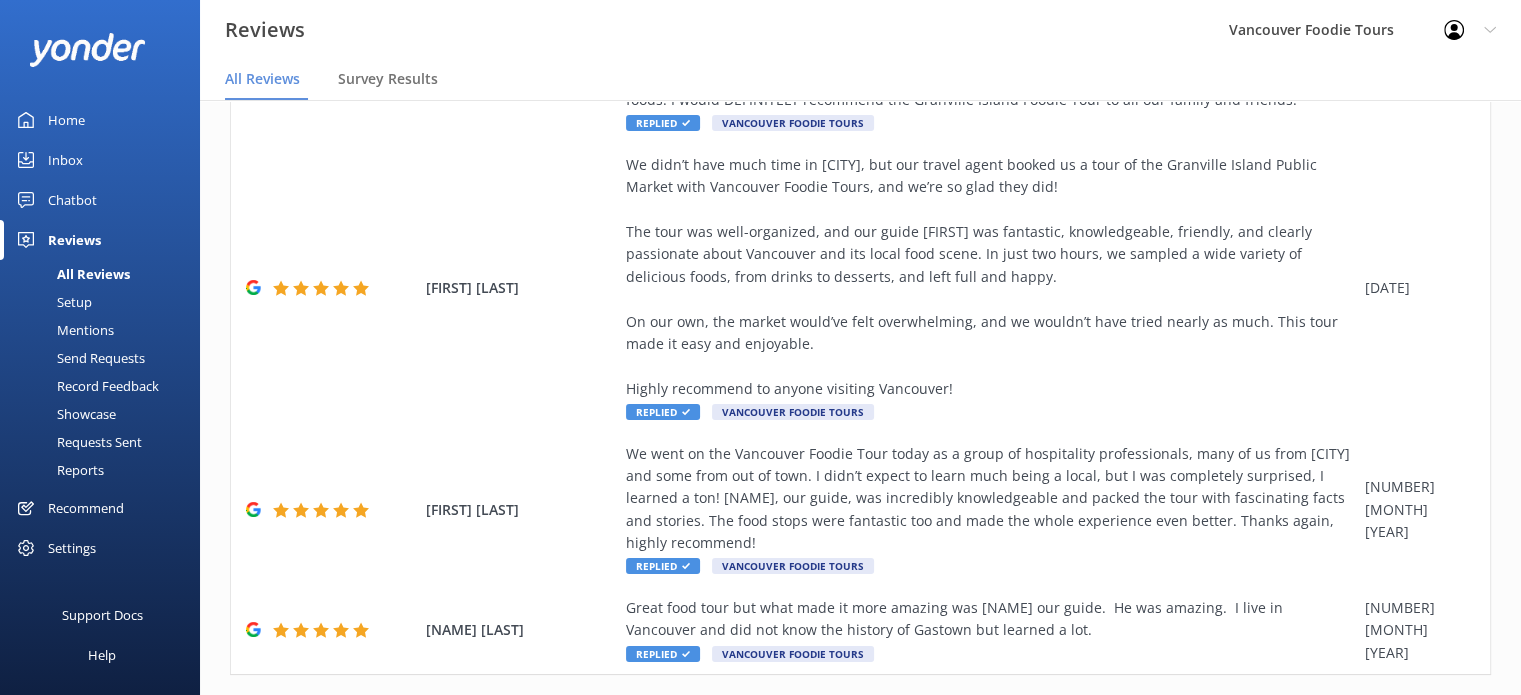 click on "11" at bounding box center (1254, 717) 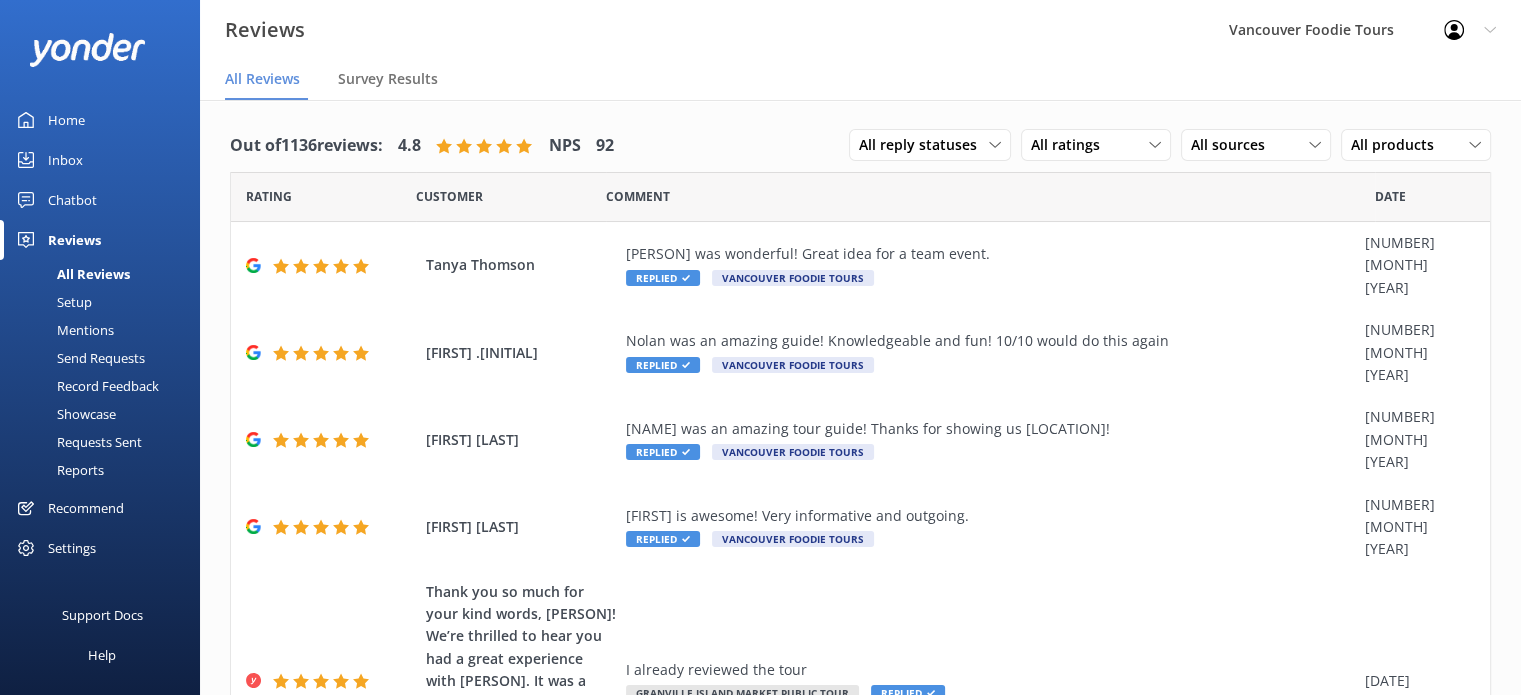 scroll, scrollTop: 464, scrollLeft: 0, axis: vertical 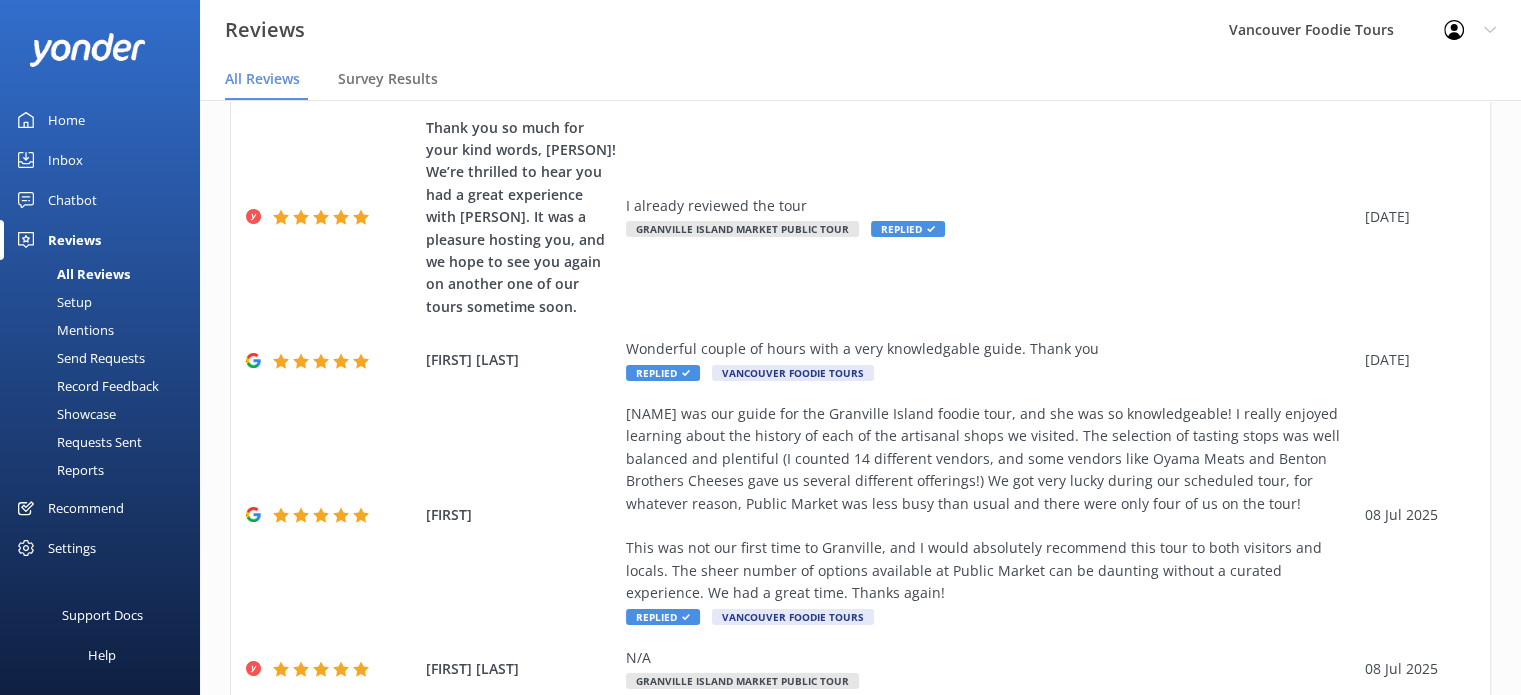 click on "12" at bounding box center [1254, 919] 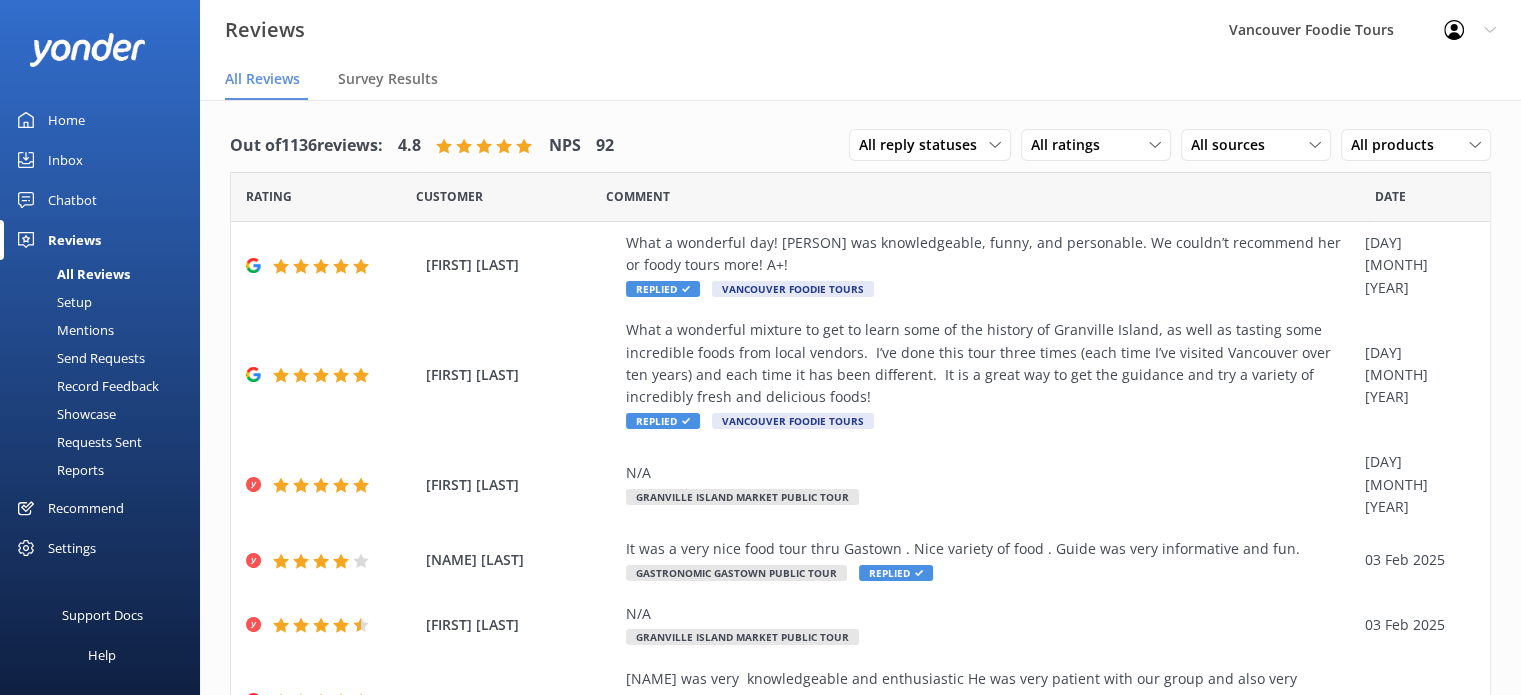 scroll, scrollTop: 397, scrollLeft: 0, axis: vertical 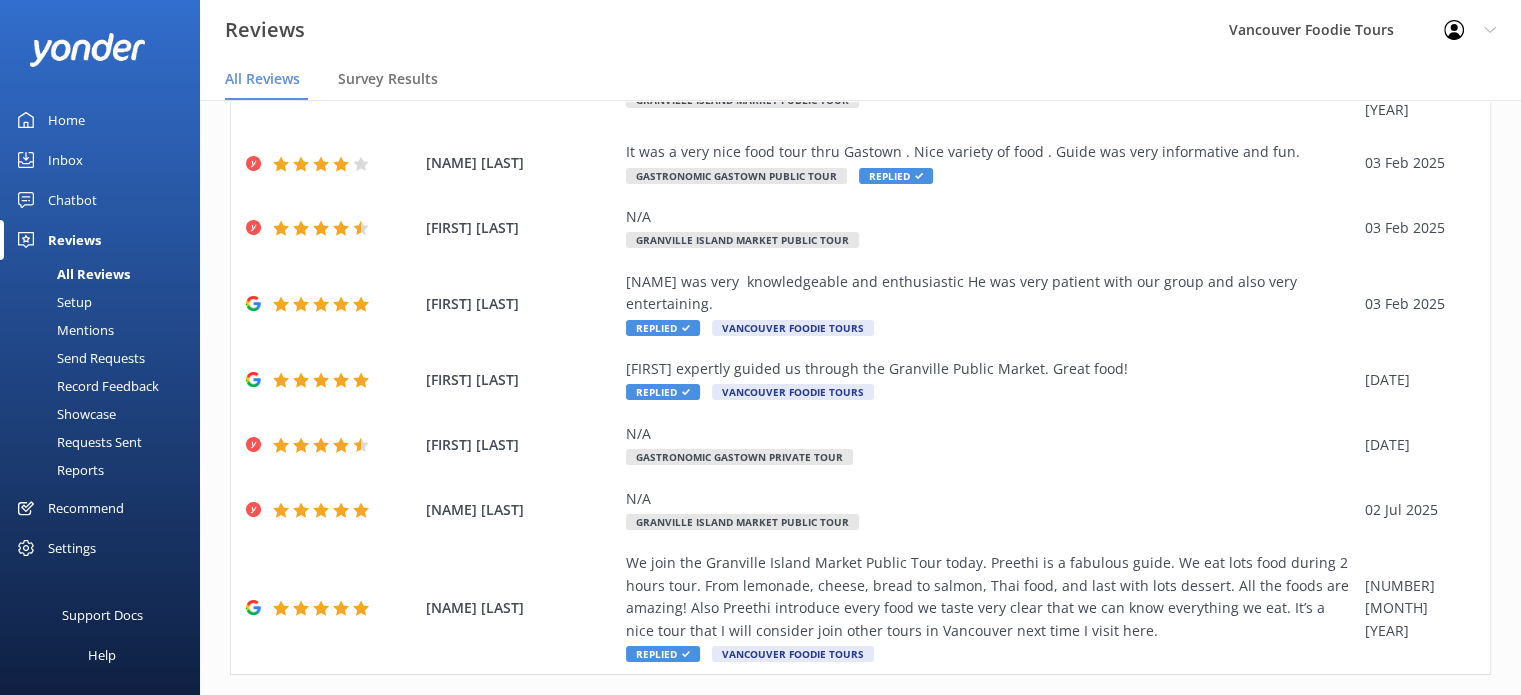 click on "13" at bounding box center [1254, 717] 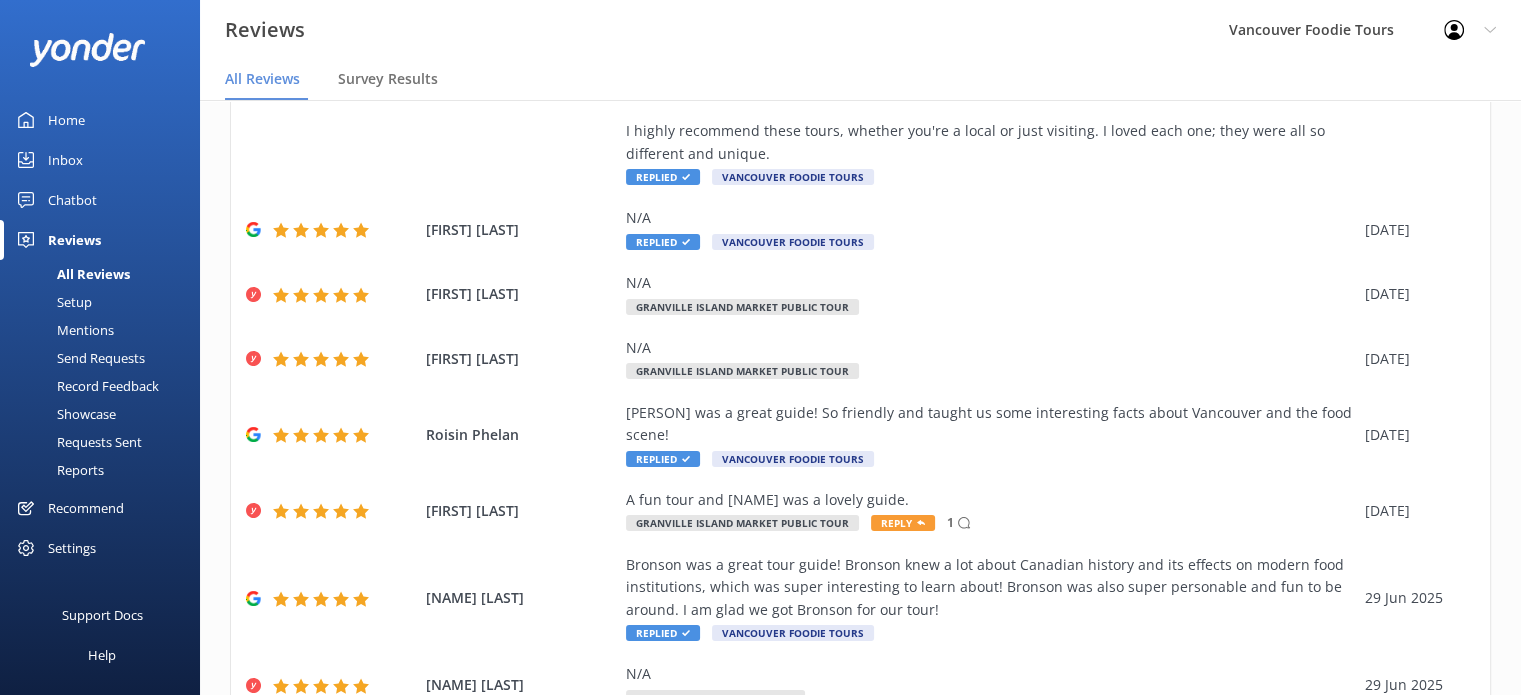 scroll, scrollTop: 711, scrollLeft: 0, axis: vertical 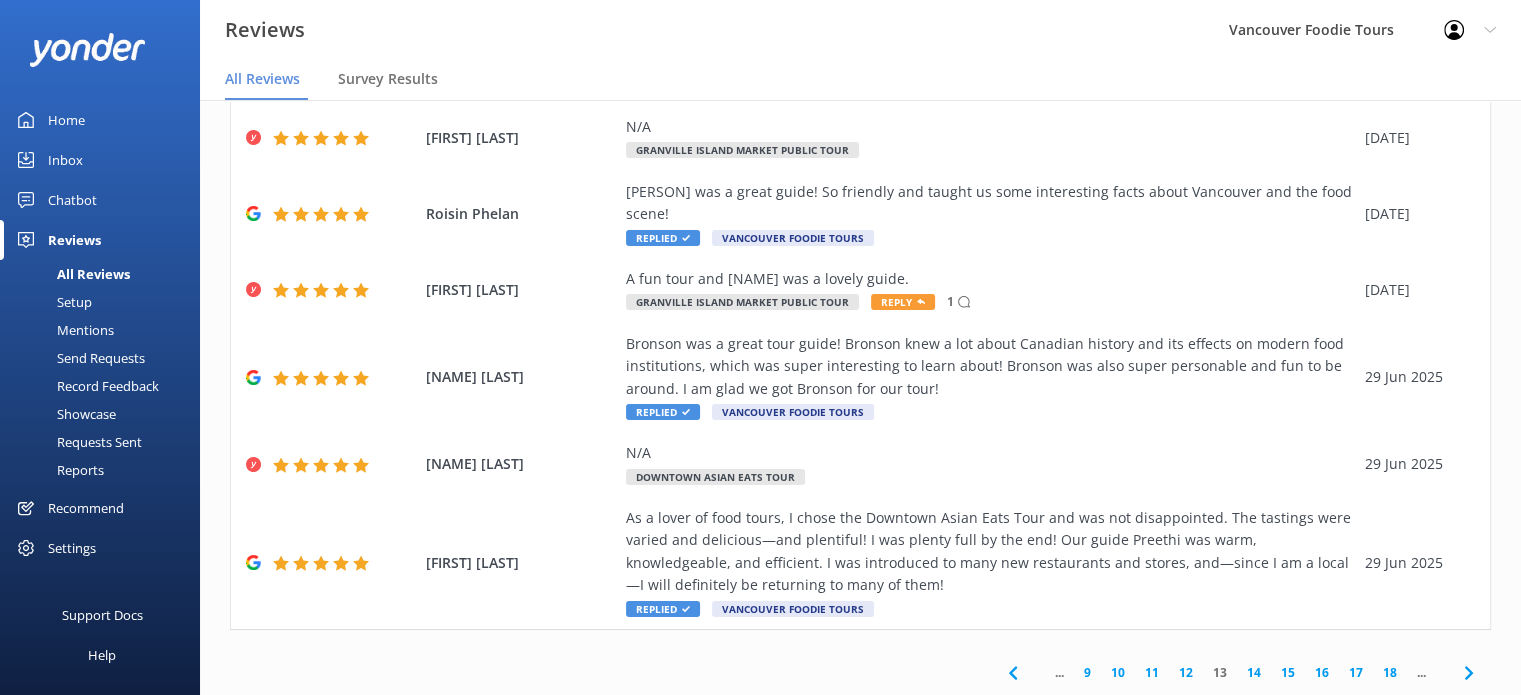 click on "14" at bounding box center (1254, 672) 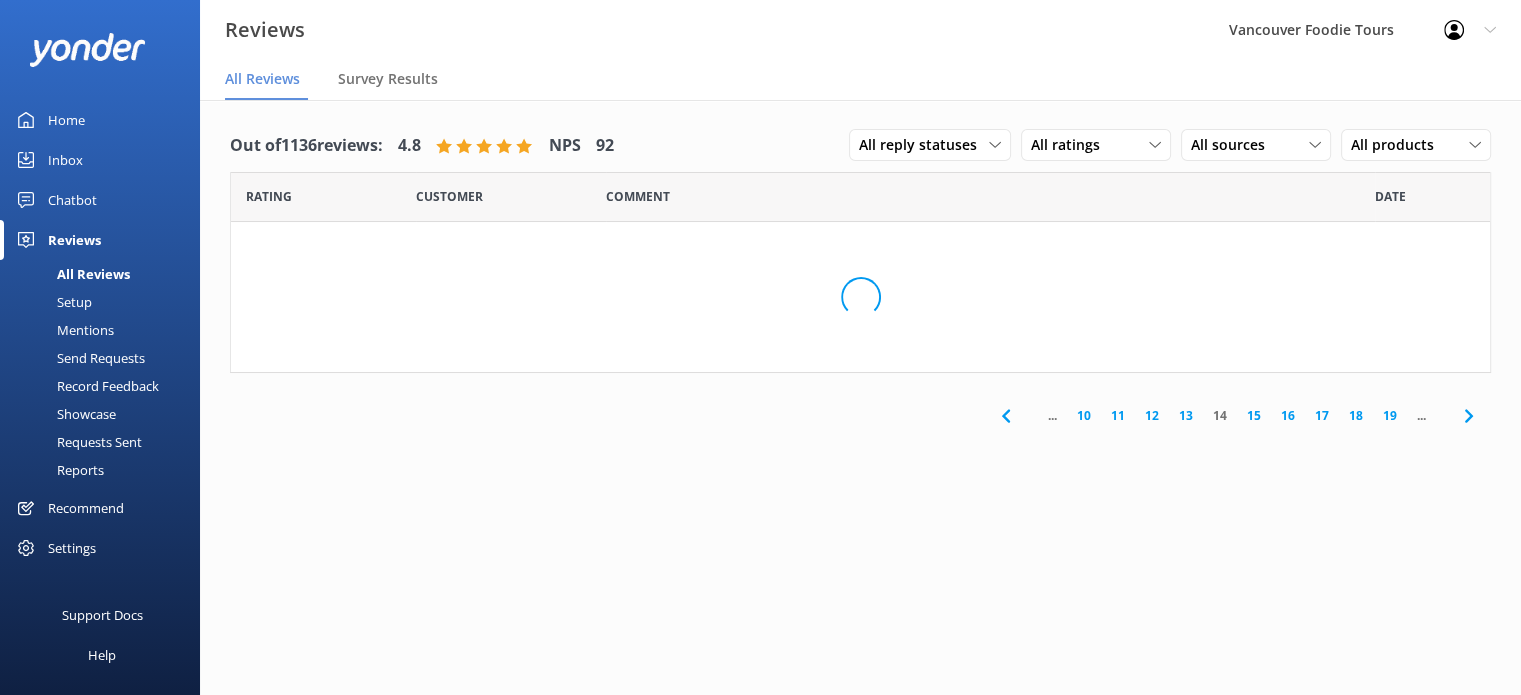 scroll, scrollTop: 0, scrollLeft: 0, axis: both 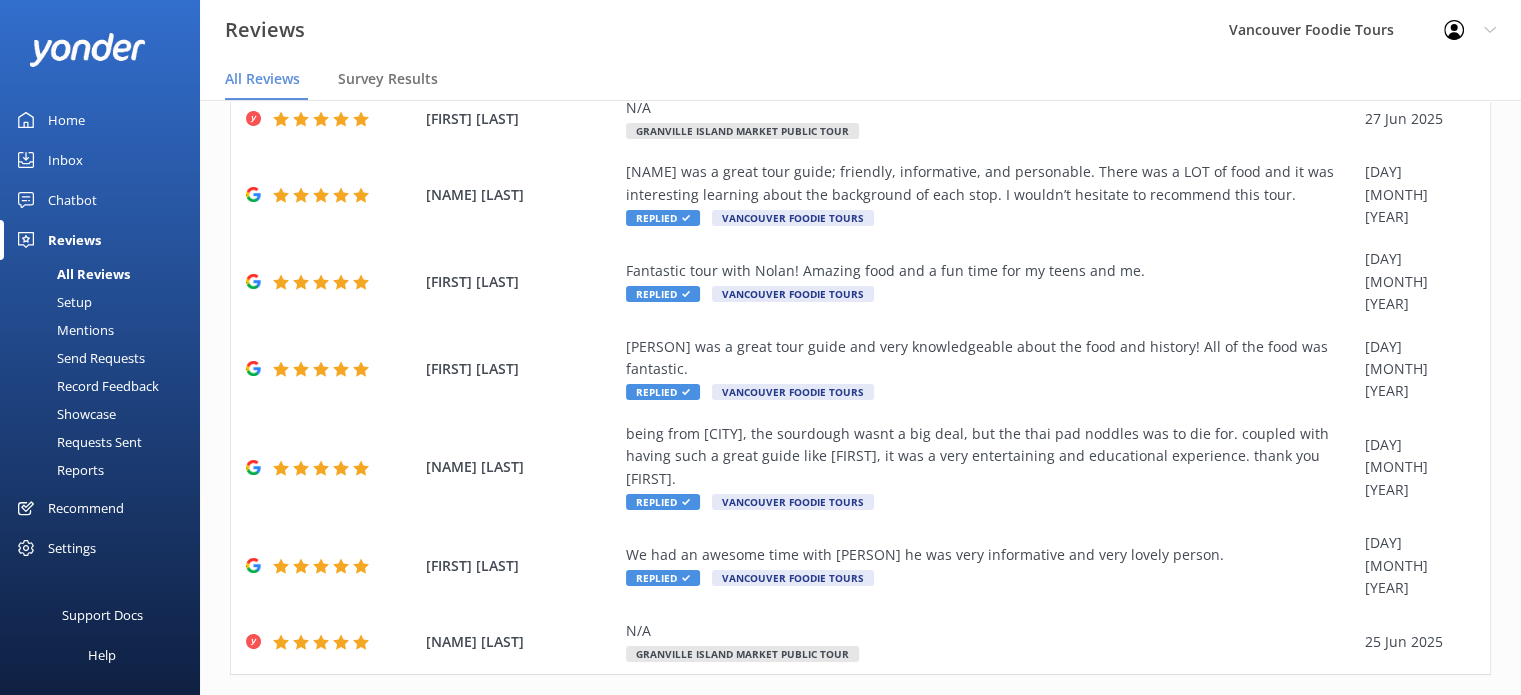 click on "15" at bounding box center [1254, 717] 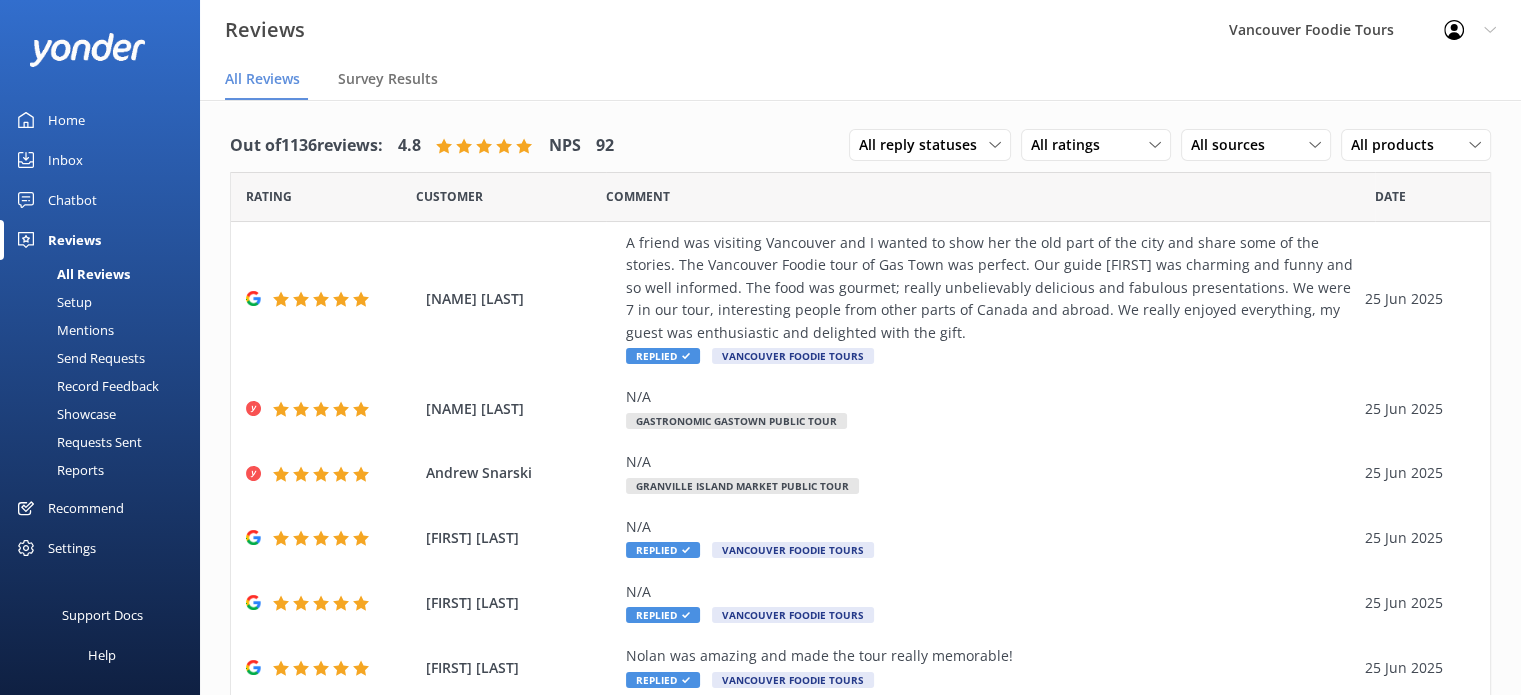 scroll, scrollTop: 464, scrollLeft: 0, axis: vertical 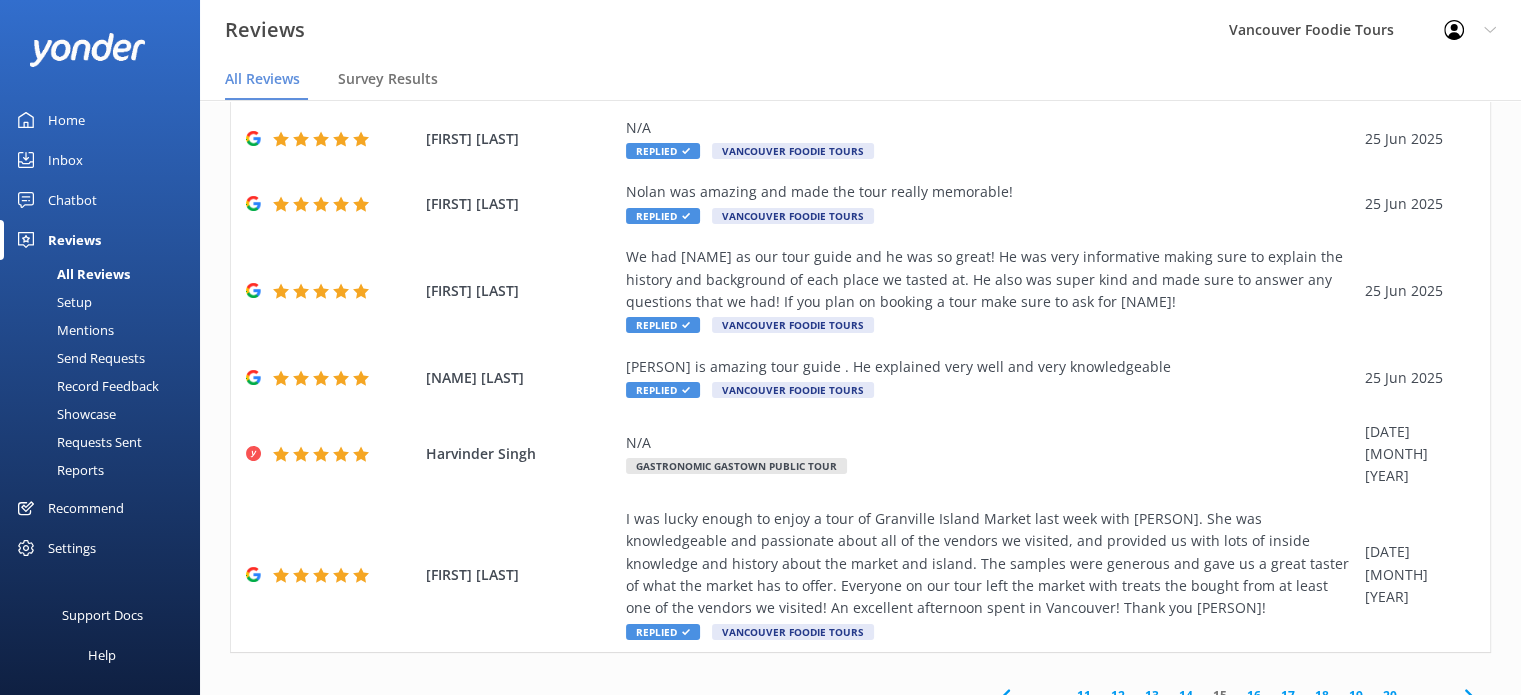 click 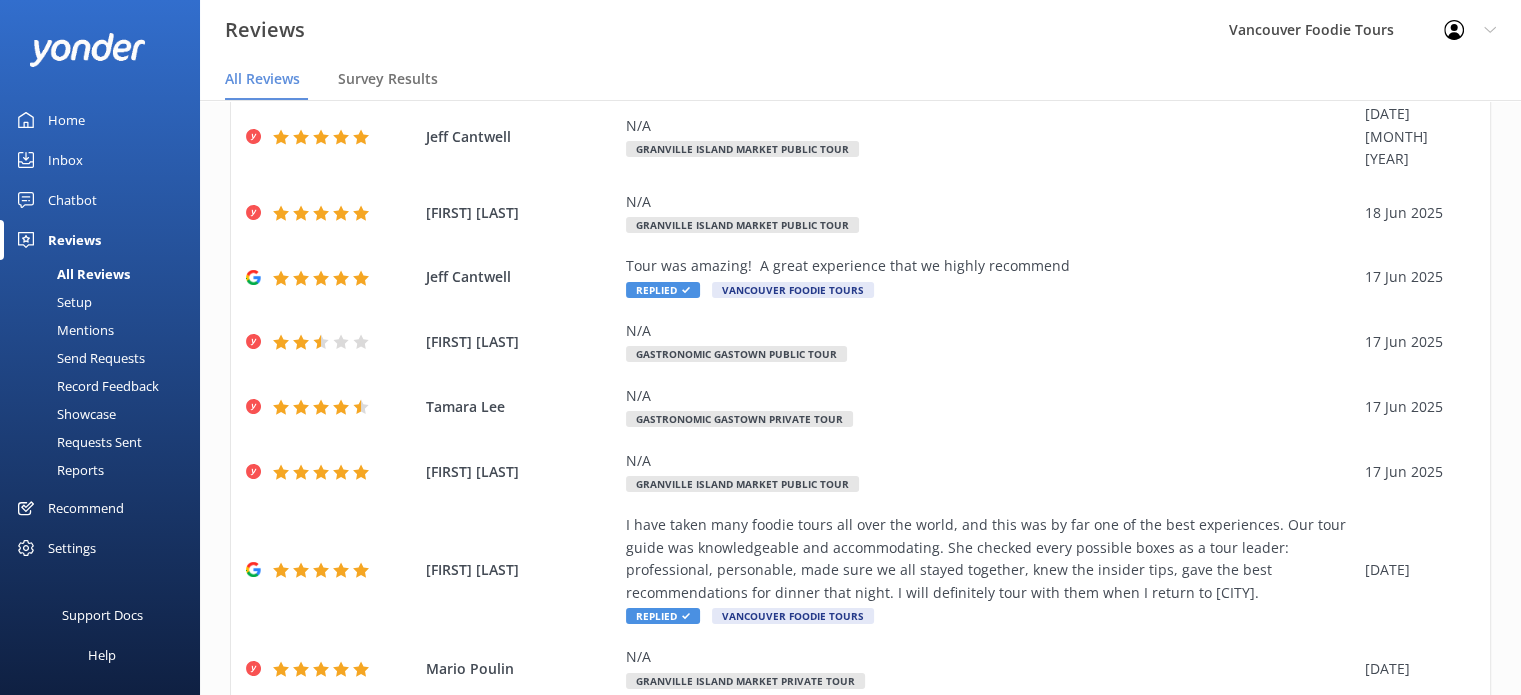 scroll, scrollTop: 352, scrollLeft: 0, axis: vertical 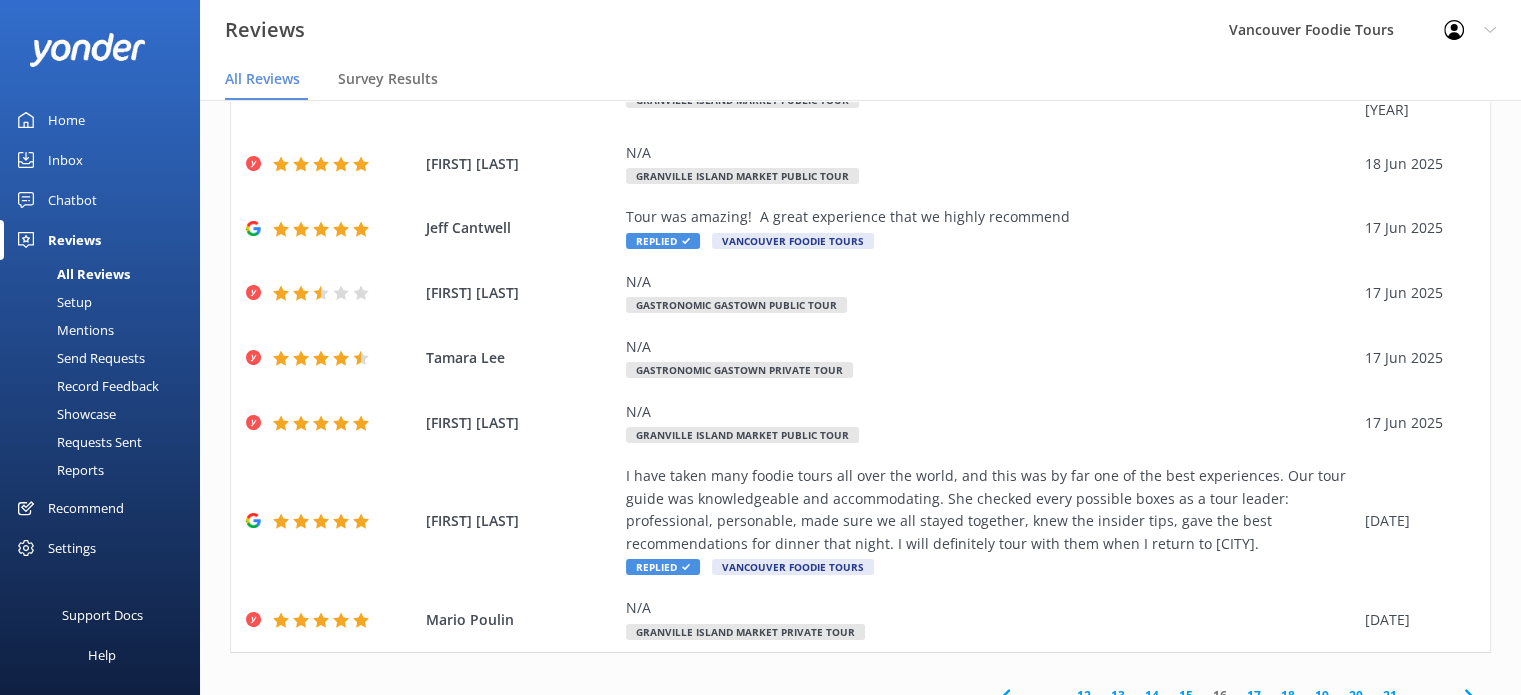 click 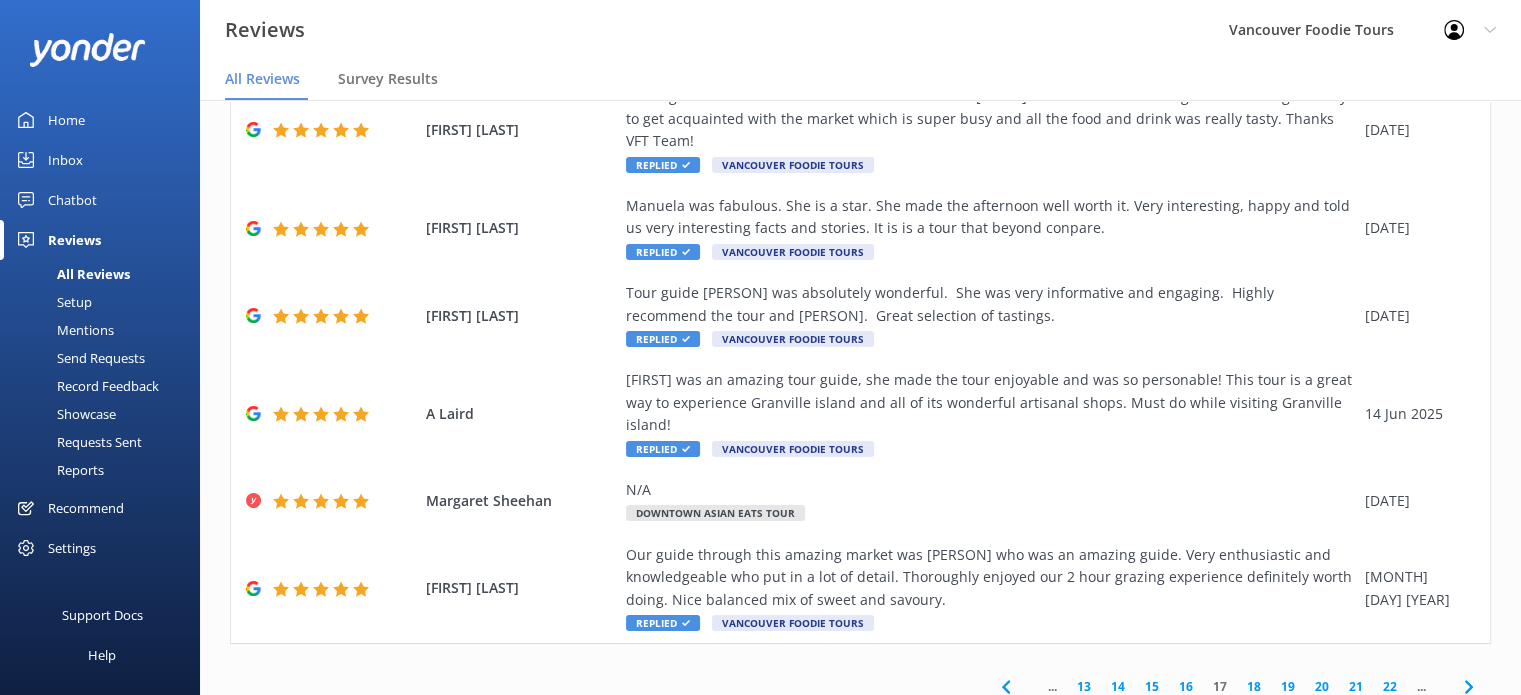 scroll, scrollTop: 442, scrollLeft: 0, axis: vertical 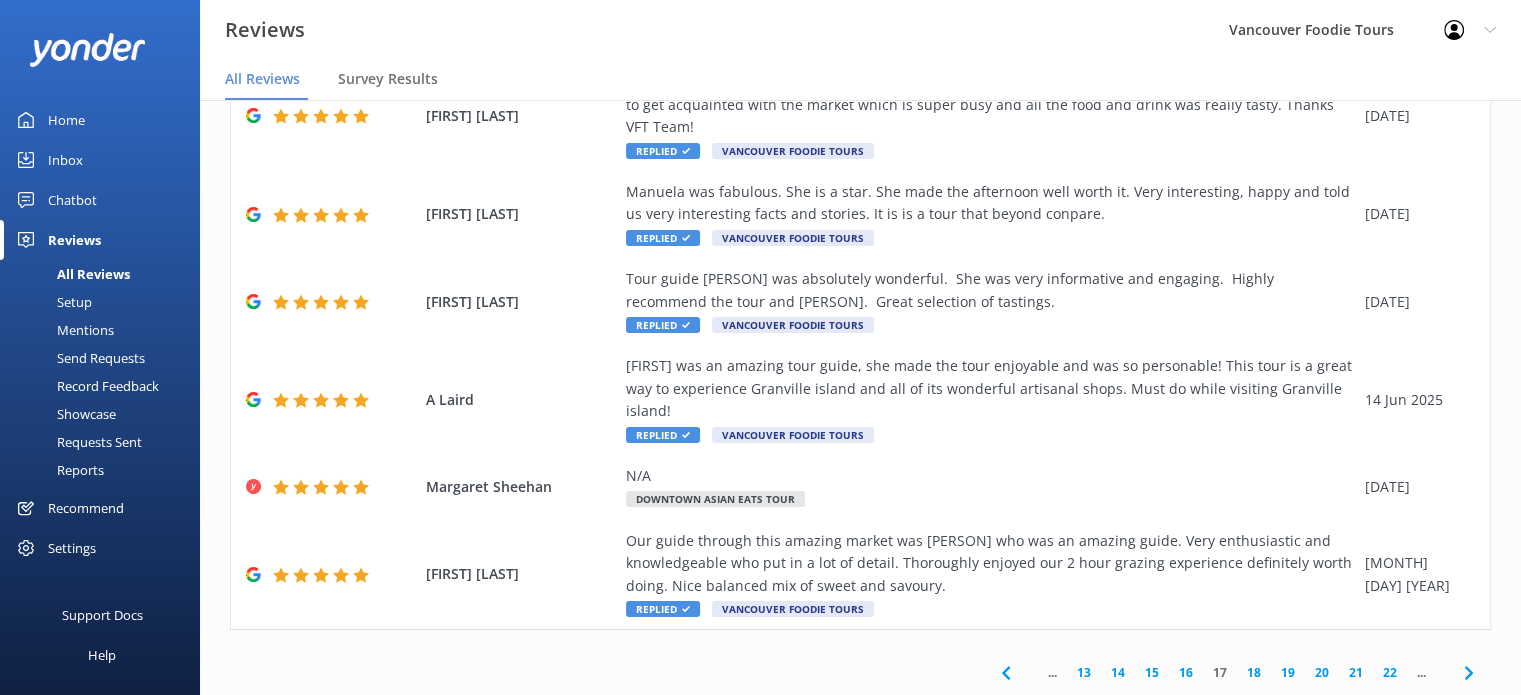 click 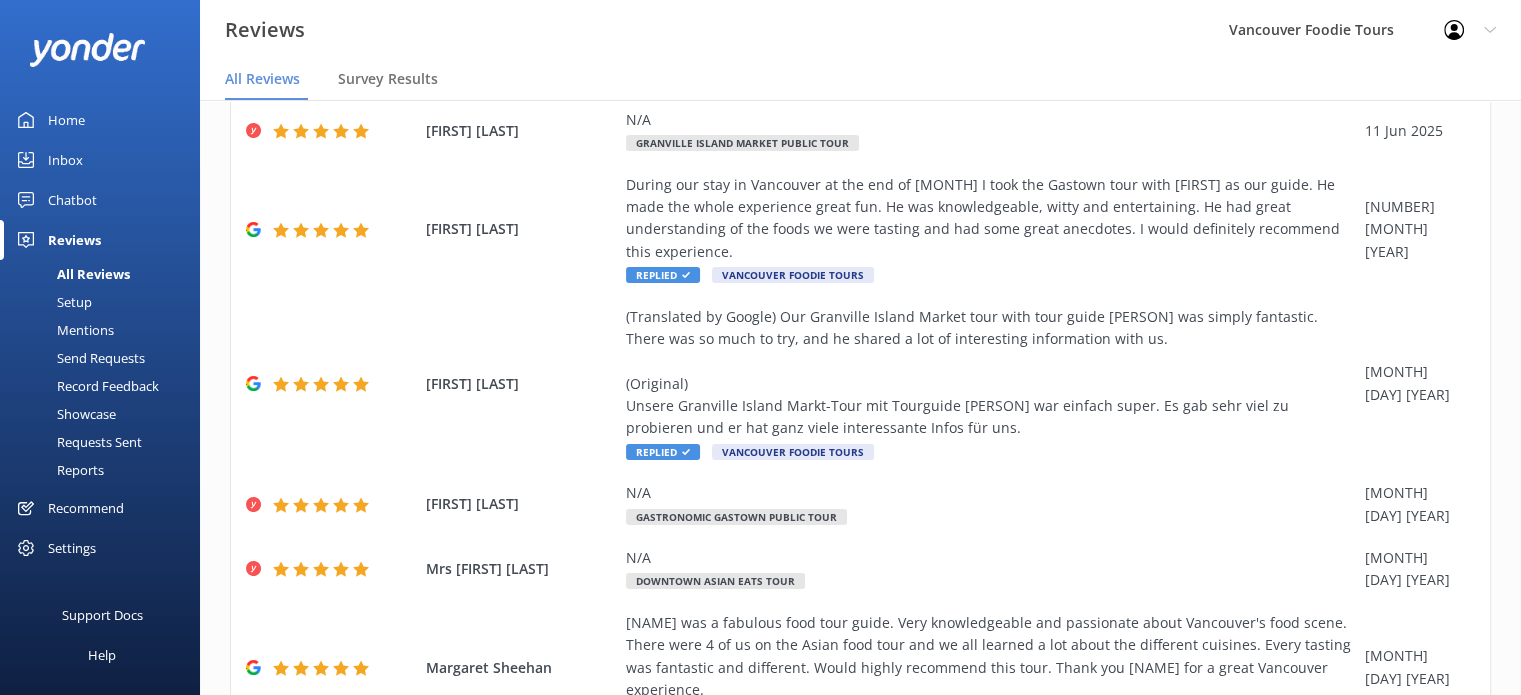 scroll, scrollTop: 487, scrollLeft: 0, axis: vertical 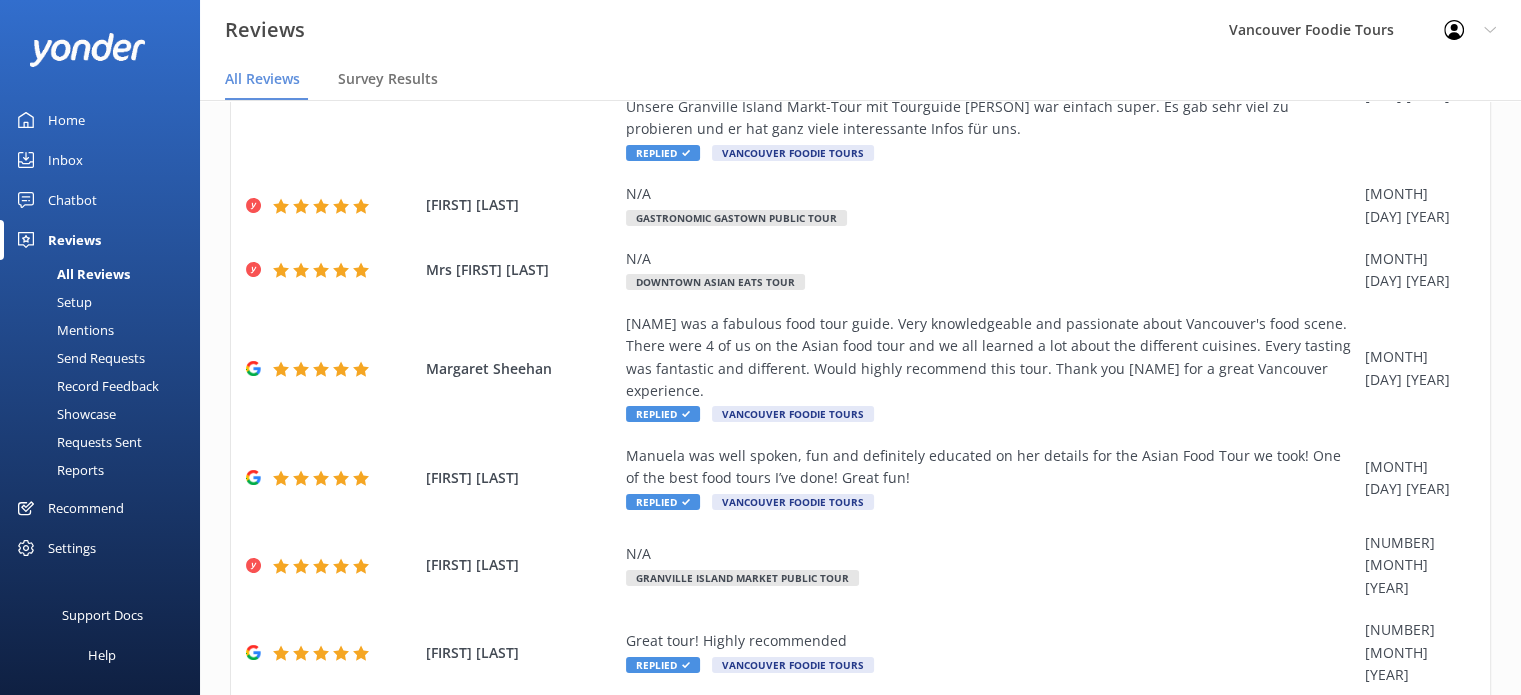 click 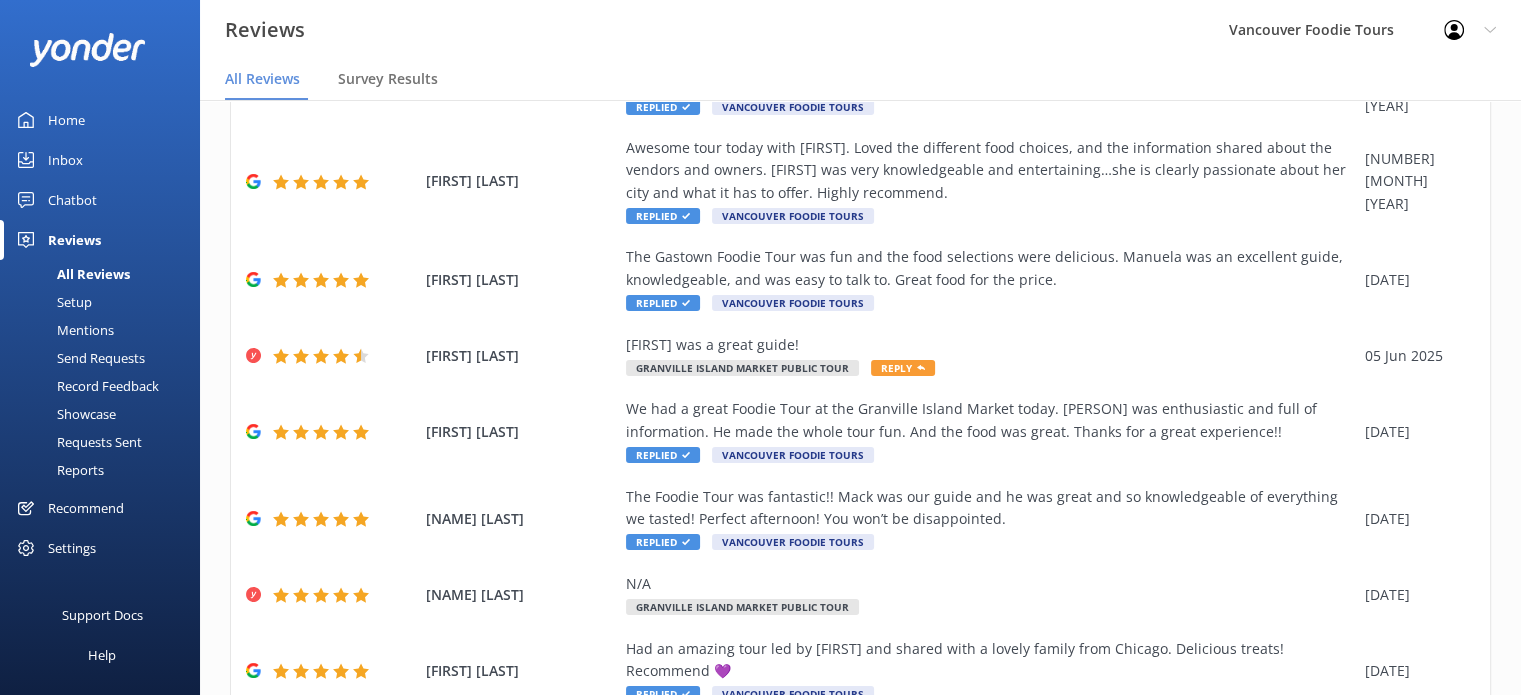 scroll, scrollTop: 442, scrollLeft: 0, axis: vertical 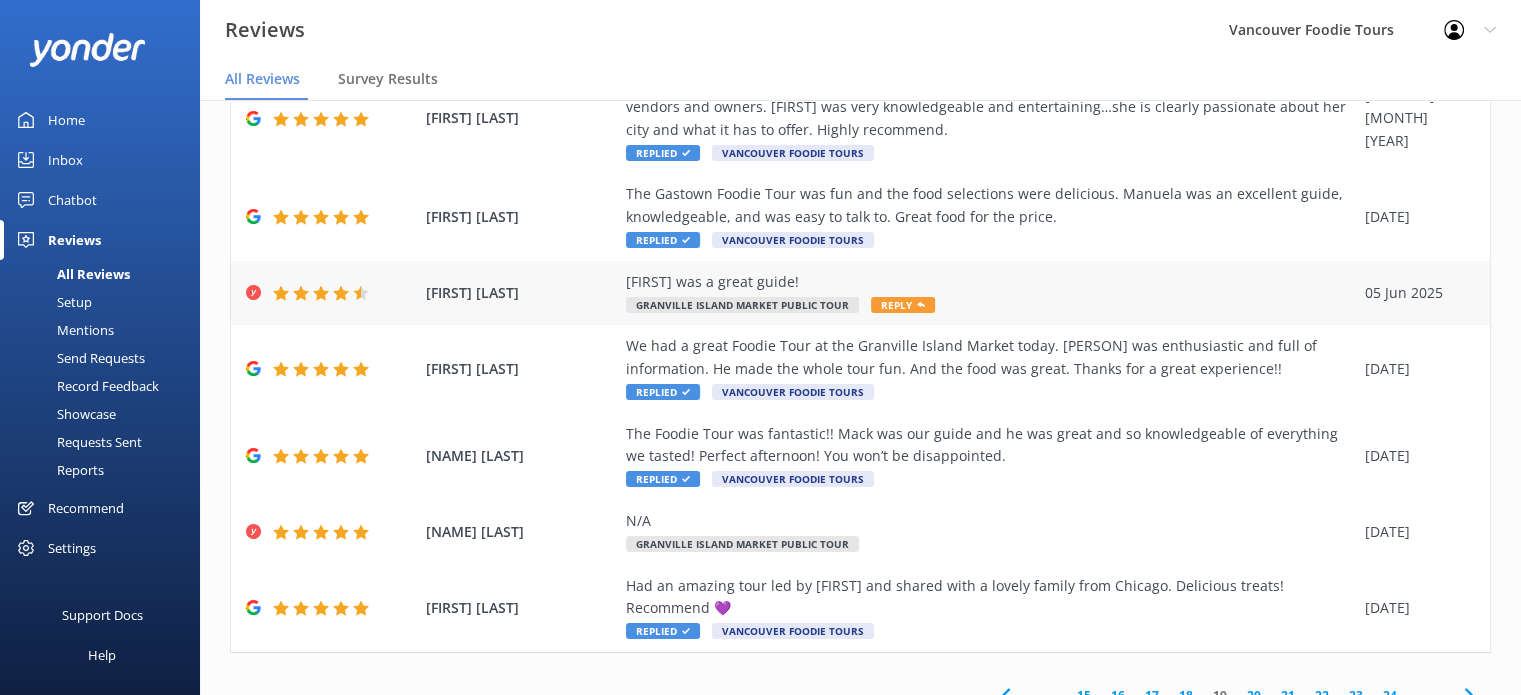 click on "[PERSON] was a great guide! Granville Island Market Public Tour Reply" at bounding box center (990, 293) 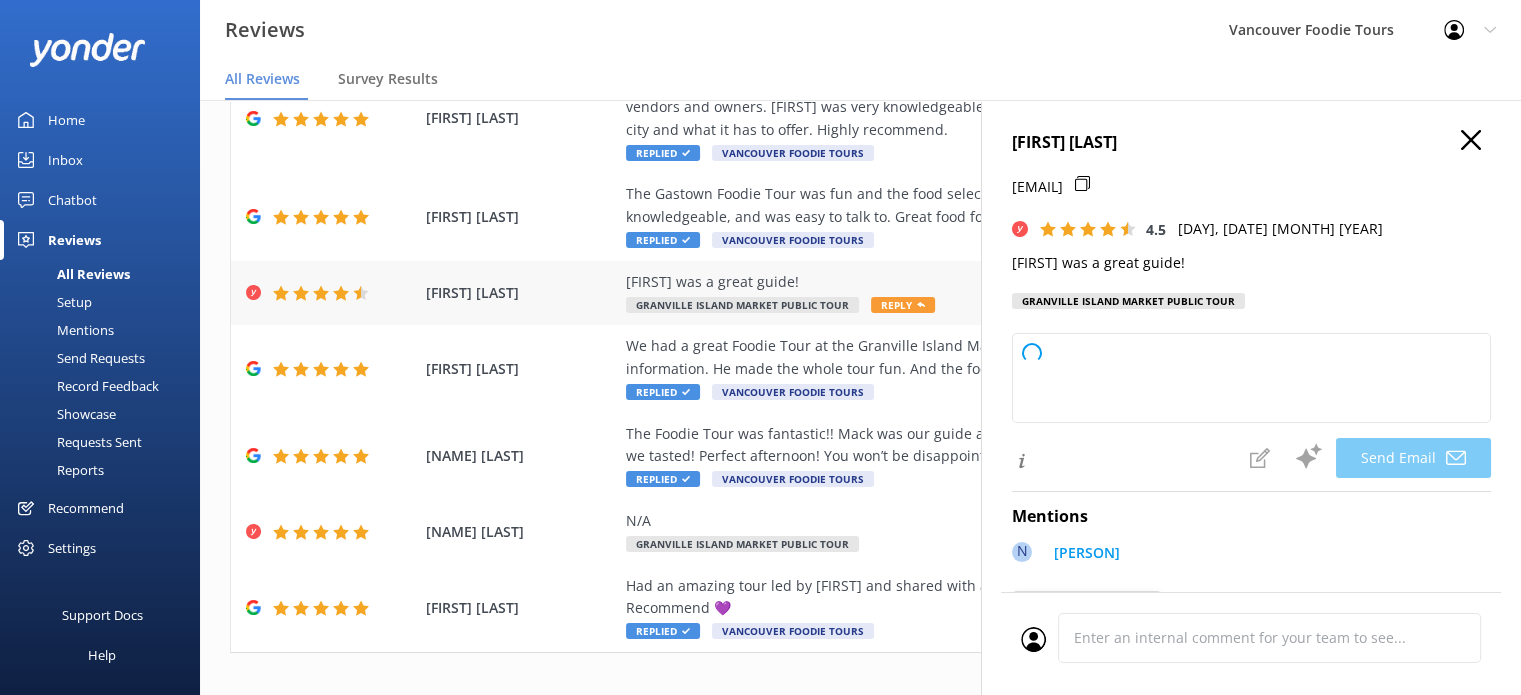 type on "Thank you so much, [FIRST], for your kind words, [FIRST]! We're delighted to hear that you had a great experience with [FIRST] as your guide. We hope to welcome you back again soon!" 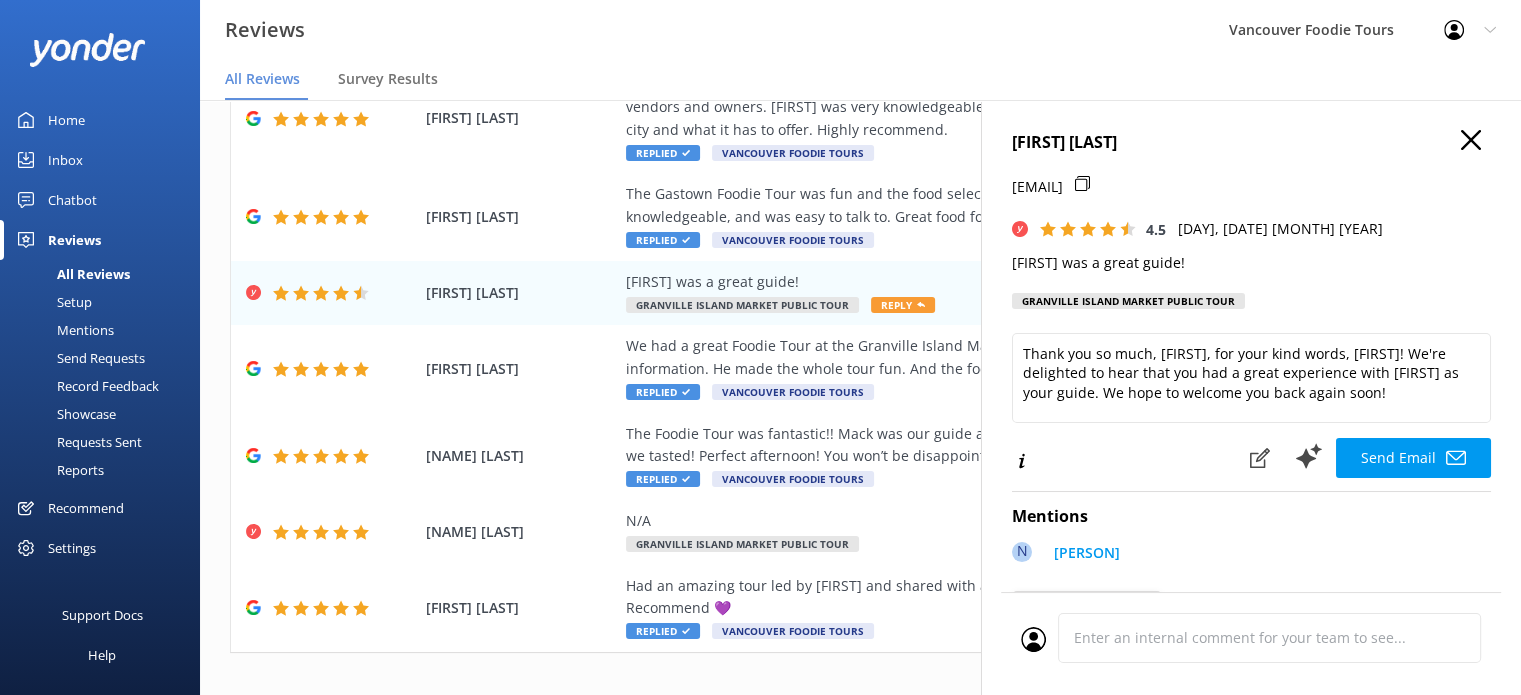 click 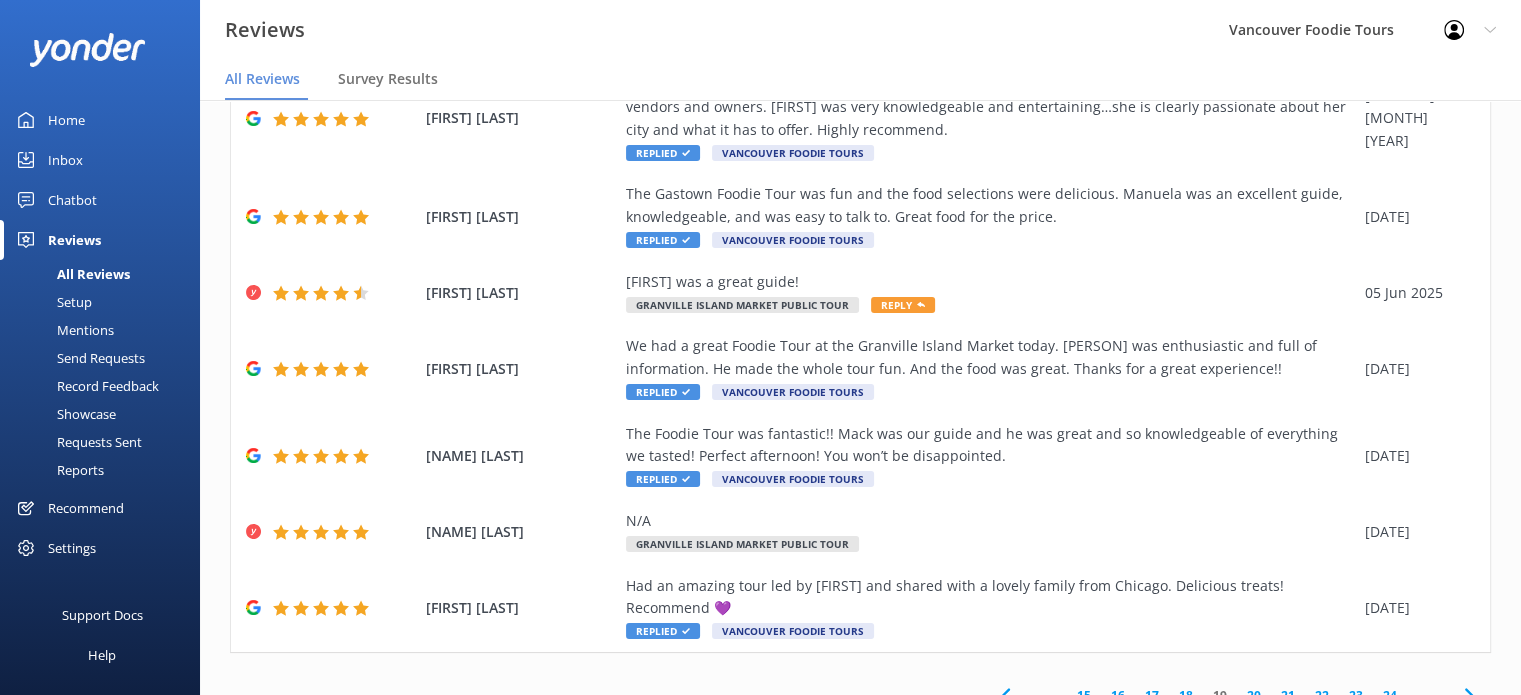 click 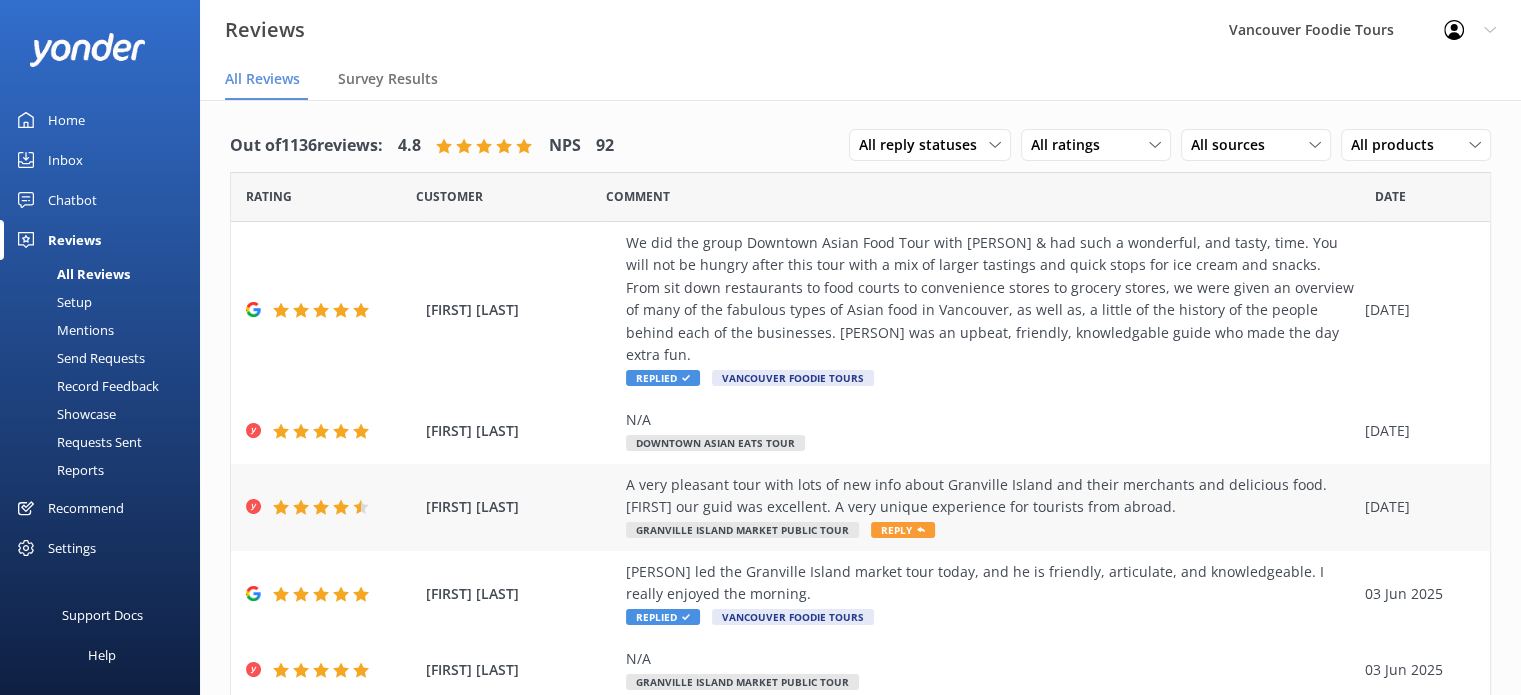 click on "A very pleasant tour with lots of new info about Granville Island and their merchants and delicious food. [FIRST] our guid was excellent. A very unique experience for tourists from abroad." at bounding box center (990, 496) 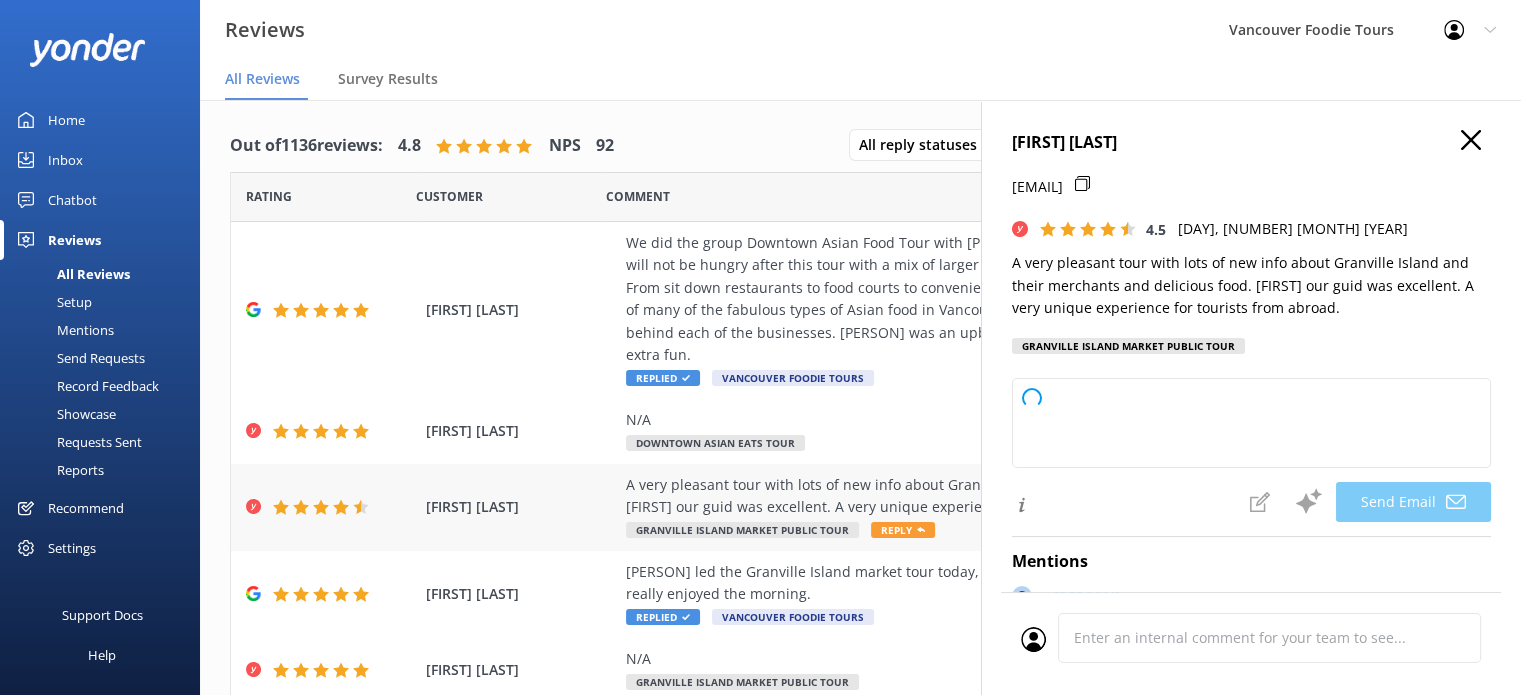 type on "Thank you so much, [PERSON], for your wonderful review! We're thrilled to hear you enjoyed discovering Granville Island with [PERSON] and that the food and stories made your tour memorable. We appreciate your kind words and hope to welcome you again soon!" 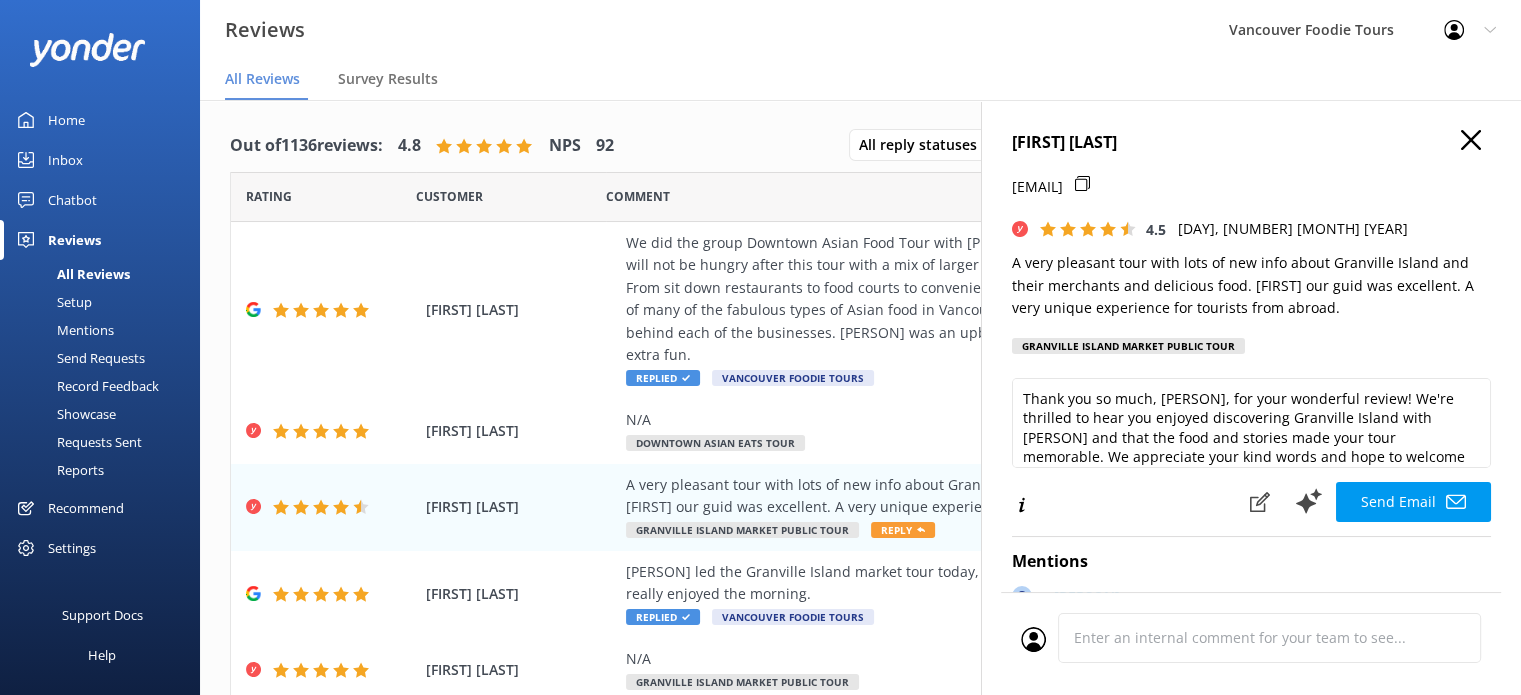 click 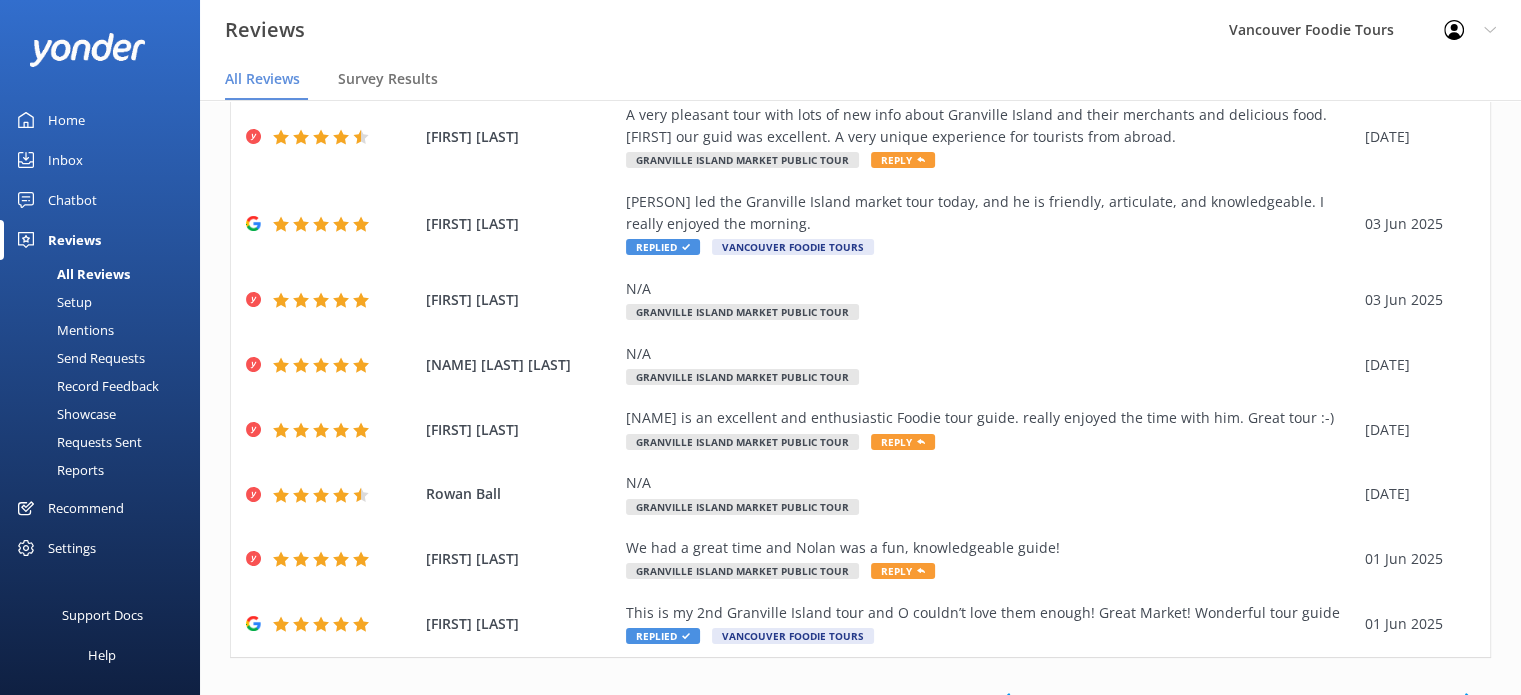 scroll, scrollTop: 375, scrollLeft: 0, axis: vertical 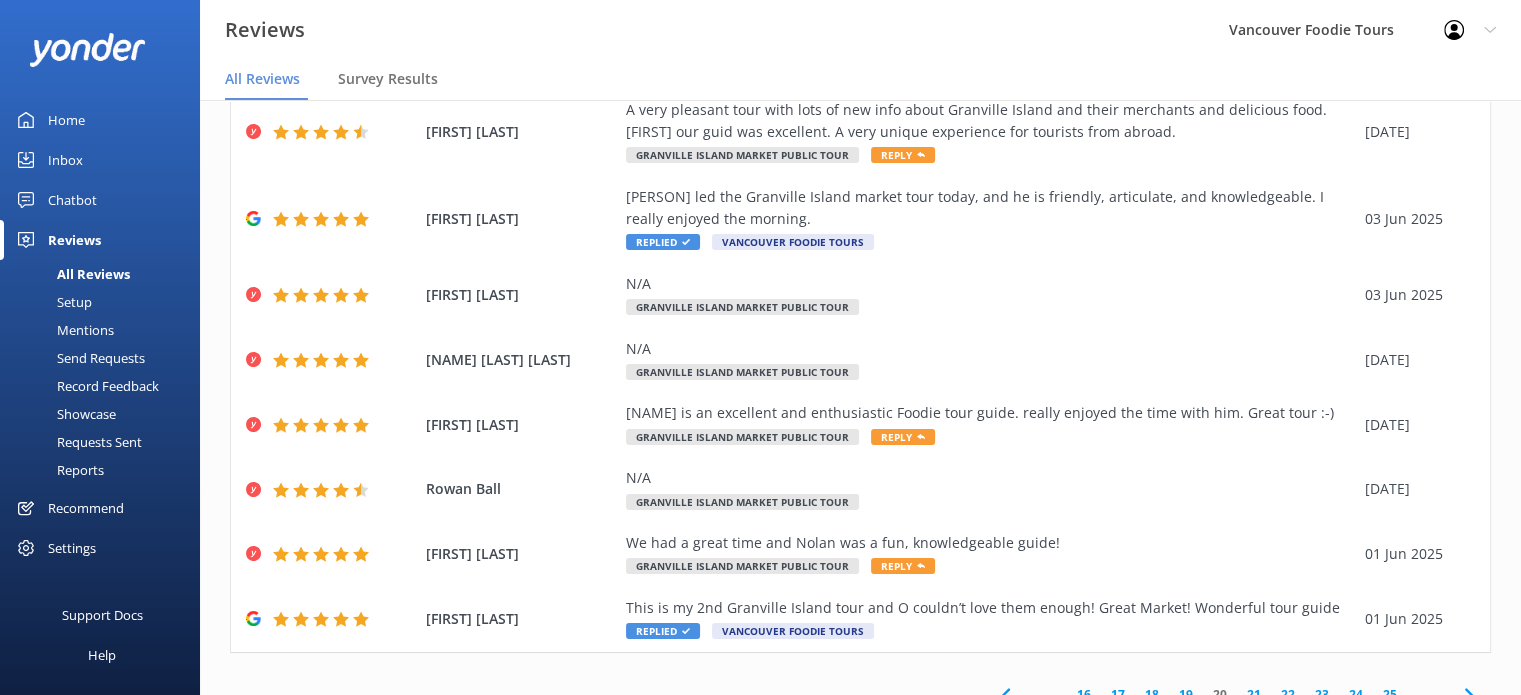 click on "21" at bounding box center [1254, 694] 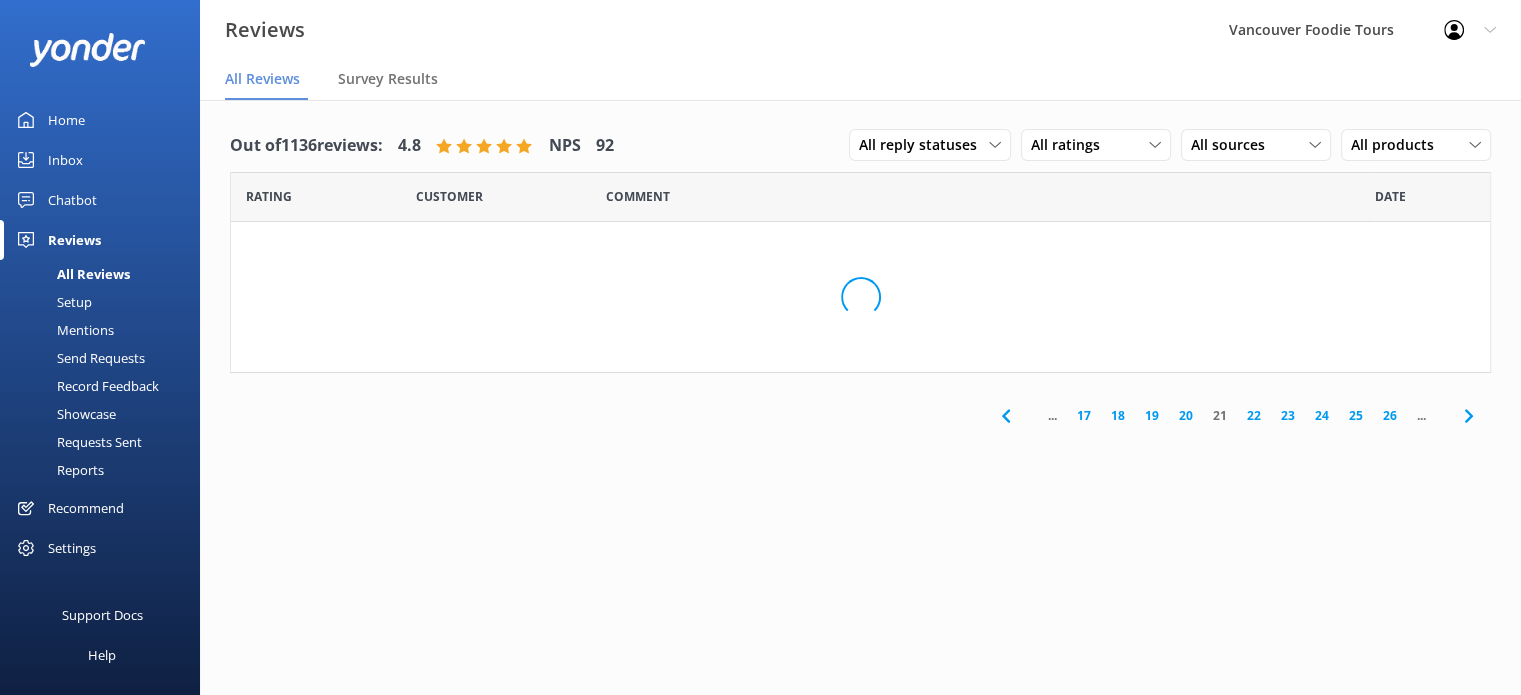 scroll, scrollTop: 0, scrollLeft: 0, axis: both 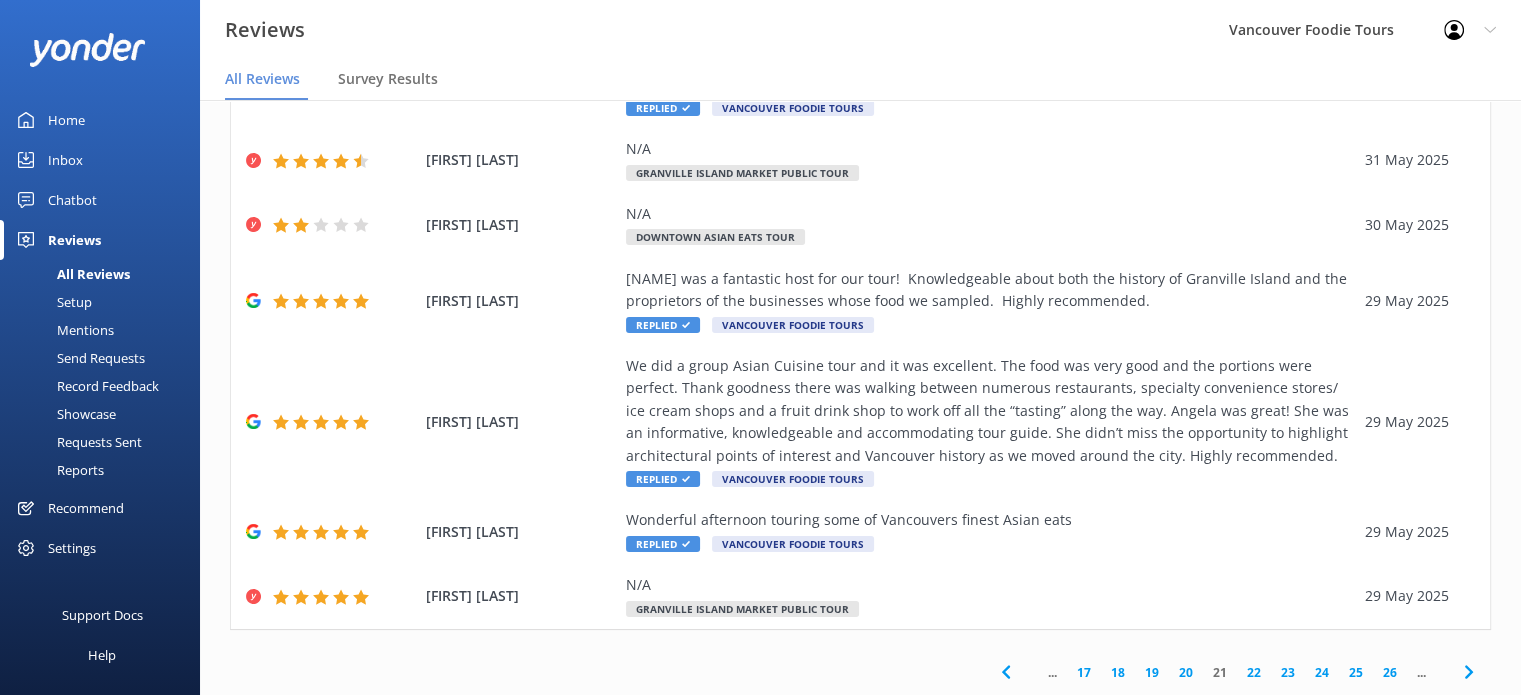 click 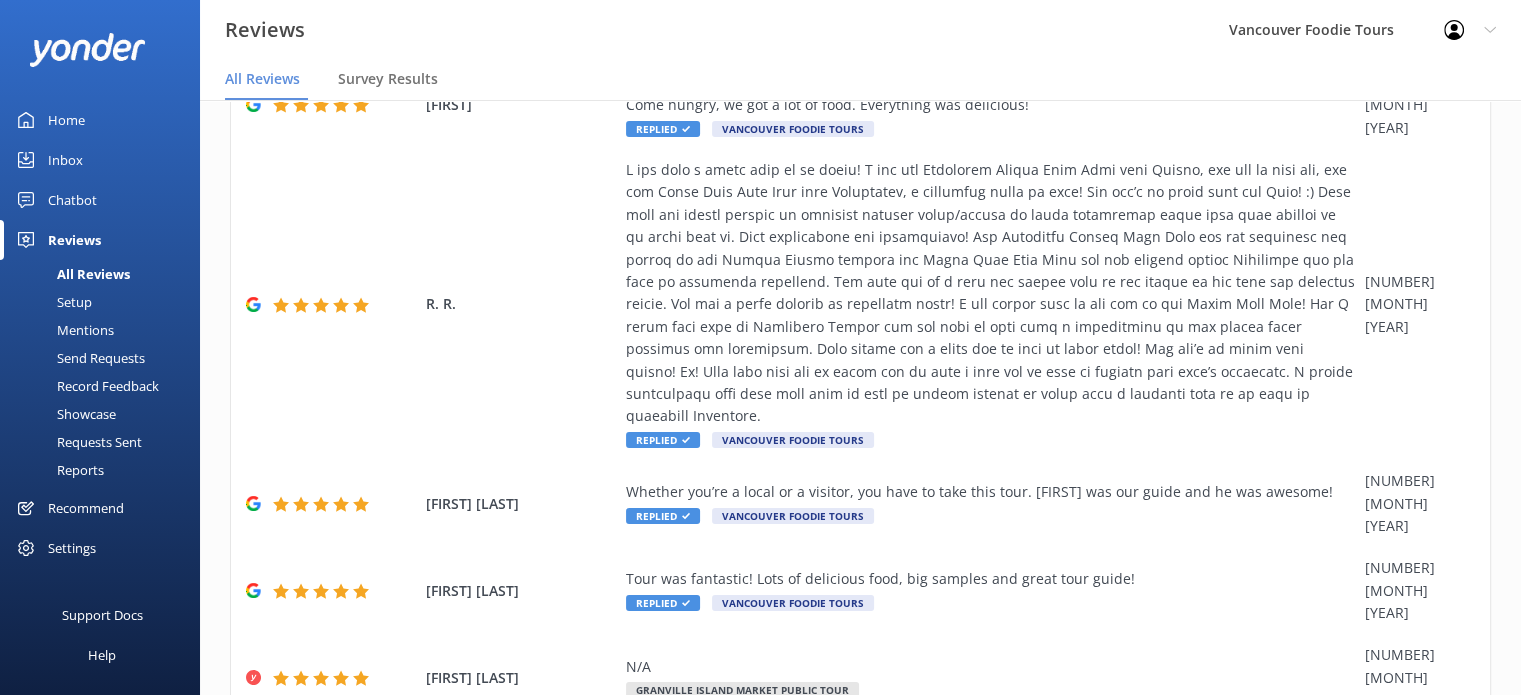 scroll, scrollTop: 599, scrollLeft: 0, axis: vertical 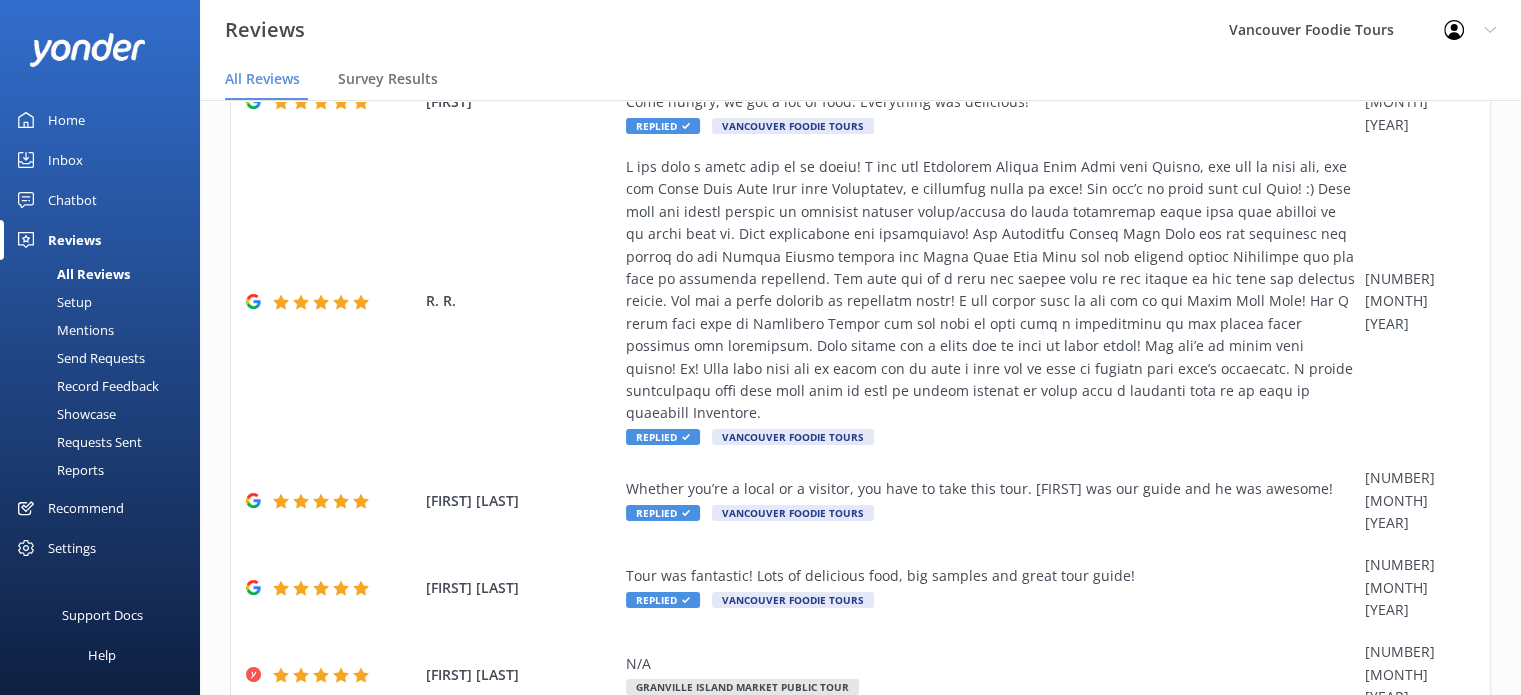 click 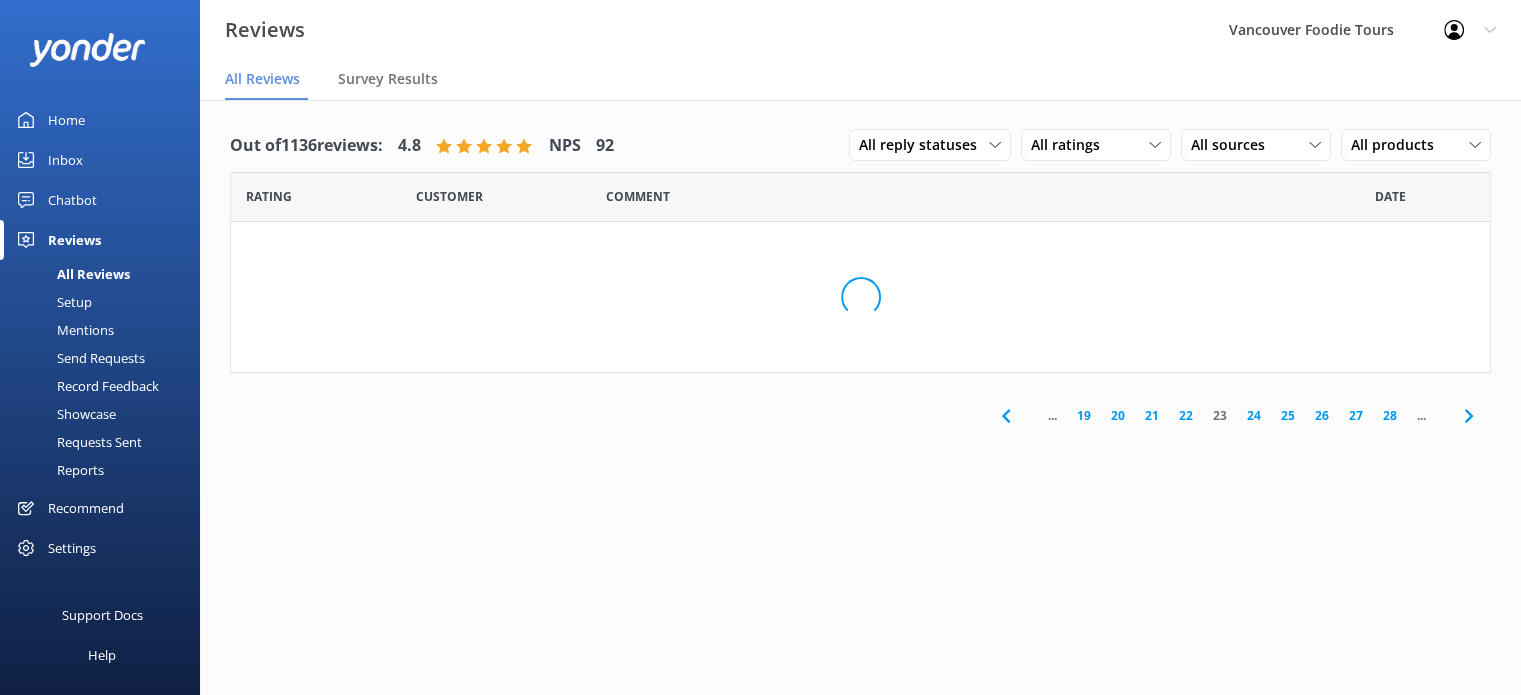 scroll, scrollTop: 0, scrollLeft: 0, axis: both 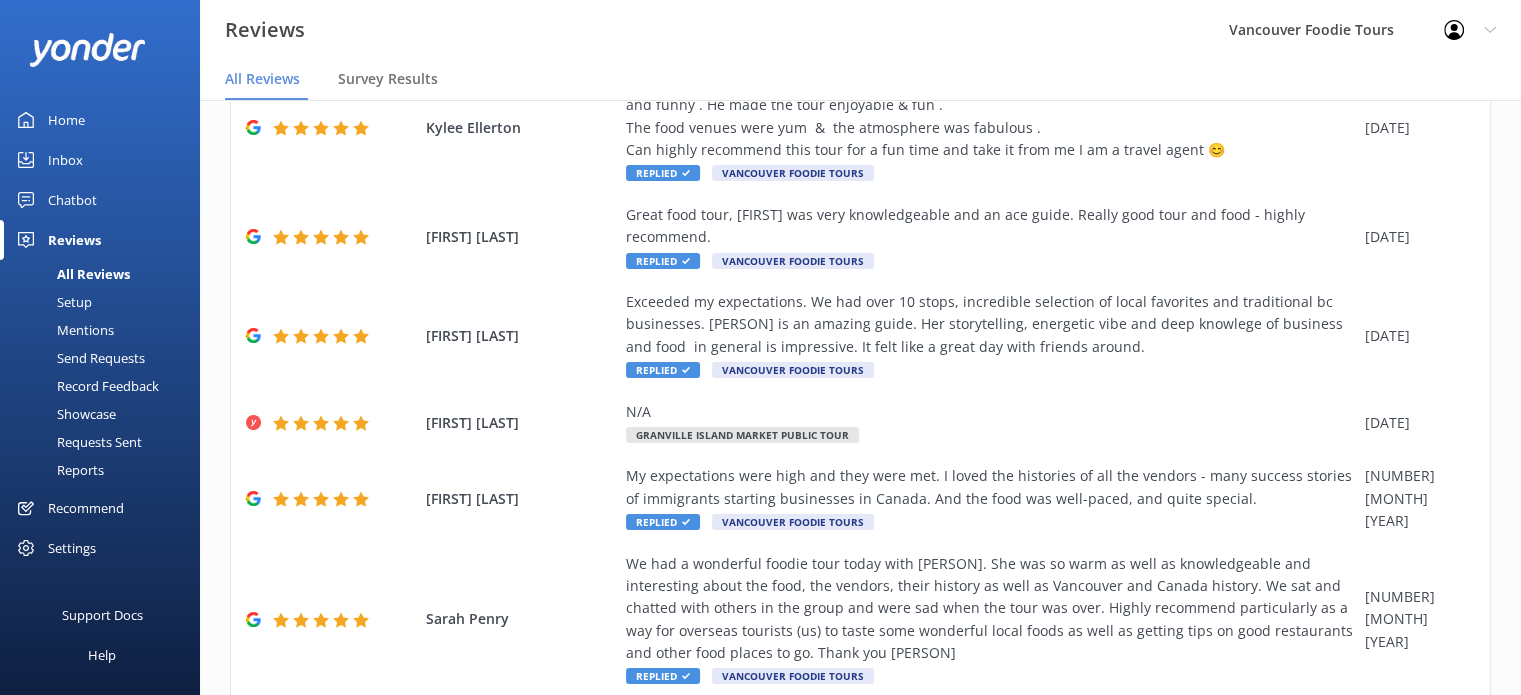 click 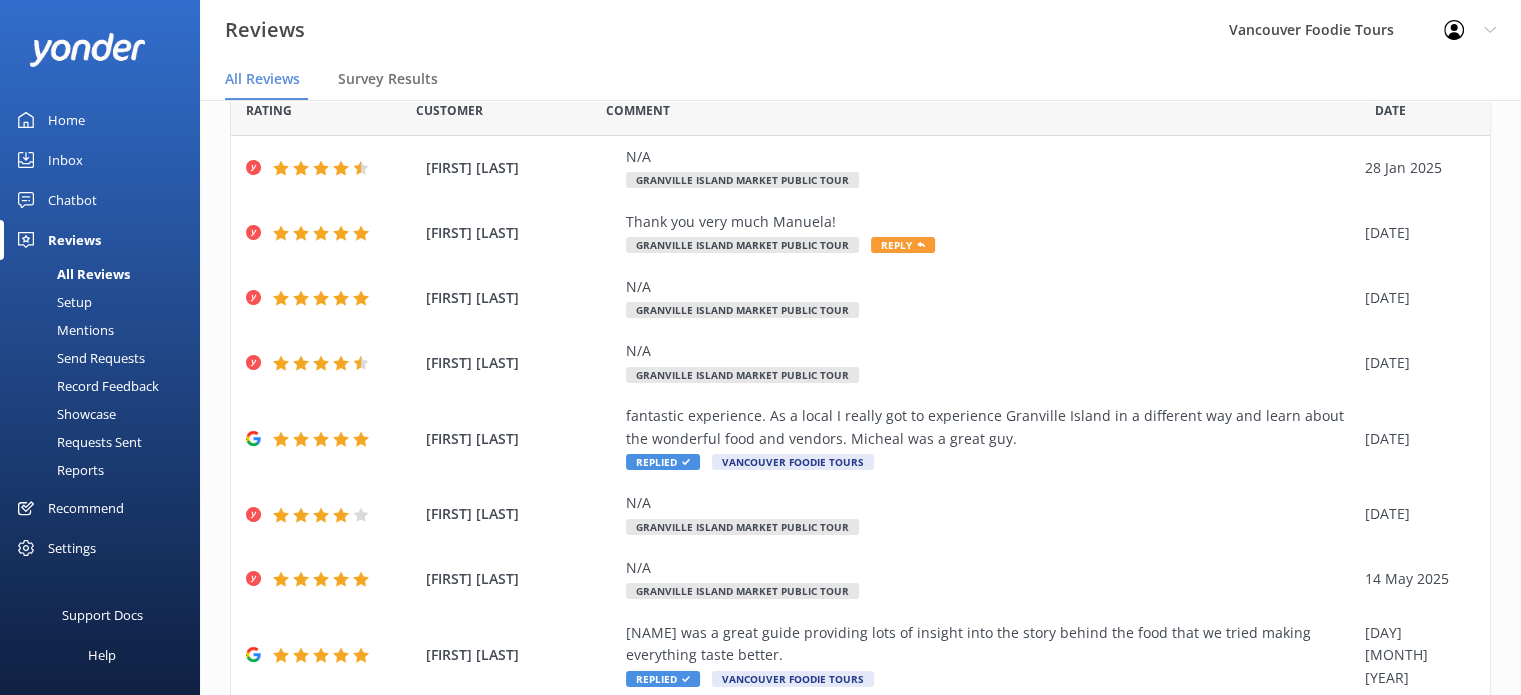 scroll, scrollTop: 352, scrollLeft: 0, axis: vertical 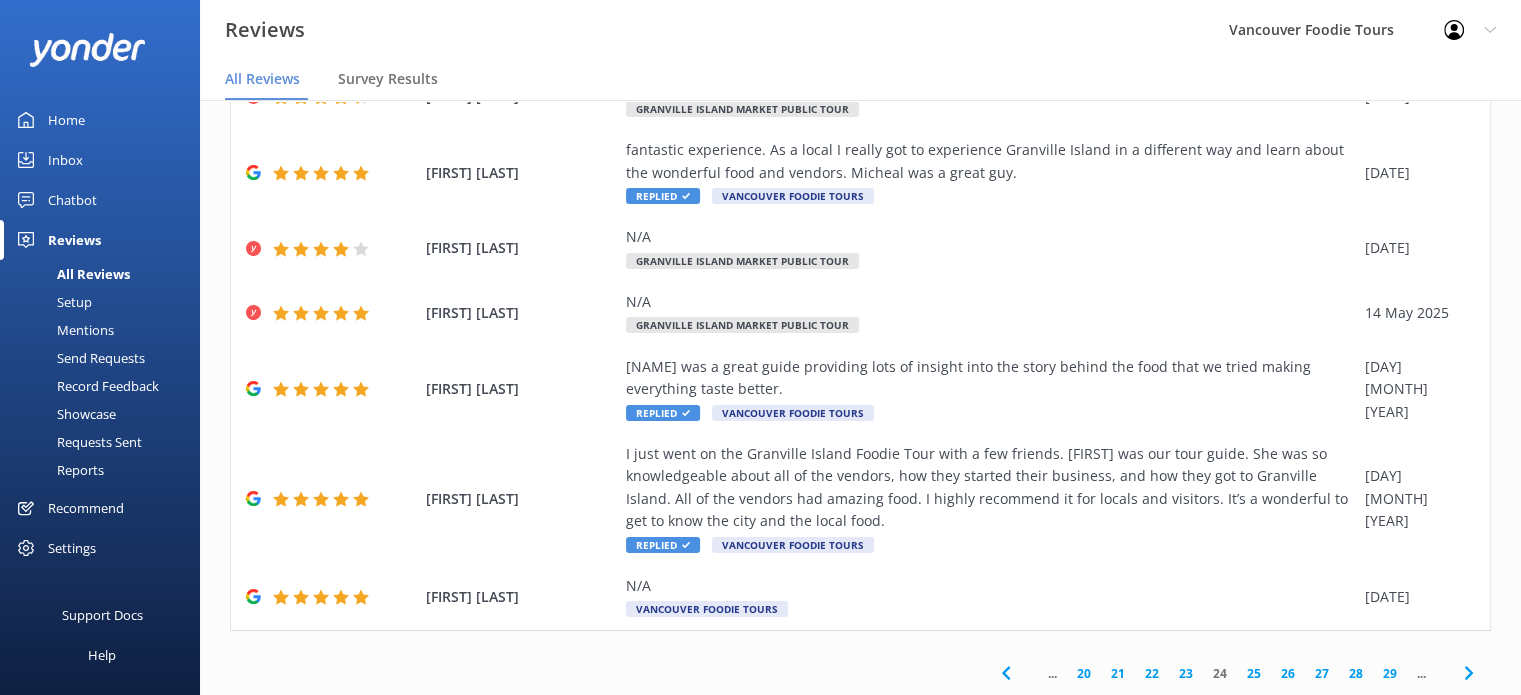click 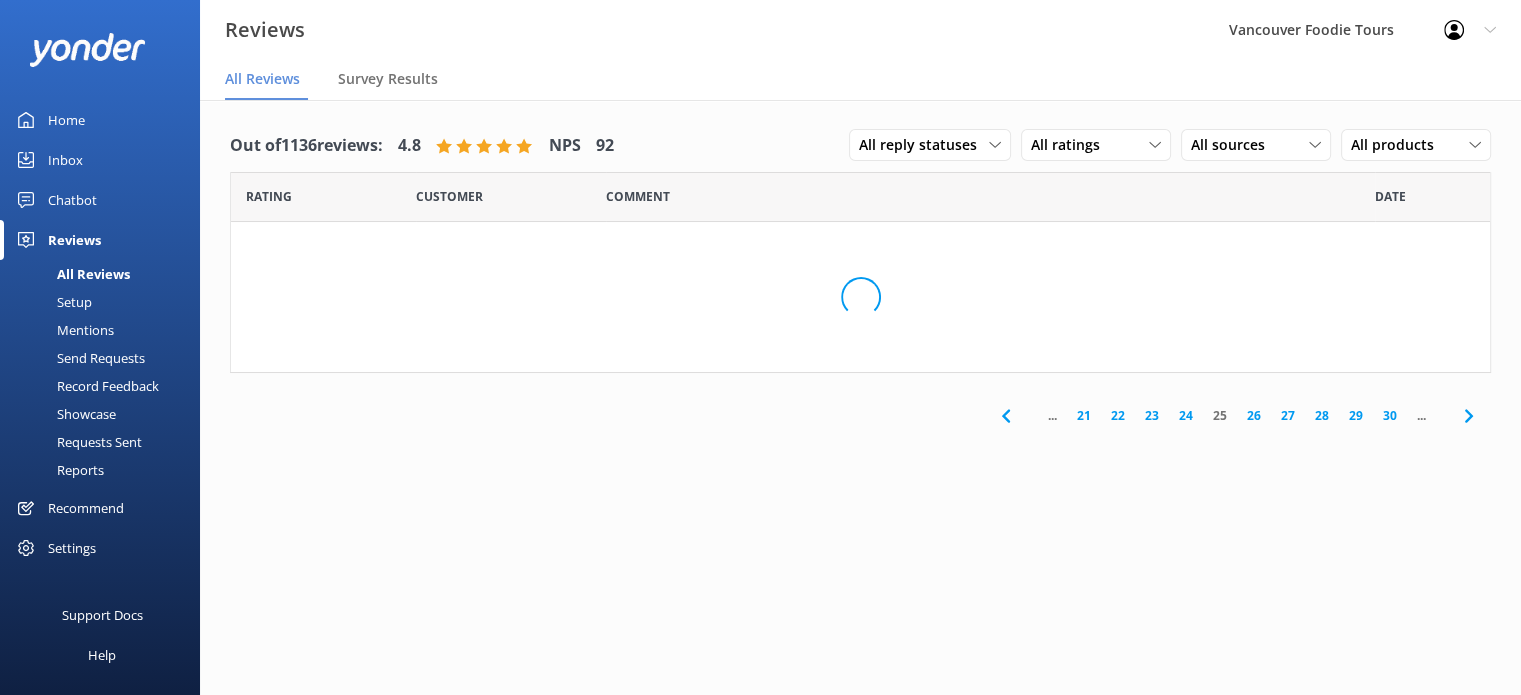 scroll, scrollTop: 0, scrollLeft: 0, axis: both 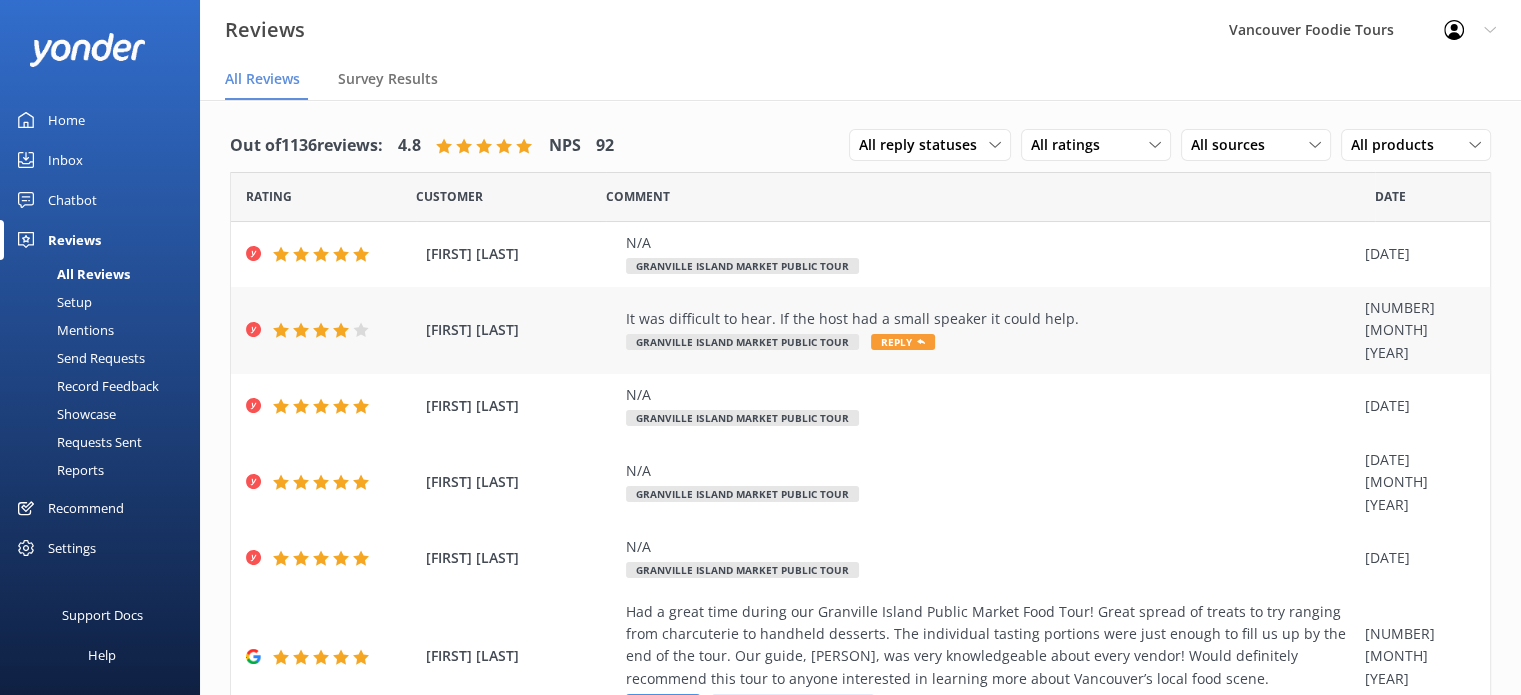 click on "It was difficult to hear. If the host had a small speaker it could help." at bounding box center (990, 319) 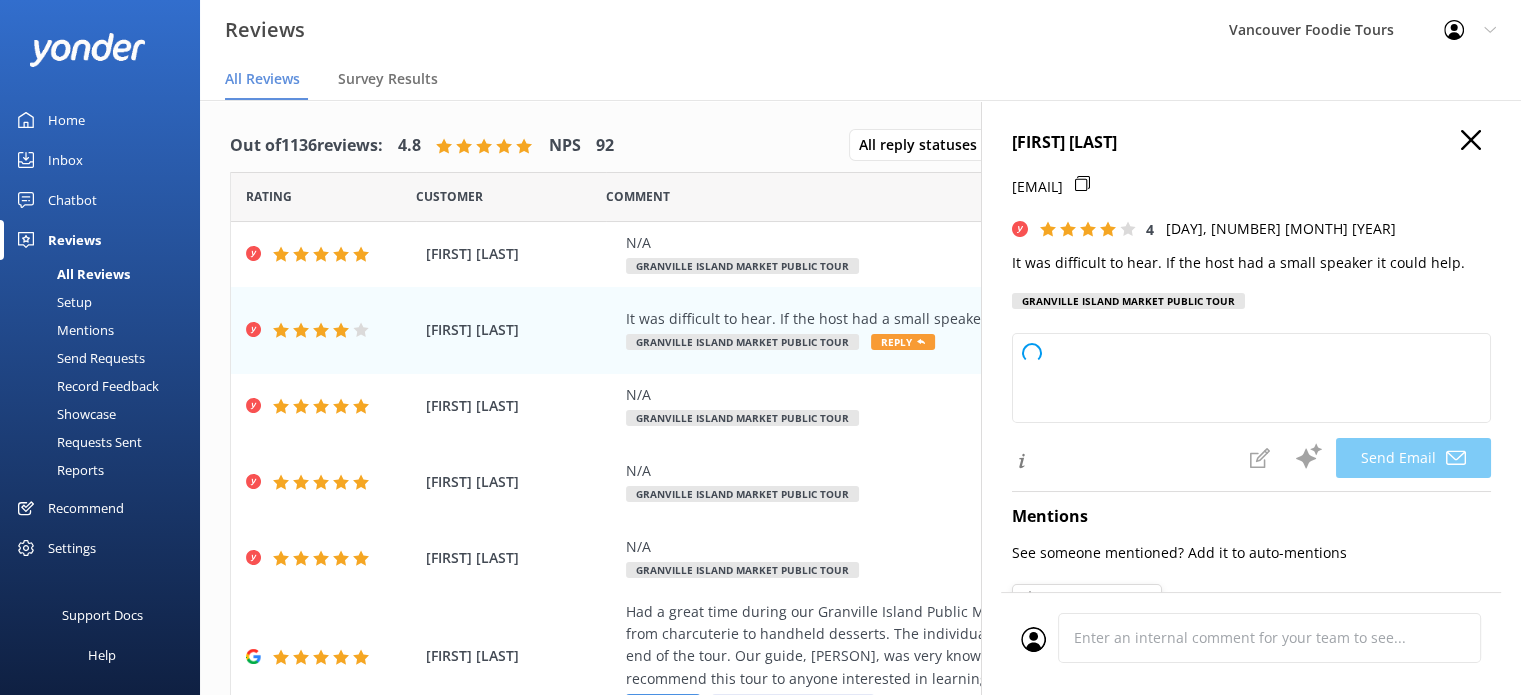 type on "Hi [PERSON],
Thank you for your feedback and suggestion! We’re glad you enjoyed your experience overall, and we appreciate your input about the sound. We’ll definitely look into adding a speaker for future events. Hope to see you again soon!
Best regards,
The Team" 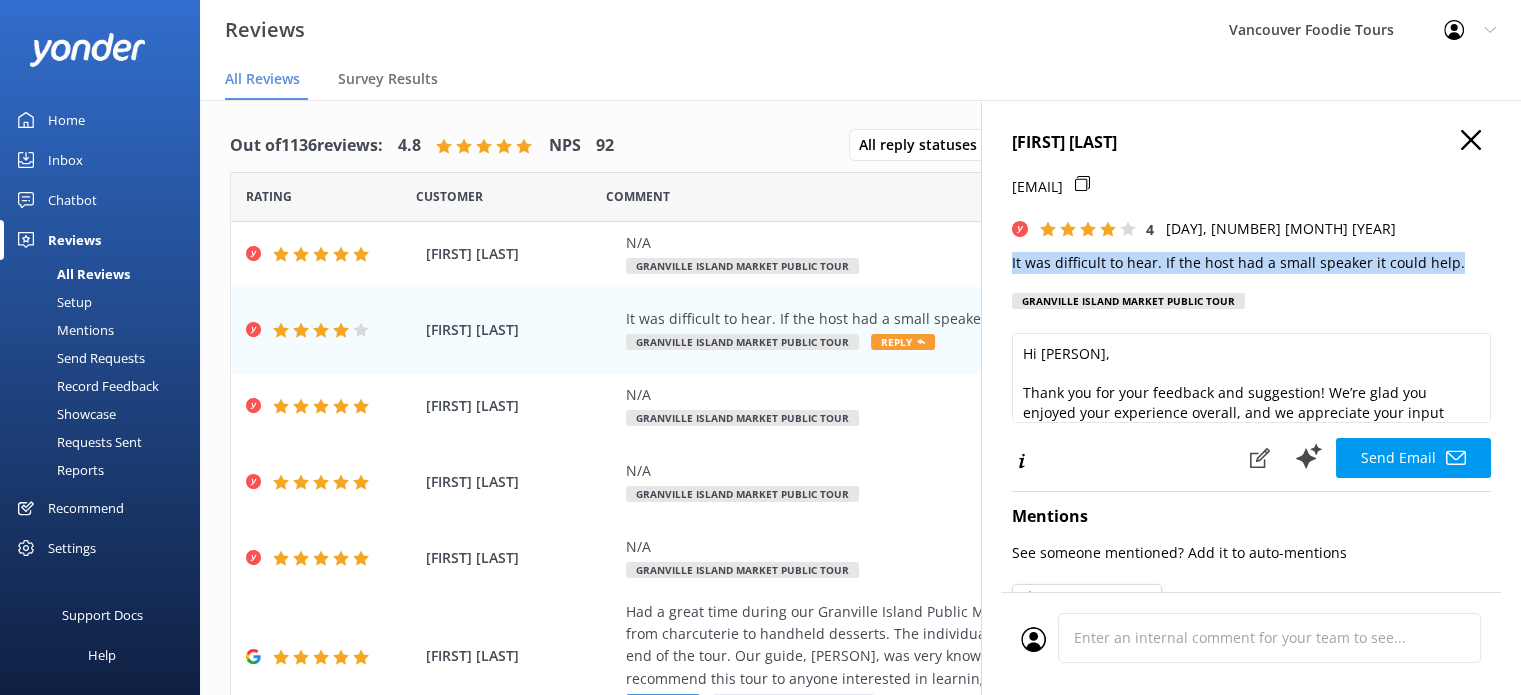 scroll, scrollTop: 0, scrollLeft: 15, axis: horizontal 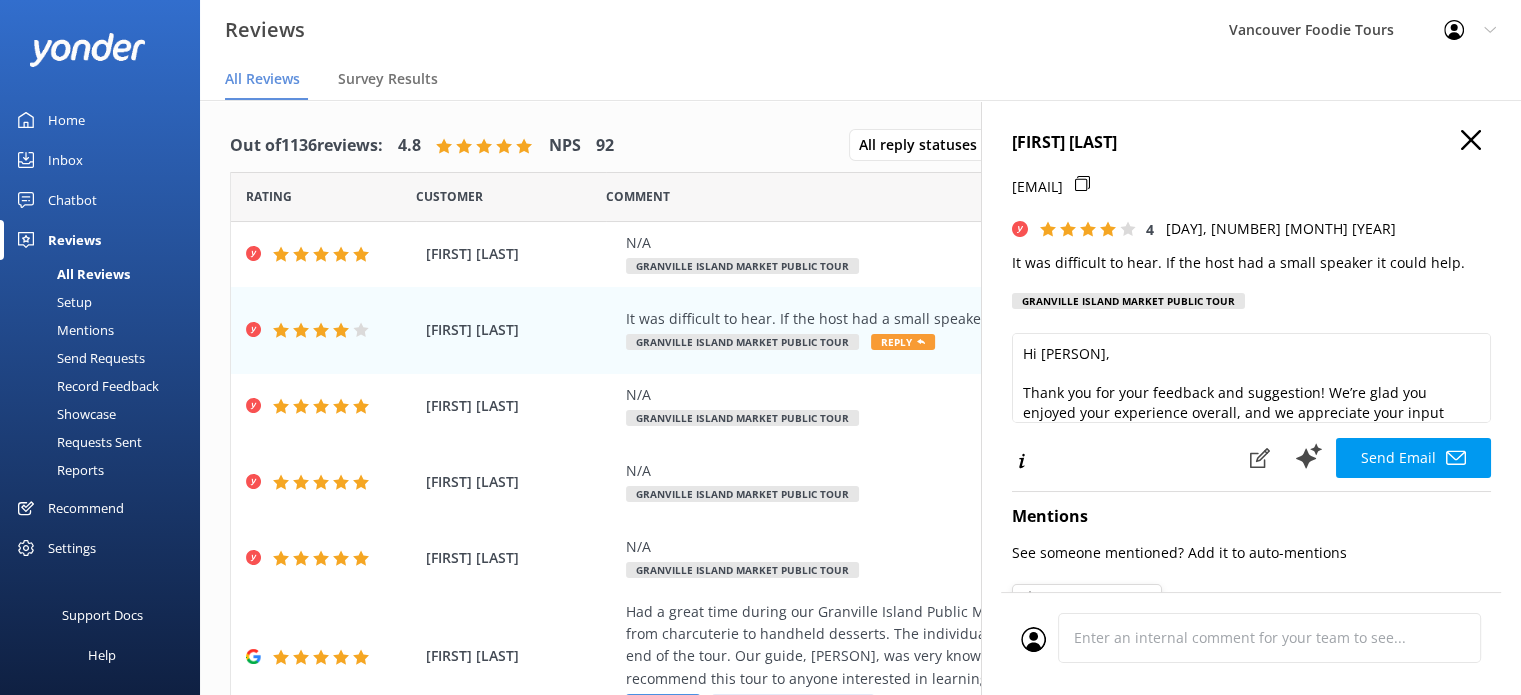 click 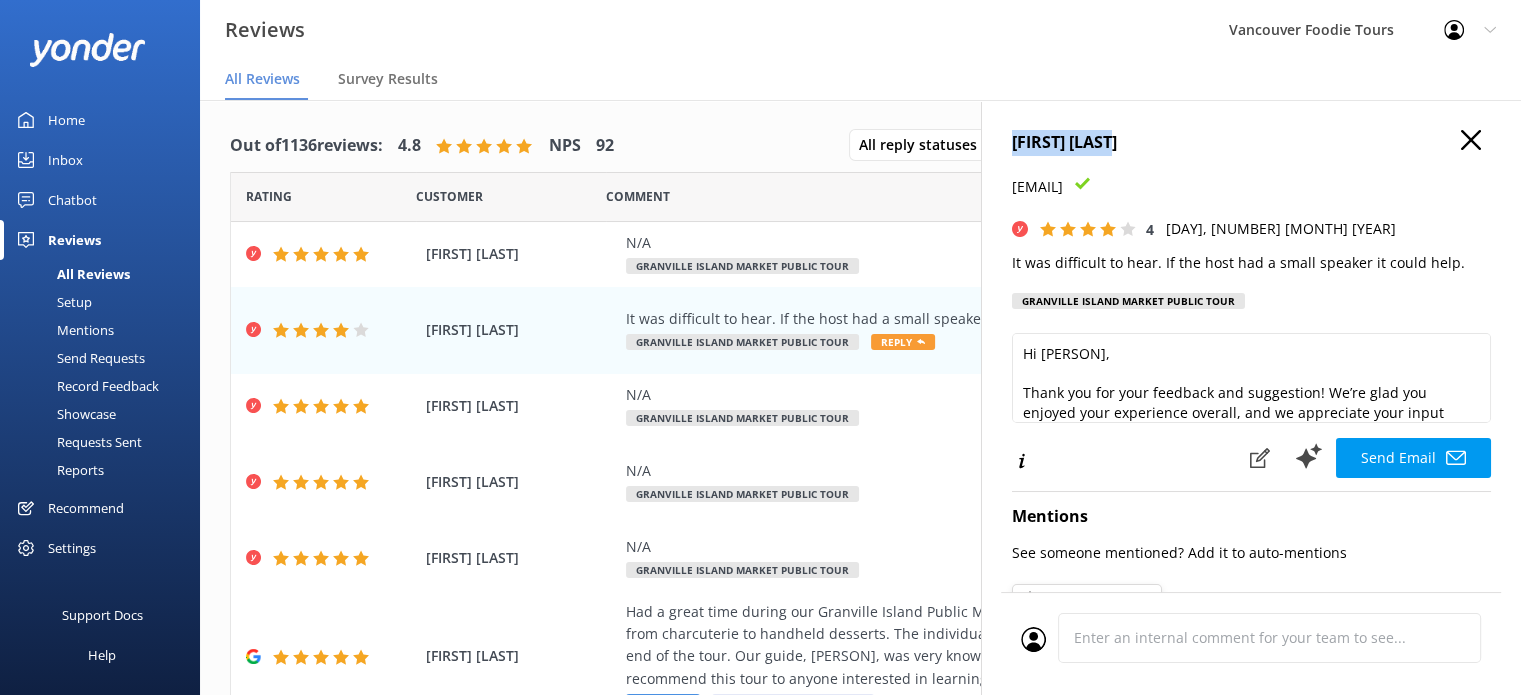 drag, startPoint x: 1123, startPoint y: 139, endPoint x: 996, endPoint y: 145, distance: 127.141655 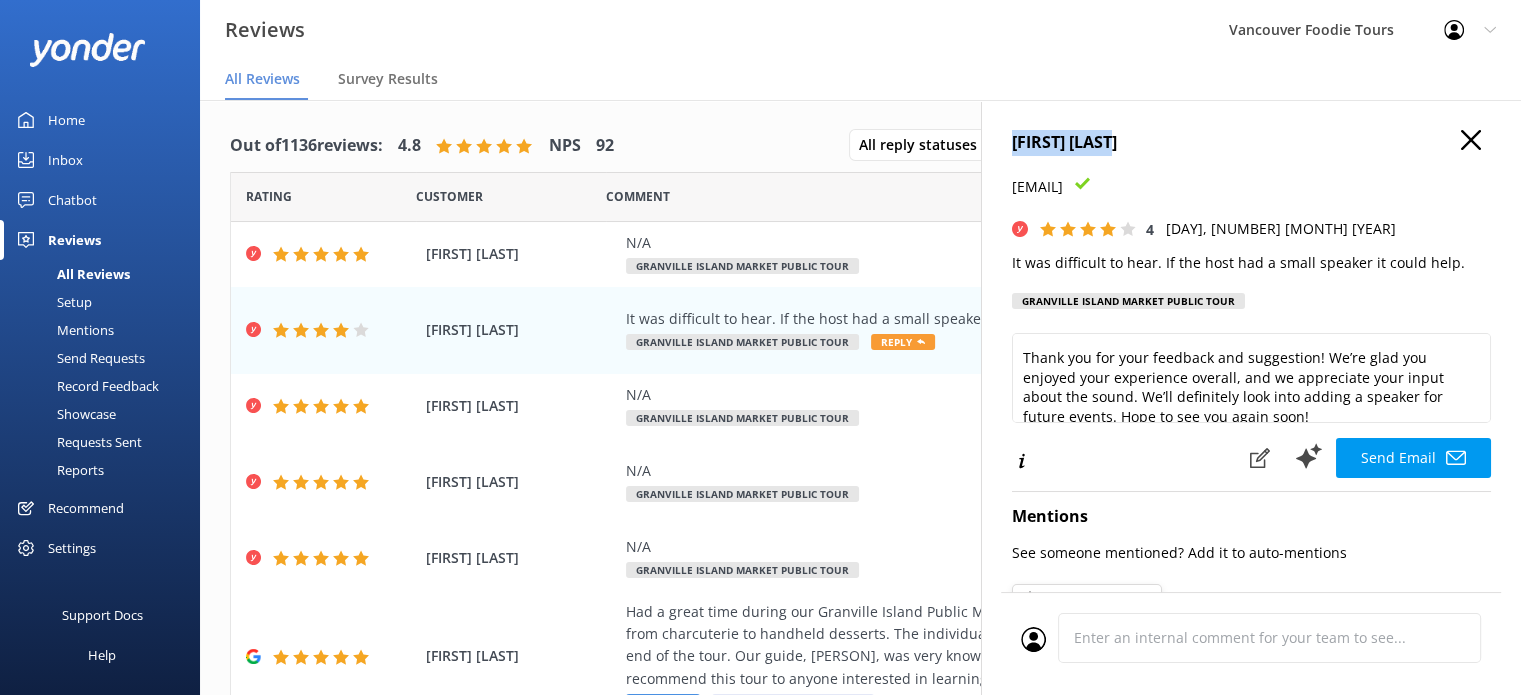 scroll, scrollTop: 0, scrollLeft: 0, axis: both 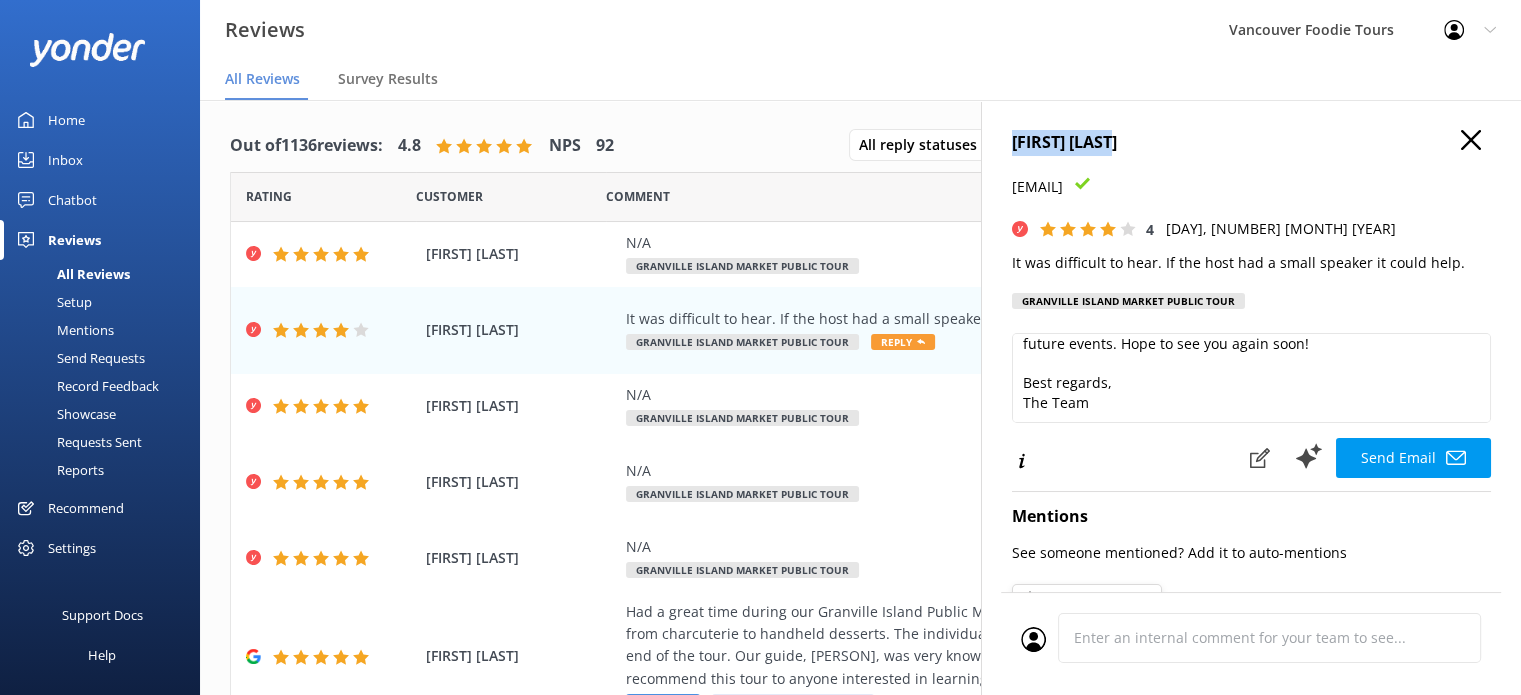 click 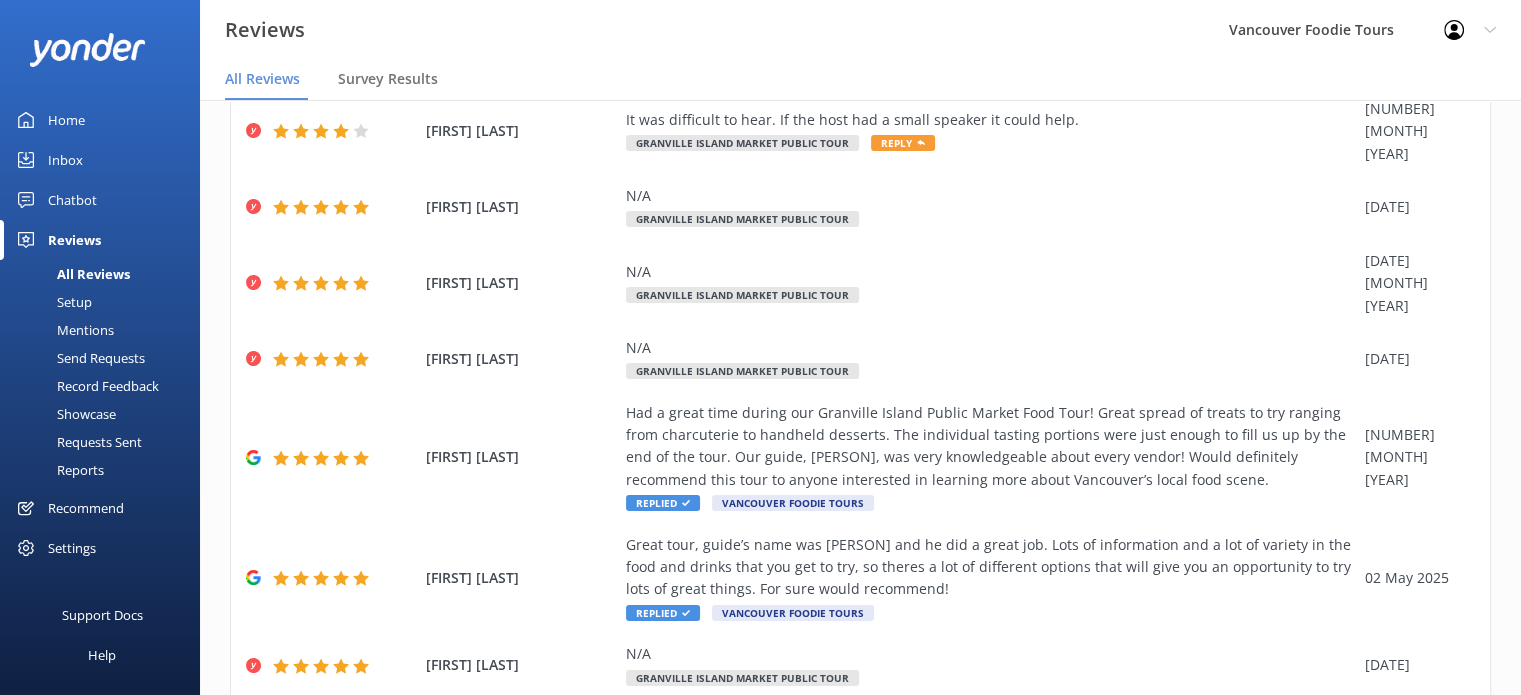 scroll, scrollTop: 420, scrollLeft: 0, axis: vertical 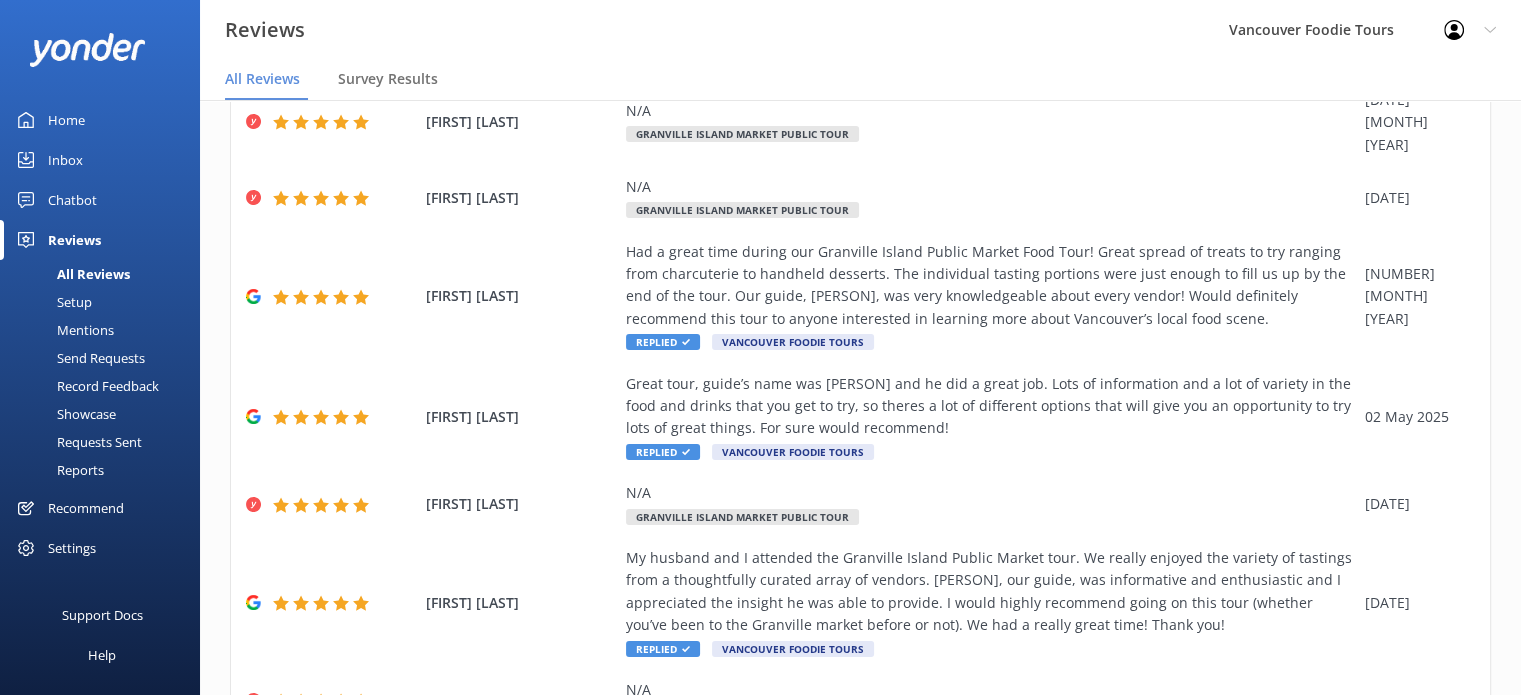 drag, startPoint x: 1504, startPoint y: 468, endPoint x: 1480, endPoint y: 592, distance: 126.30122 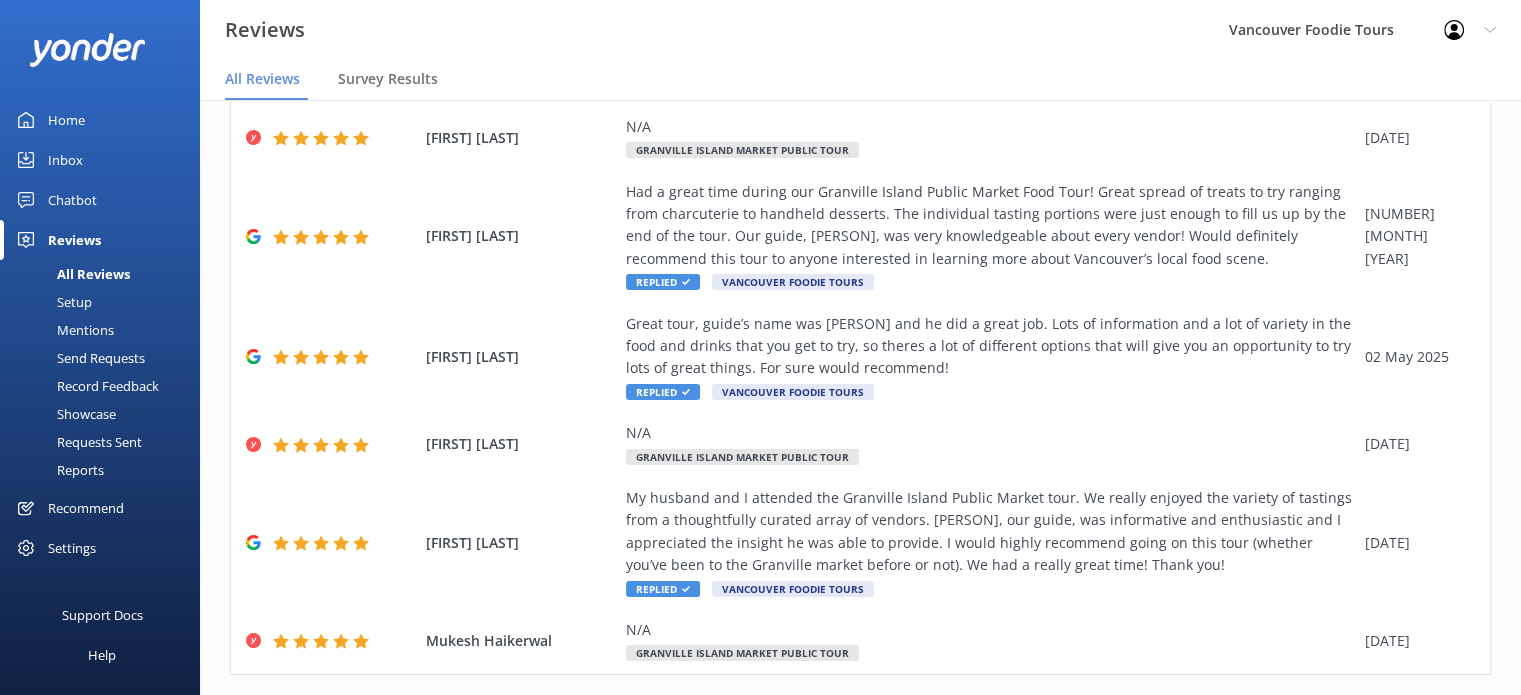 click on "..." at bounding box center [1052, 717] 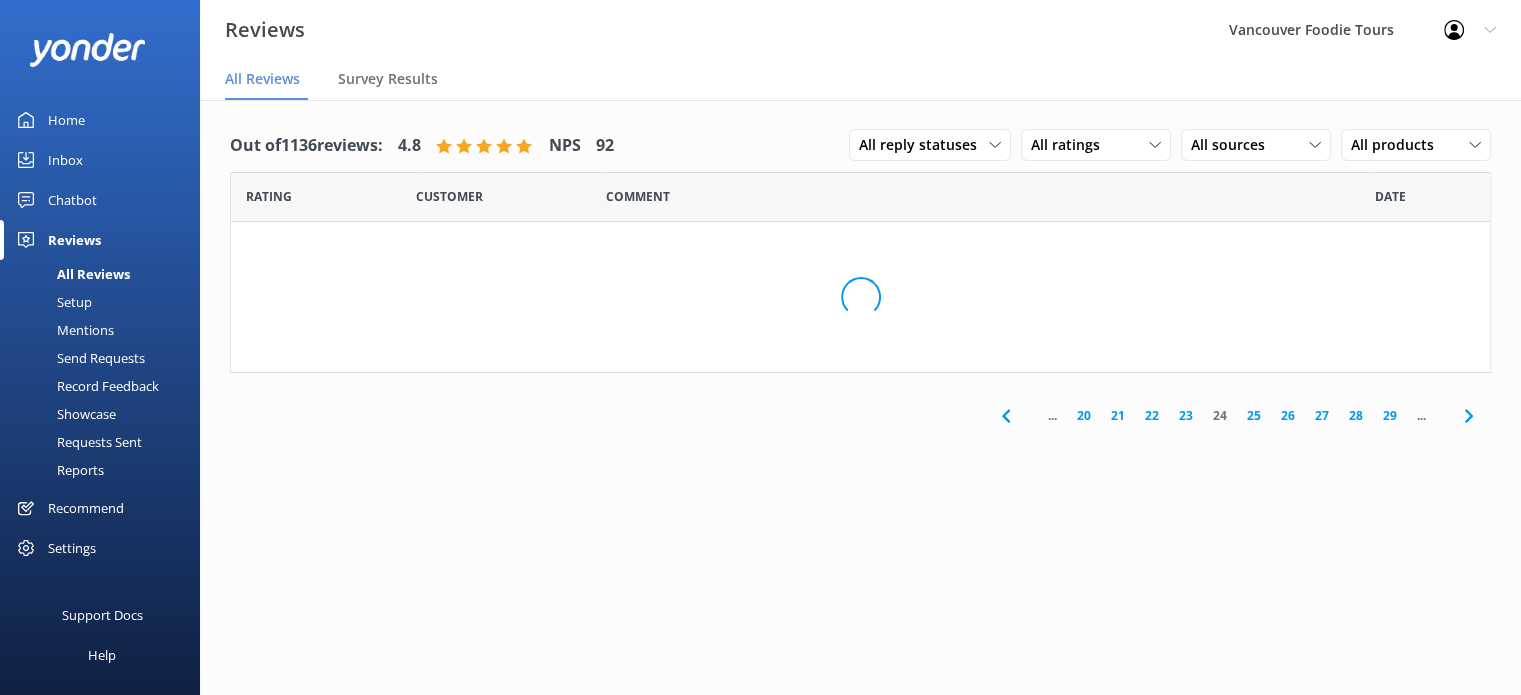 scroll, scrollTop: 0, scrollLeft: 0, axis: both 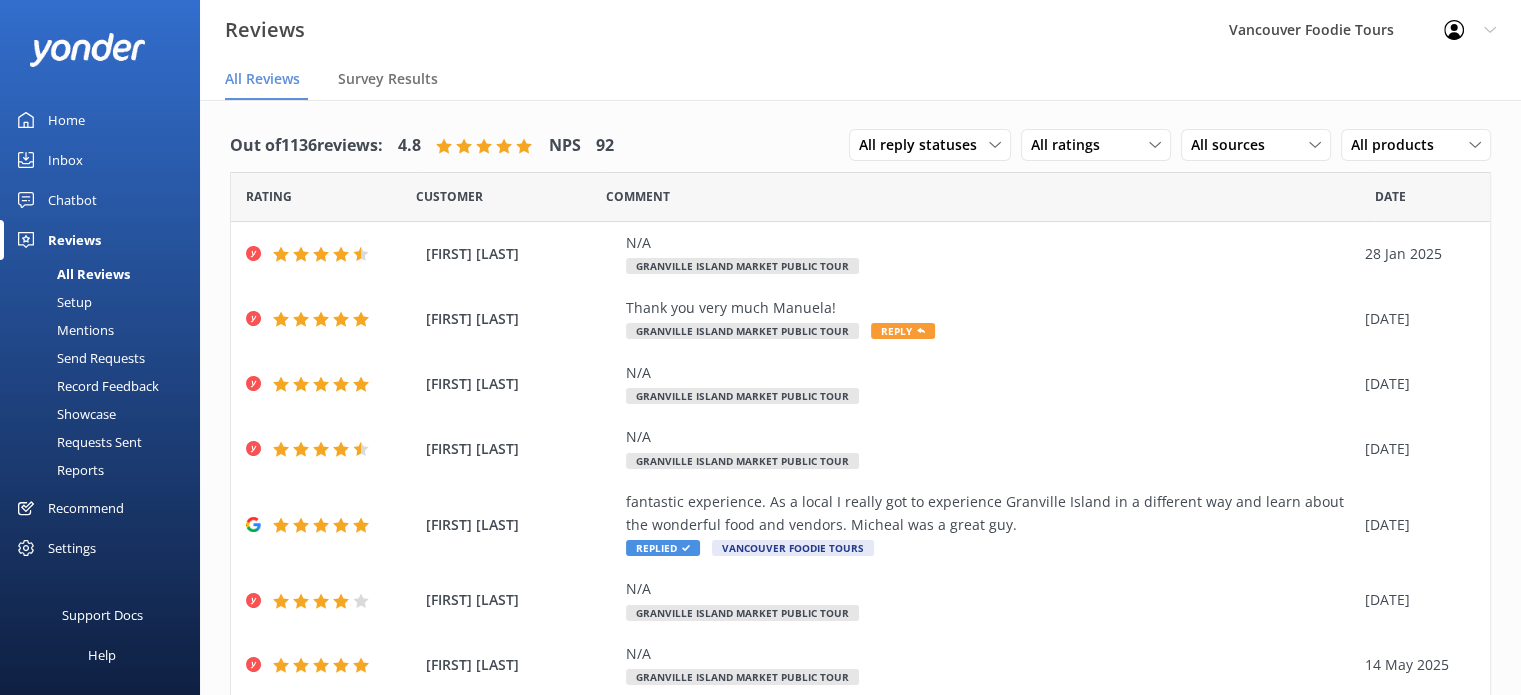 click on "Home" at bounding box center [66, 120] 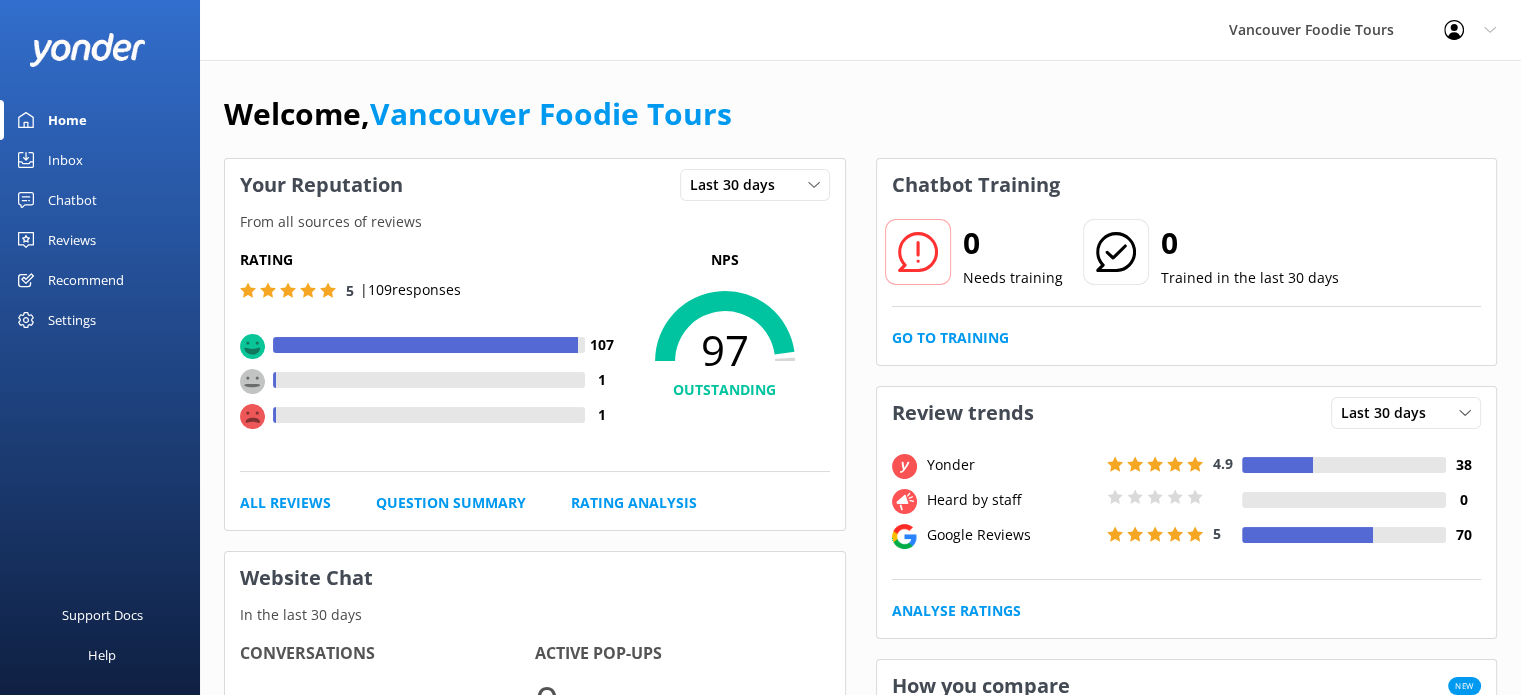 click on "Reviews" at bounding box center (100, 240) 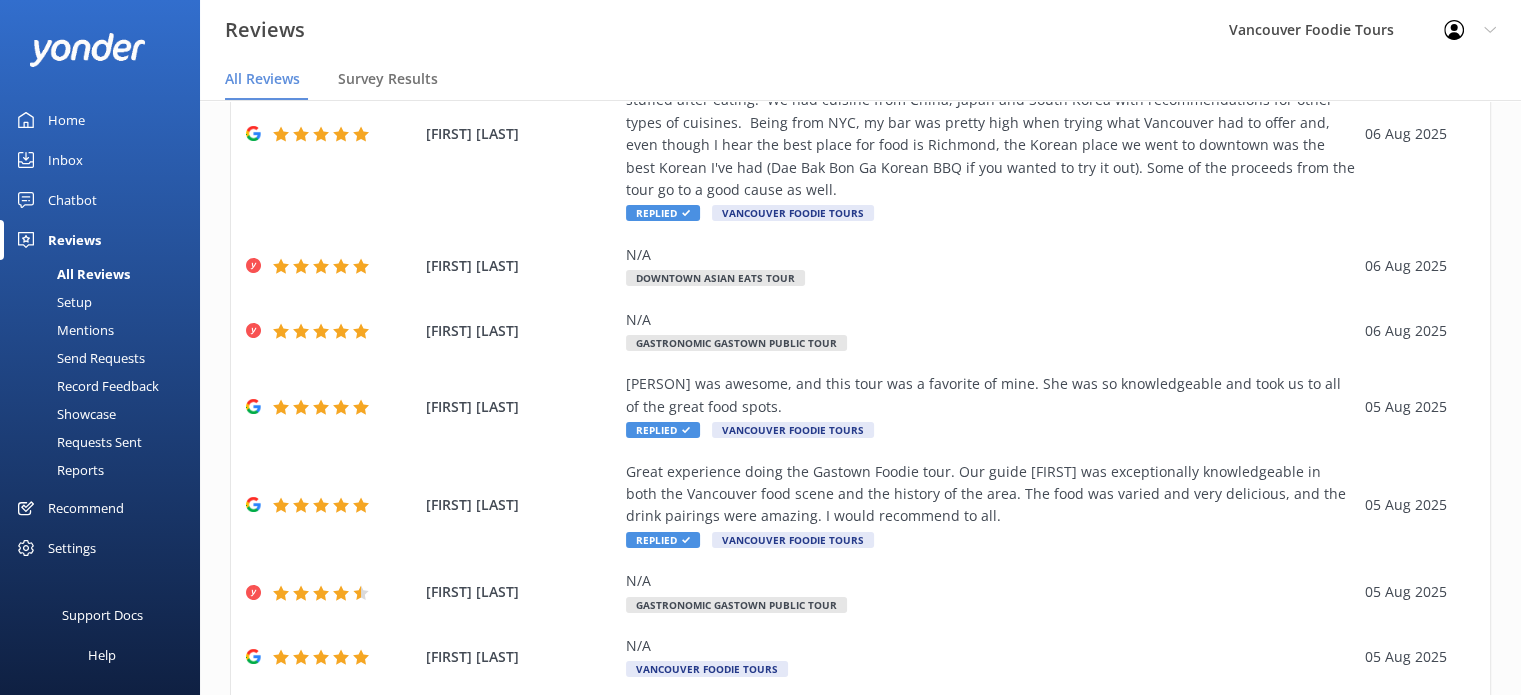 scroll, scrollTop: 621, scrollLeft: 0, axis: vertical 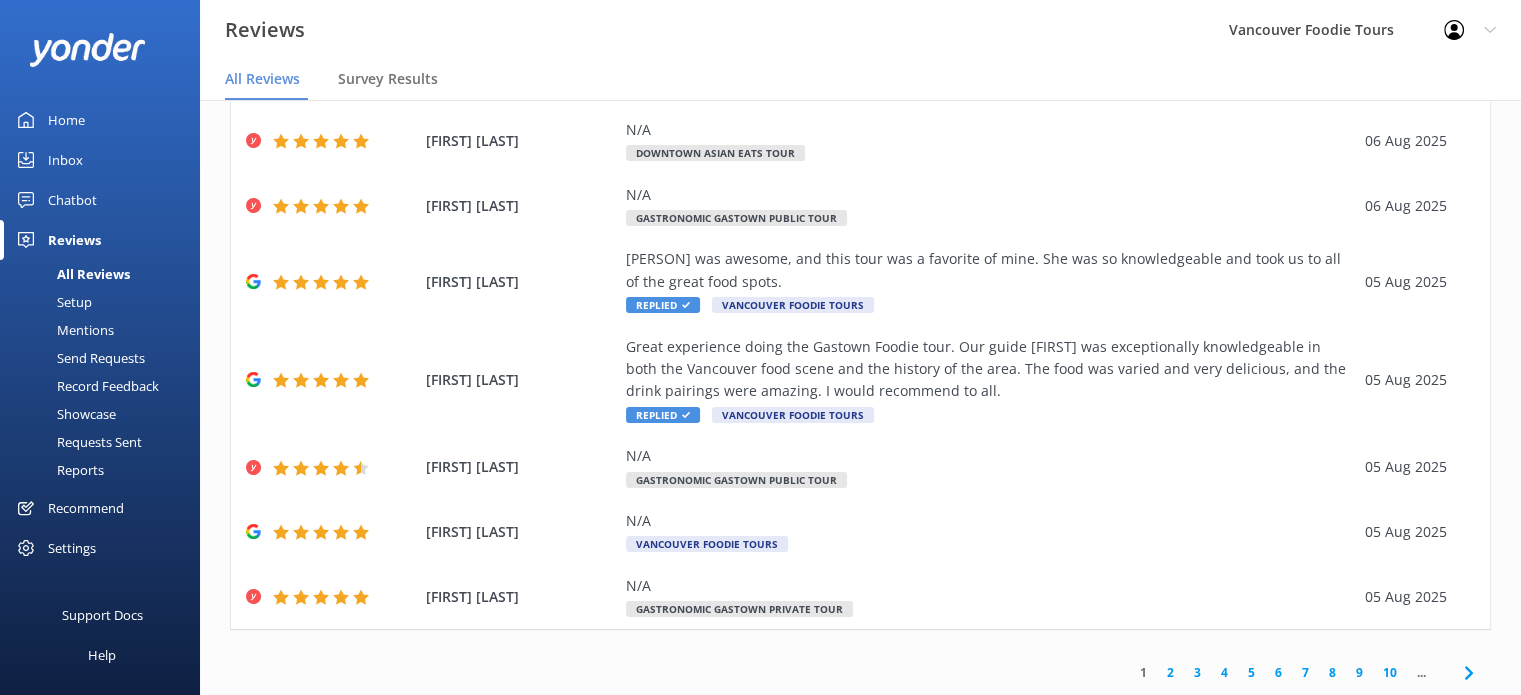 click 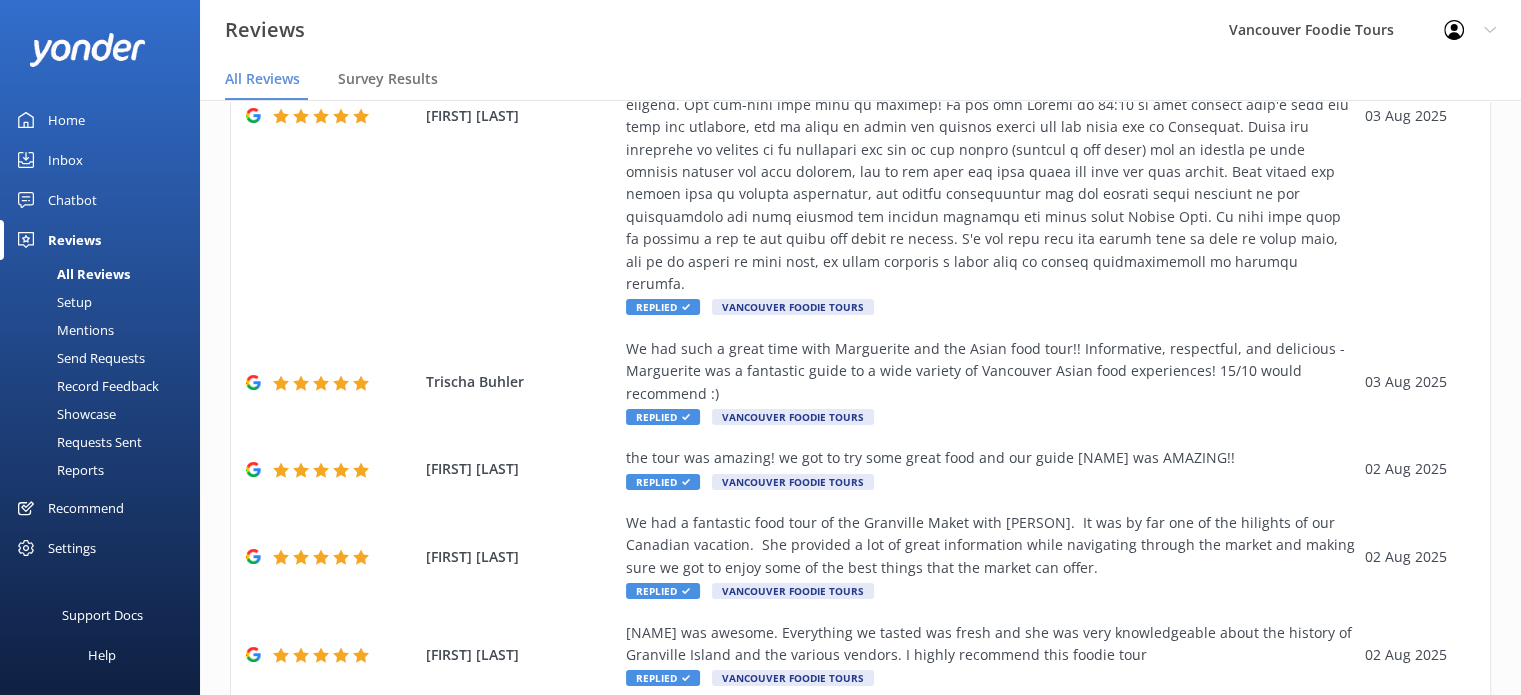 scroll, scrollTop: 733, scrollLeft: 0, axis: vertical 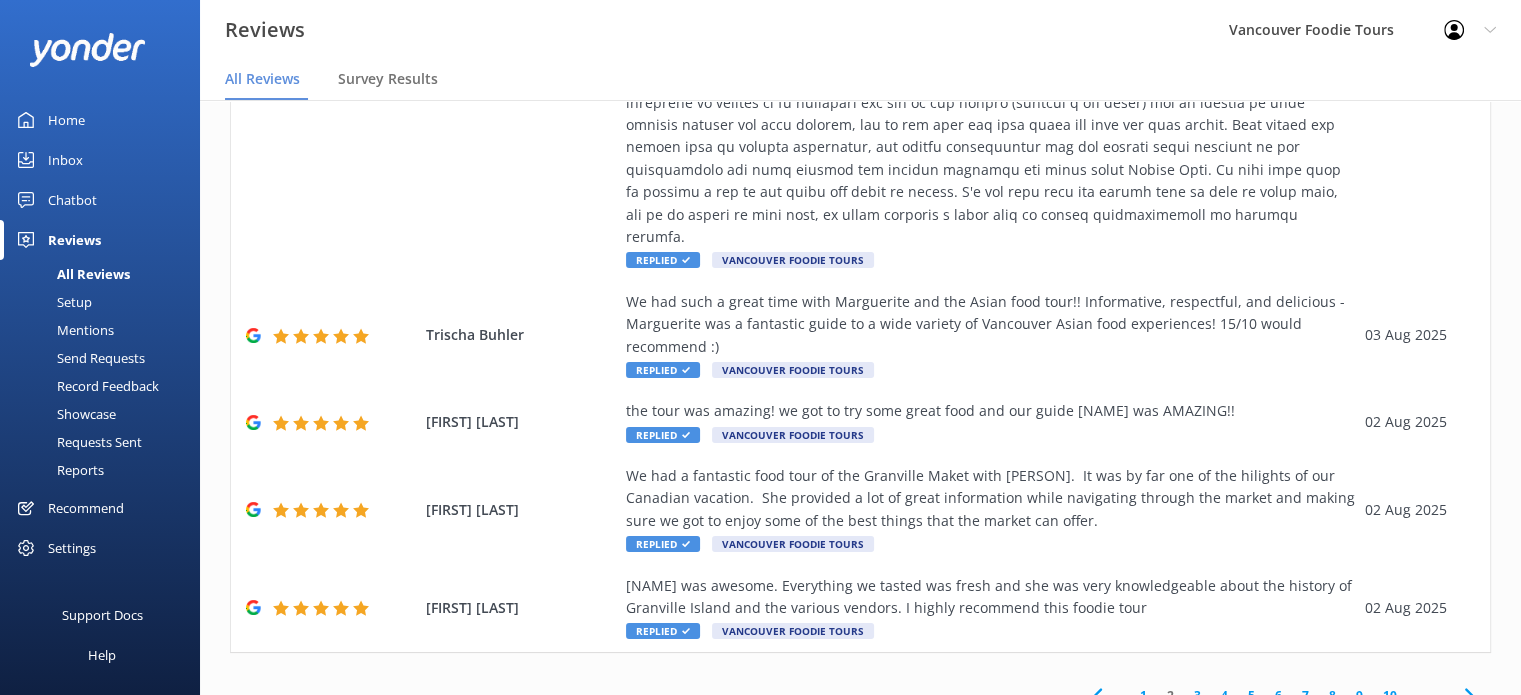 click 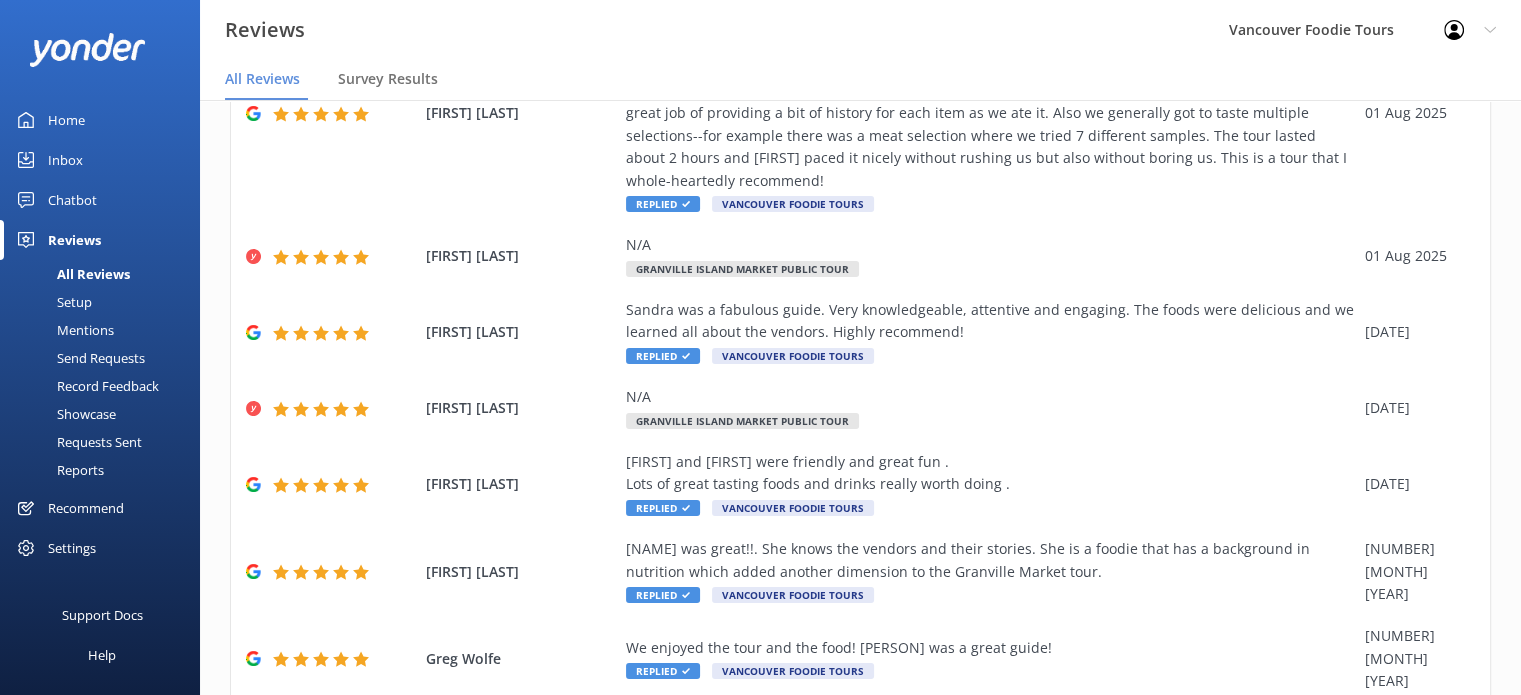 scroll, scrollTop: 487, scrollLeft: 0, axis: vertical 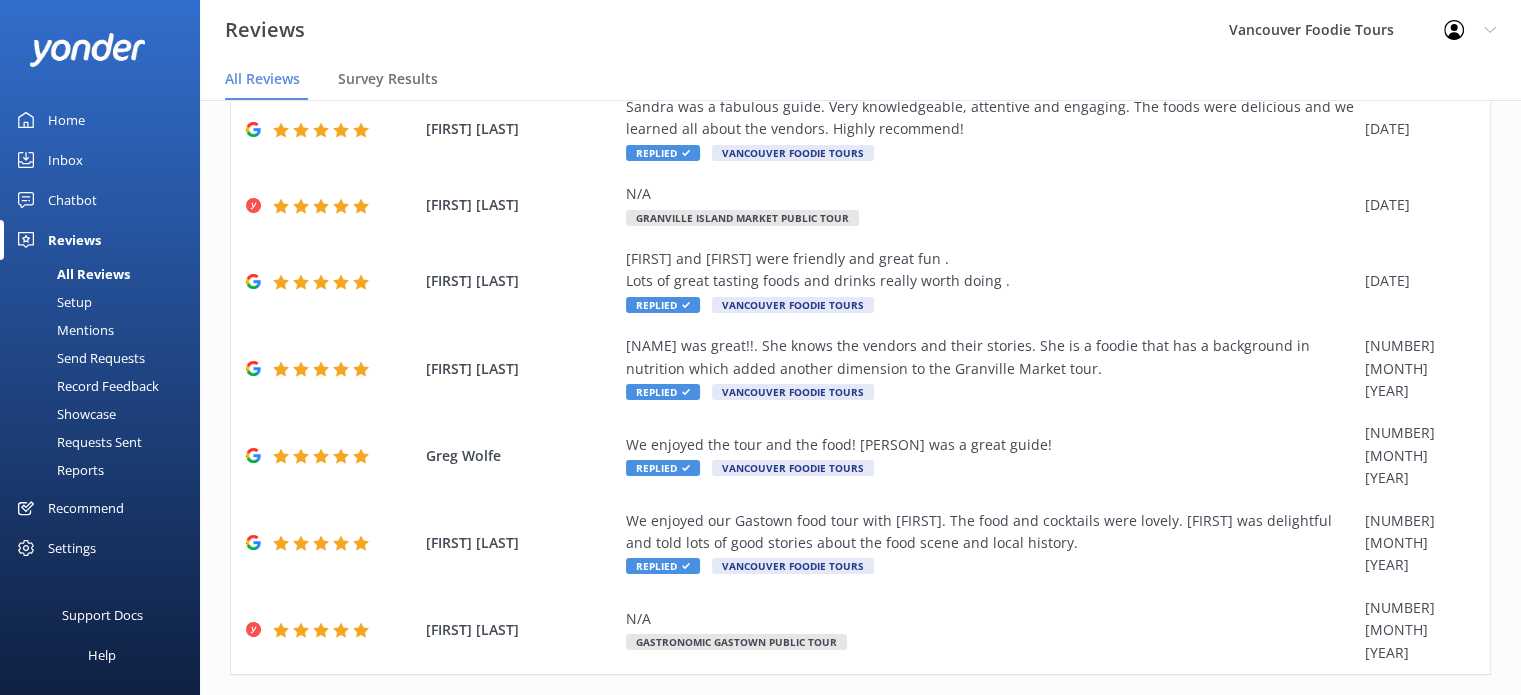 click 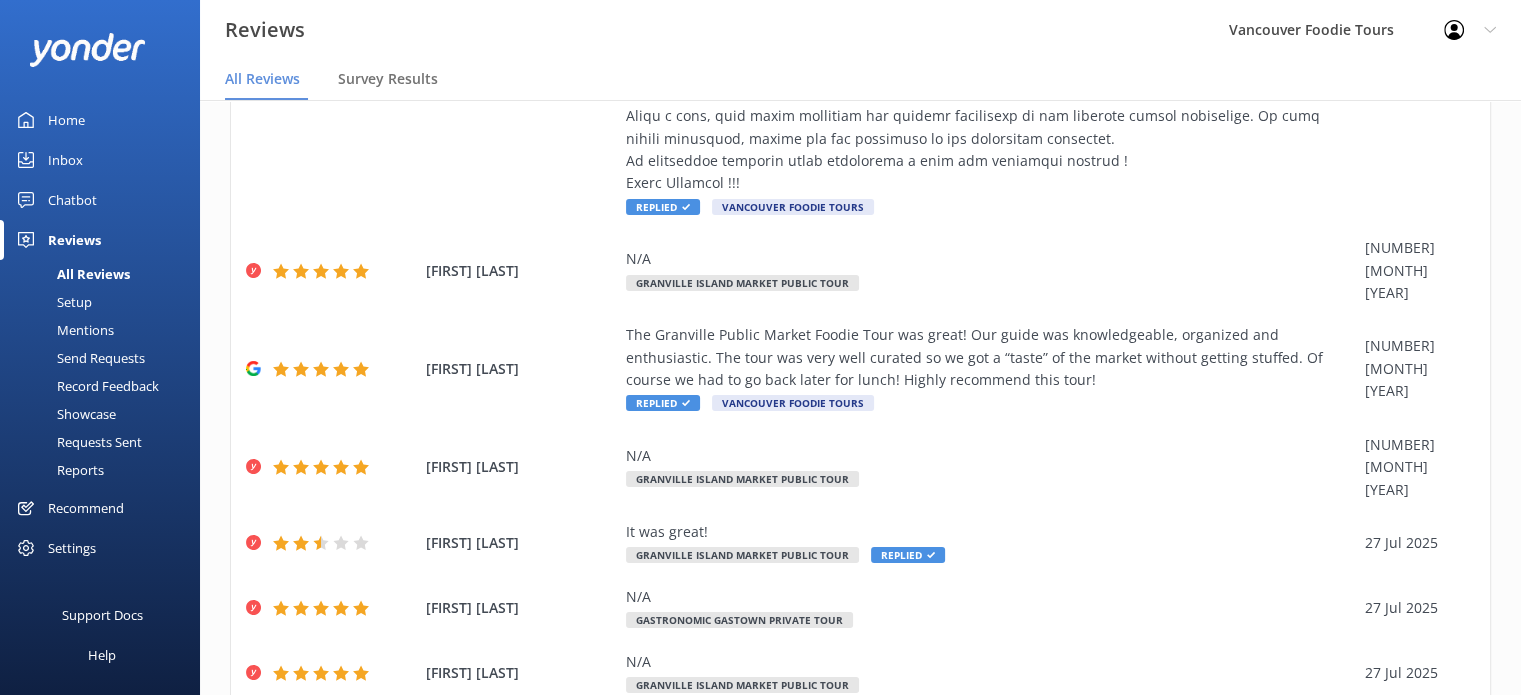 scroll, scrollTop: 778, scrollLeft: 0, axis: vertical 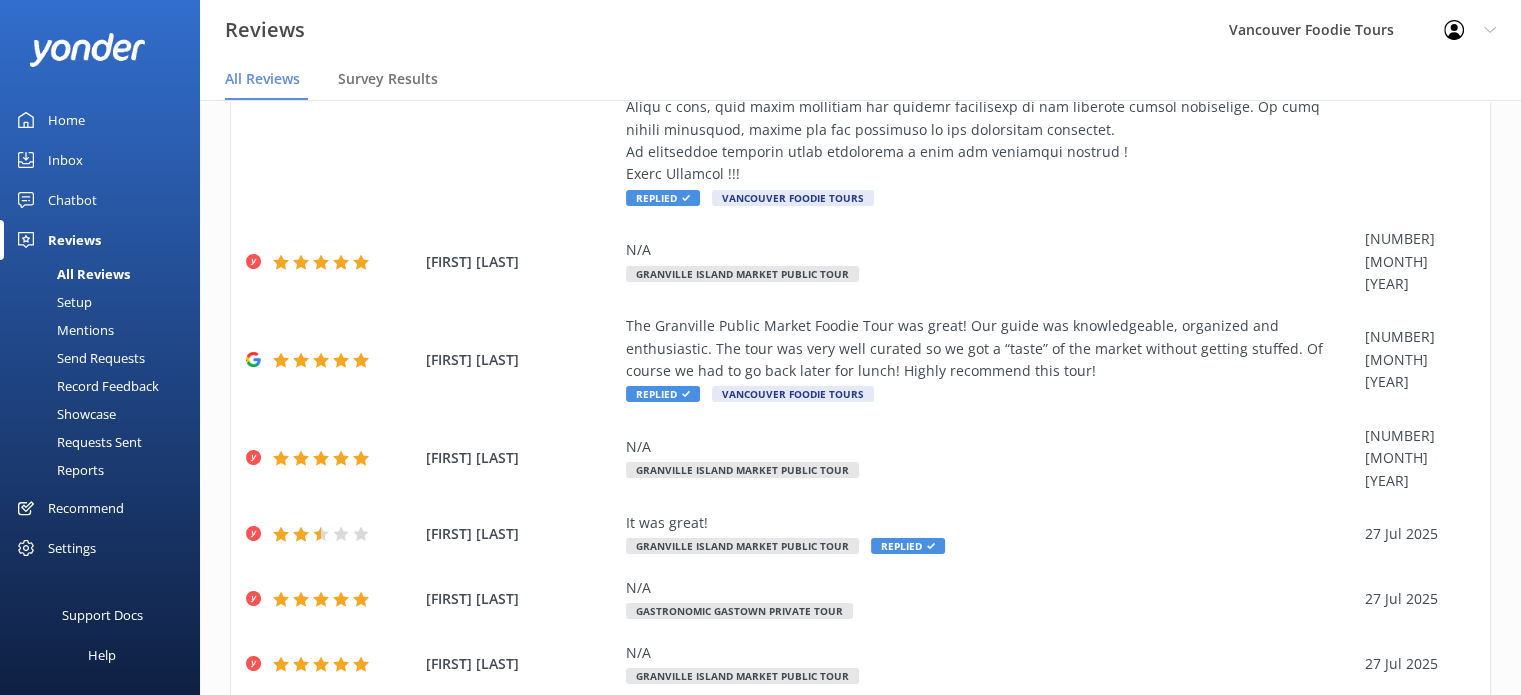 click 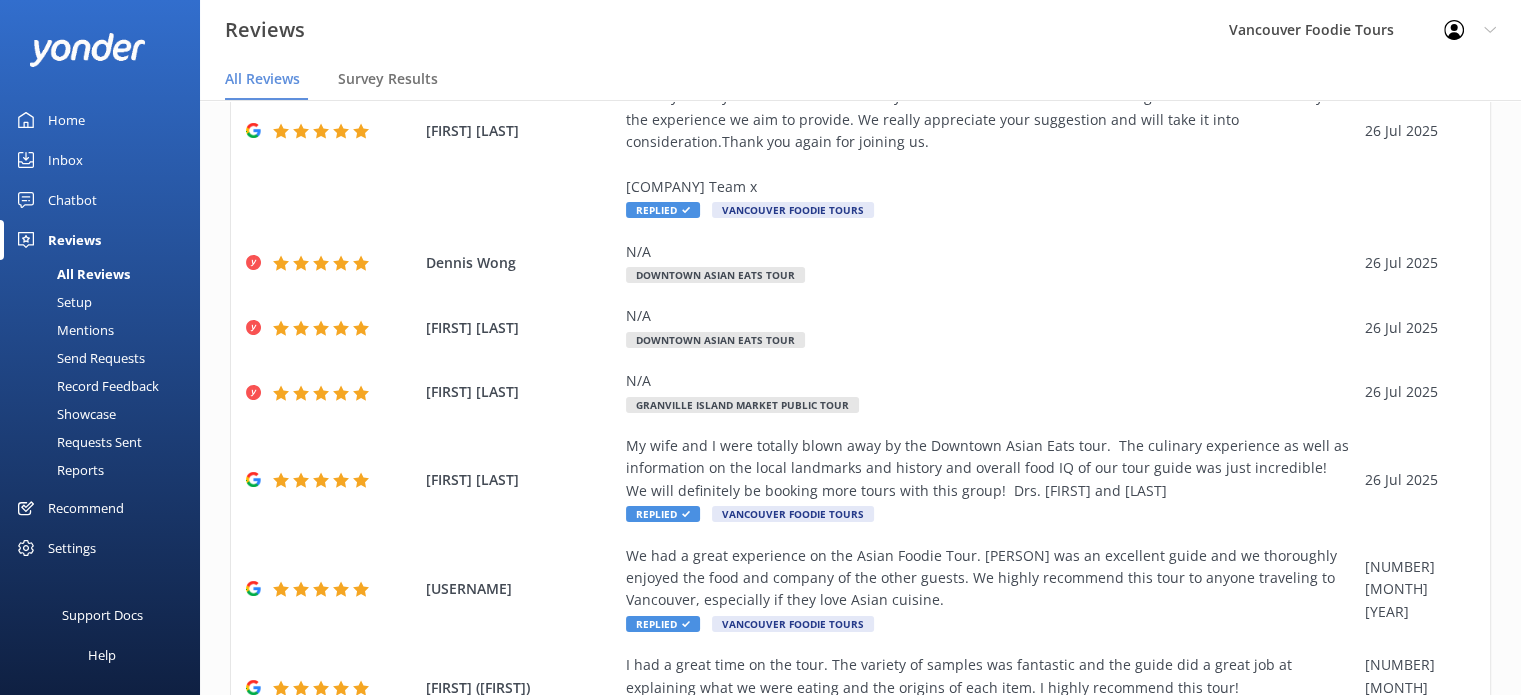 scroll, scrollTop: 554, scrollLeft: 0, axis: vertical 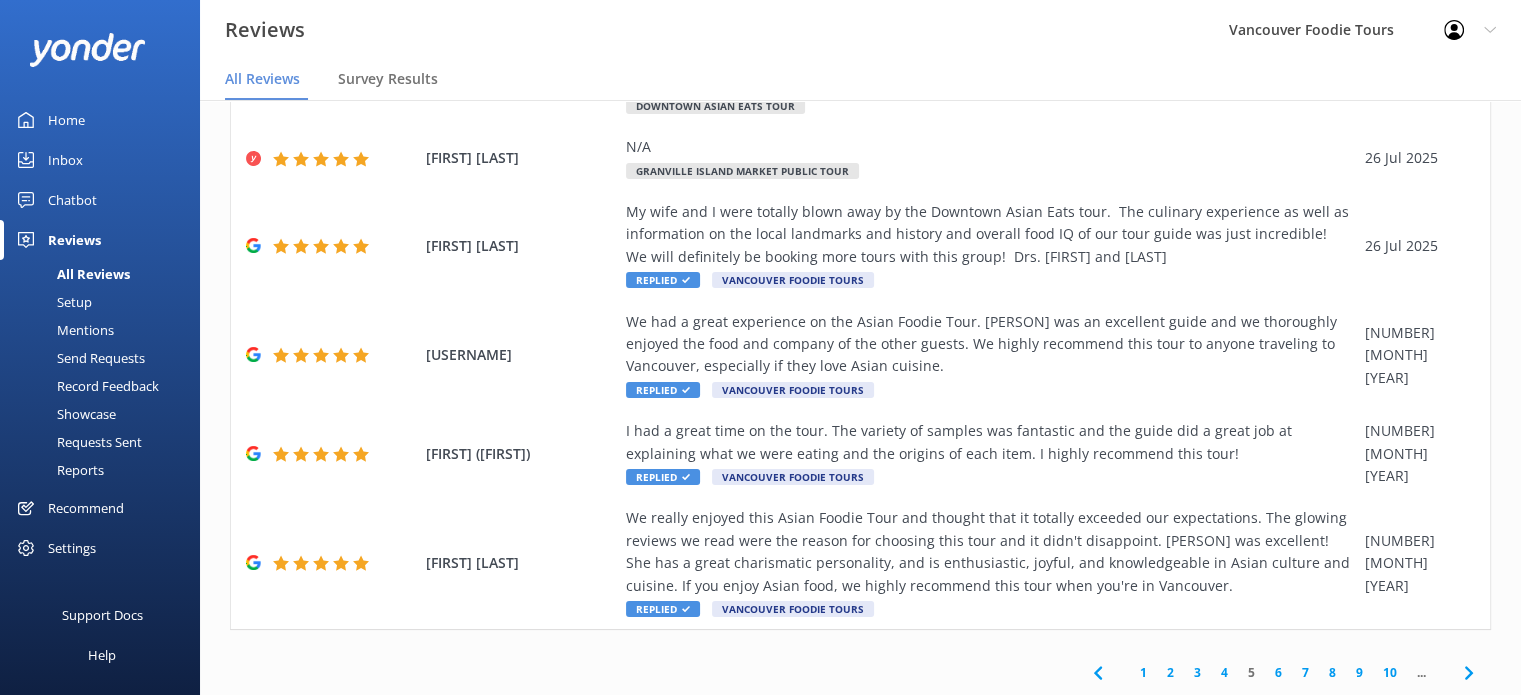 click 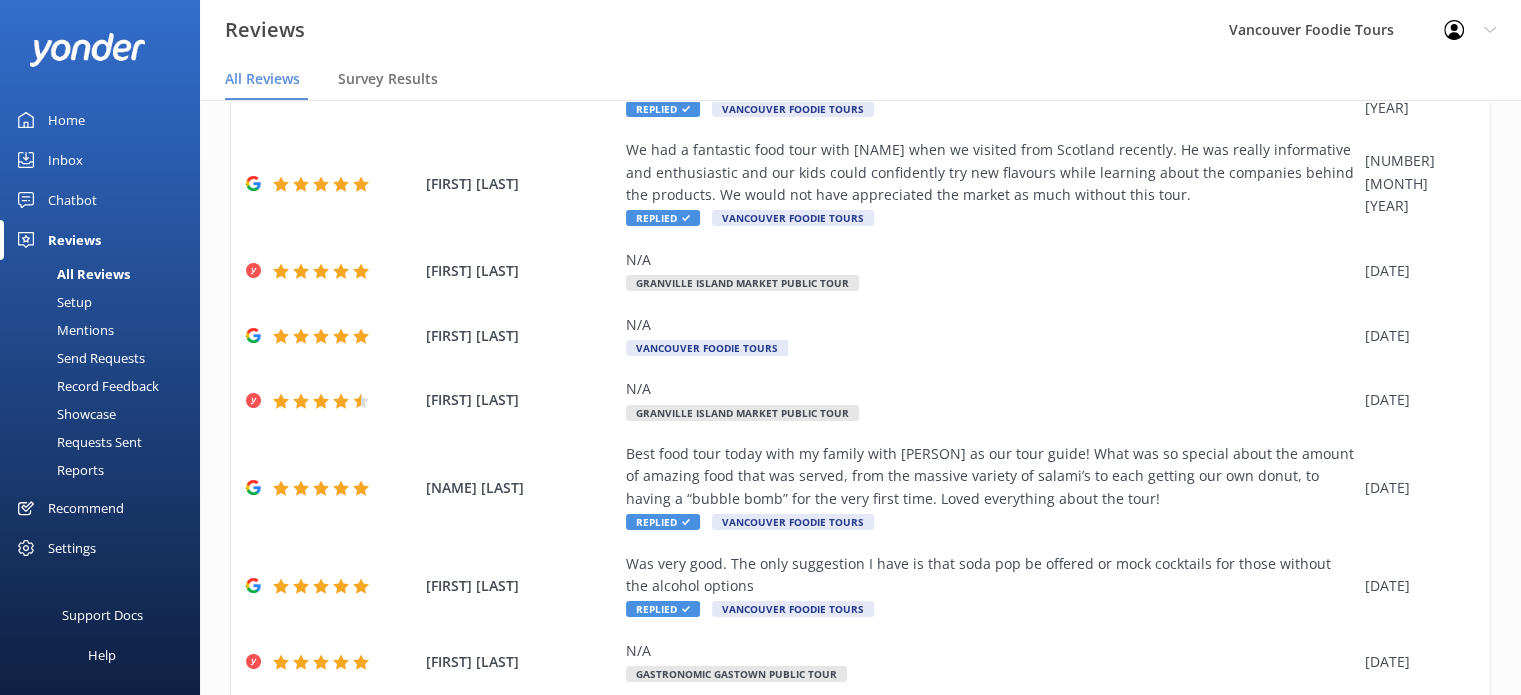 scroll, scrollTop: 509, scrollLeft: 0, axis: vertical 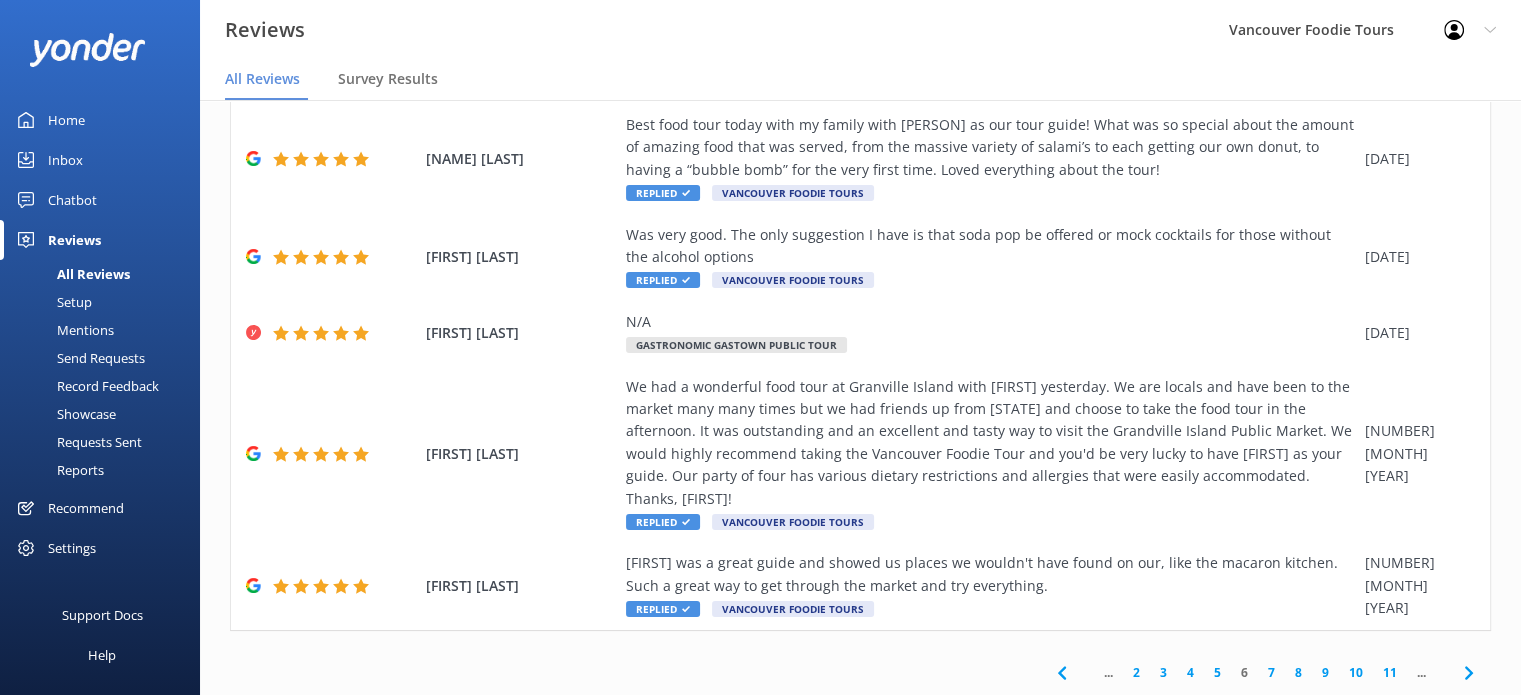 click 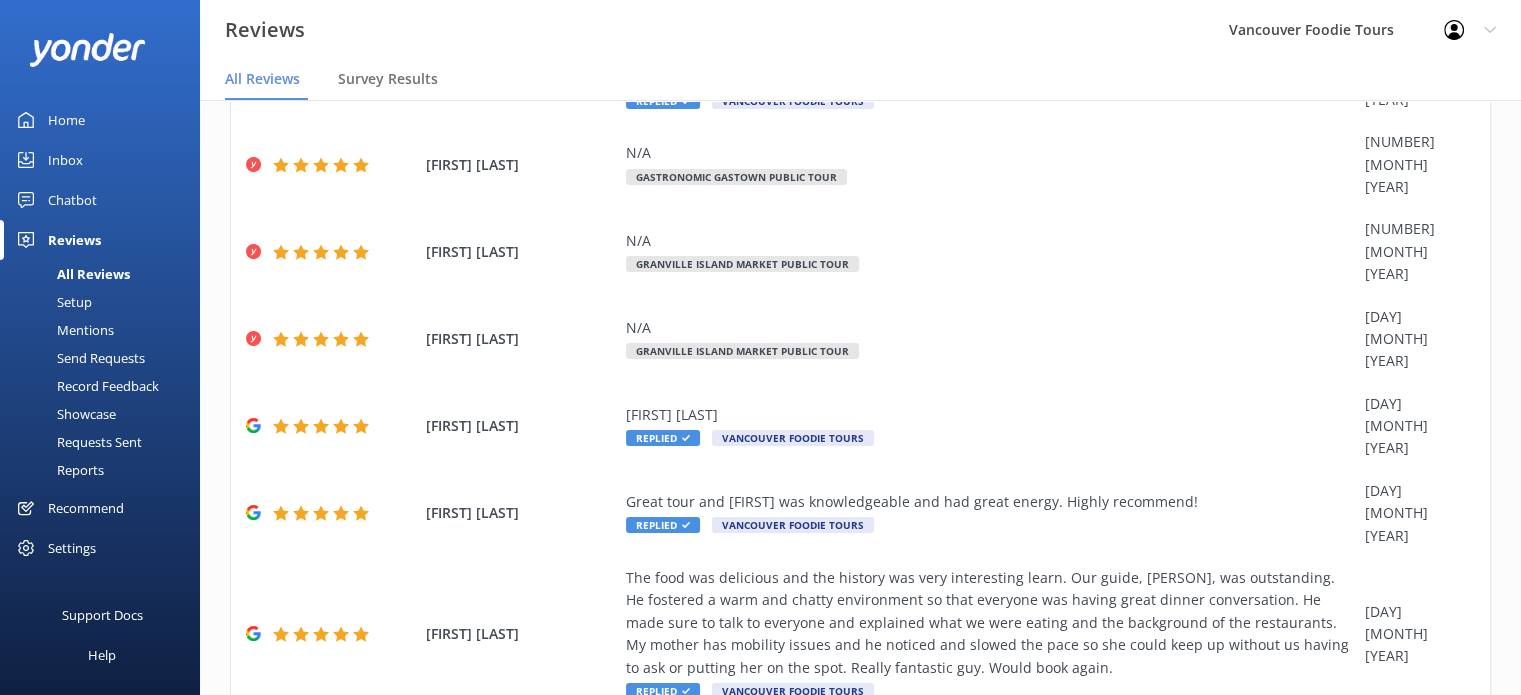 scroll, scrollTop: 397, scrollLeft: 0, axis: vertical 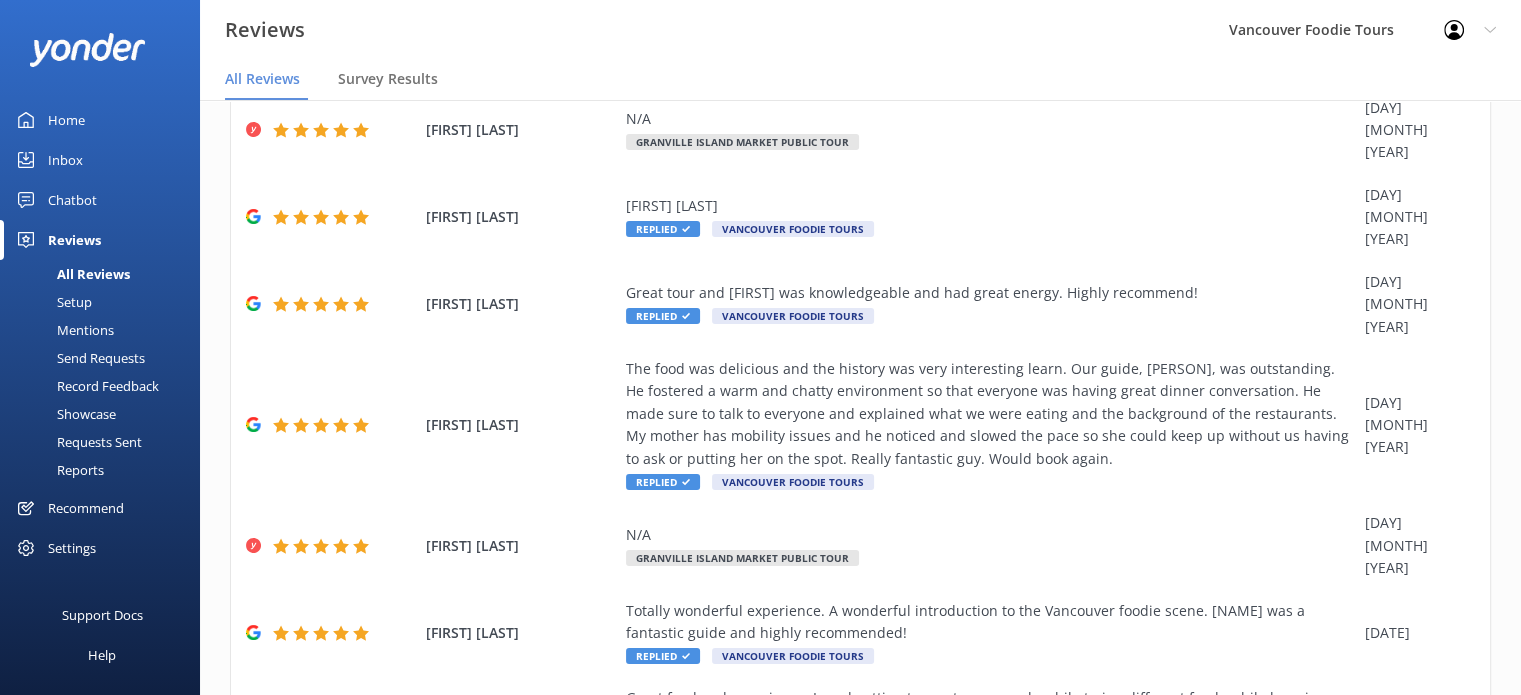 click 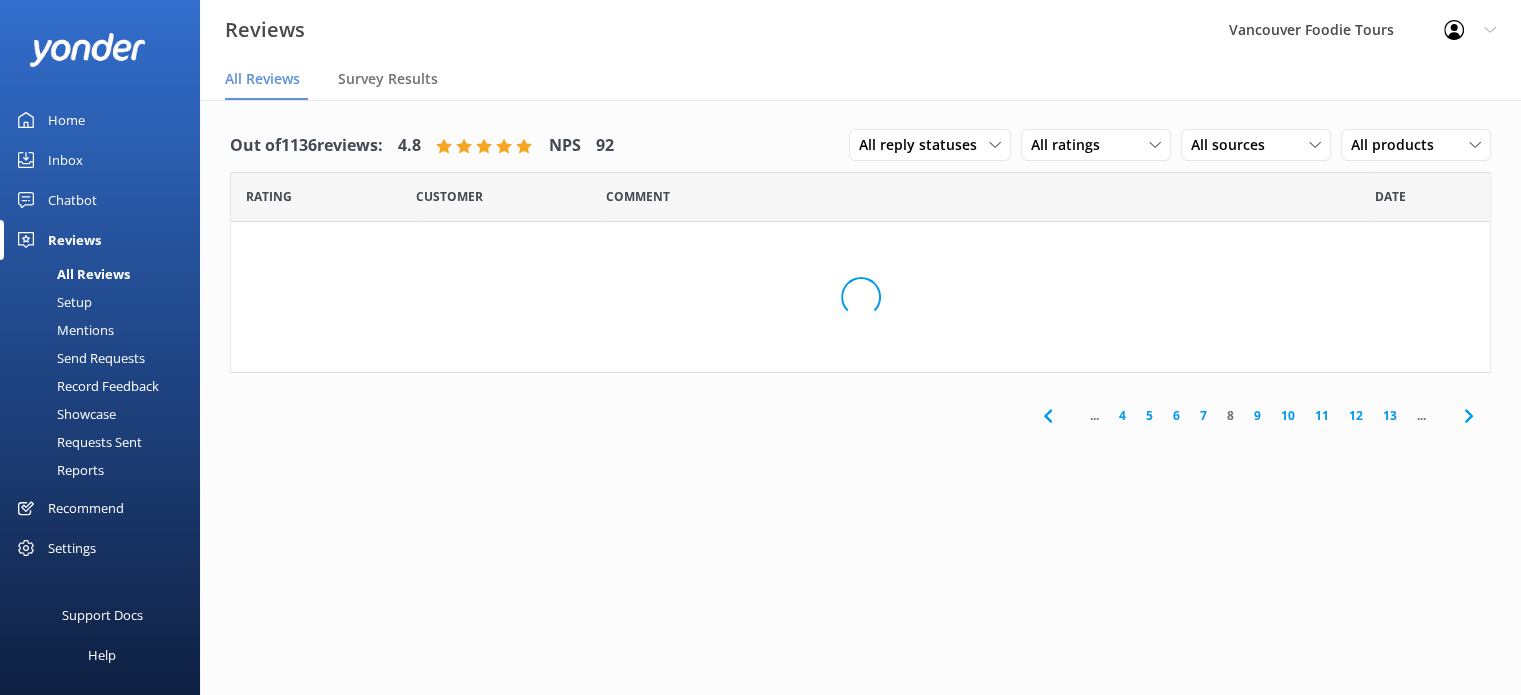 scroll, scrollTop: 0, scrollLeft: 0, axis: both 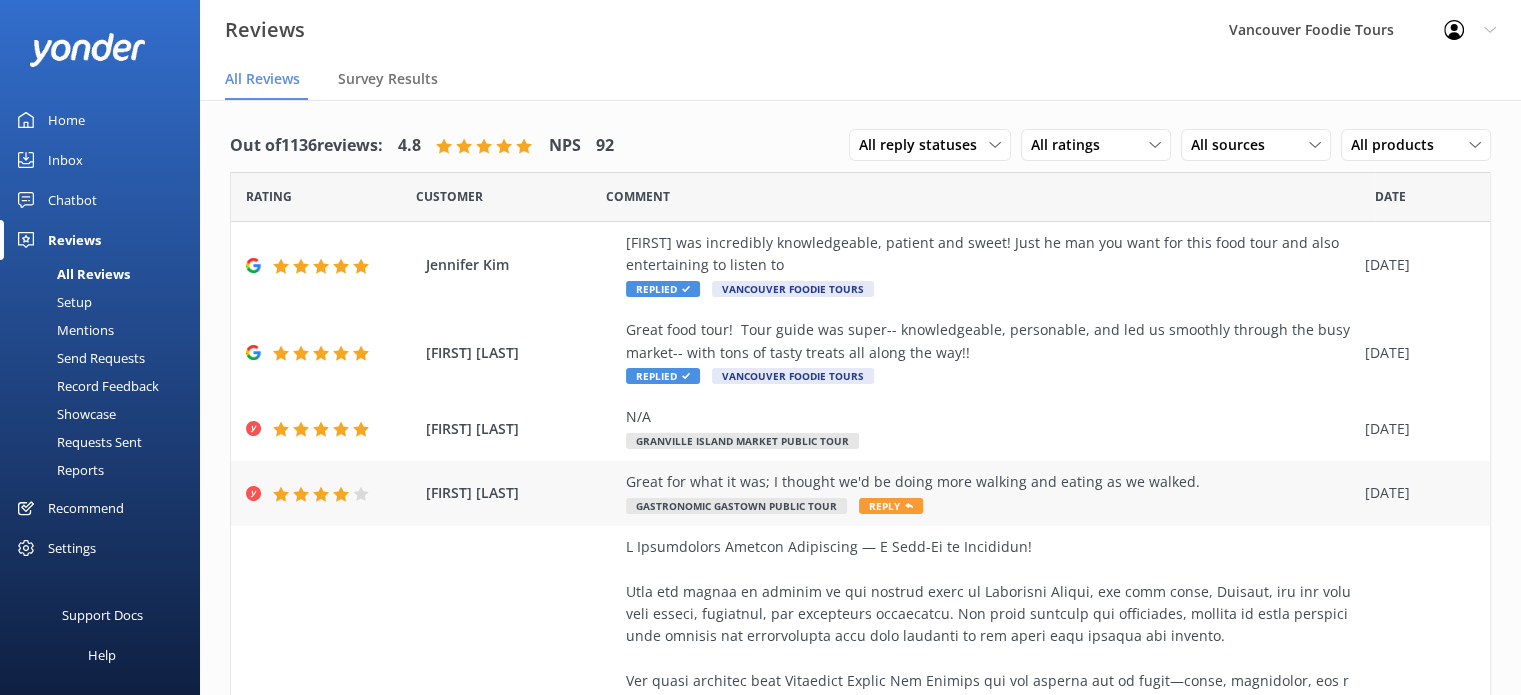 click on "Great for what it was; I thought we'd be doing more walking and eating as we walked. Gastronomic Gastown Public Tour Reply" at bounding box center (990, 493) 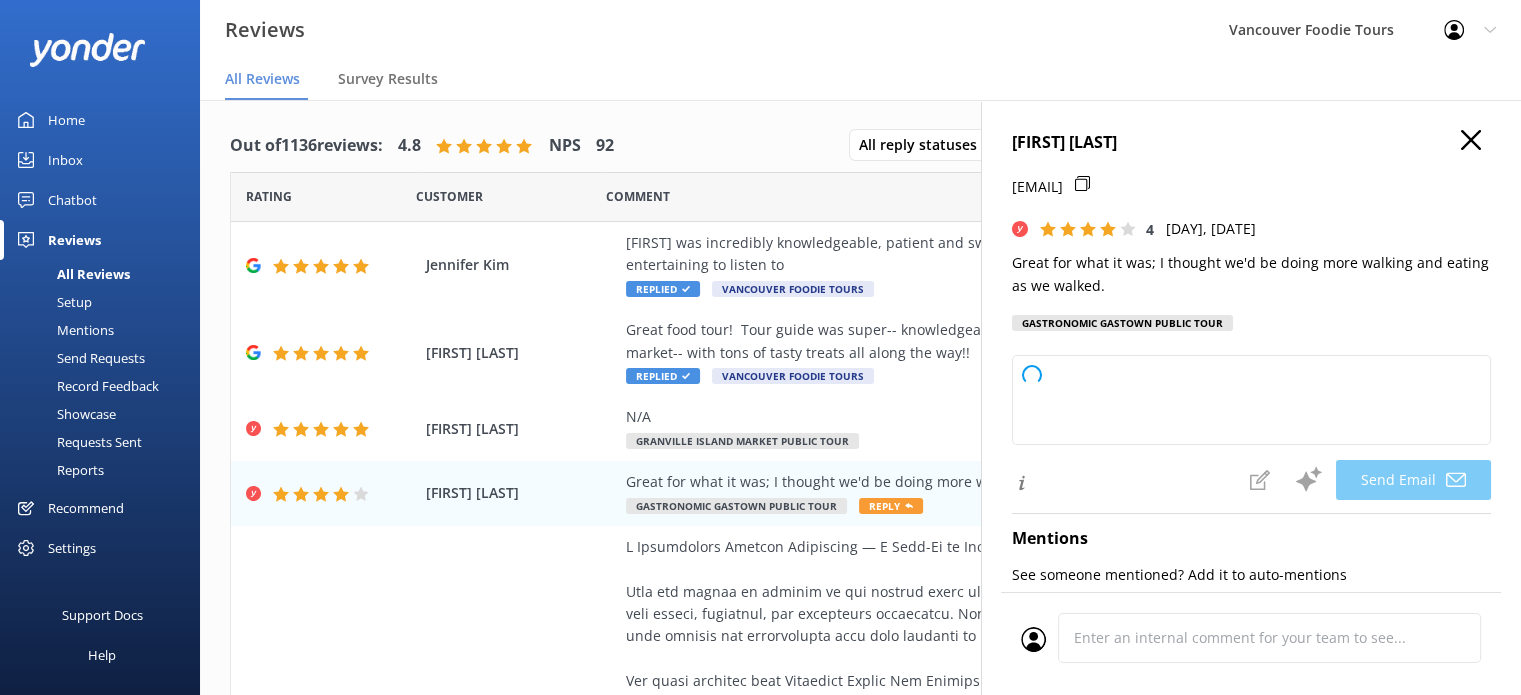 type on "Thank you for your feedback, [PERSON]! We're glad you enjoyed your experience and appreciate your suggestion about incorporating more walking and eating on the go. We’ll keep this in mind as we continue to improve our tours. Hope to see you again soon!" 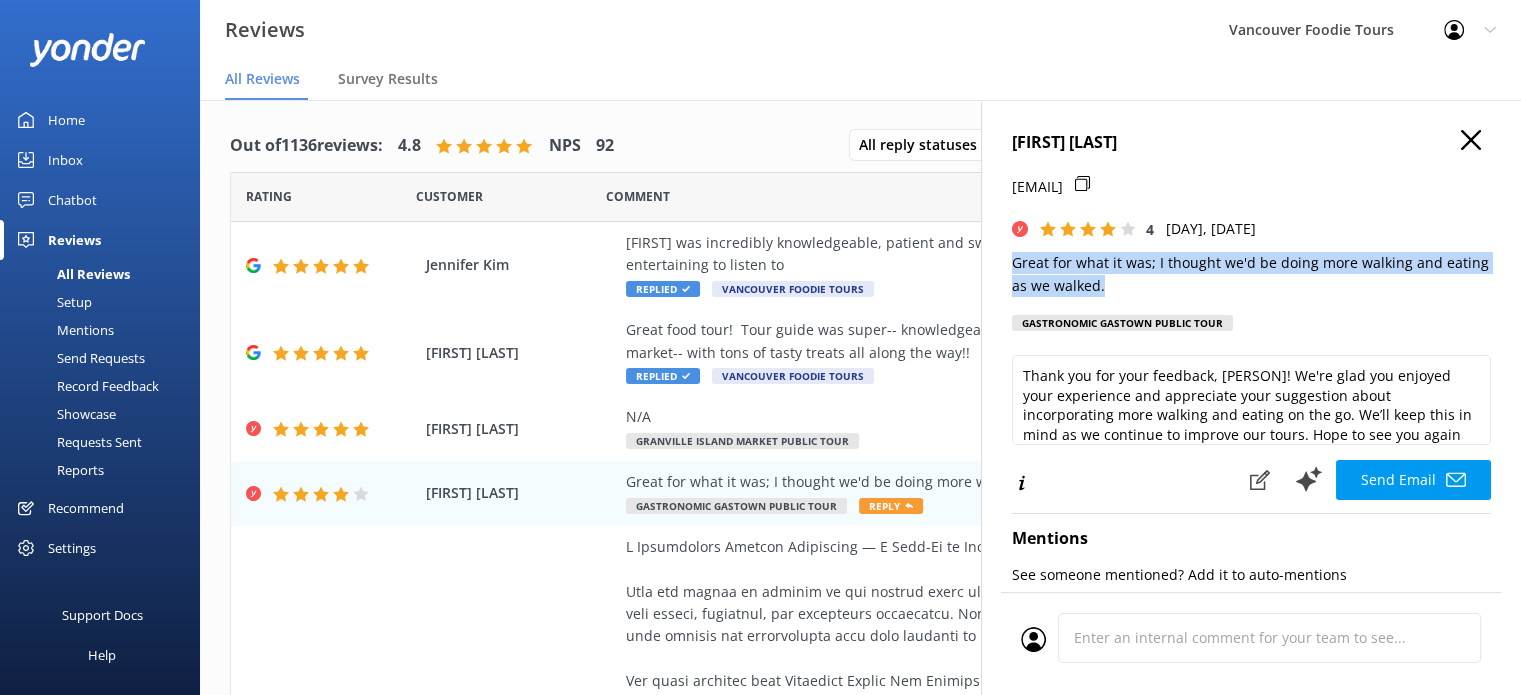 drag, startPoint x: 1109, startPoint y: 286, endPoint x: 999, endPoint y: 256, distance: 114.01754 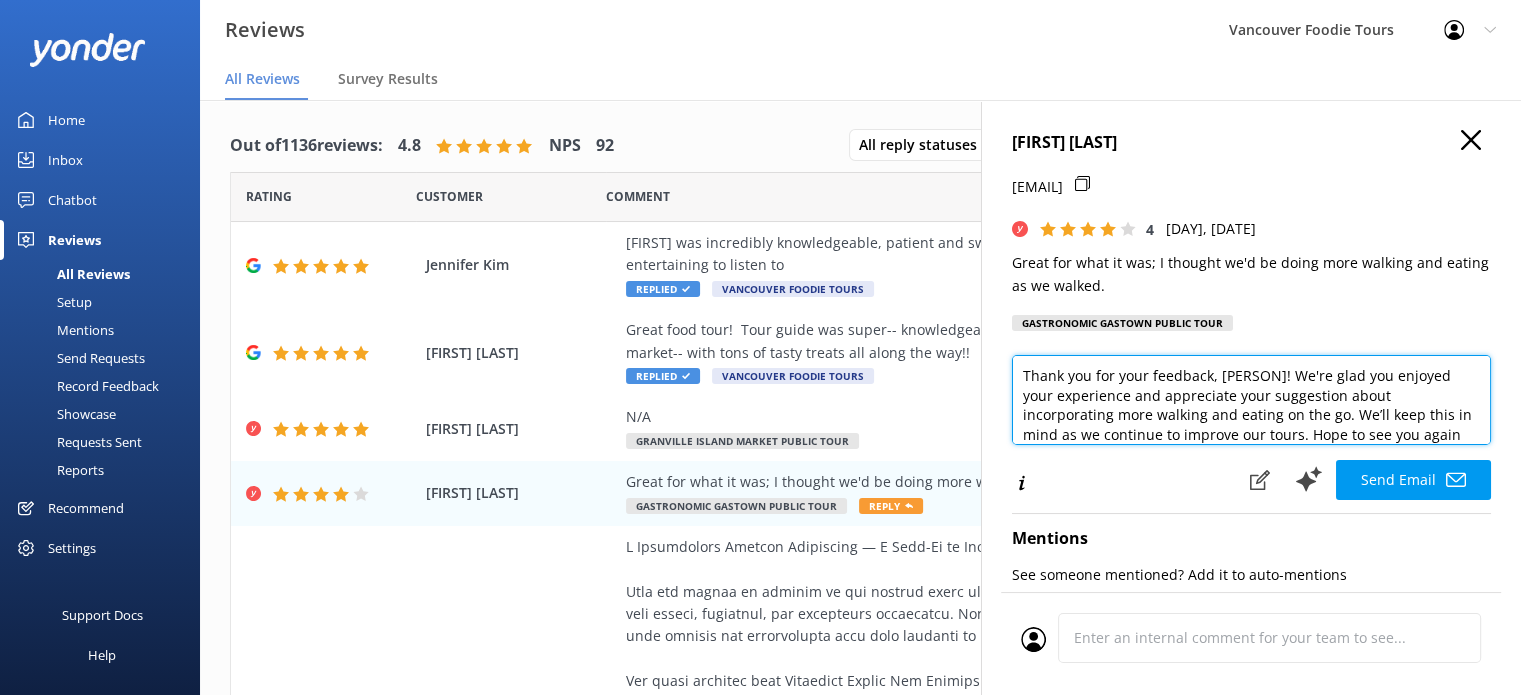 drag, startPoint x: 1031, startPoint y: 266, endPoint x: 1020, endPoint y: 400, distance: 134.45073 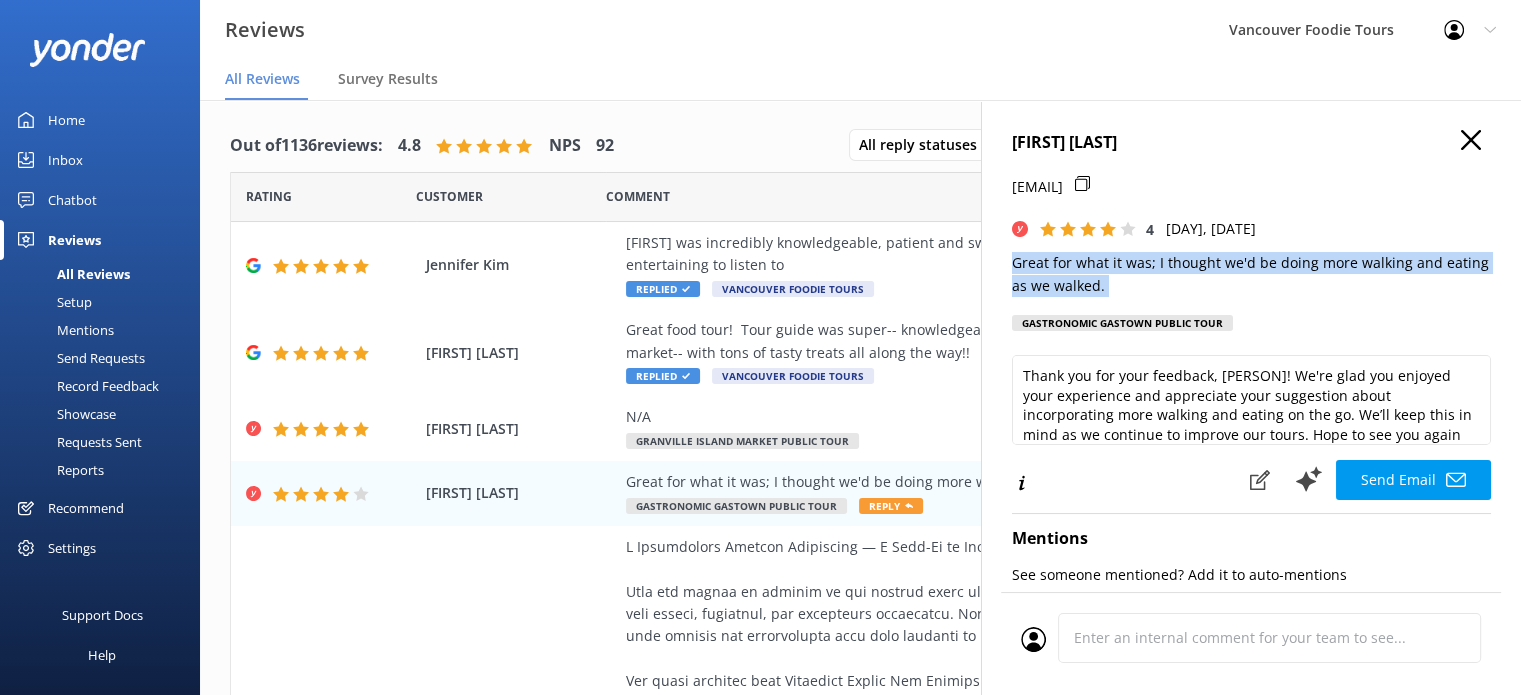 drag, startPoint x: 1114, startPoint y: 300, endPoint x: 1007, endPoint y: 271, distance: 110.860275 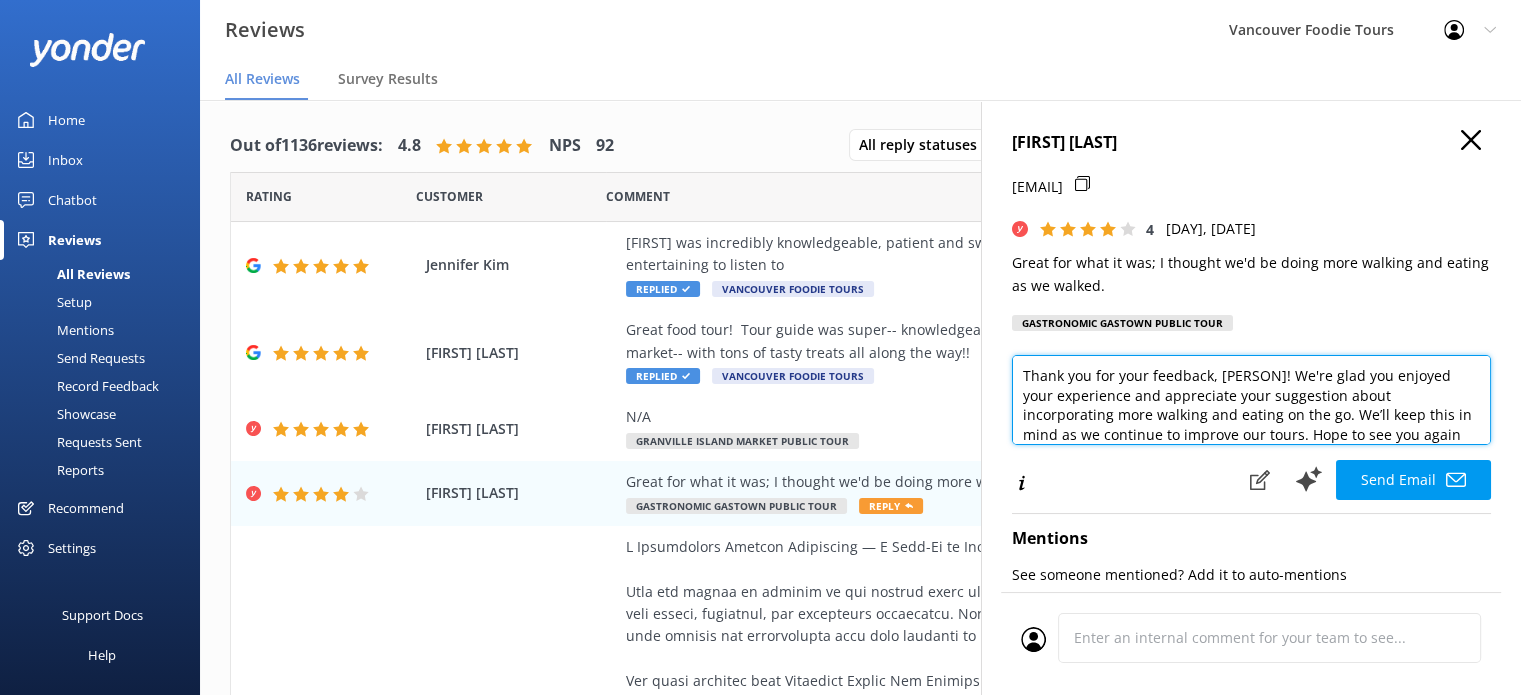 click on "Thank you for your feedback, [PERSON]! We're glad you enjoyed your experience and appreciate your suggestion about incorporating more walking and eating on the go. We’ll keep this in mind as we continue to improve our tours. Hope to see you again soon!" at bounding box center (1251, 400) 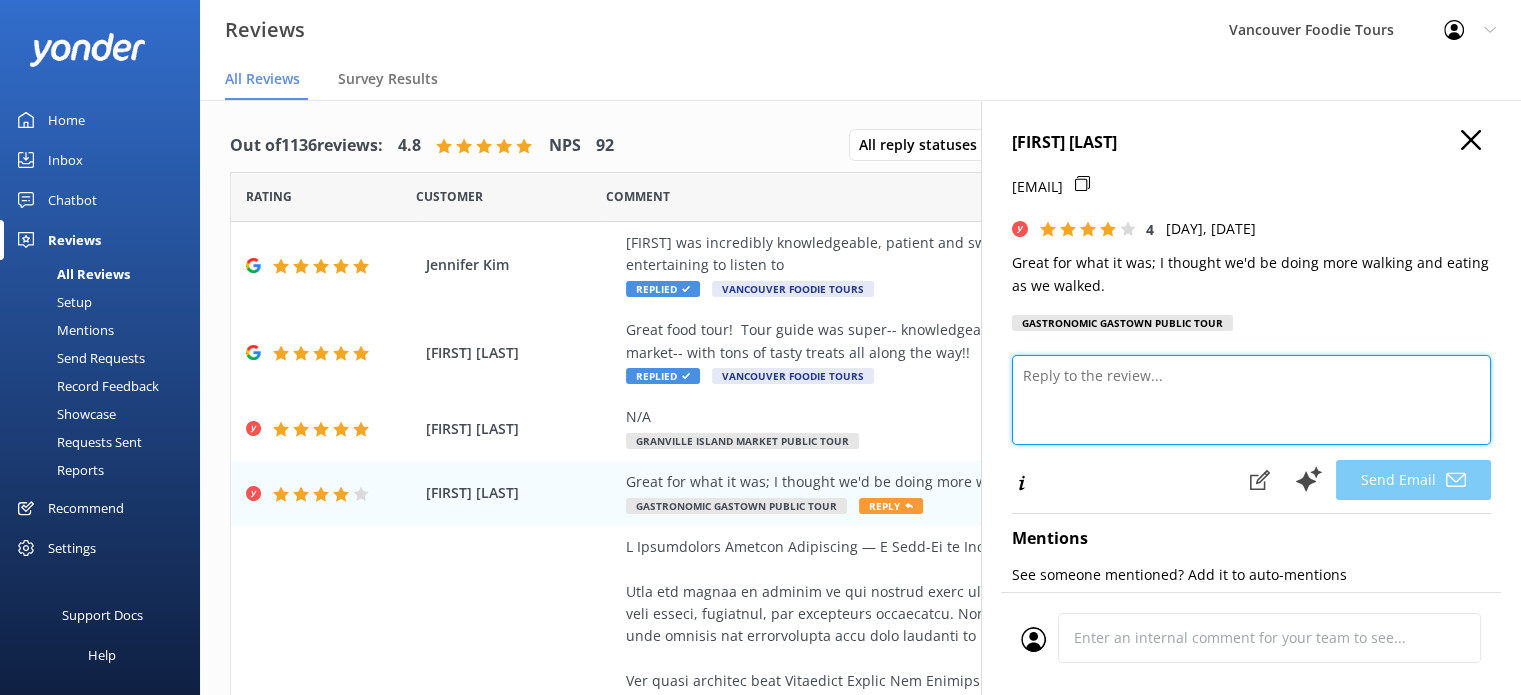 paste on "Hi [FIRST],
Thank you for sharing your thoughts with us. We're happy to hear you enjoyed the tour overall, and we appreciate your feedback about the format—it’s always helpful to know how expectations may differ.
Our customer service team will be in touch shortly to follow up. We truly value you joining us.
Vancouver Foodie Tours Team x" 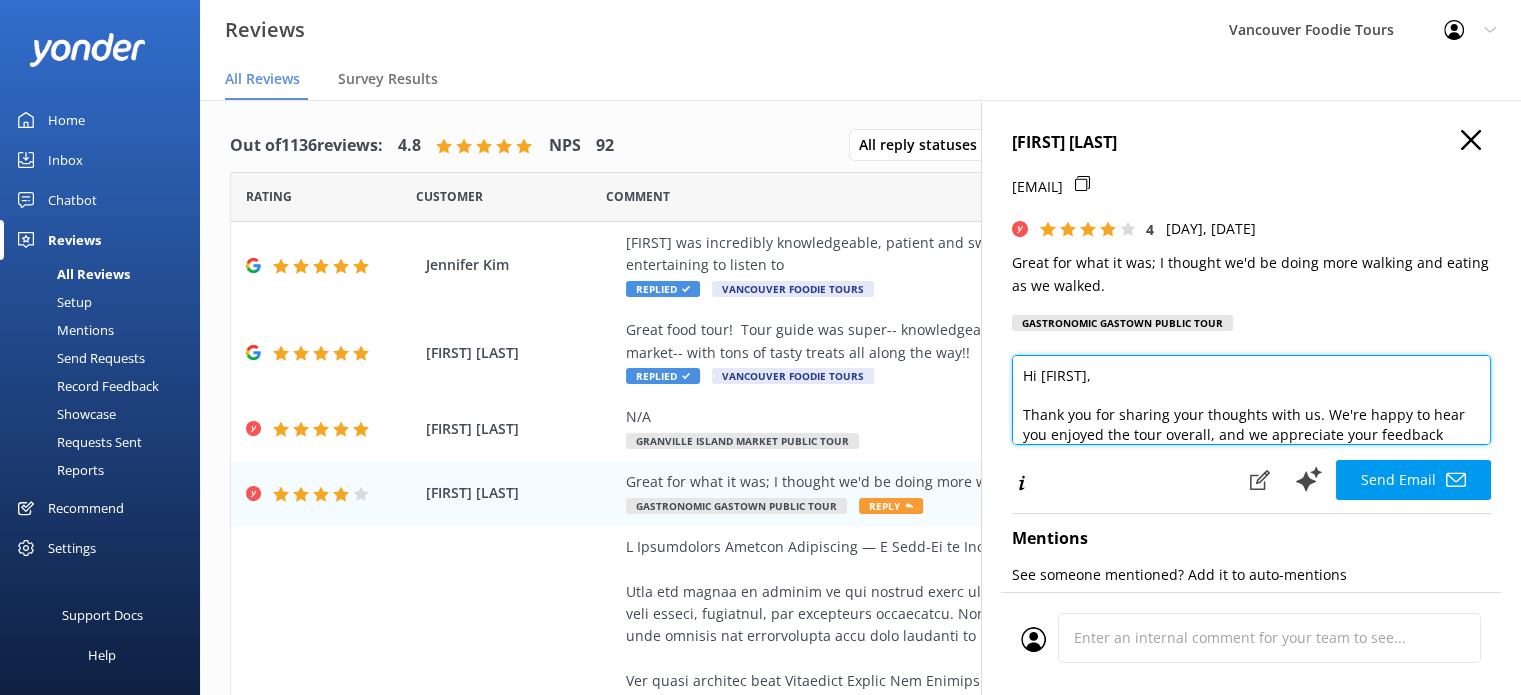 scroll, scrollTop: 136, scrollLeft: 0, axis: vertical 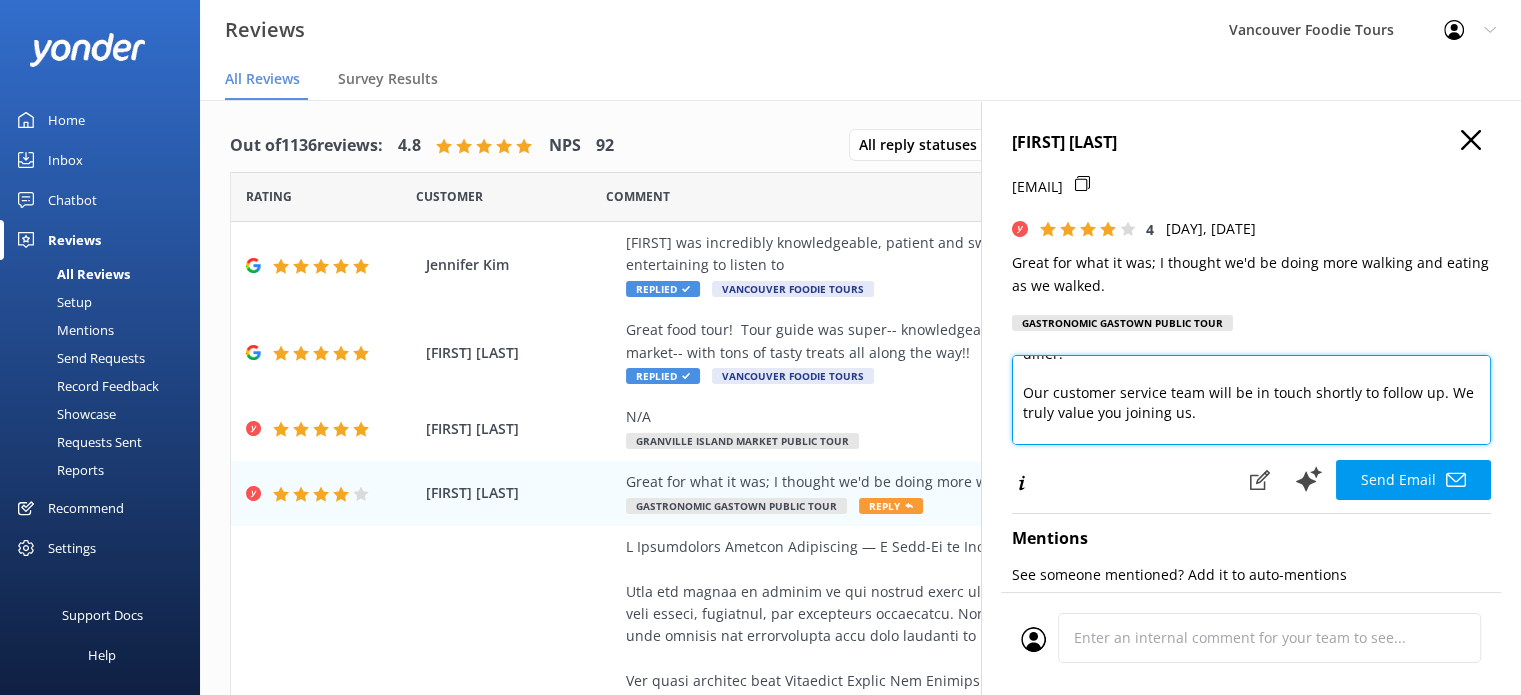 click on "Hi [FIRST],
Thank you for sharing your thoughts with us. We're happy to hear you enjoyed the tour overall, and we appreciate your feedback about the format—it’s always helpful to know how expectations may differ.
Our customer service team will be in touch shortly to follow up. We truly value you joining us.
Vancouver Foodie Tours Team x" at bounding box center [1251, 400] 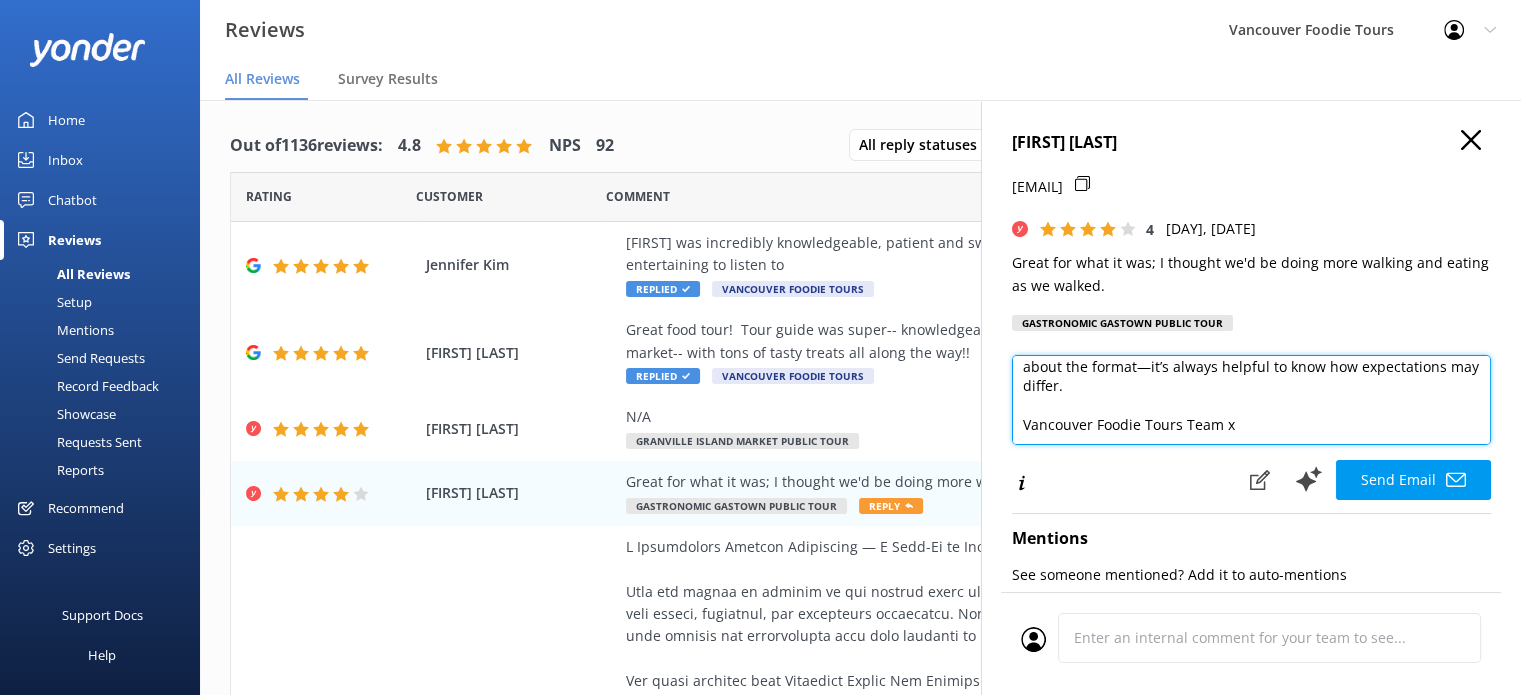 scroll, scrollTop: 10, scrollLeft: 0, axis: vertical 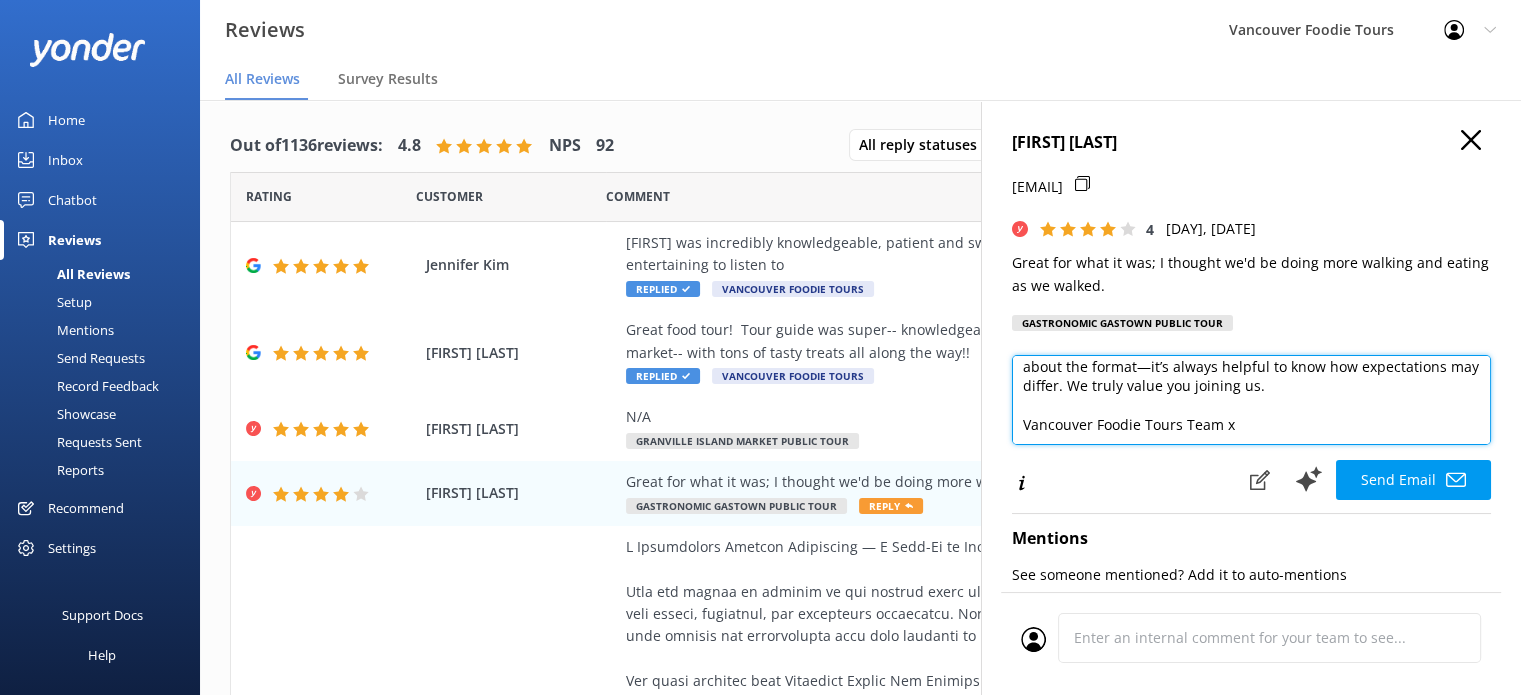 click on "Hi Kenneth,
Thank you for sharing your thoughts with us. We're happy to hear you enjoyed the tour overall, and we appreciate your feedback about the format—it’s always helpful to know how expectations may differ. We truly value you joining us.
Vancouver Foodie Tours Team x" at bounding box center (1251, 400) 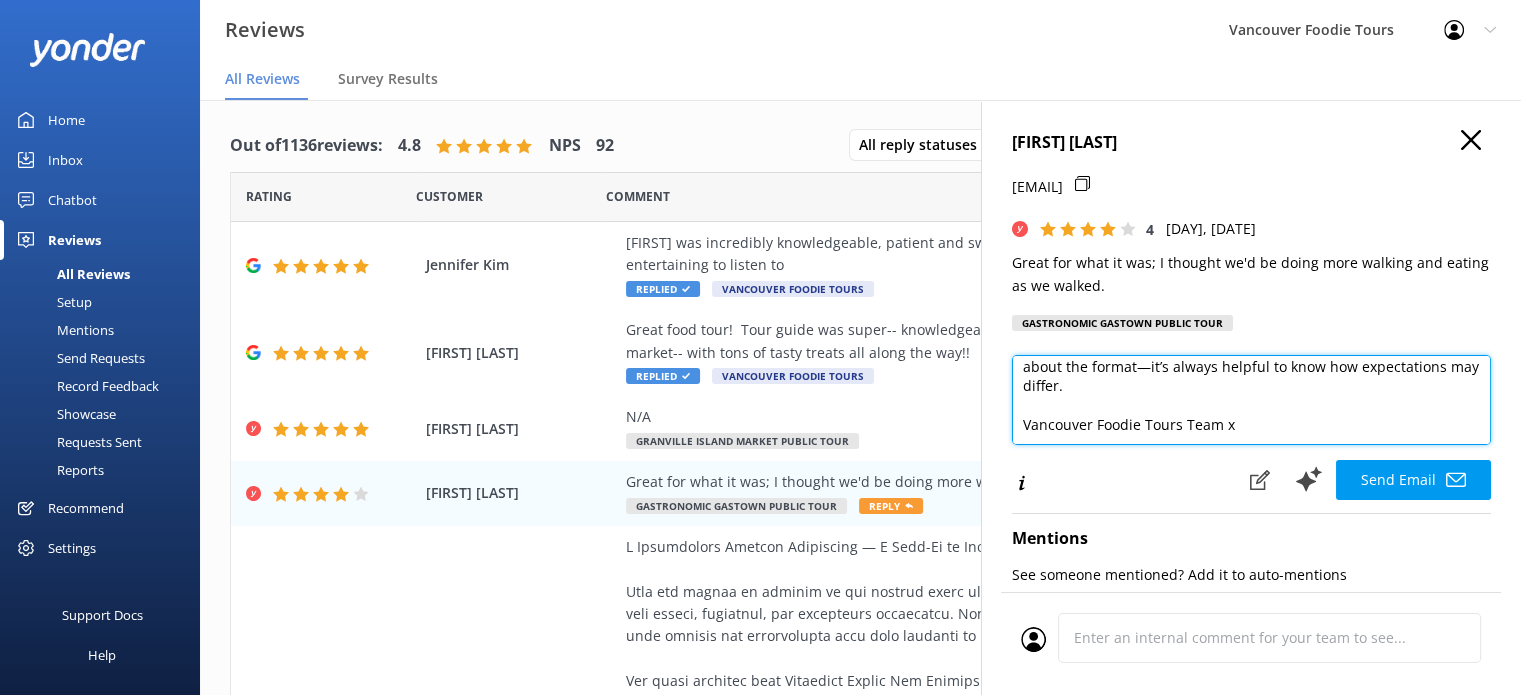 scroll, scrollTop: 10, scrollLeft: 0, axis: vertical 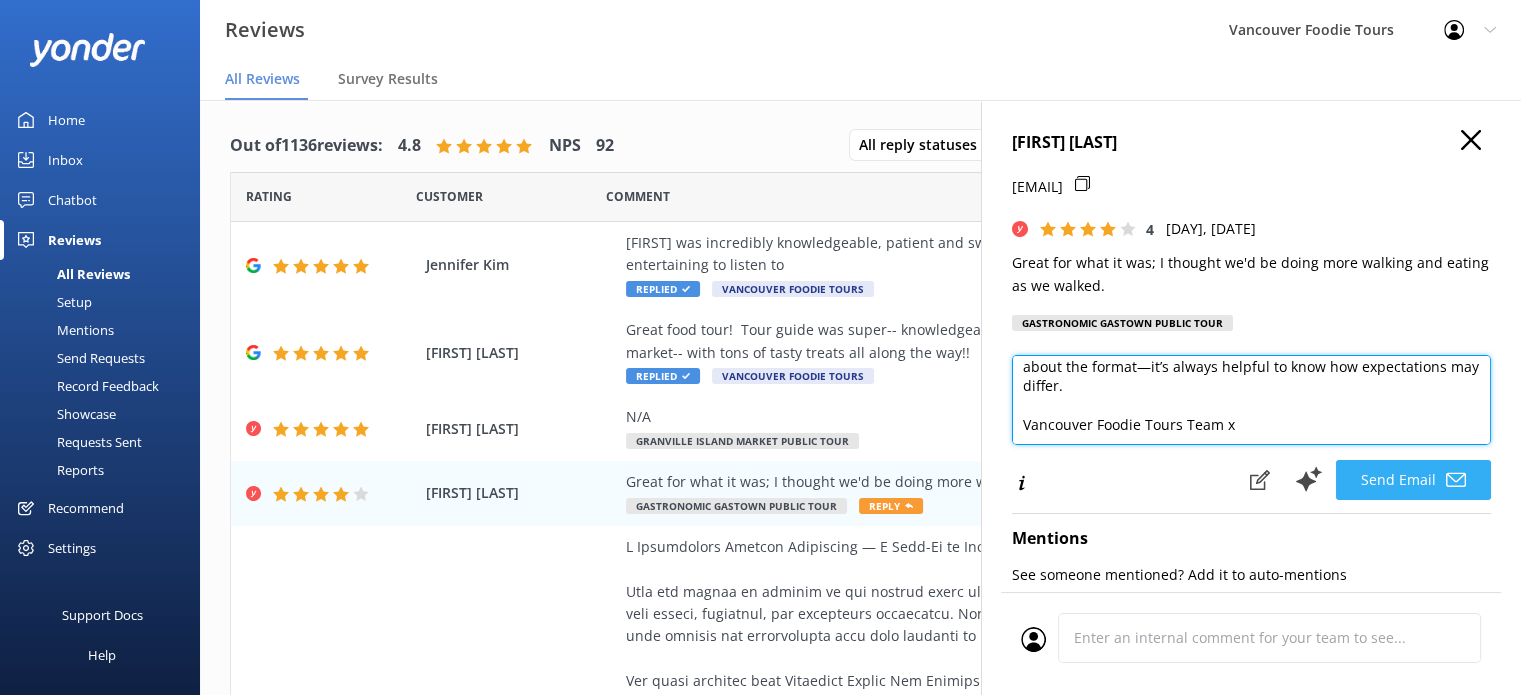 type on "Hi [FIRST],
Thank you for sharing your thoughts with us. We're happy to hear you enjoyed the tour overall, and we appreciate your feedback about the format—it’s always helpful to know how expectations may differ.
Vancouver Foodie Tours Team x" 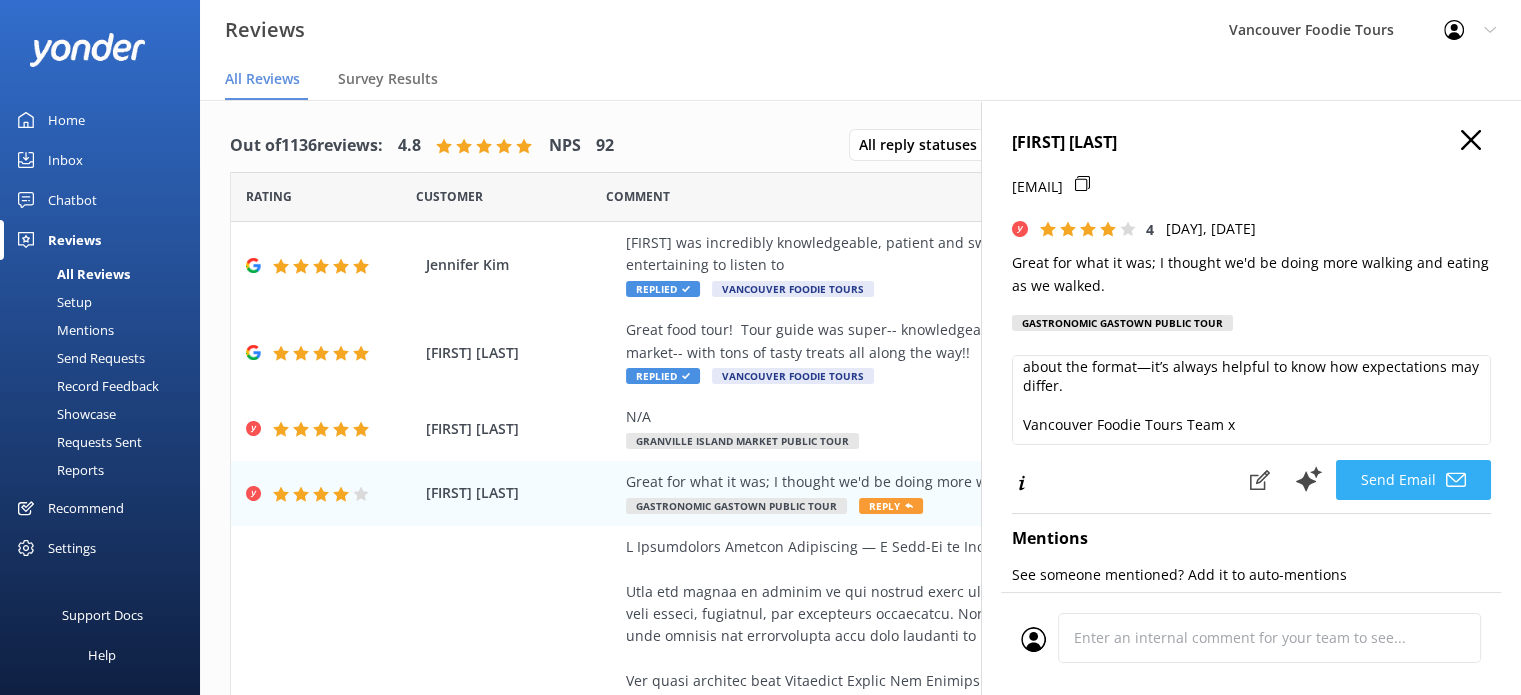 click on "Send Email" at bounding box center (1413, 480) 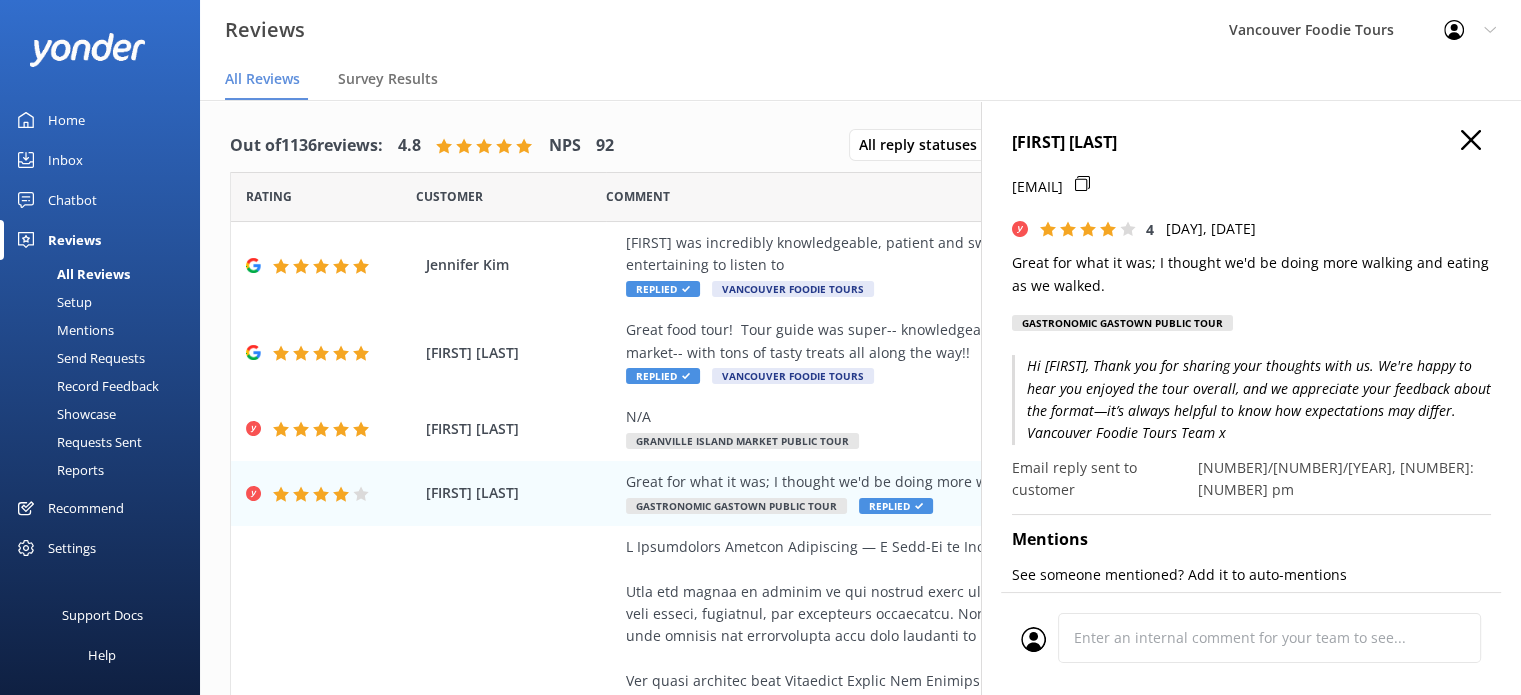 drag, startPoint x: 1028, startPoint y: 369, endPoint x: 1475, endPoint y: 433, distance: 451.5584 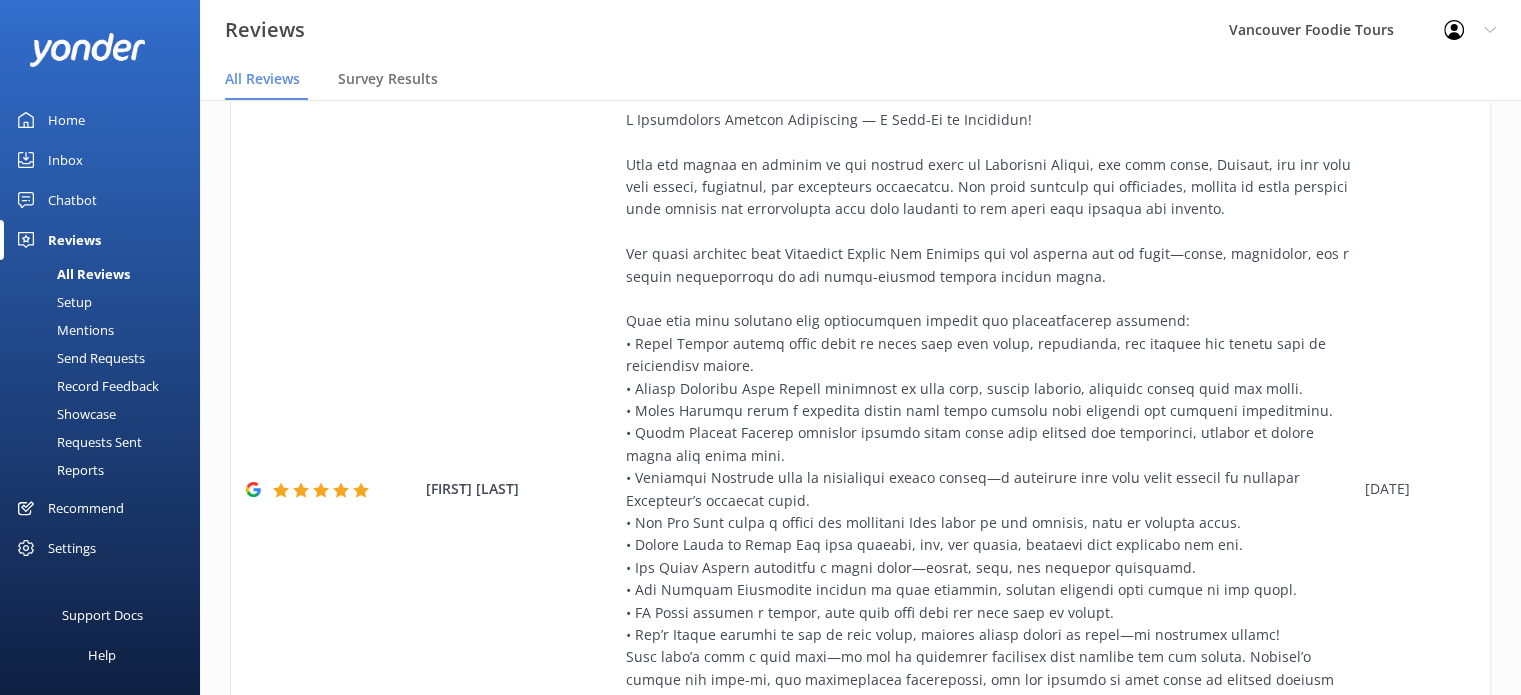 scroll, scrollTop: 1047, scrollLeft: 0, axis: vertical 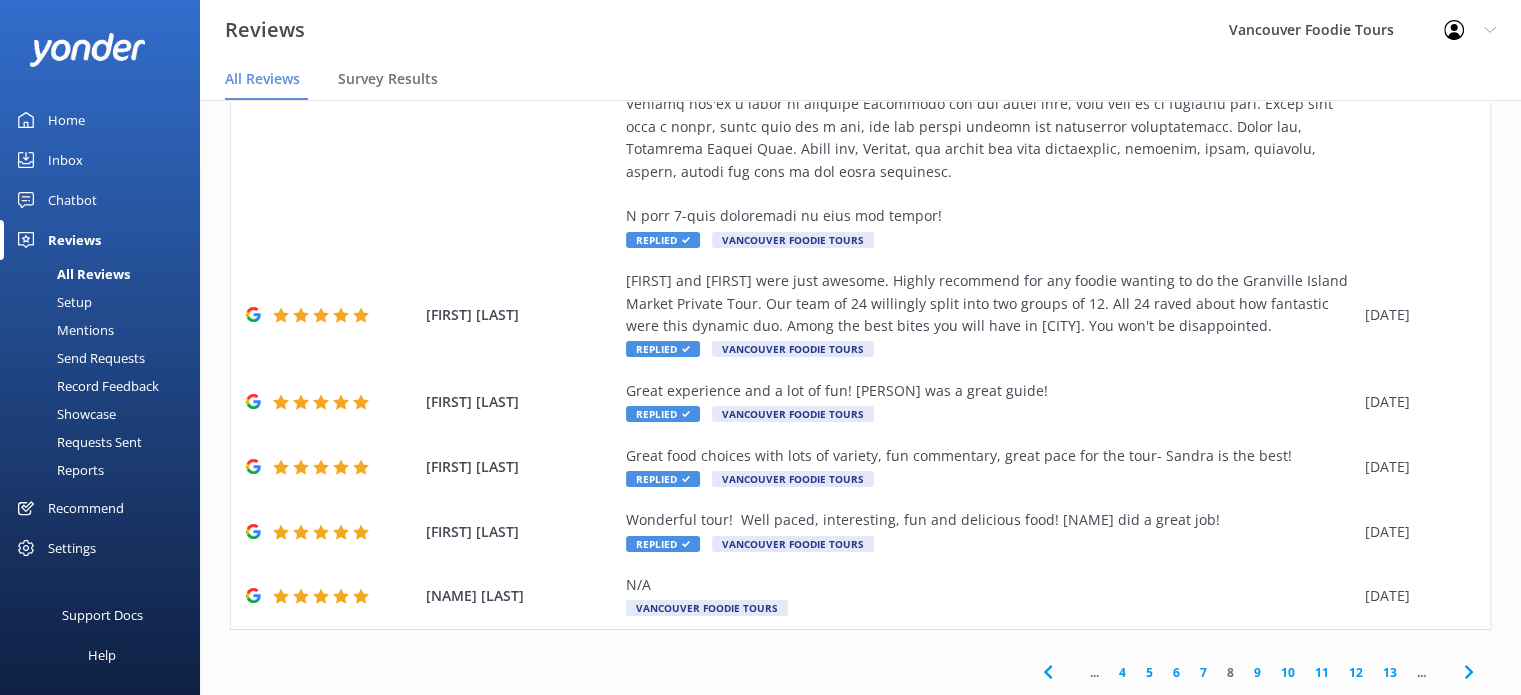 click 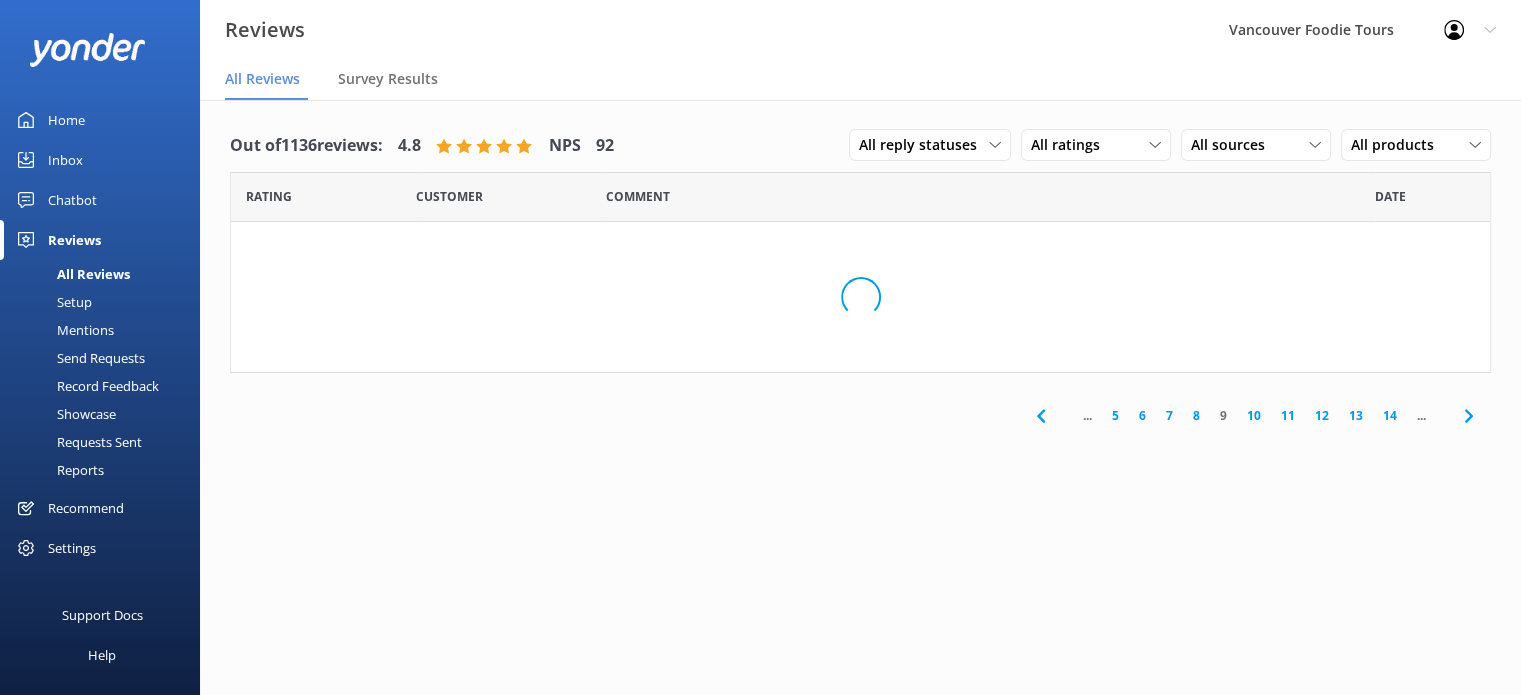 scroll, scrollTop: 0, scrollLeft: 0, axis: both 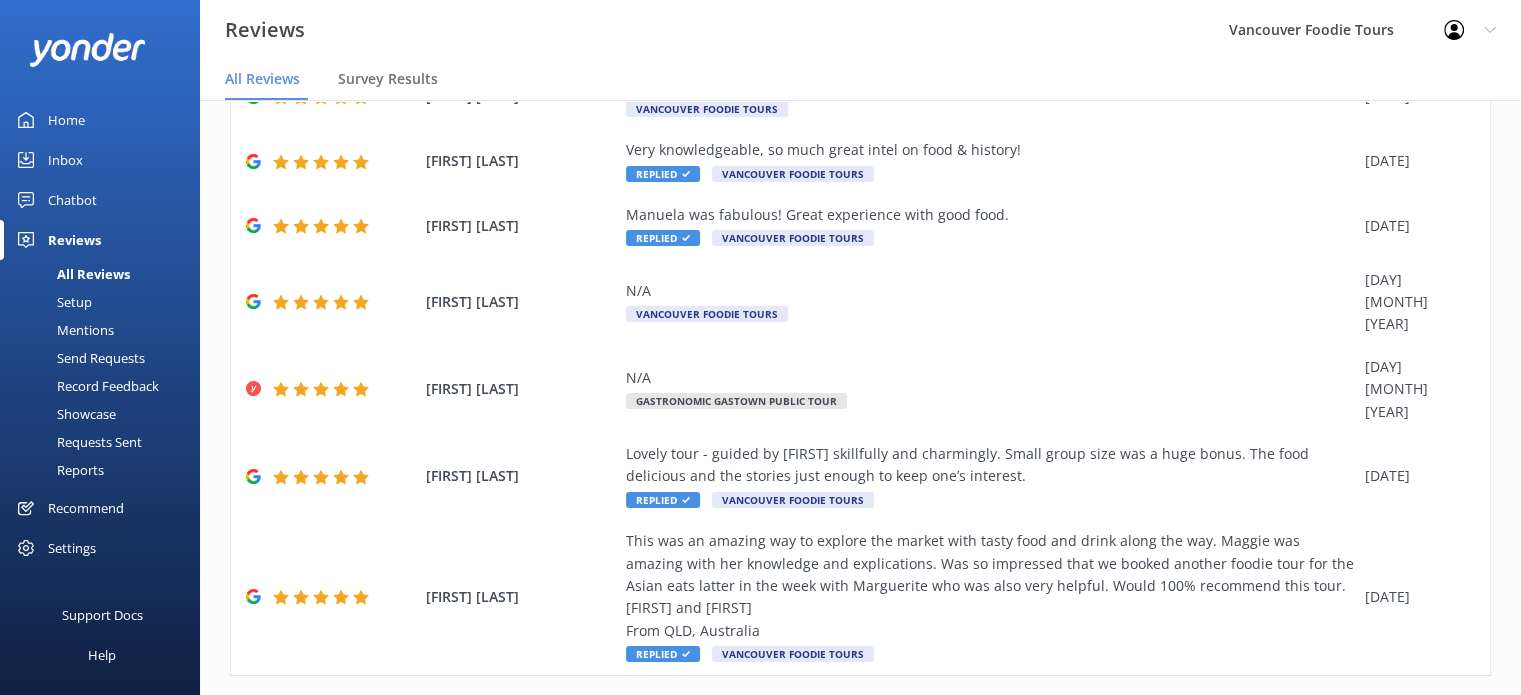 click 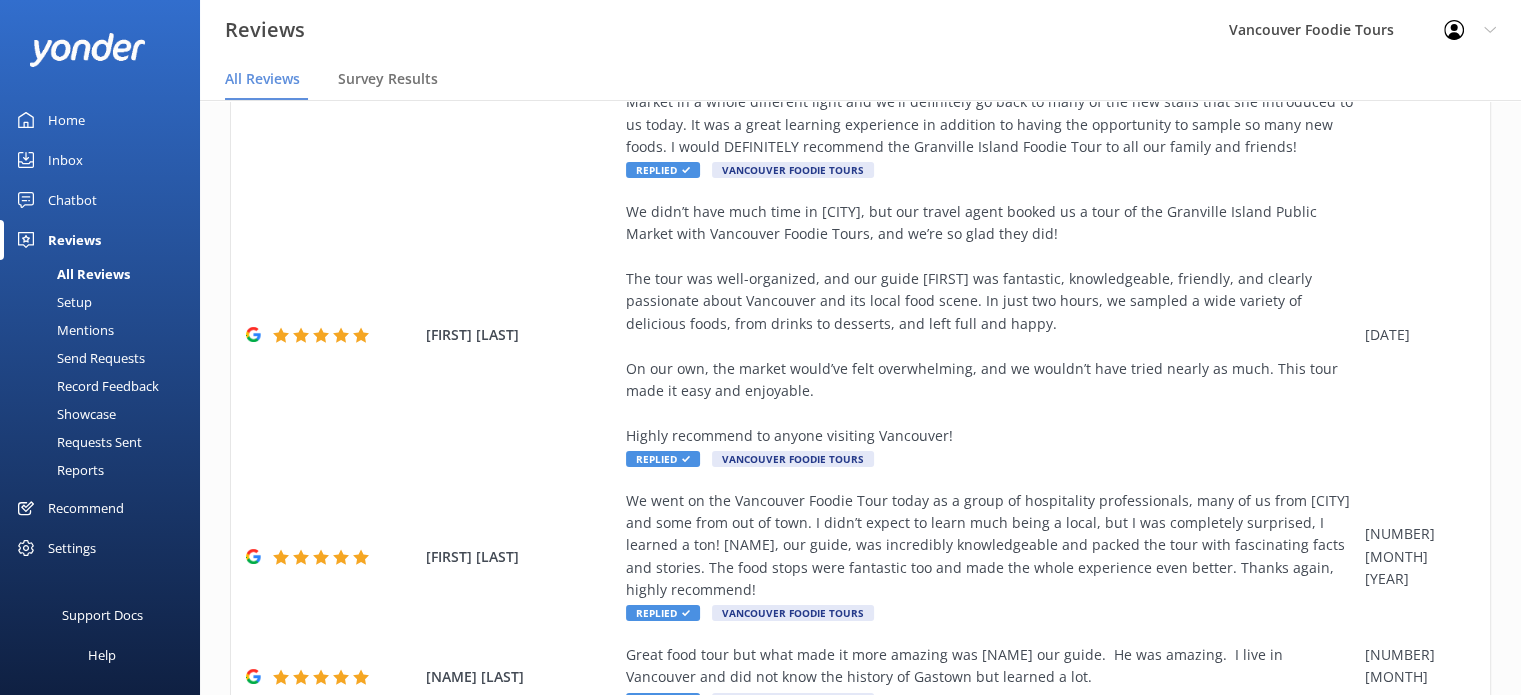 scroll, scrollTop: 1069, scrollLeft: 0, axis: vertical 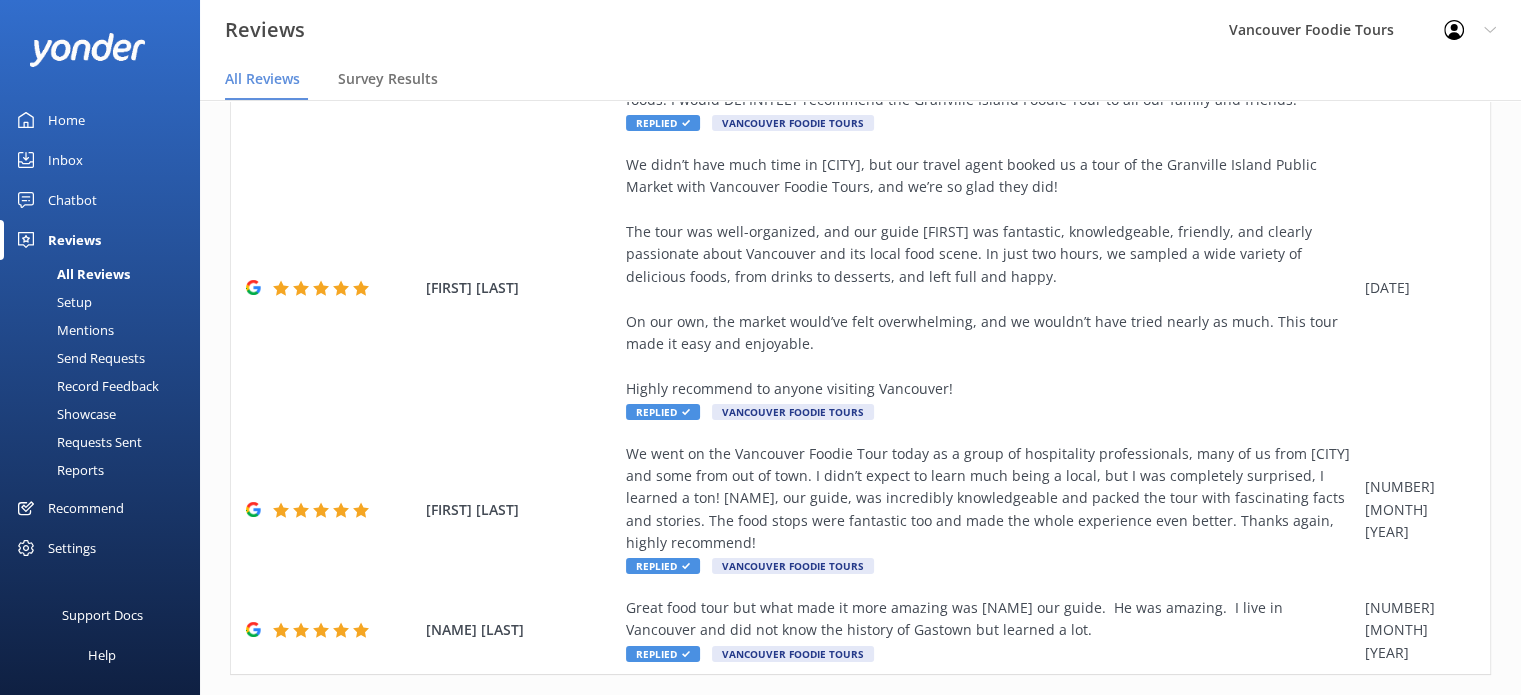 click 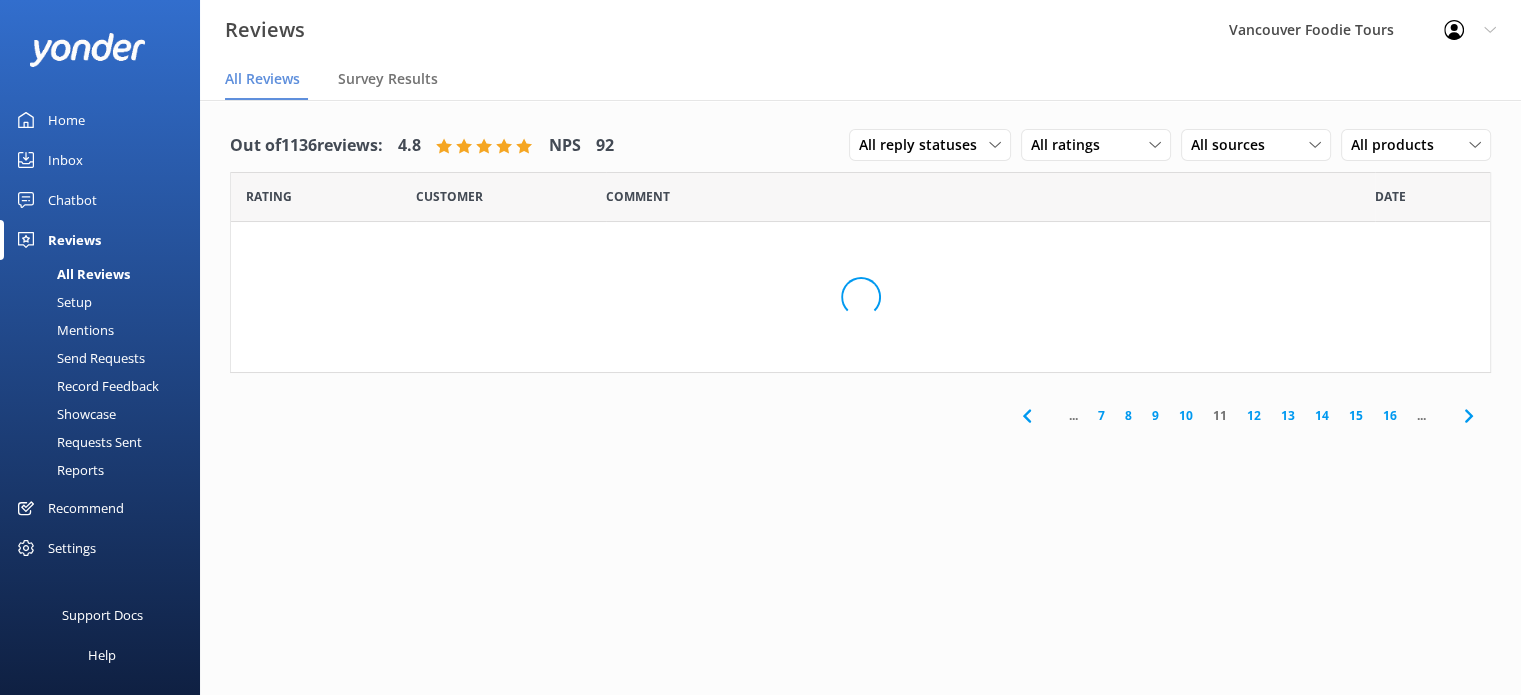 scroll, scrollTop: 0, scrollLeft: 0, axis: both 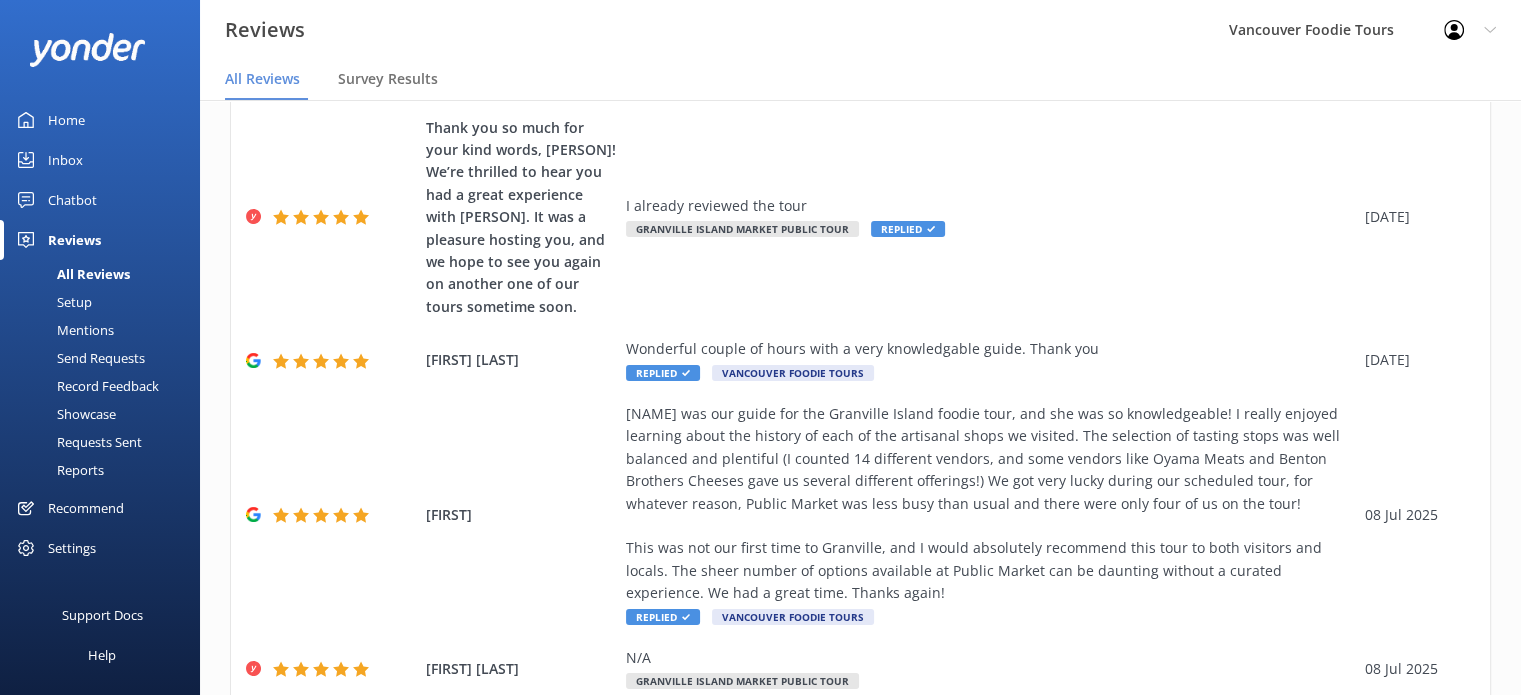 click 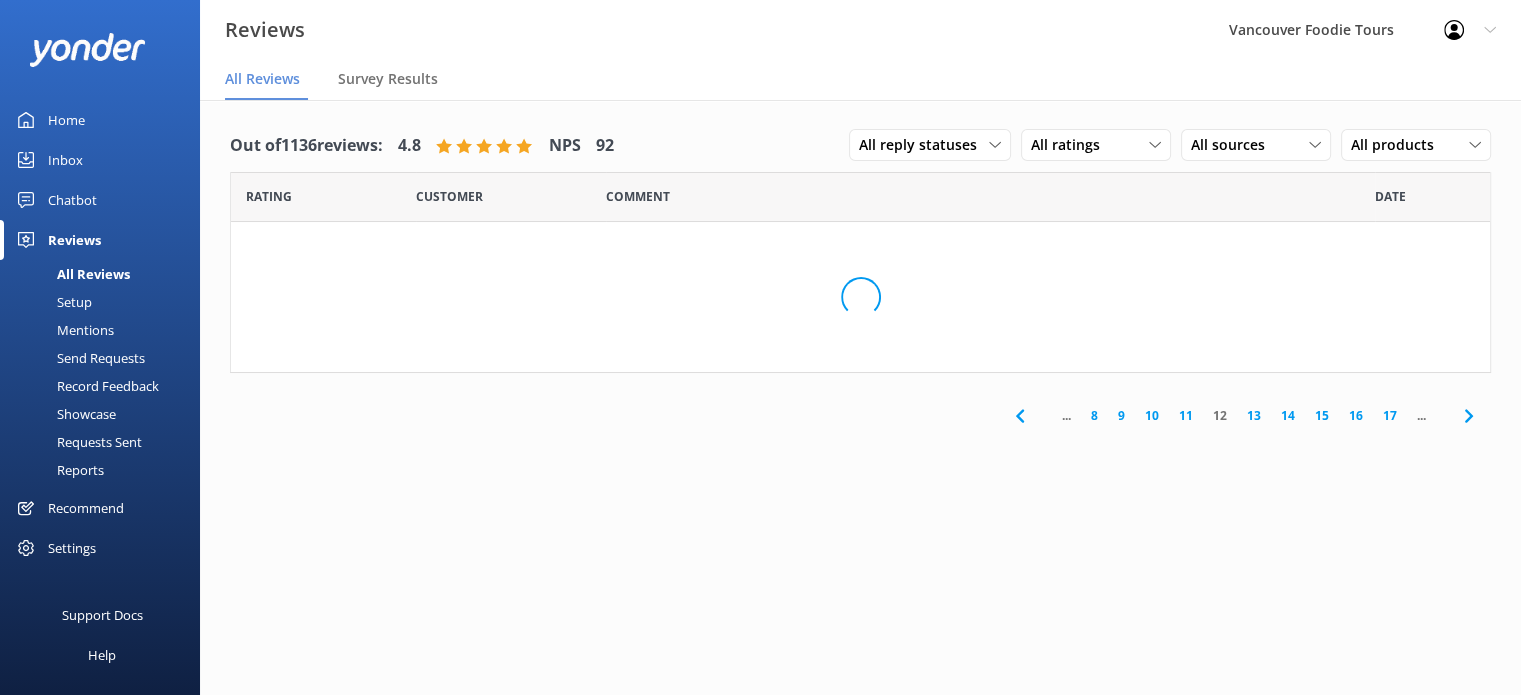 scroll, scrollTop: 0, scrollLeft: 0, axis: both 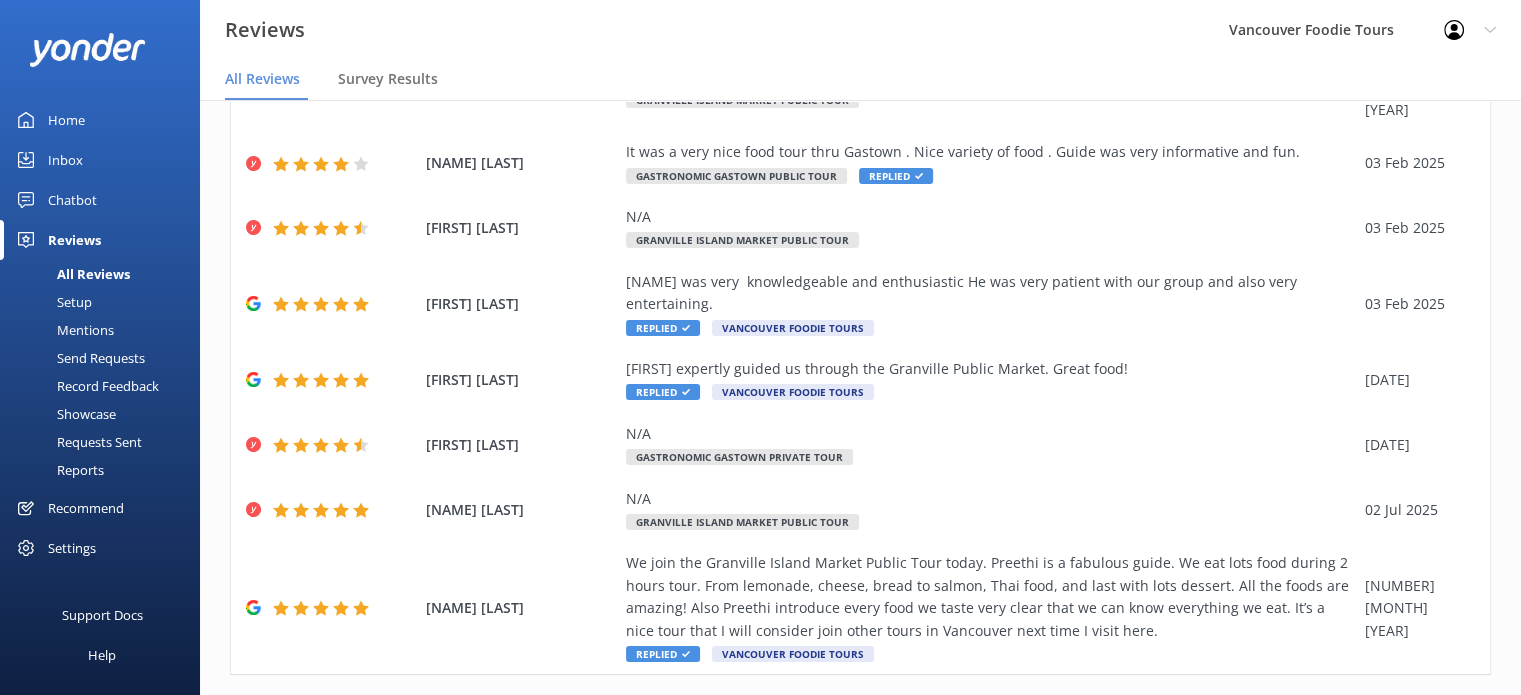 click at bounding box center (1468, 717) 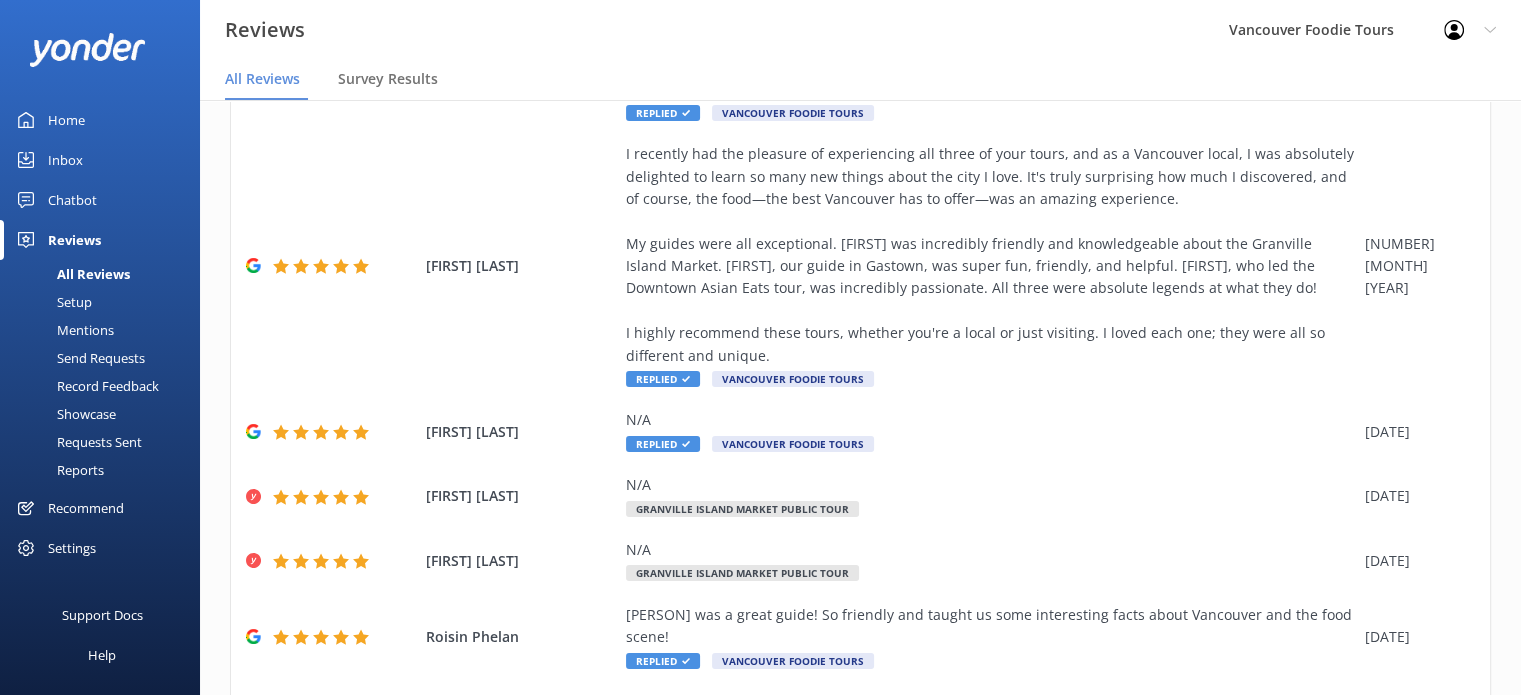 scroll, scrollTop: 711, scrollLeft: 0, axis: vertical 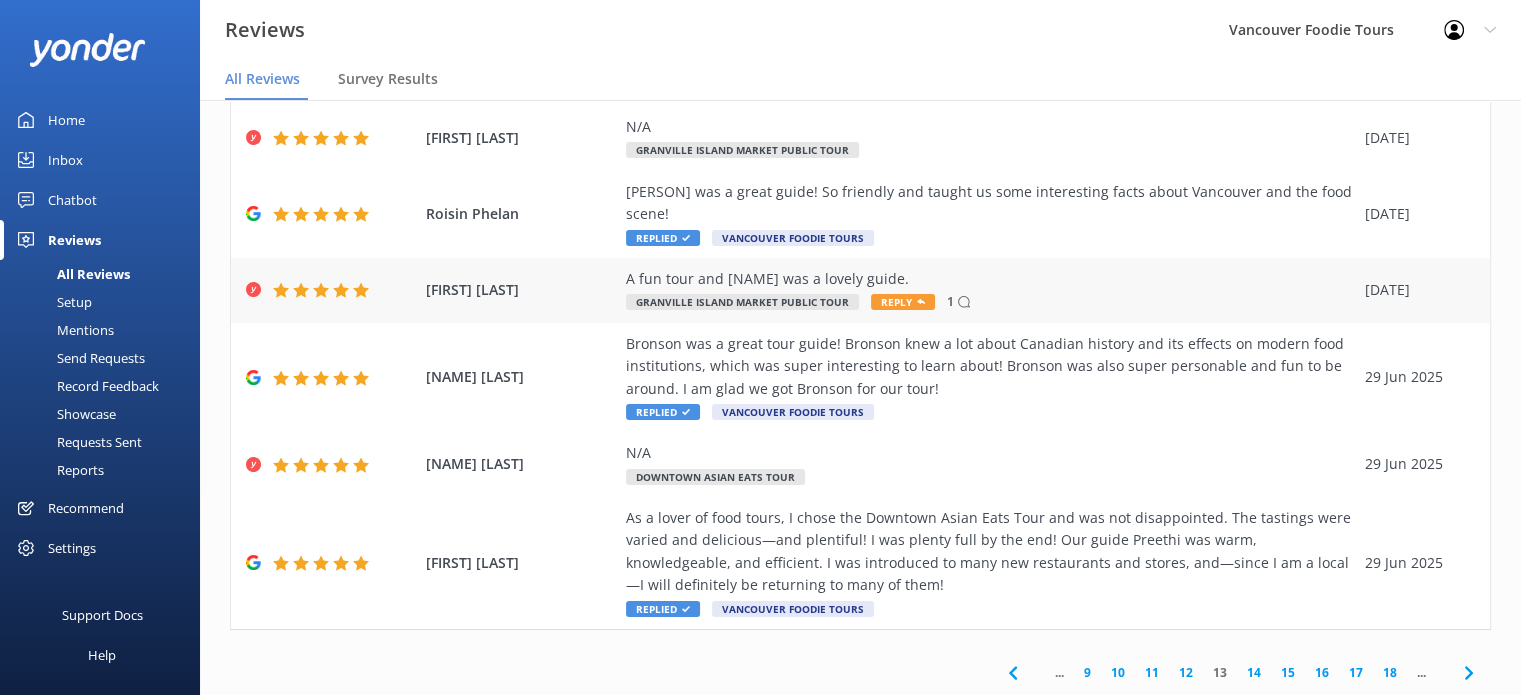 click on "A fun tour and [NAME] was a lovely guide." at bounding box center (990, 279) 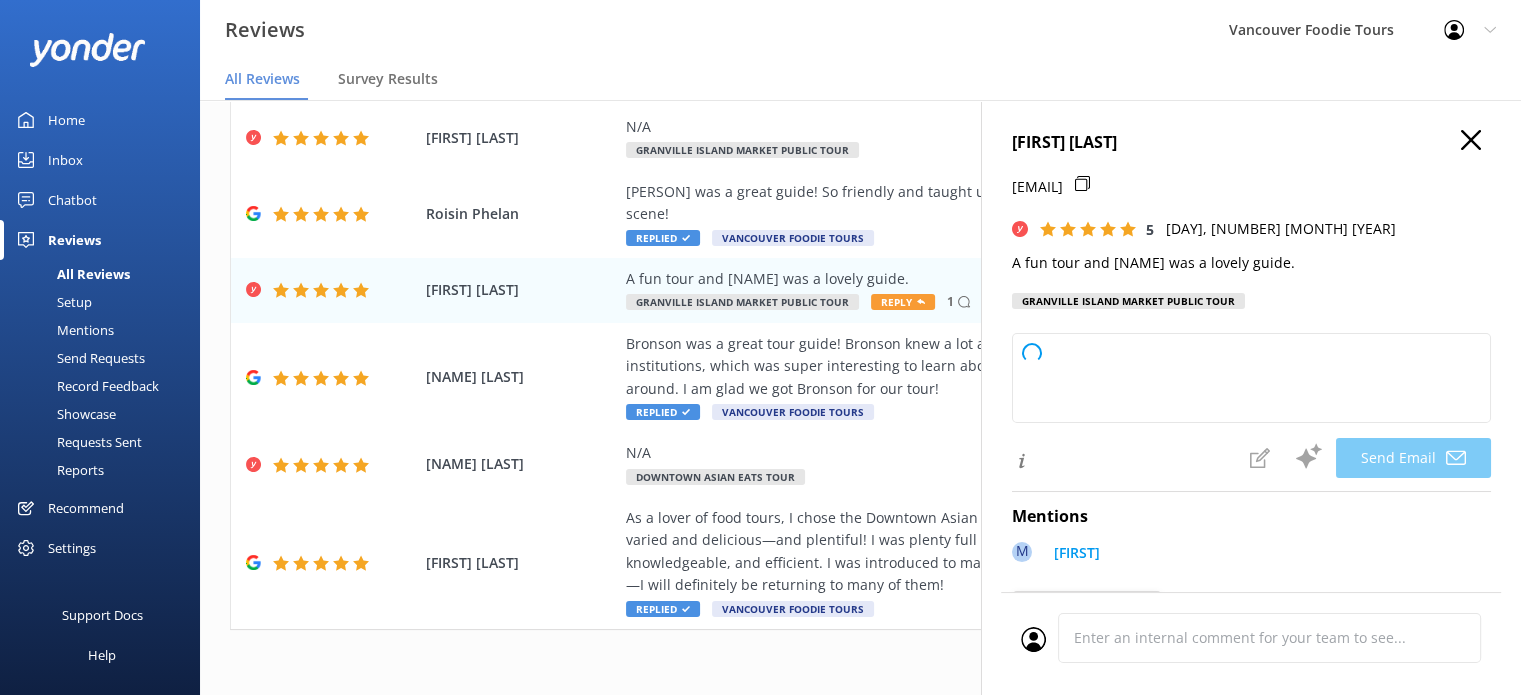 type on "Thank you so much, Dorothy! We're delighted to hear you enjoyed the tour and had a great experience with Maggie. We hope to welcome you again soon!" 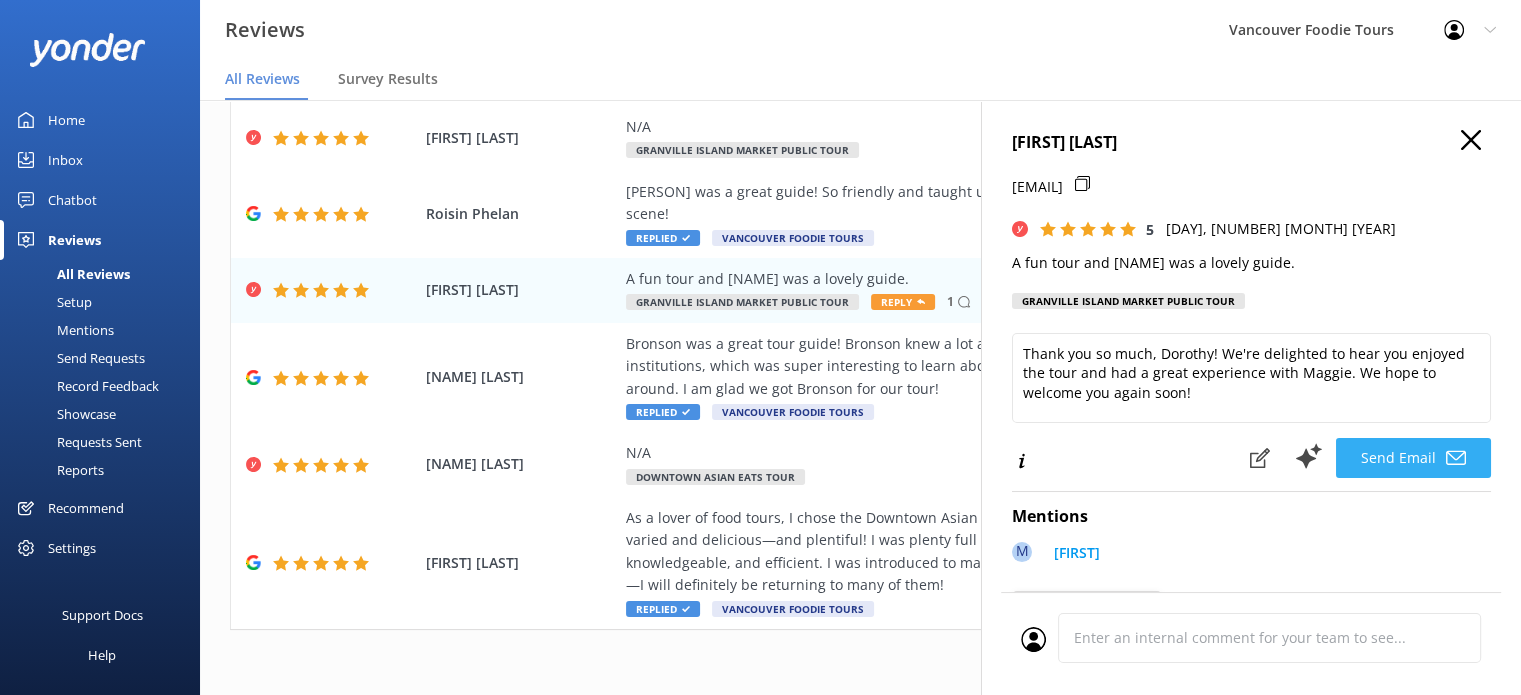 click on "Send Email" at bounding box center (1413, 458) 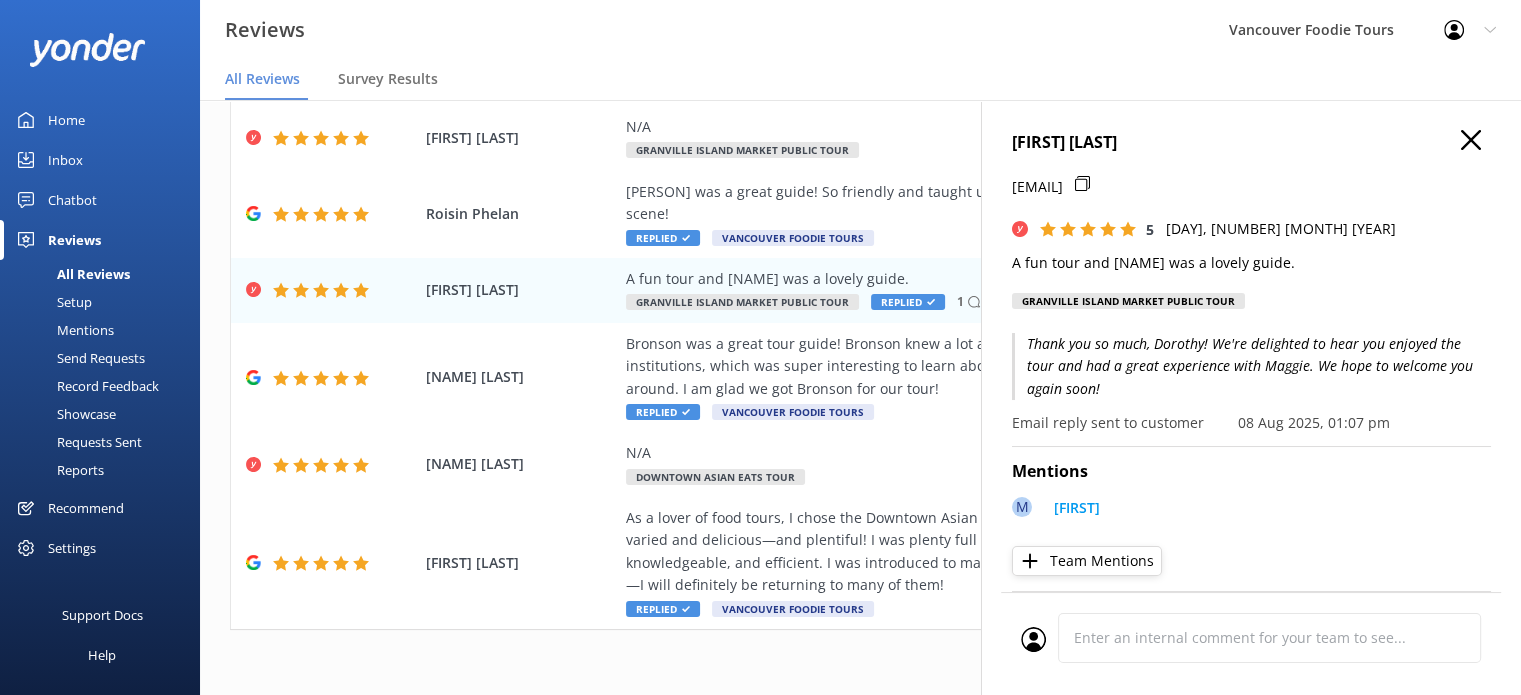 click 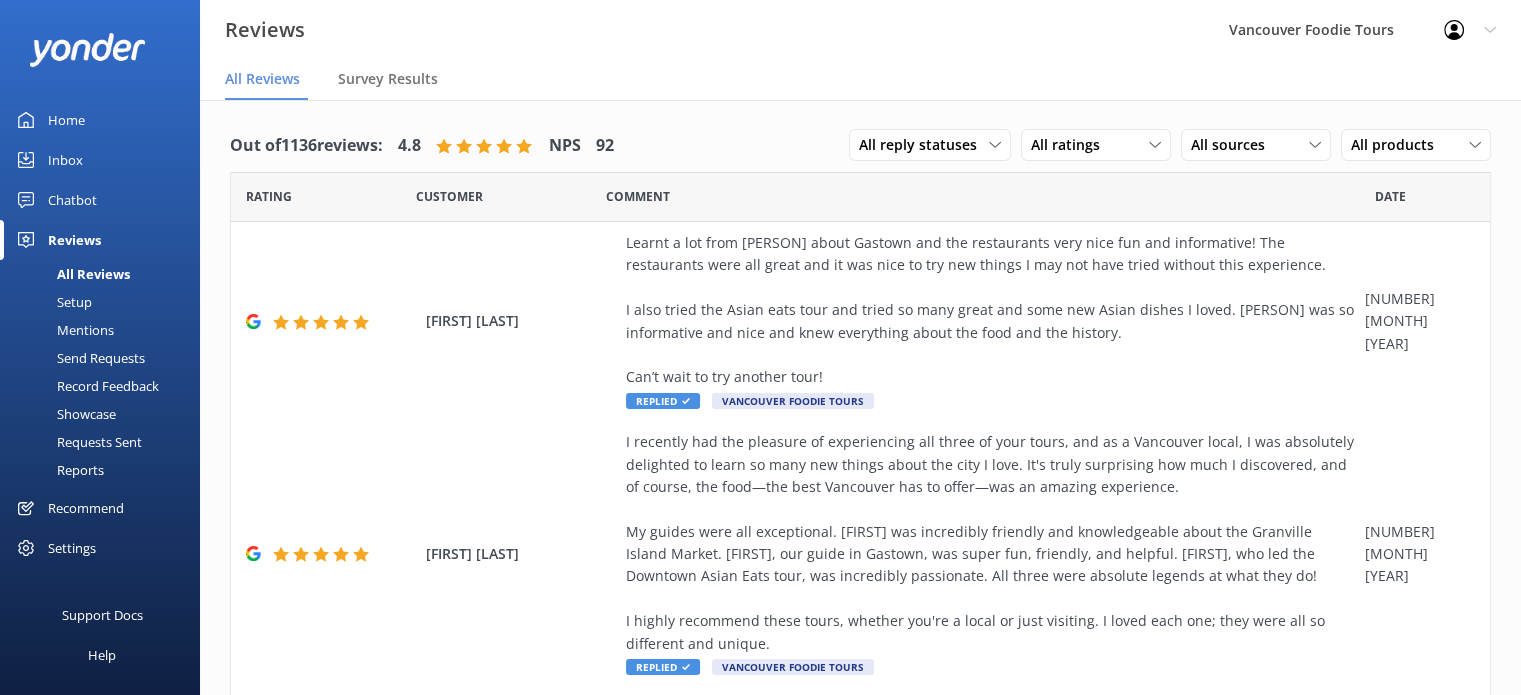 scroll, scrollTop: 711, scrollLeft: 0, axis: vertical 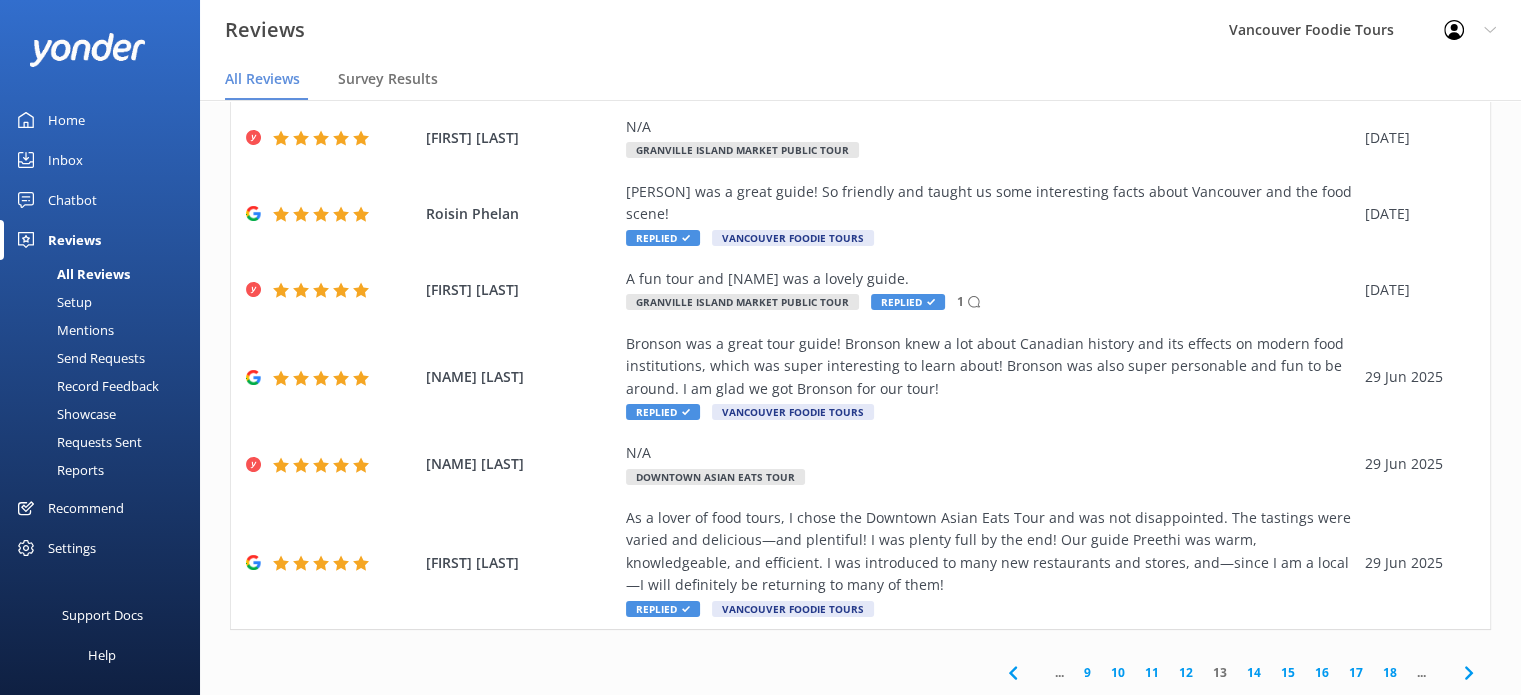 click 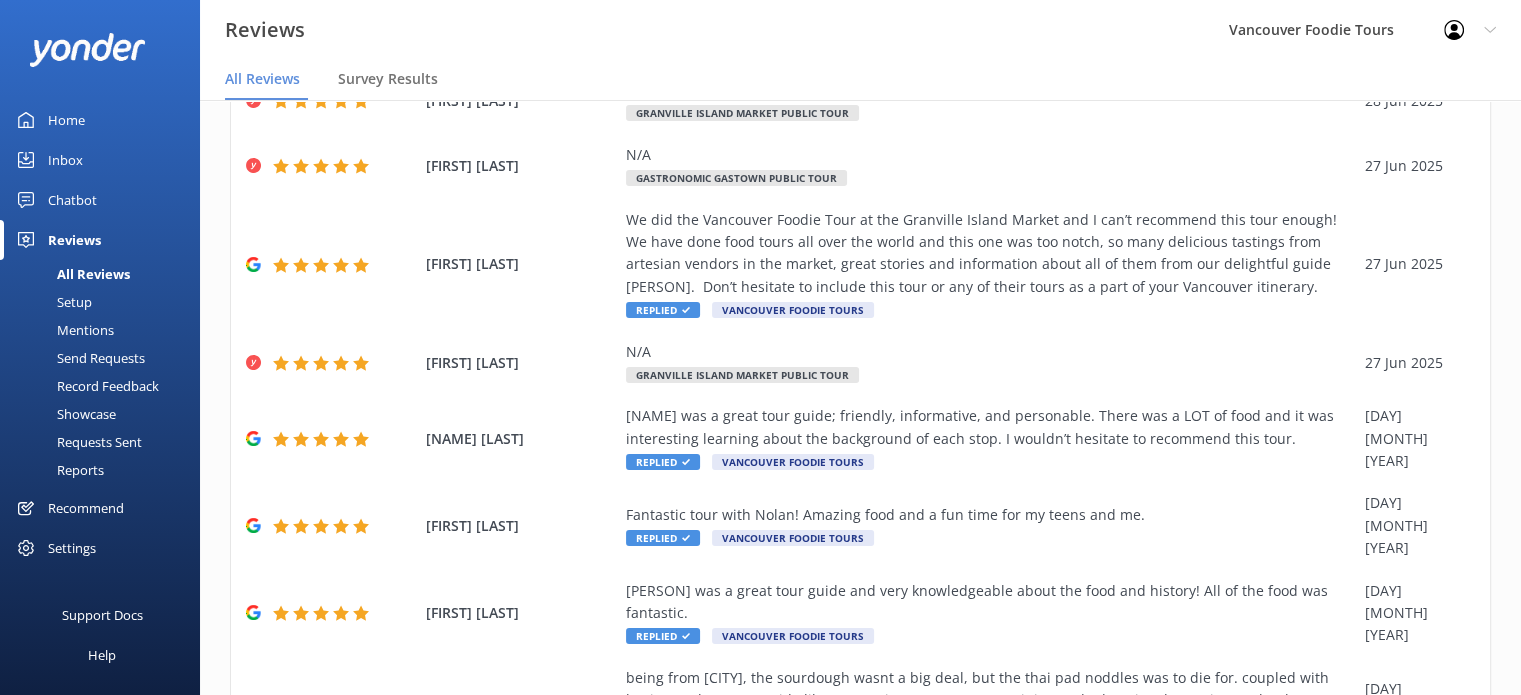 scroll, scrollTop: 397, scrollLeft: 0, axis: vertical 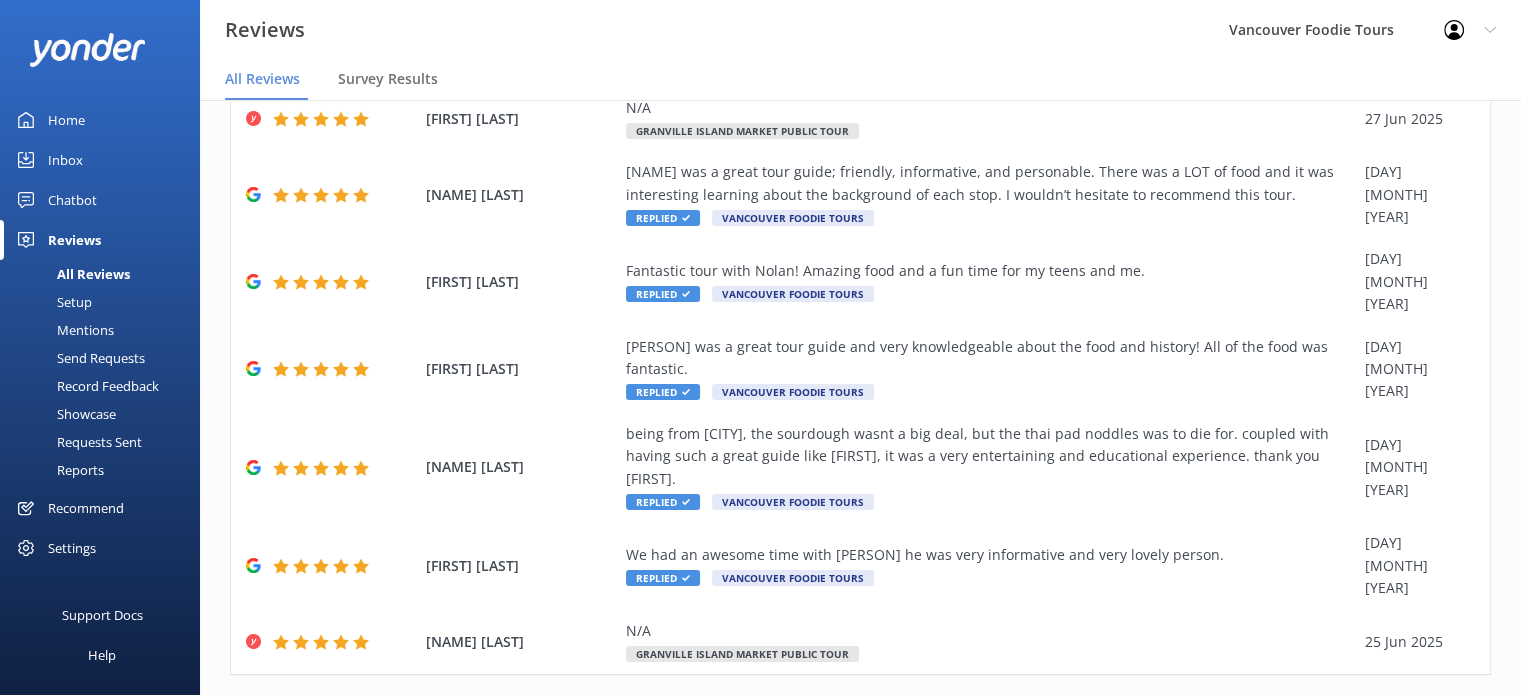 click 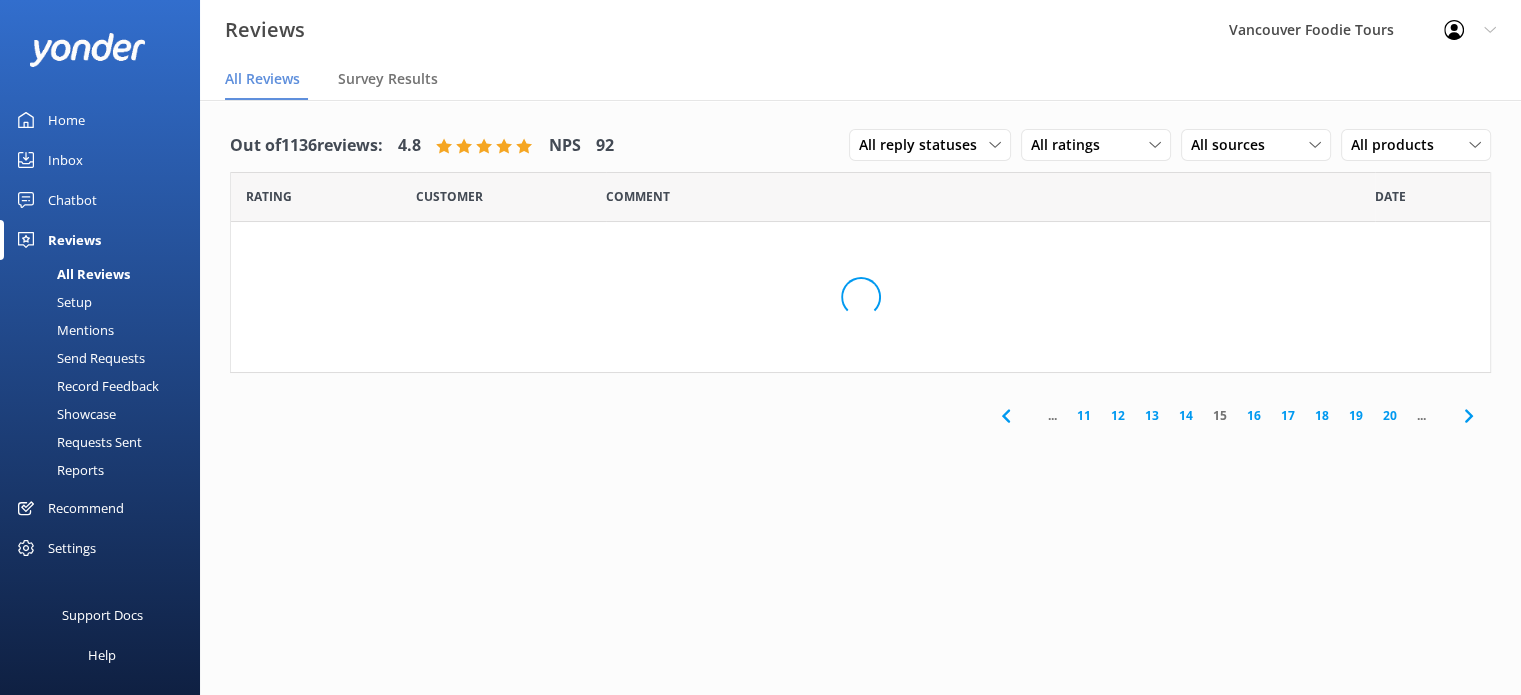 scroll, scrollTop: 0, scrollLeft: 0, axis: both 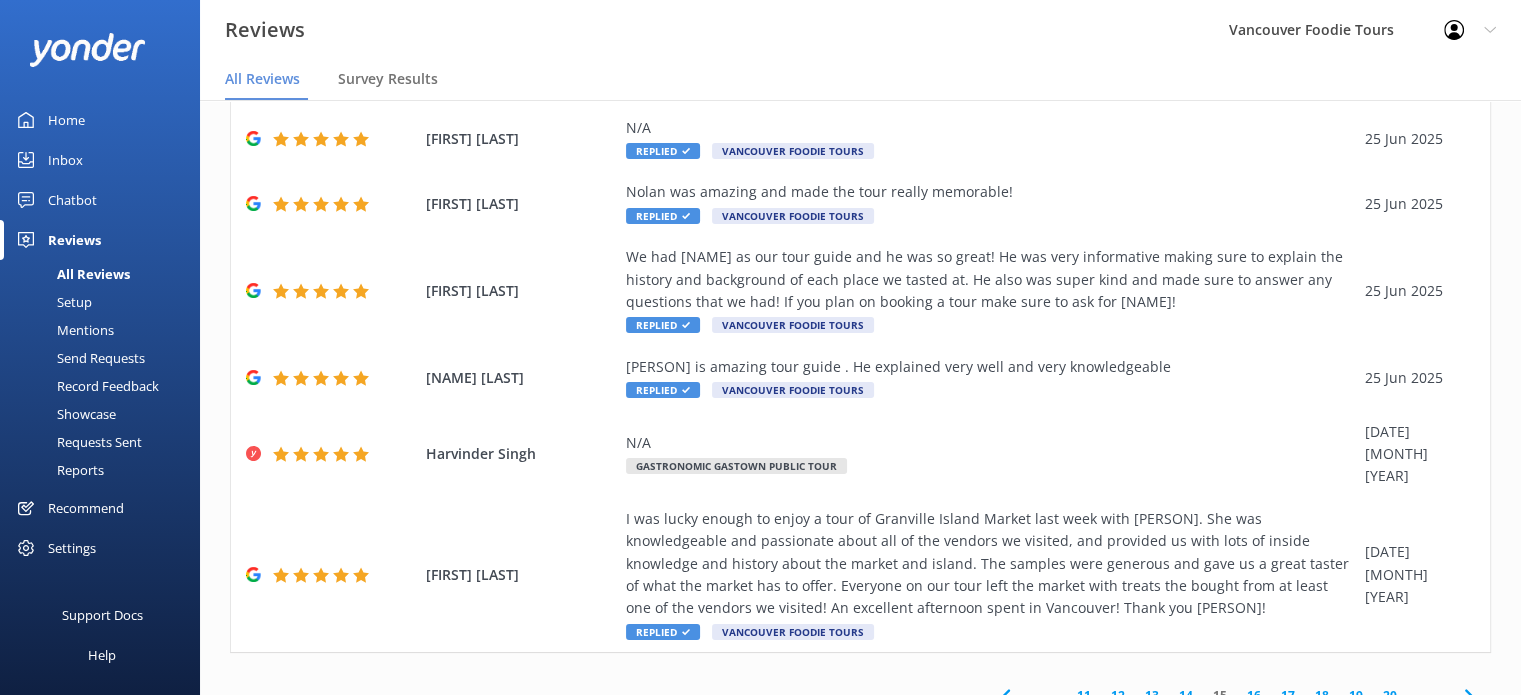 click 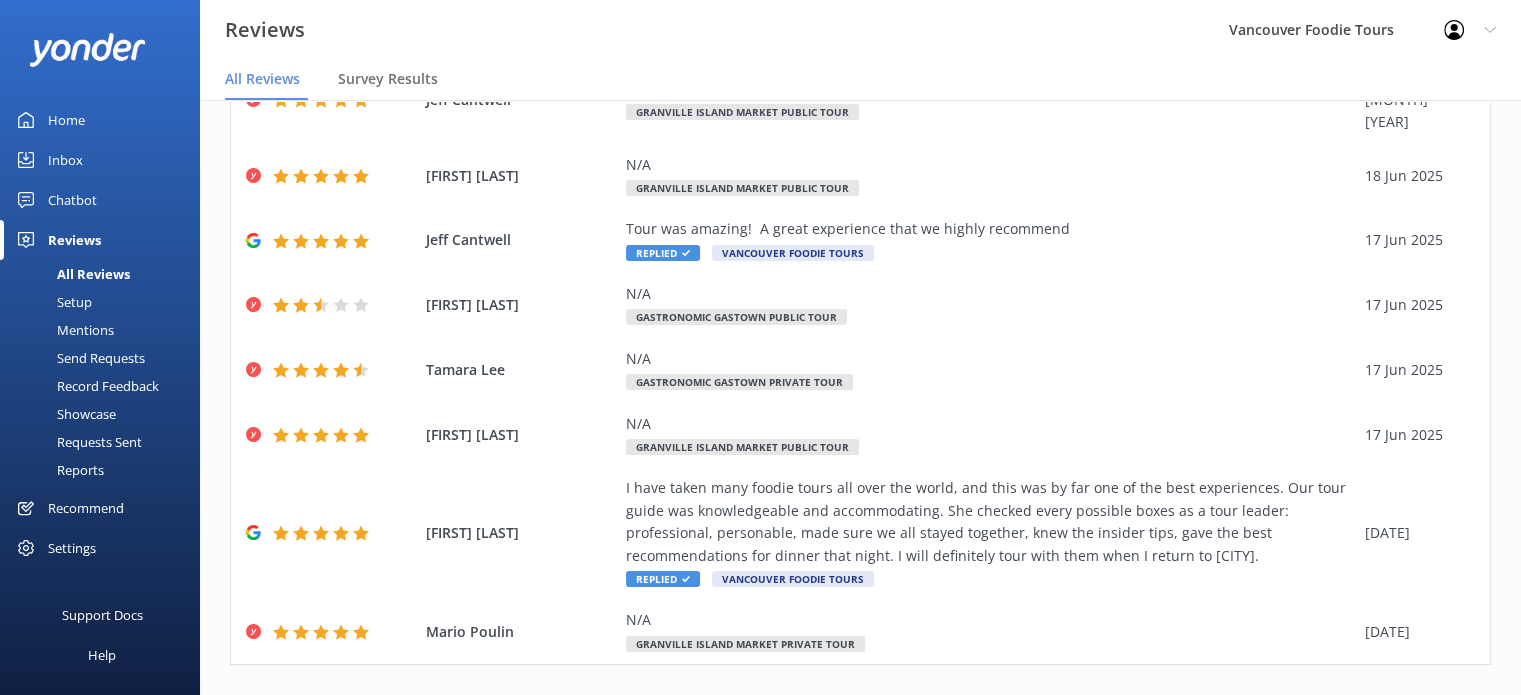 scroll, scrollTop: 352, scrollLeft: 0, axis: vertical 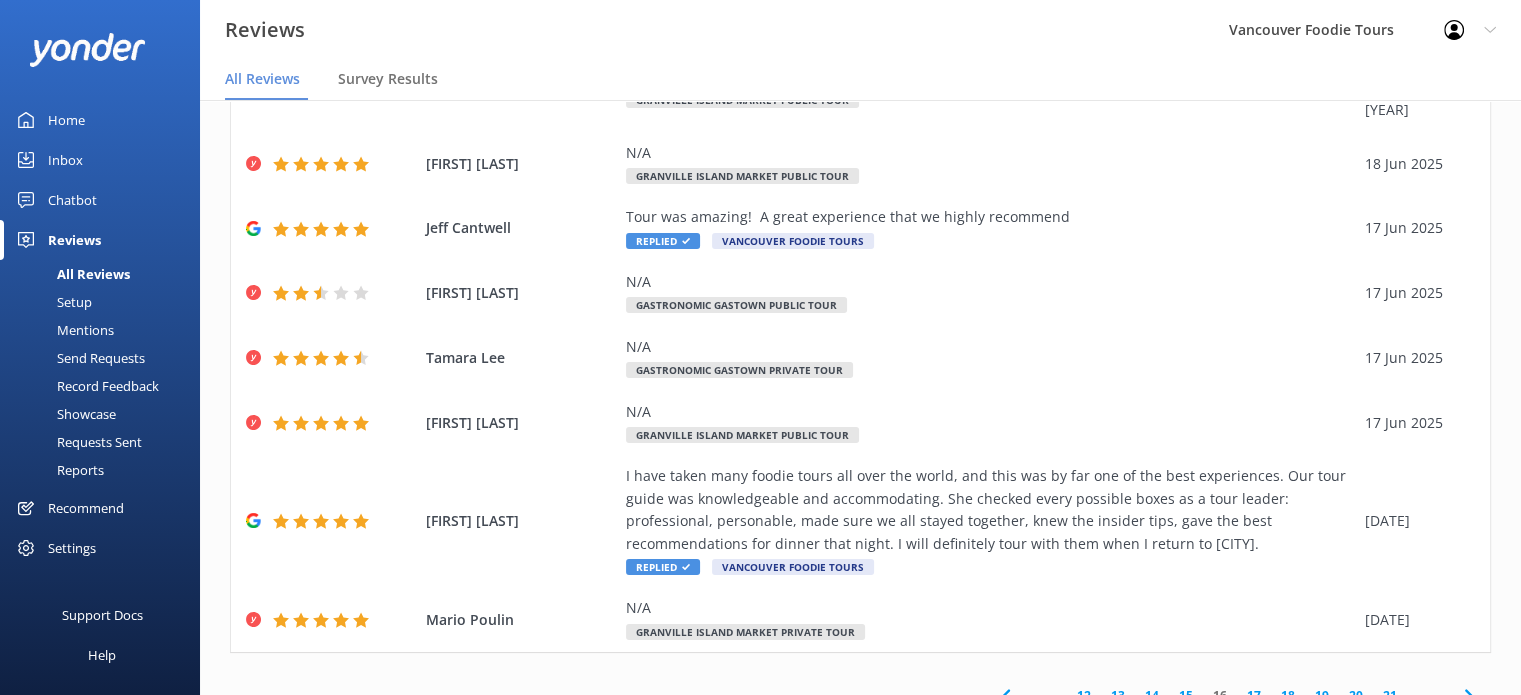 click 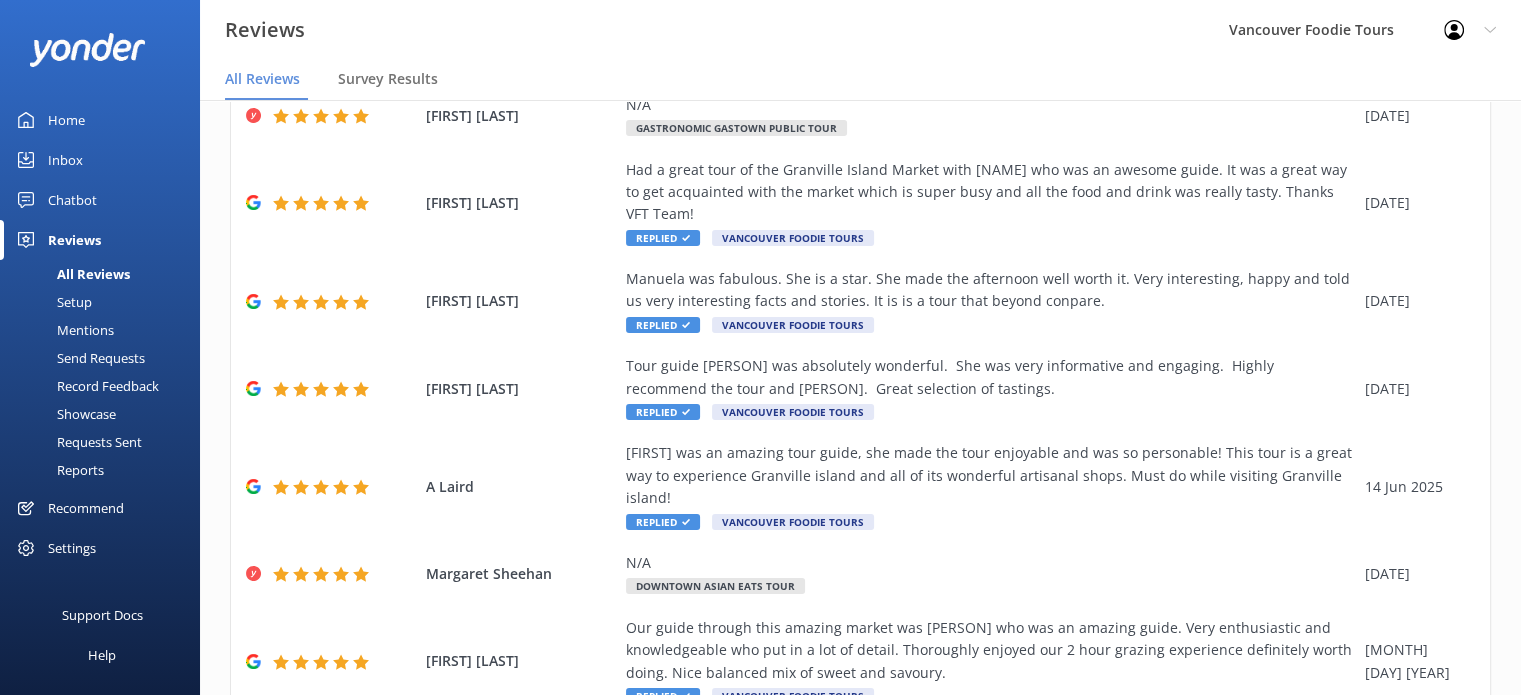 scroll, scrollTop: 442, scrollLeft: 0, axis: vertical 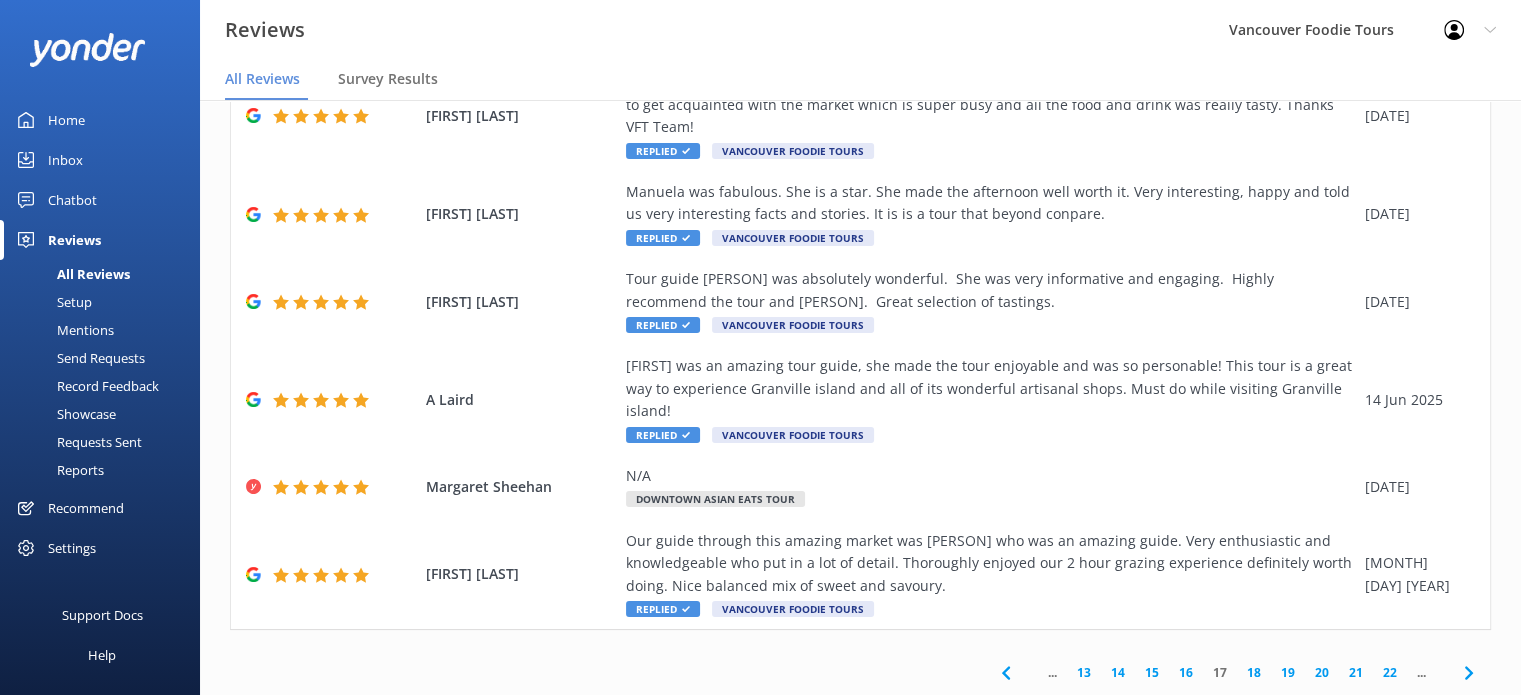 click 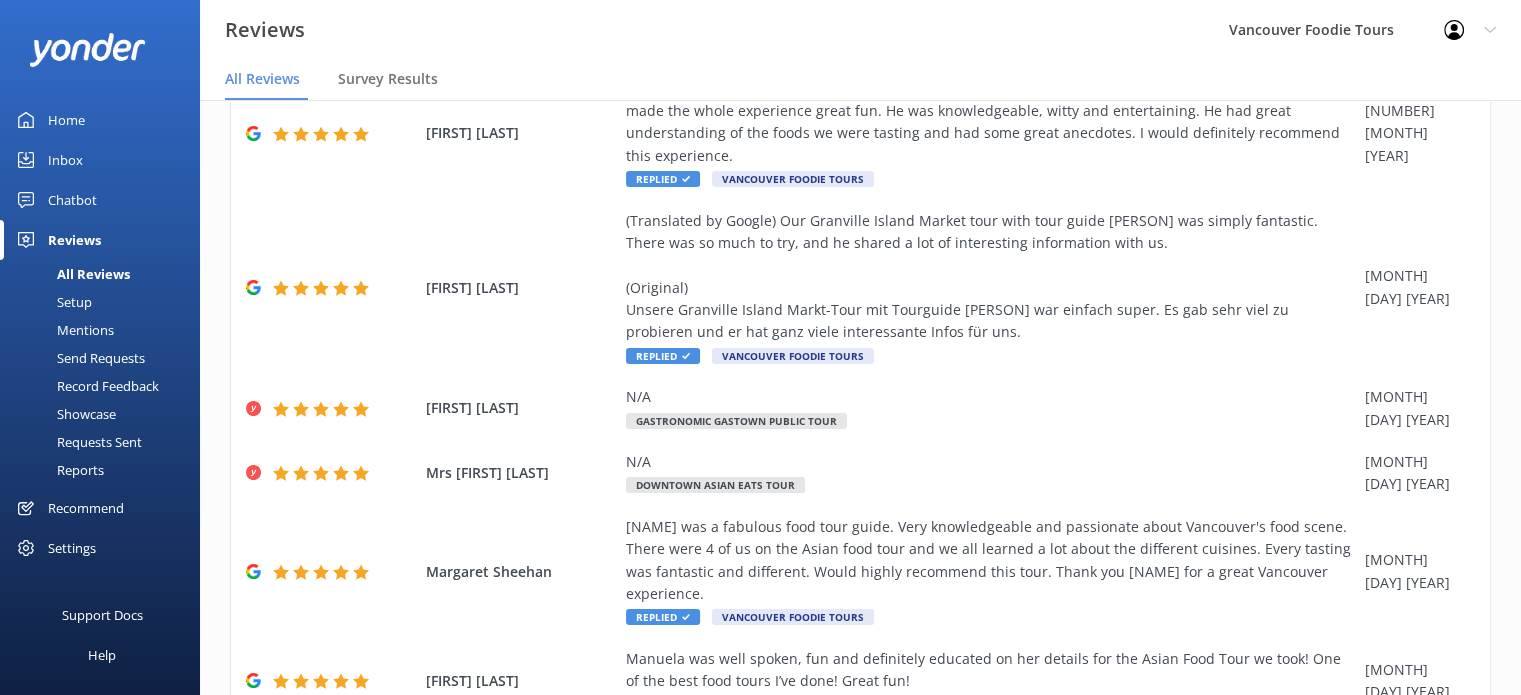 scroll, scrollTop: 487, scrollLeft: 0, axis: vertical 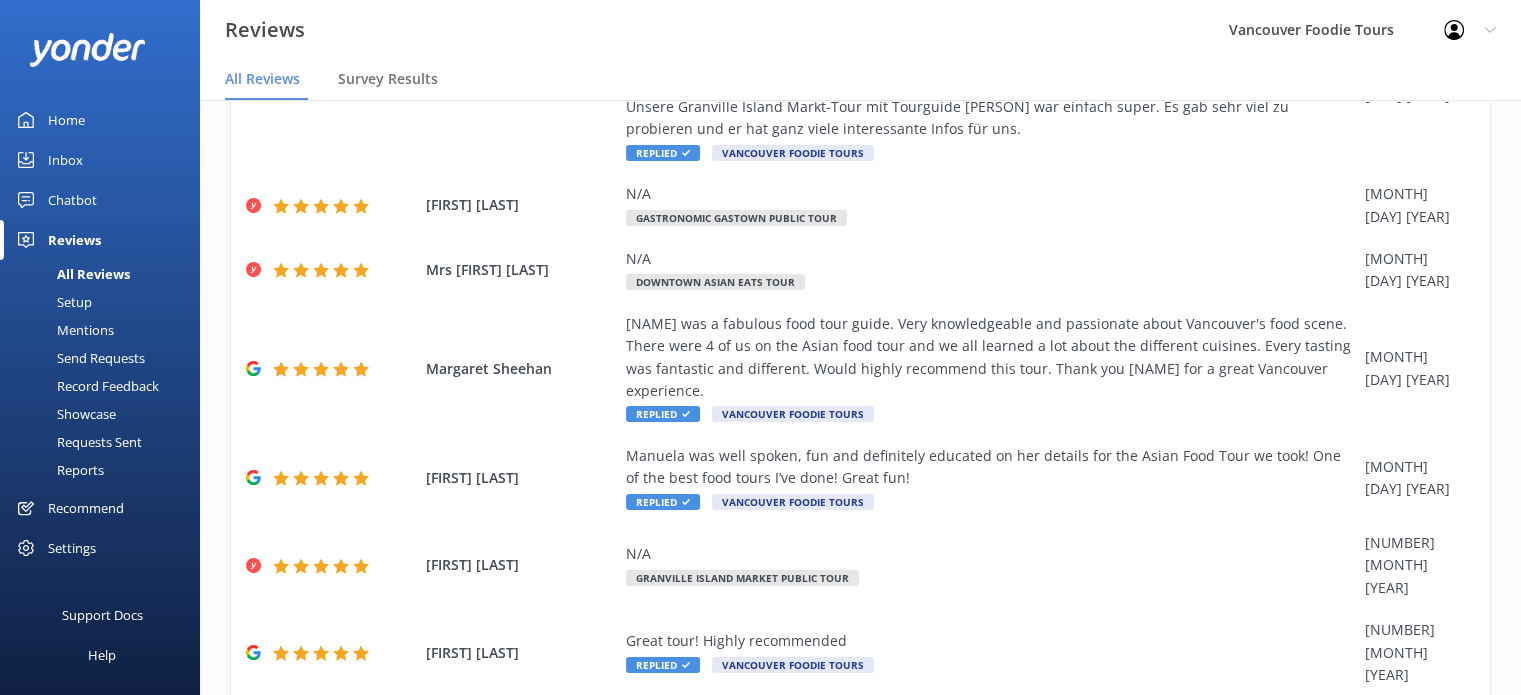 click 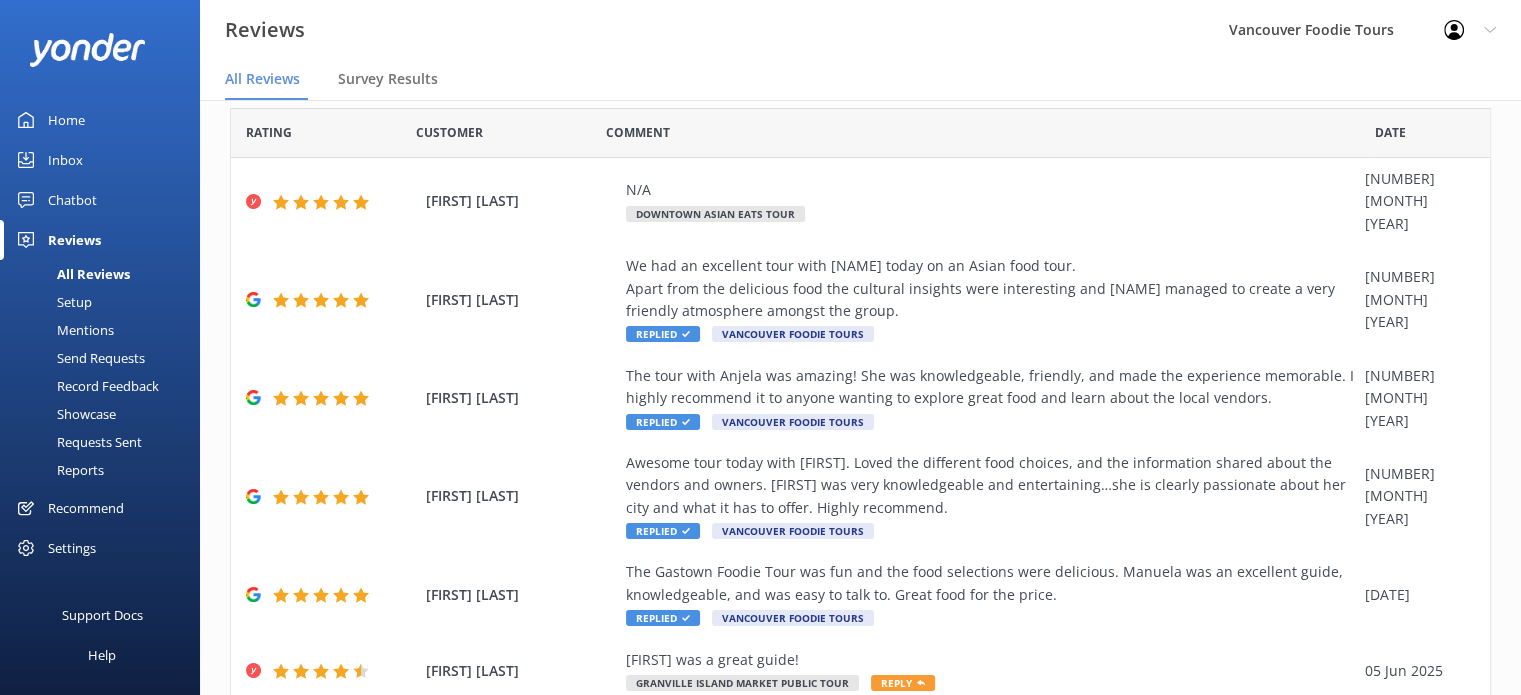scroll, scrollTop: 442, scrollLeft: 0, axis: vertical 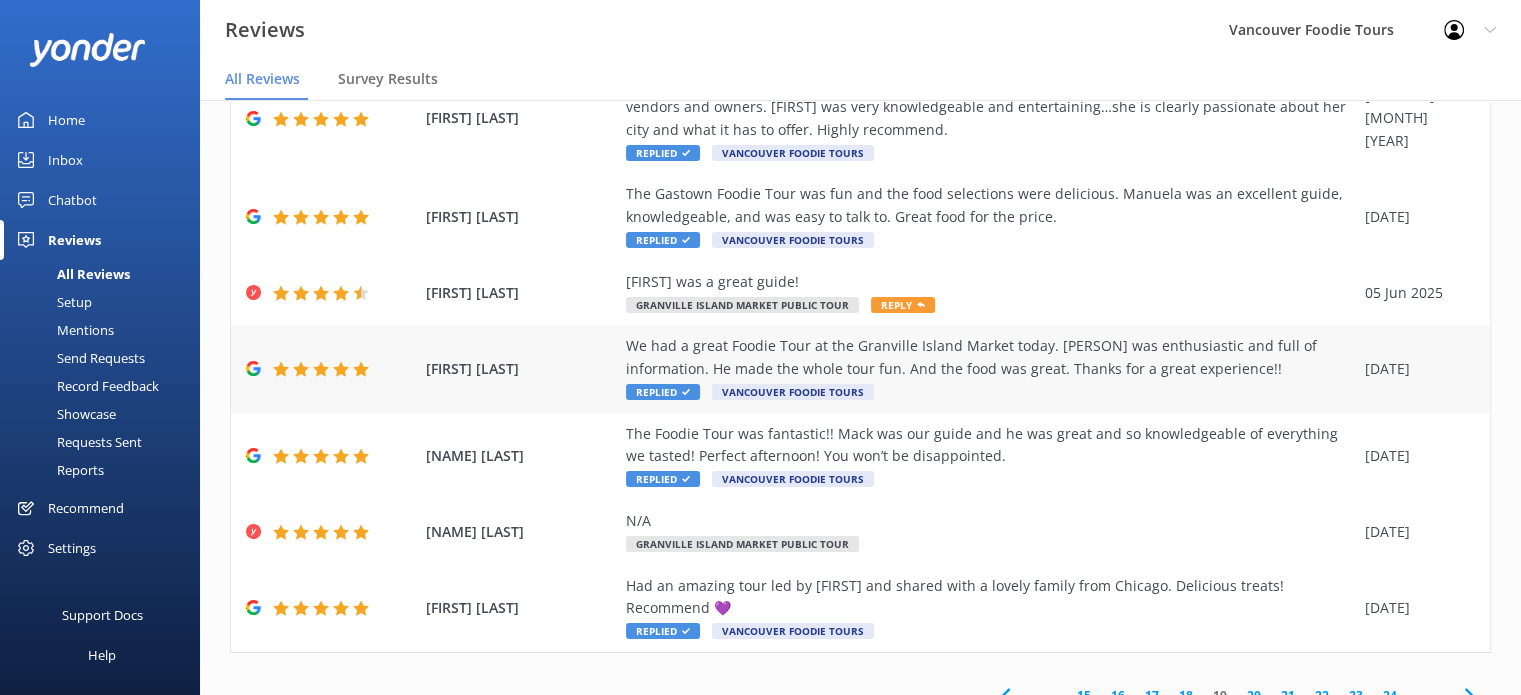 click on "[FIRST] [LAST] We had a great Foodie Tour at the Granville Island Market today. Mack was enthusiastic and full of information. He made the whole tour fun. And the food was great. Thanks for a great experience!! Replied Vancouver Foodie Tours [DATE] [MONTH] [YEAR]" at bounding box center [860, 368] 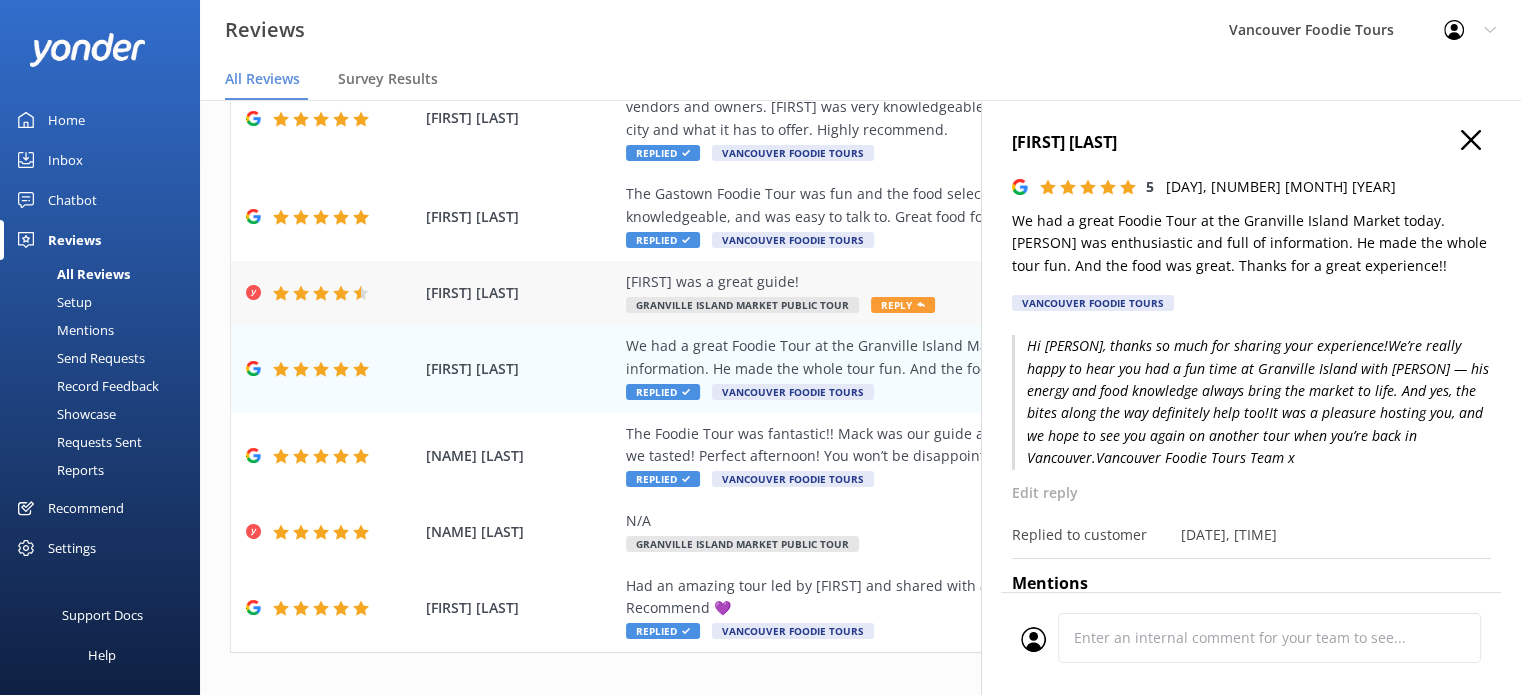 click on "[FIRST] was a great guide!" at bounding box center (990, 282) 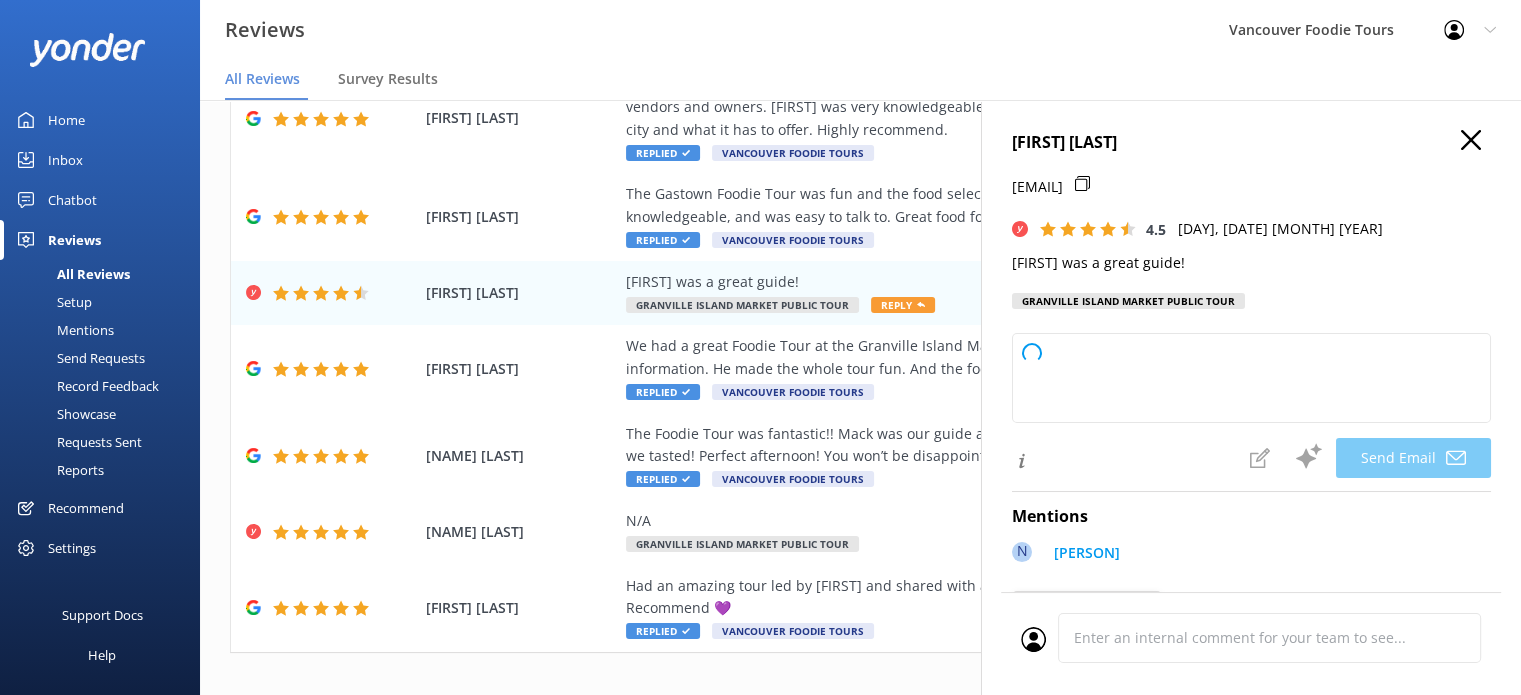 type on "Thank you so much for your kind words, [NAME]! We're thrilled to hear you enjoyed your experience with [NAME] as your guide. We hope to welcome you back again soon!" 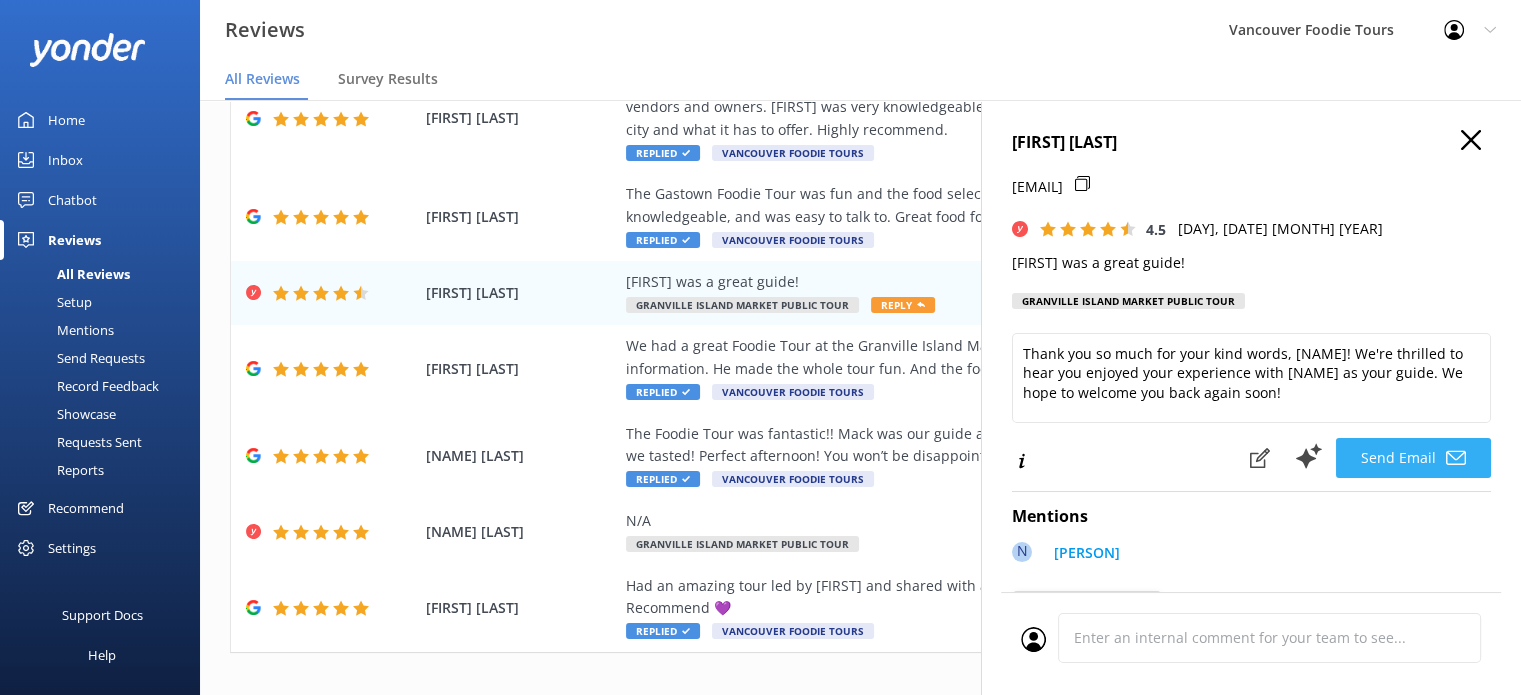 click on "Send Email" at bounding box center (1413, 458) 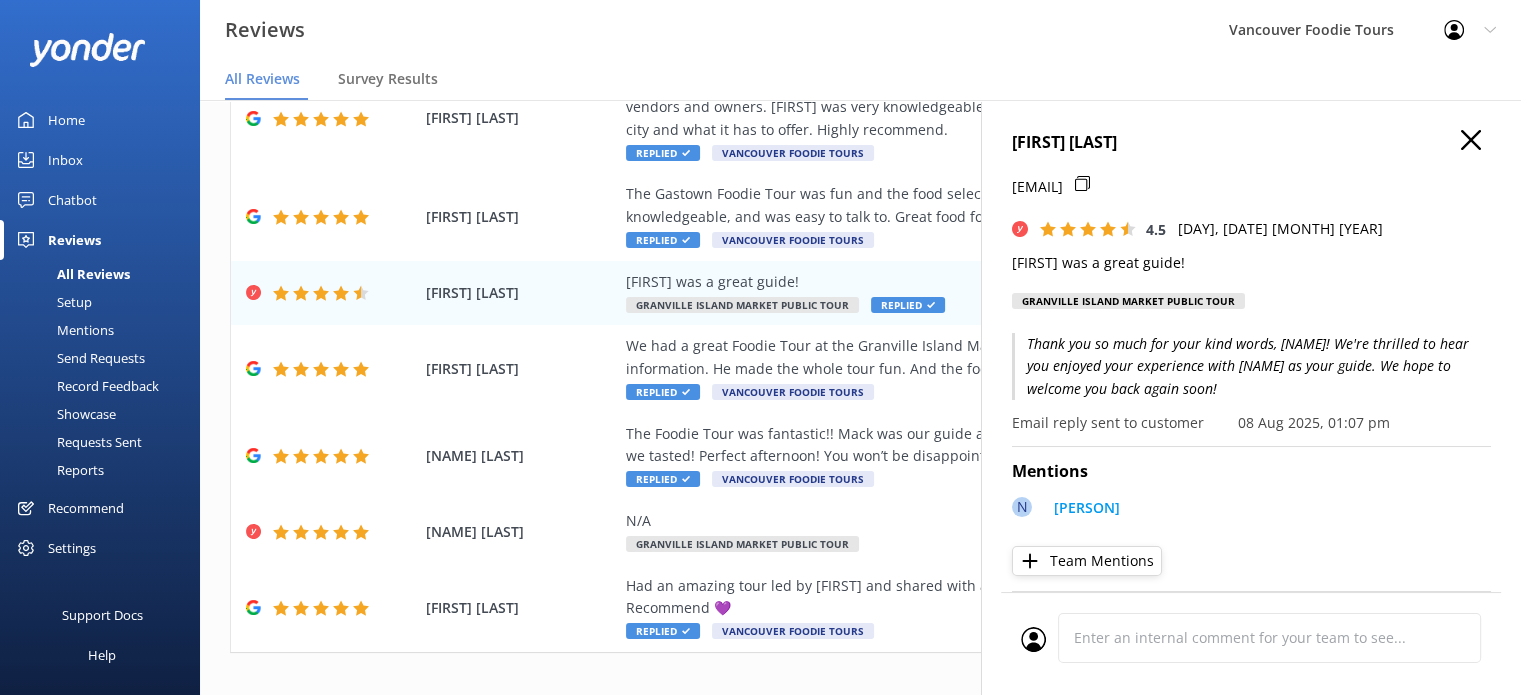 click 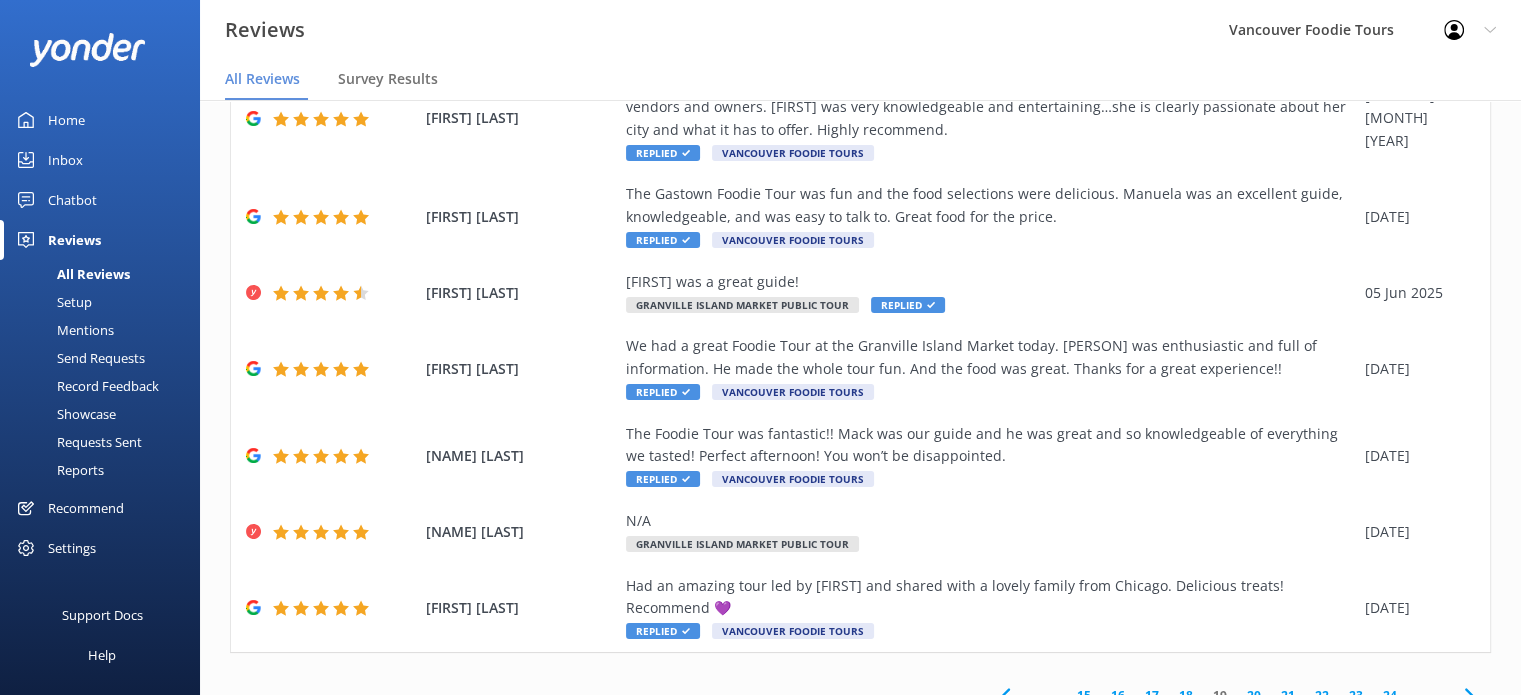 click 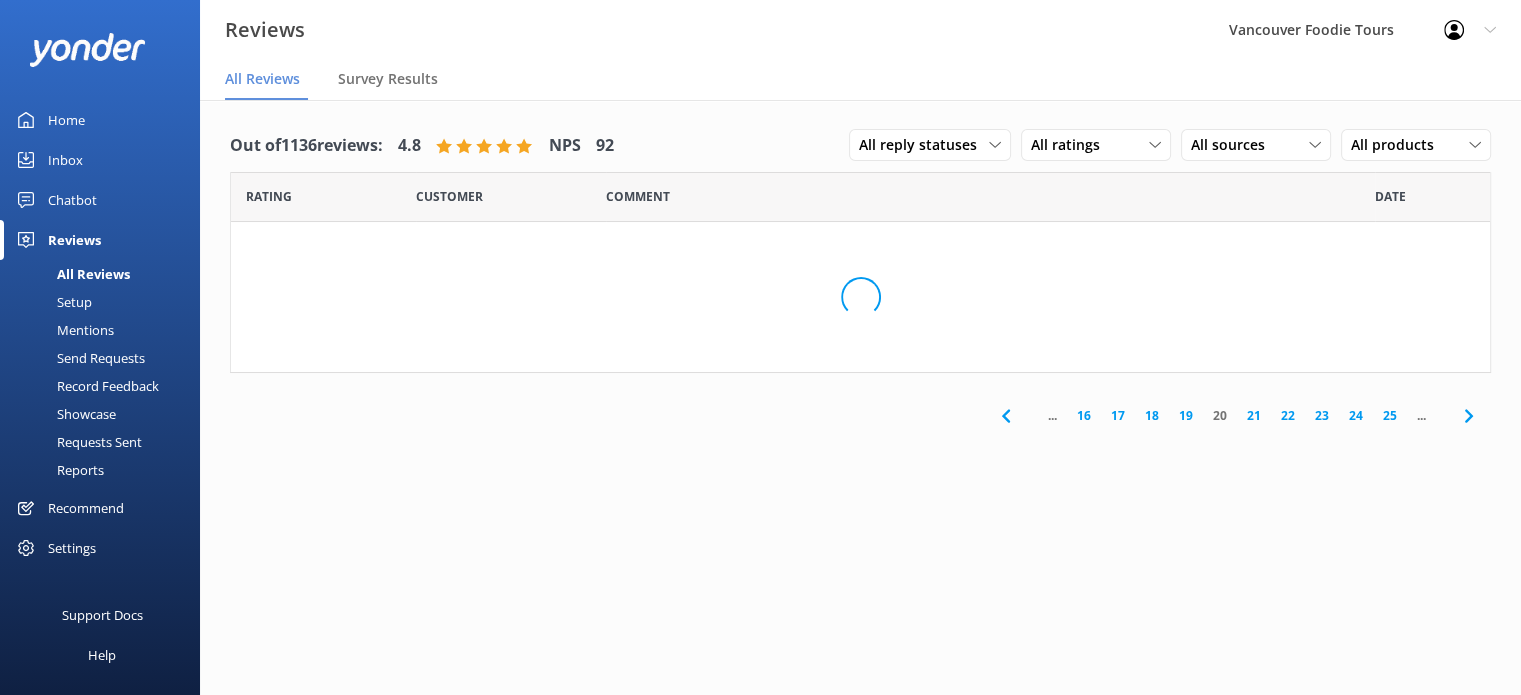 scroll, scrollTop: 0, scrollLeft: 0, axis: both 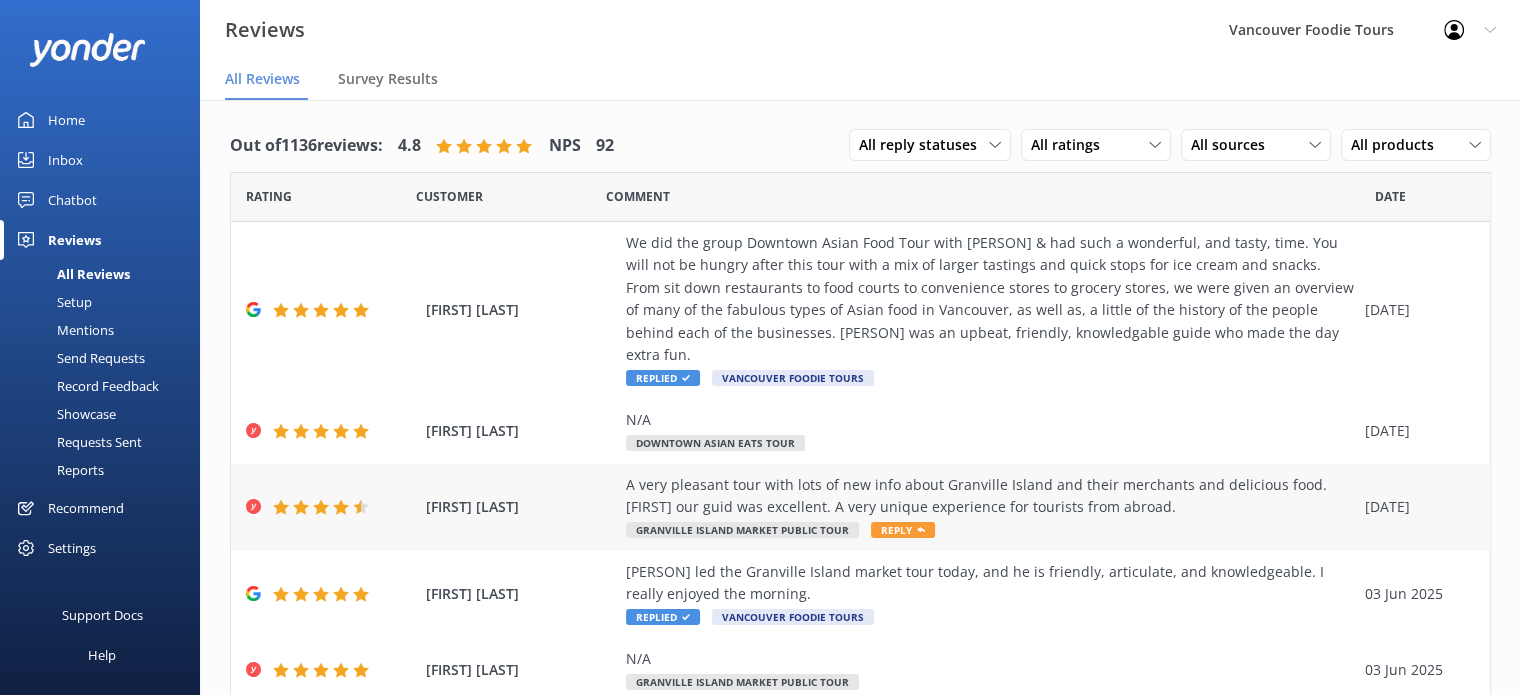 click on "A very pleasant tour with lots of new info about Granville Island and their merchants and delicious food. [FIRST] our guid was excellent. A very unique experience for tourists from abroad." at bounding box center [990, 496] 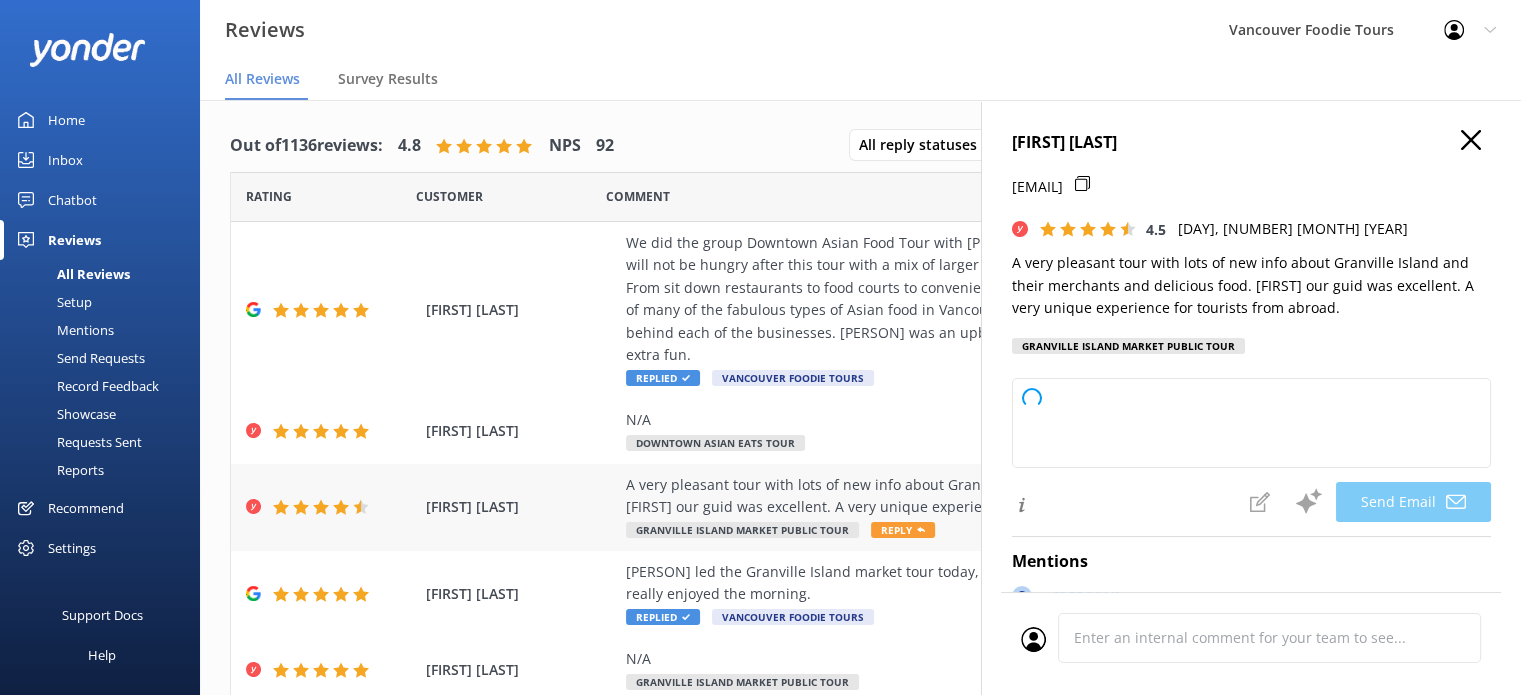 type on "Thank you so much, [FIRST], for your wonderful feedback! We're delighted to hear you enjoyed the tour, the food, and learning about Granville Island with [FIRST]. We appreciate your kind words and hope to welcome you again soon!" 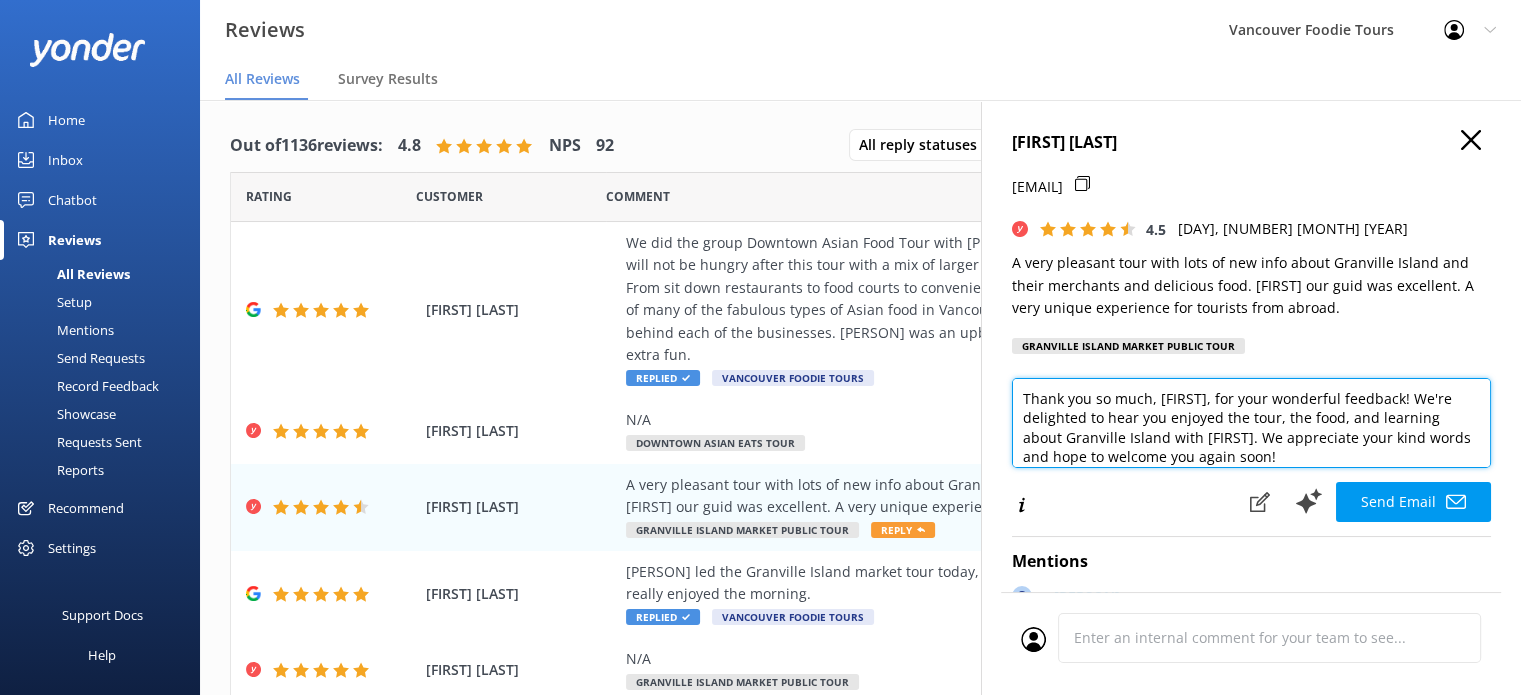 scroll, scrollTop: 9, scrollLeft: 0, axis: vertical 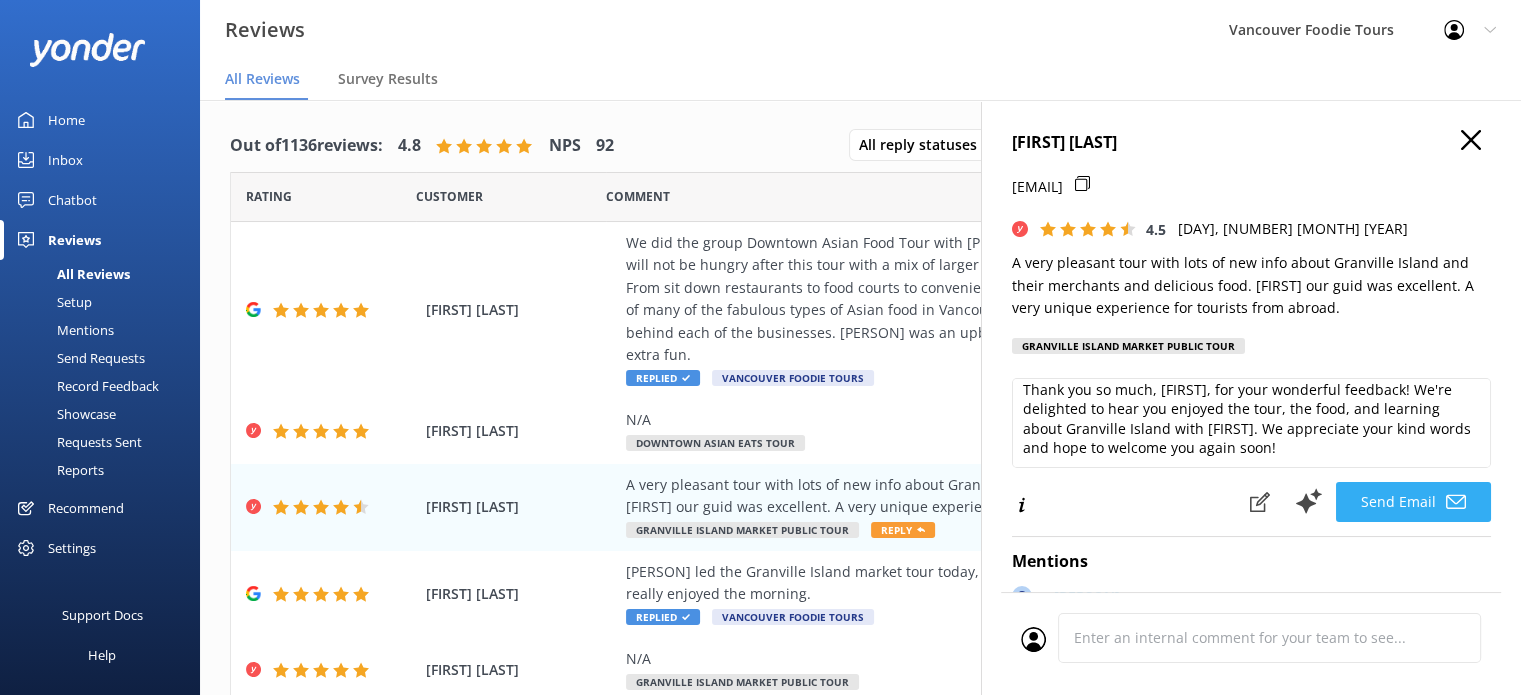 click on "Send Email" at bounding box center [1413, 502] 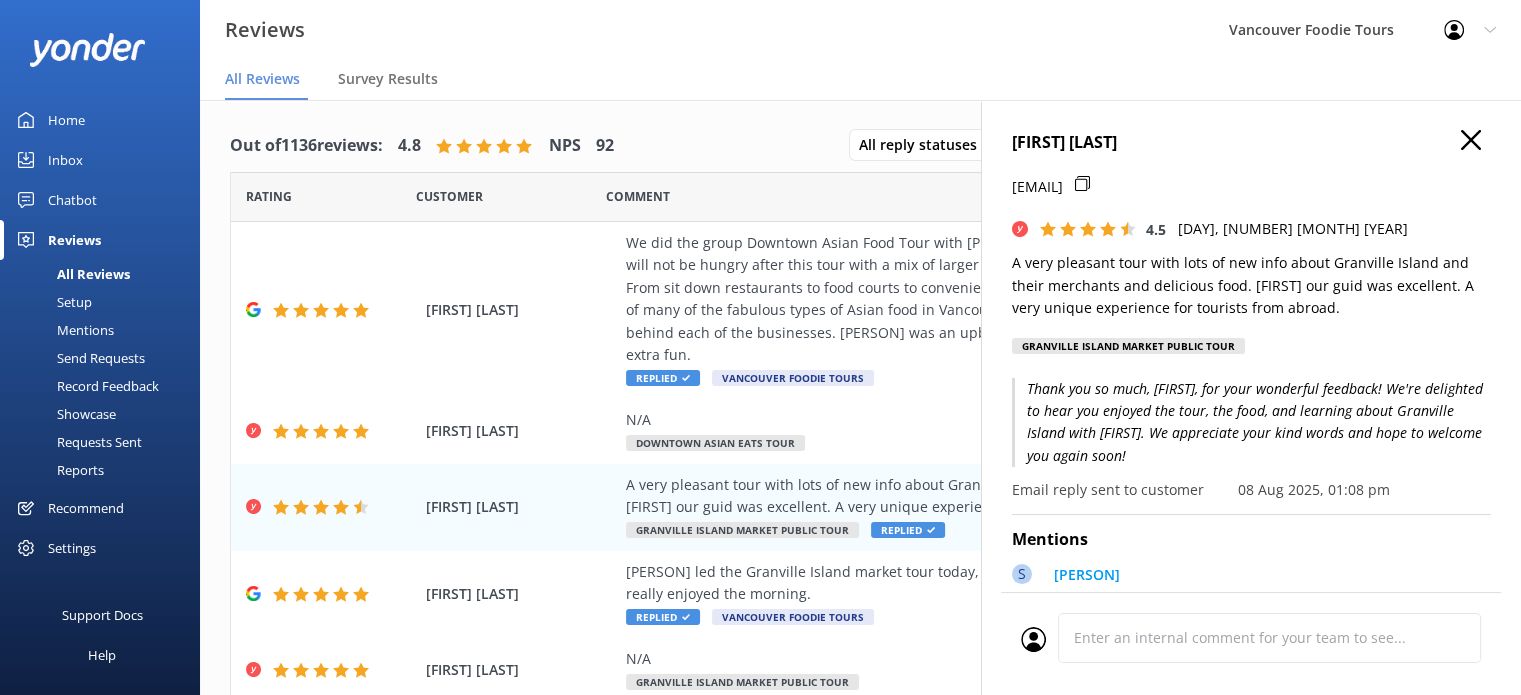 click 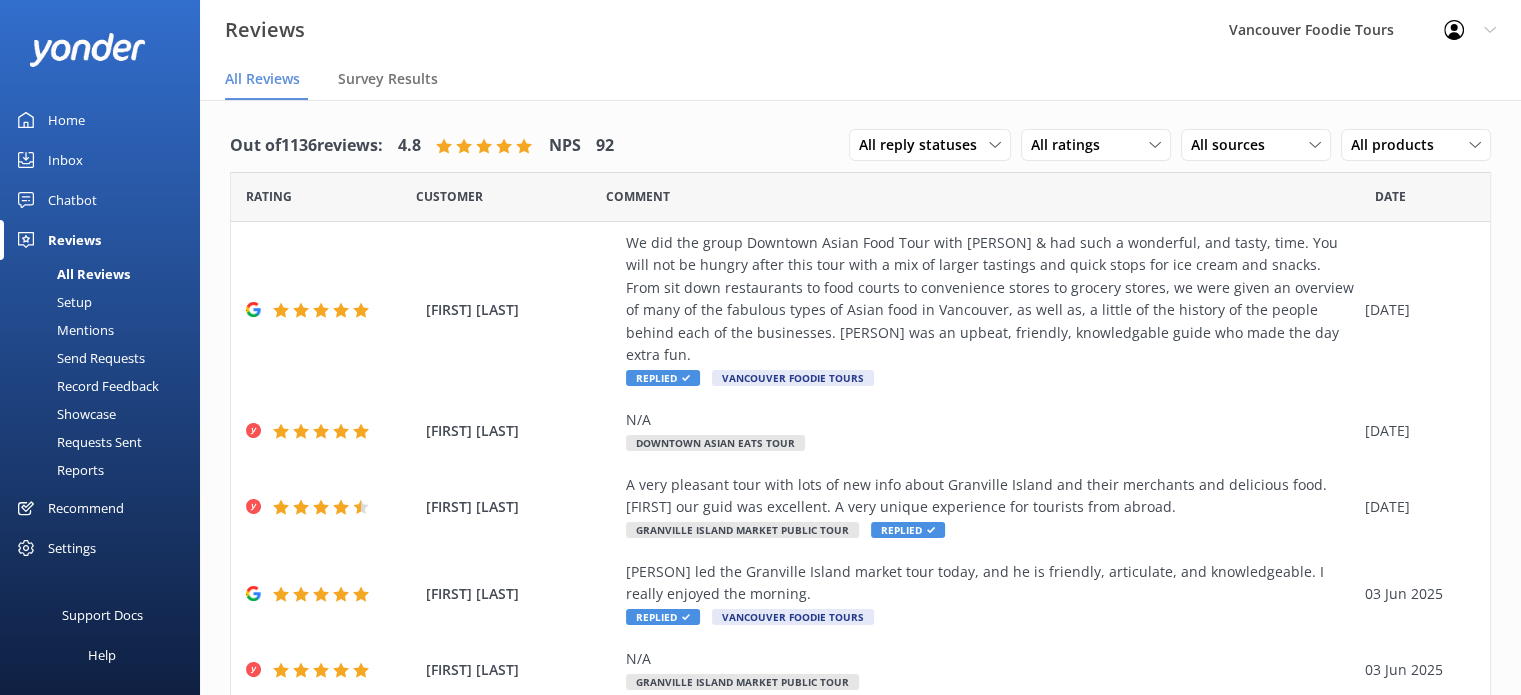 scroll, scrollTop: 375, scrollLeft: 0, axis: vertical 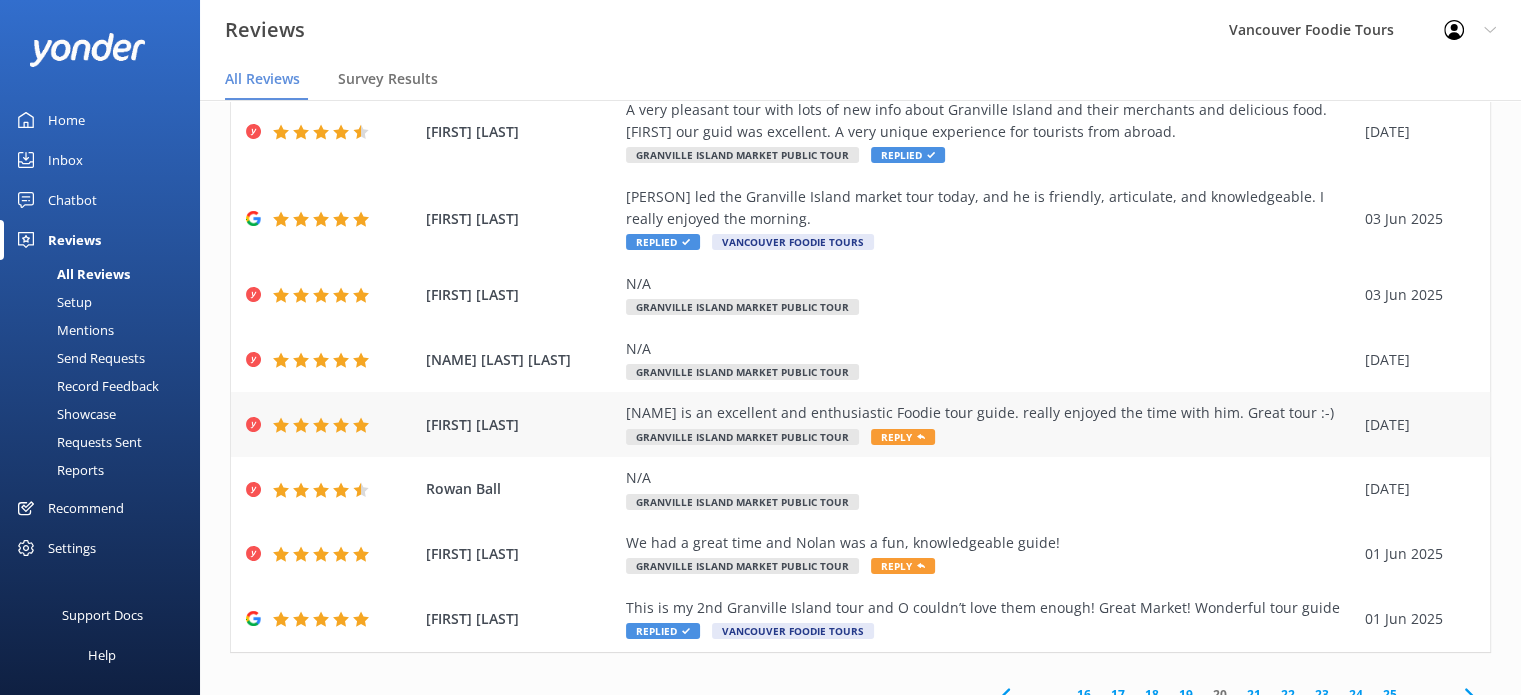 click on "[NAME] is an excellent and enthusiastic Foodie tour guide. really enjoyed the time with him. Great tour :-)" at bounding box center [990, 413] 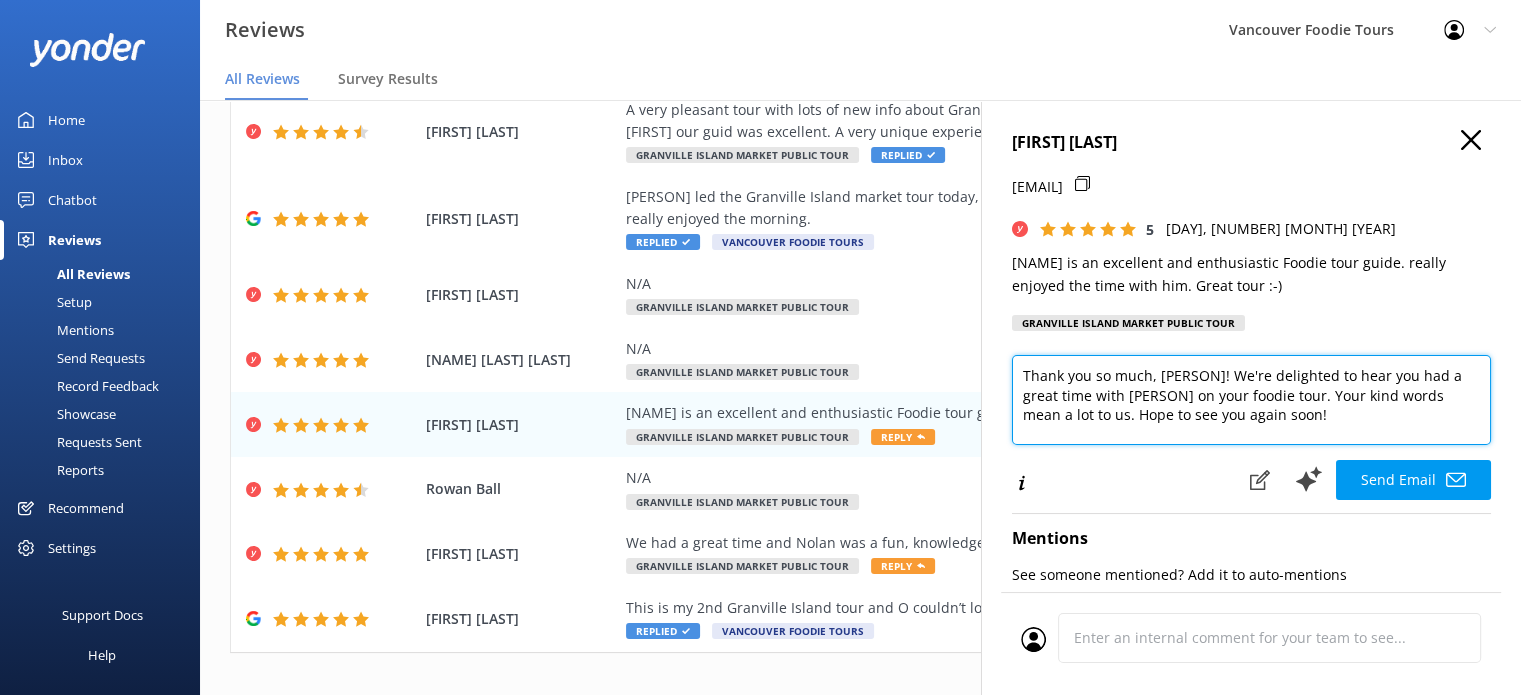 click on "Thank you so much, [PERSON]! We're delighted to hear you had a great time with [PERSON] on your foodie tour. Your kind words mean a lot to us. Hope to see you again soon!" at bounding box center (1251, 400) 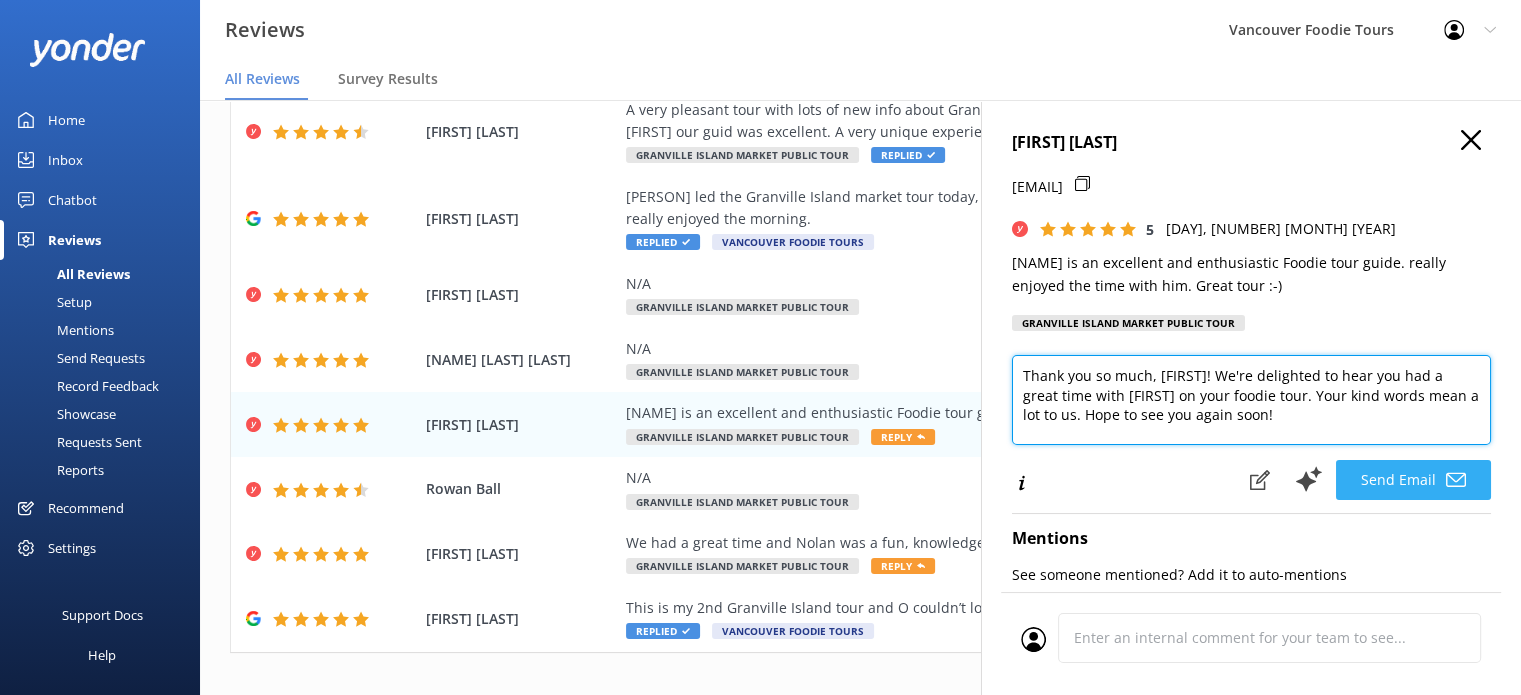 type on "Thank you so much, [FIRST]! We're delighted to hear you had a great time with [FIRST] on your foodie tour. Your kind words mean a lot to us. Hope to see you again soon!" 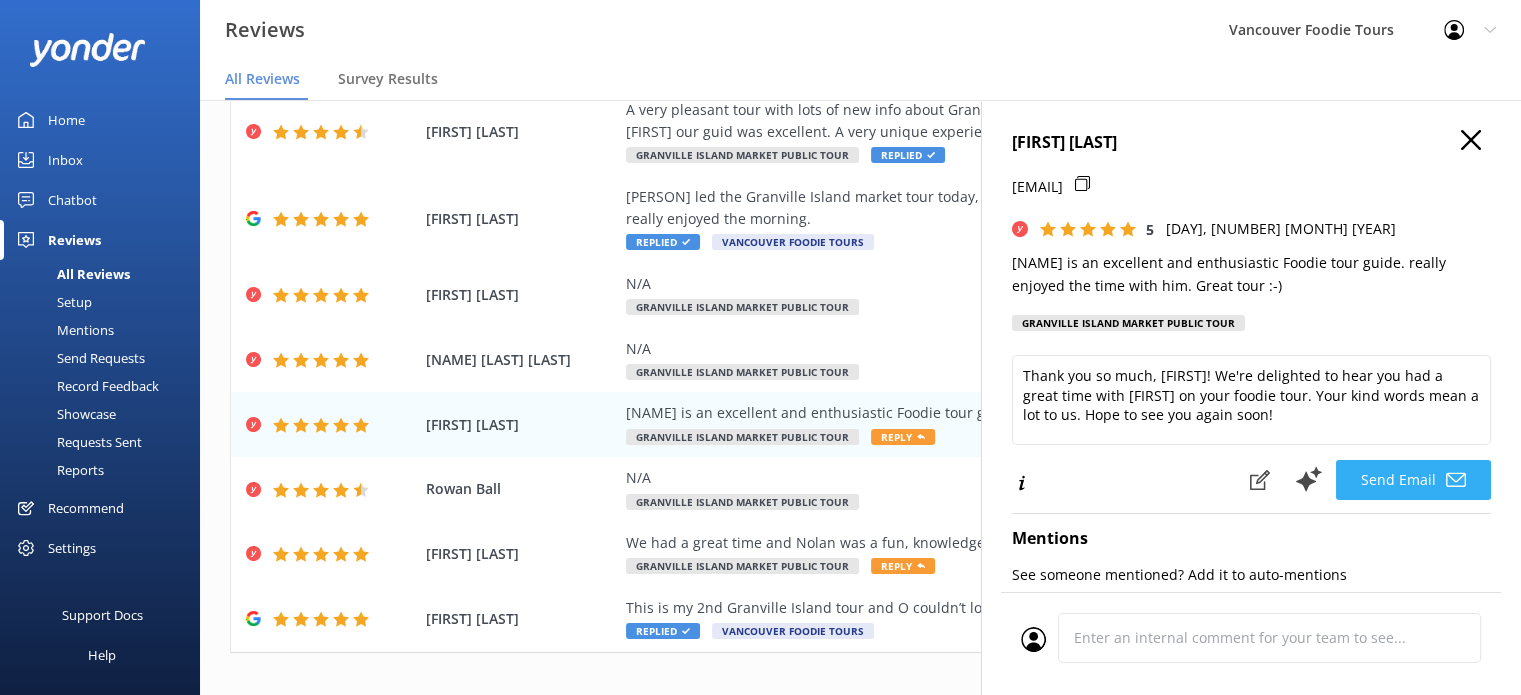 click on "Send Email" at bounding box center (1413, 480) 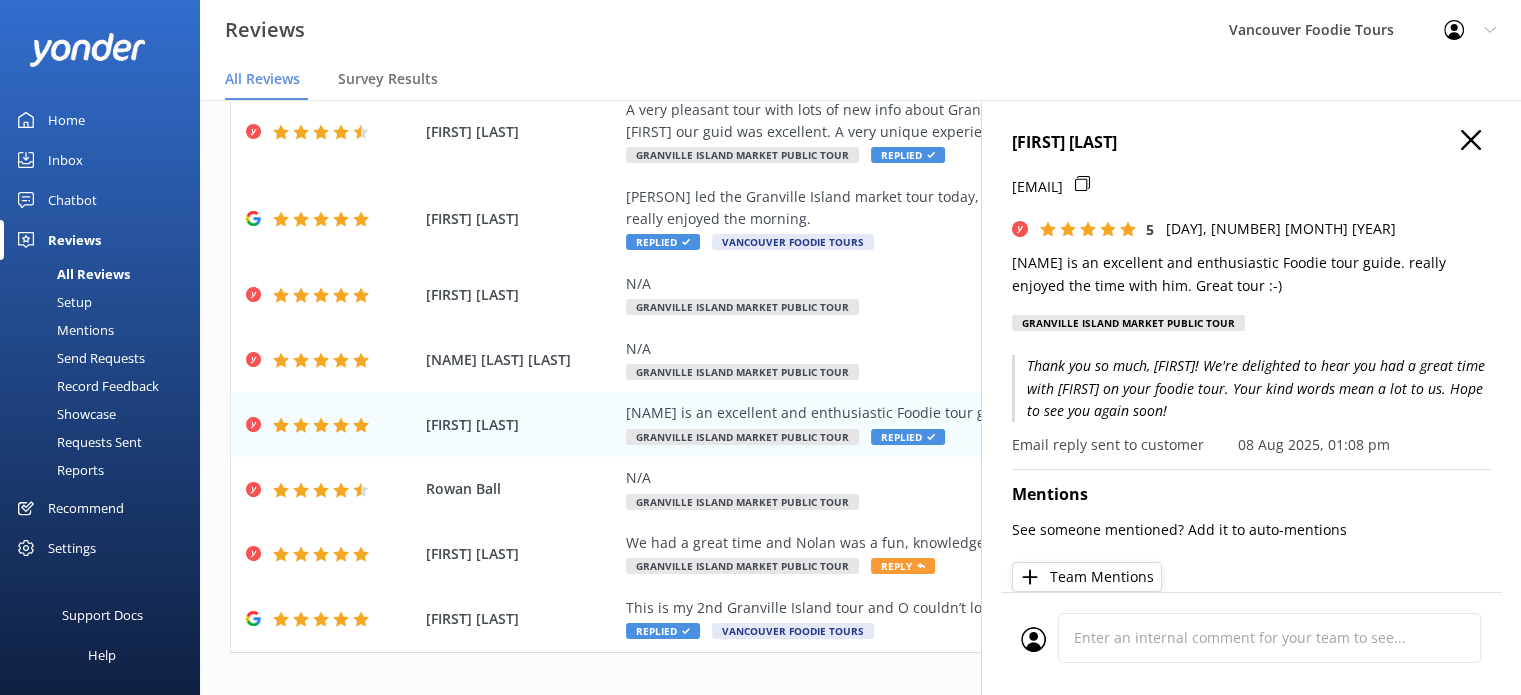 click 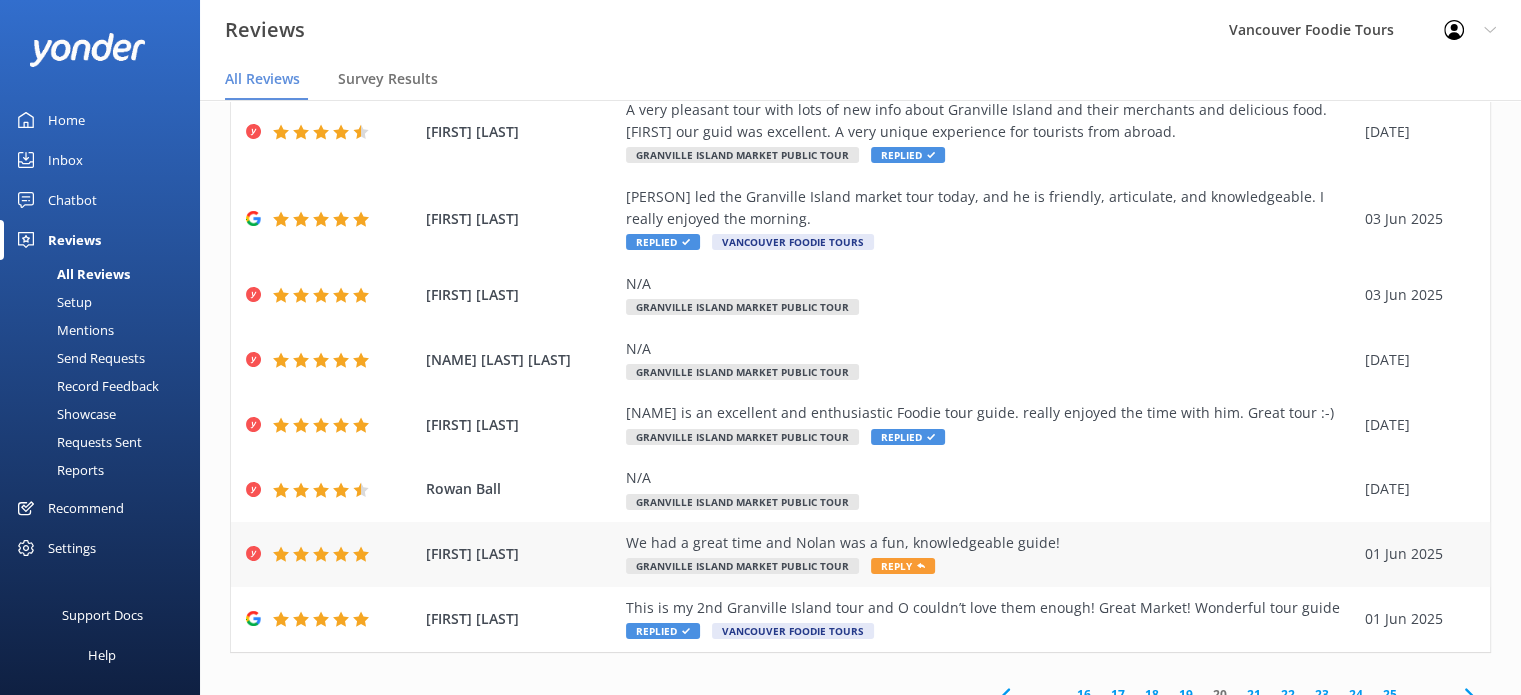 click on "We had a great time and [FIRST] was a fun, knowledgeable guide! Granville Island Market Public Tour Reply" at bounding box center [990, 554] 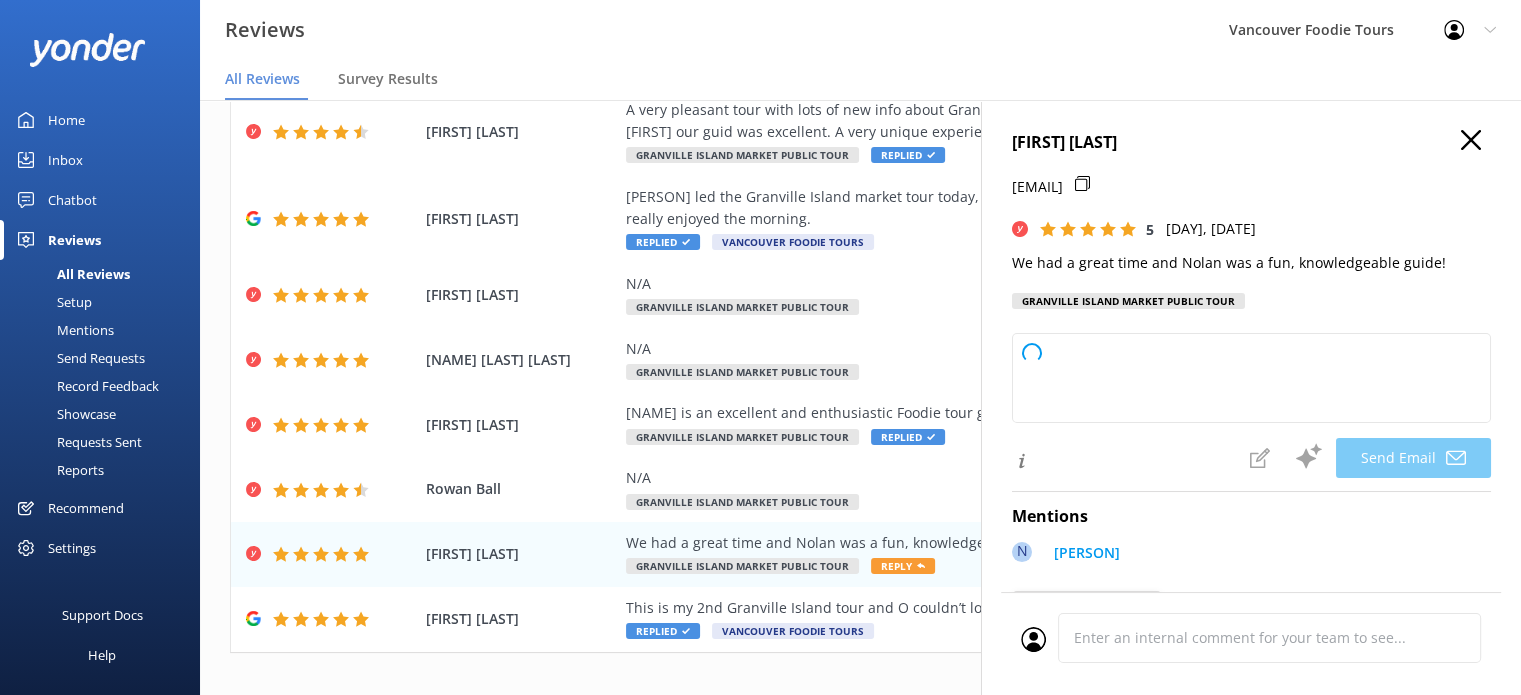 type on "Thank you so much, [PERSON]! We're thrilled to hear you had a great time with [PERSON]. We'll be sure to pass along your kind words to him. Hope to see you again soon!" 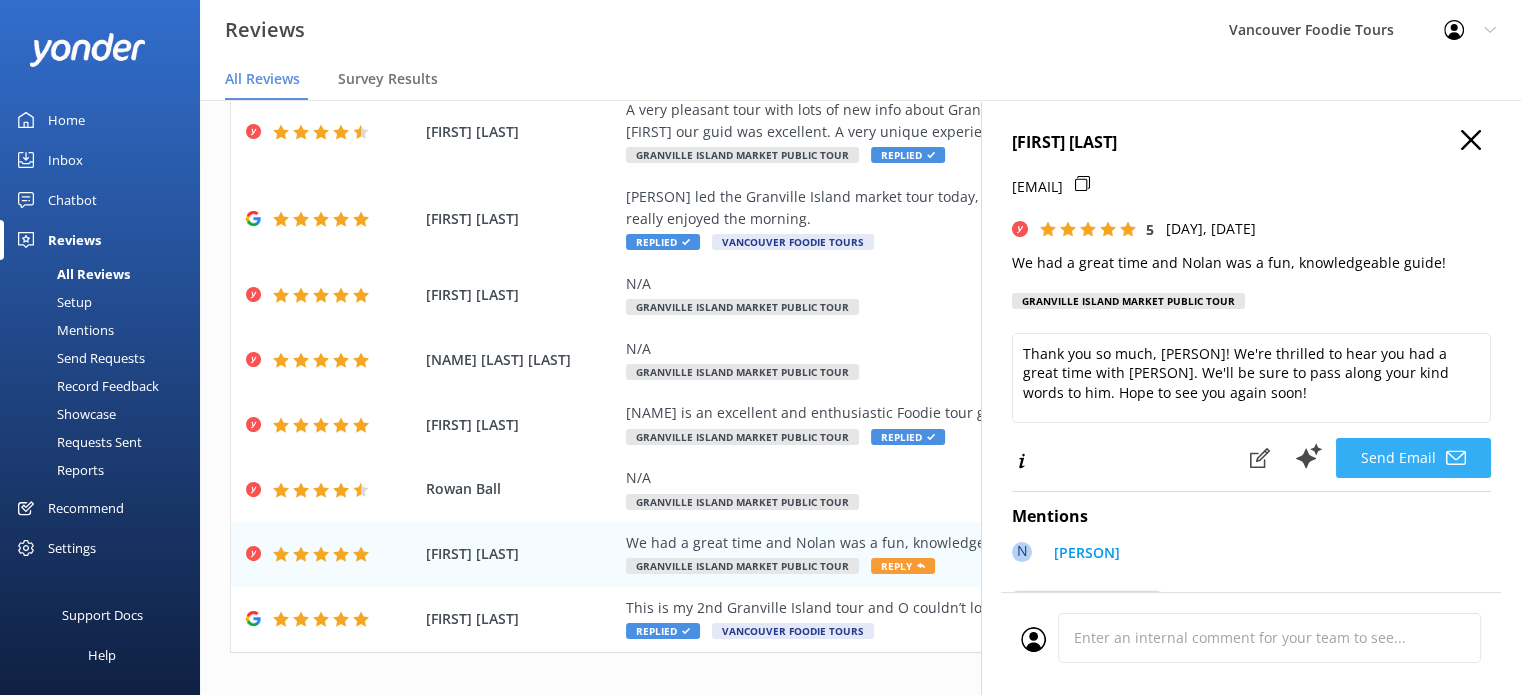 click on "Send Email" at bounding box center [1413, 458] 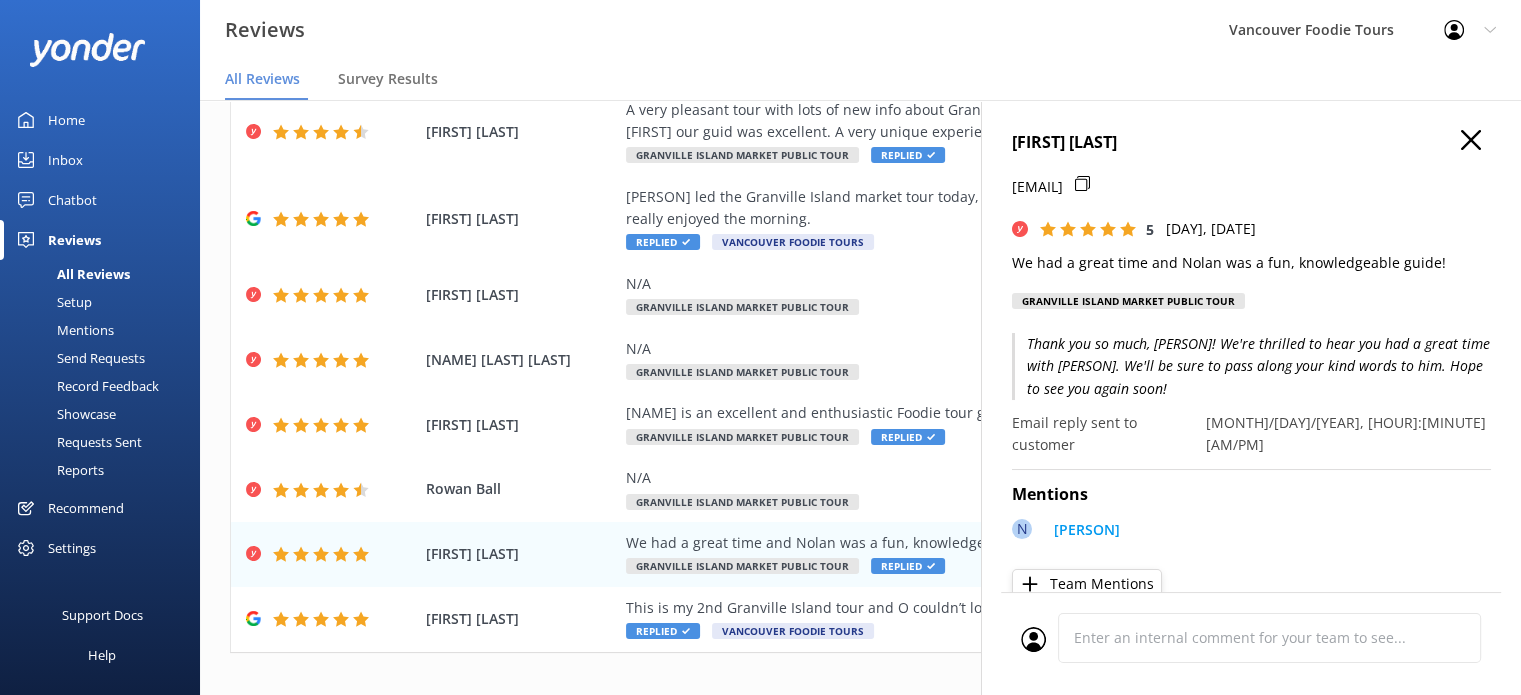 click 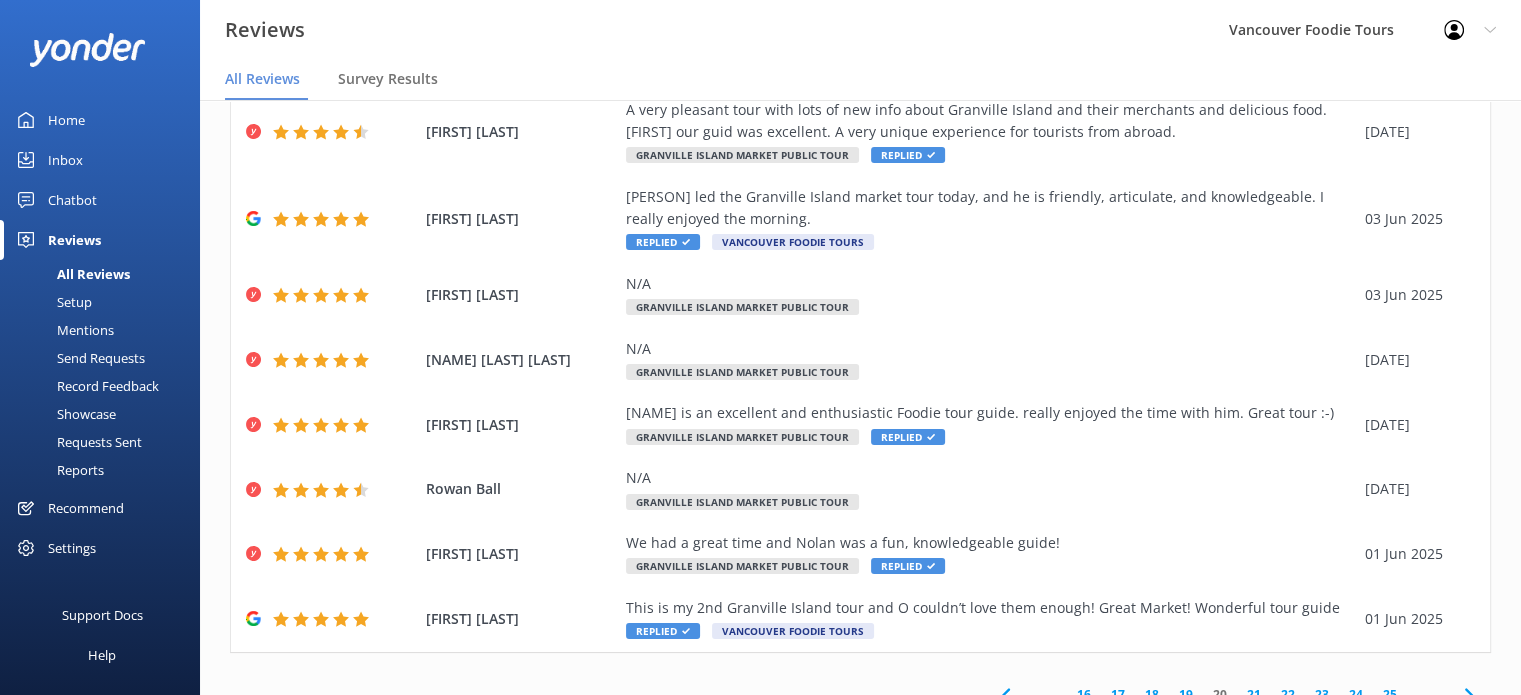 click 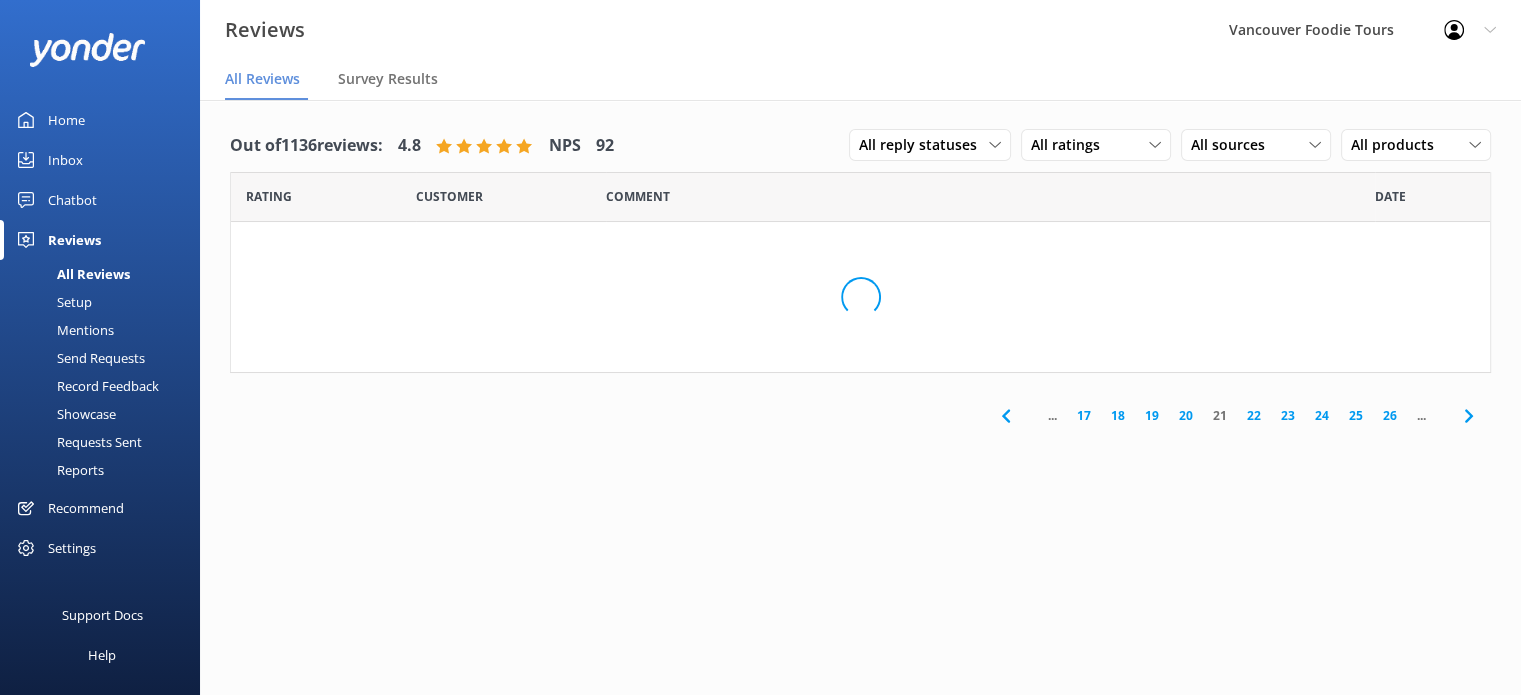 scroll, scrollTop: 0, scrollLeft: 0, axis: both 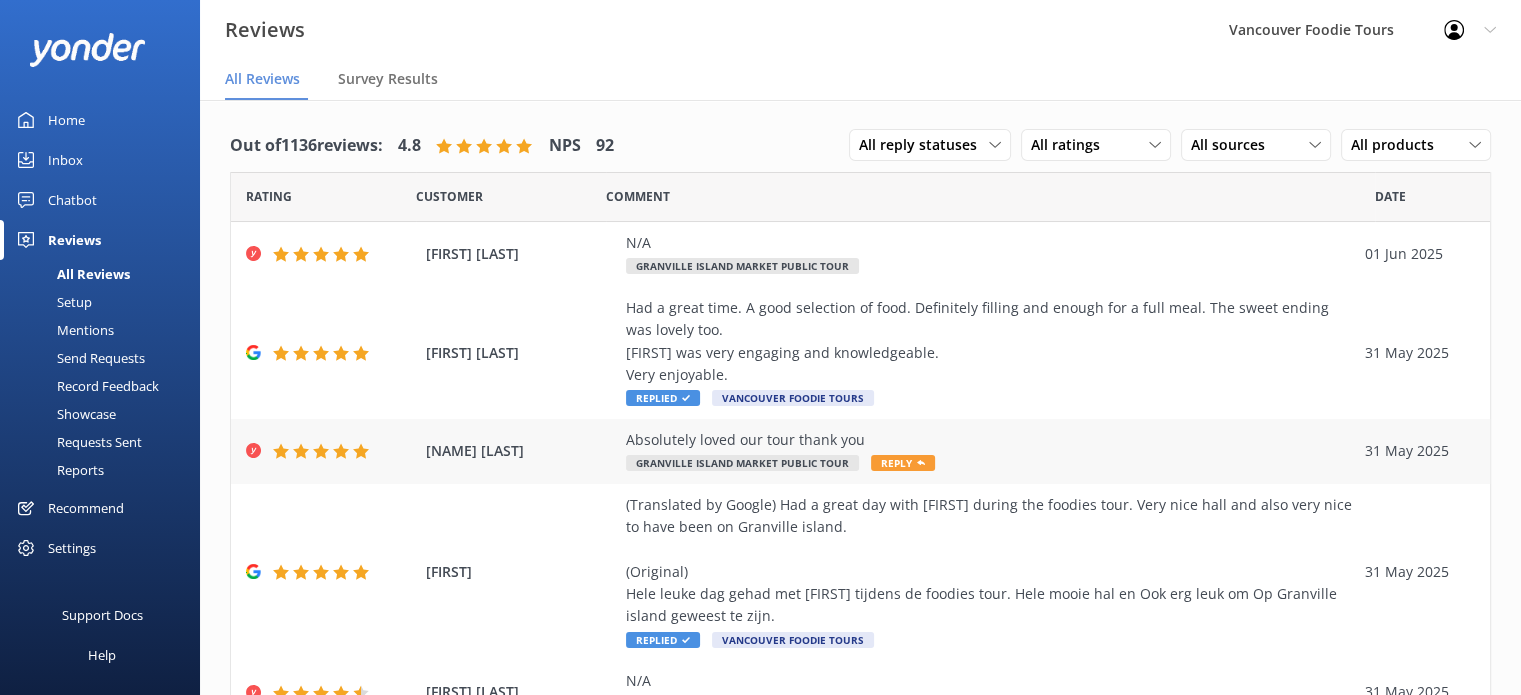 click on "Absolutely loved our tour thank you" at bounding box center (990, 440) 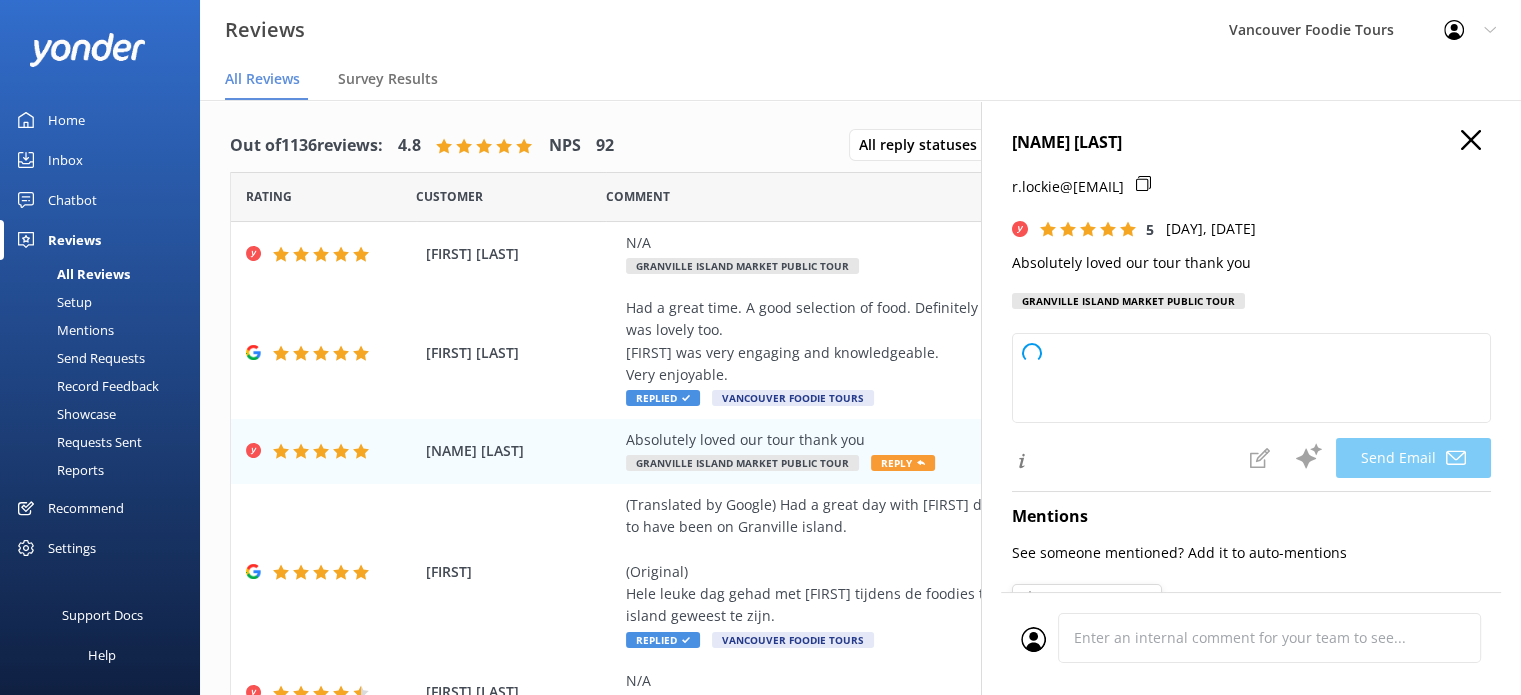 type on "Thank you so much, [FIRST]! We're thrilled to hear you loved your tour. We hope to welcome you again soon!" 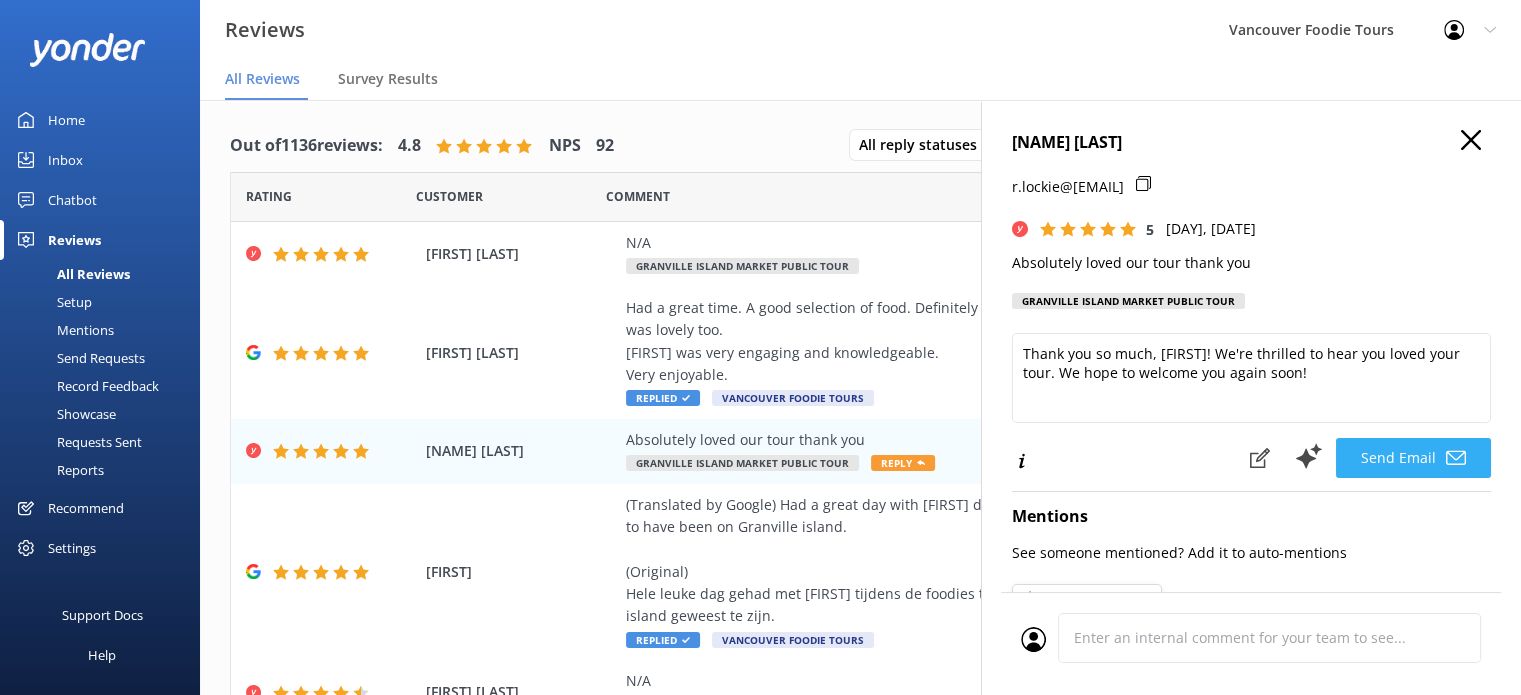 click on "Send Email" at bounding box center [1413, 458] 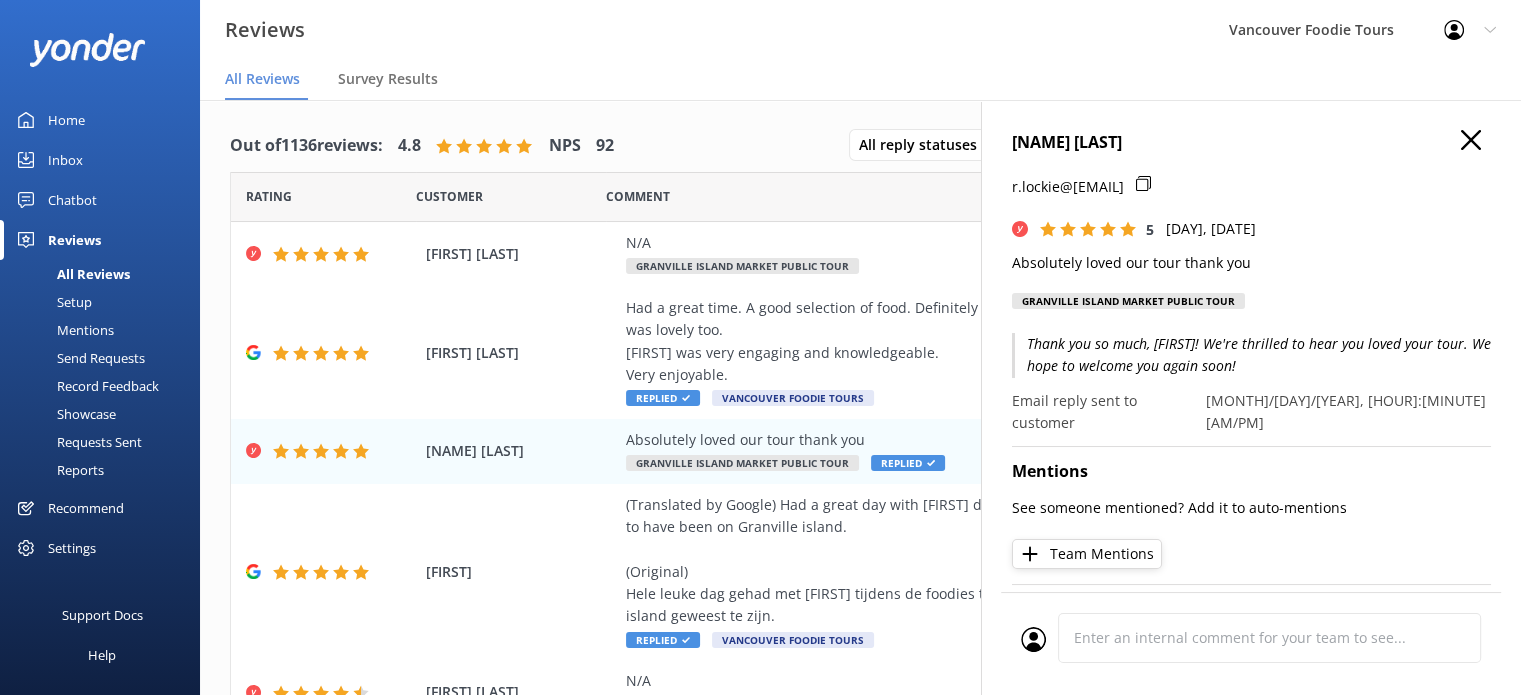 click 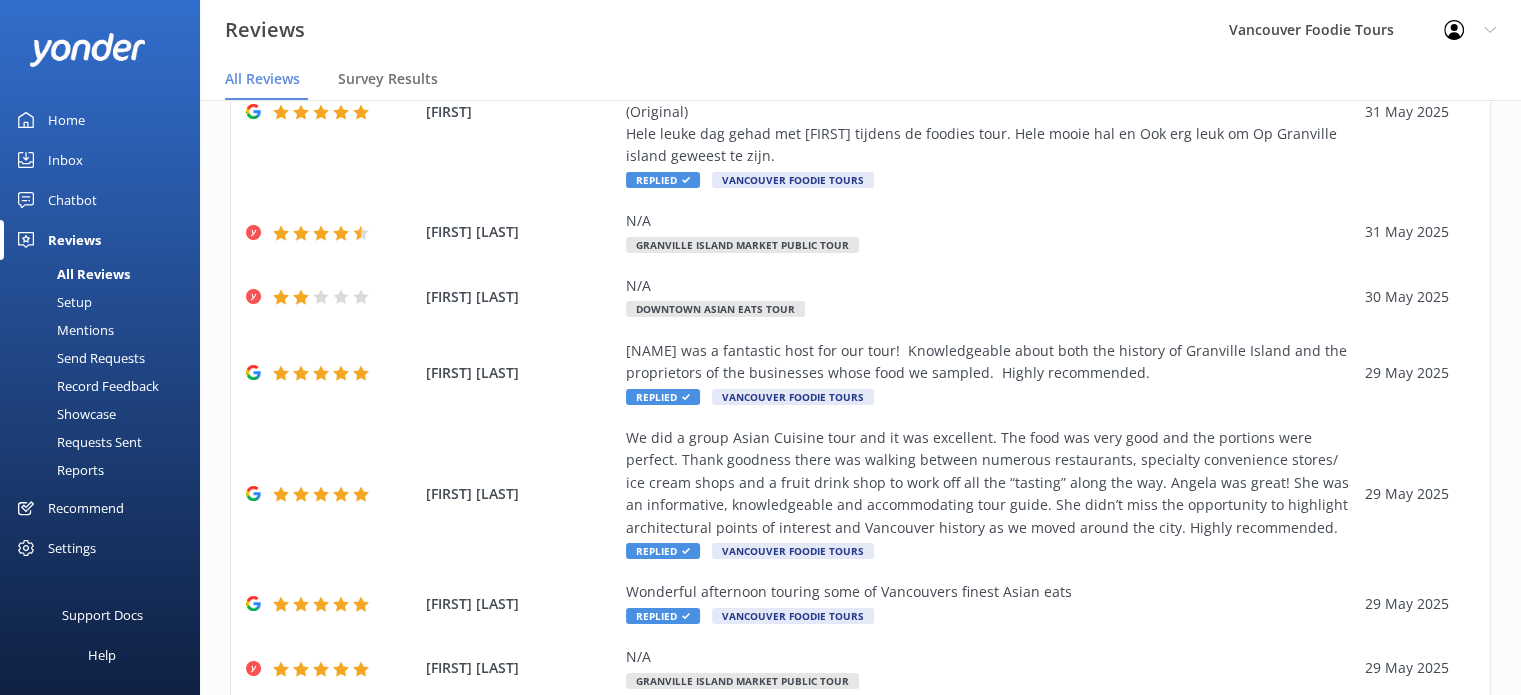 scroll, scrollTop: 532, scrollLeft: 0, axis: vertical 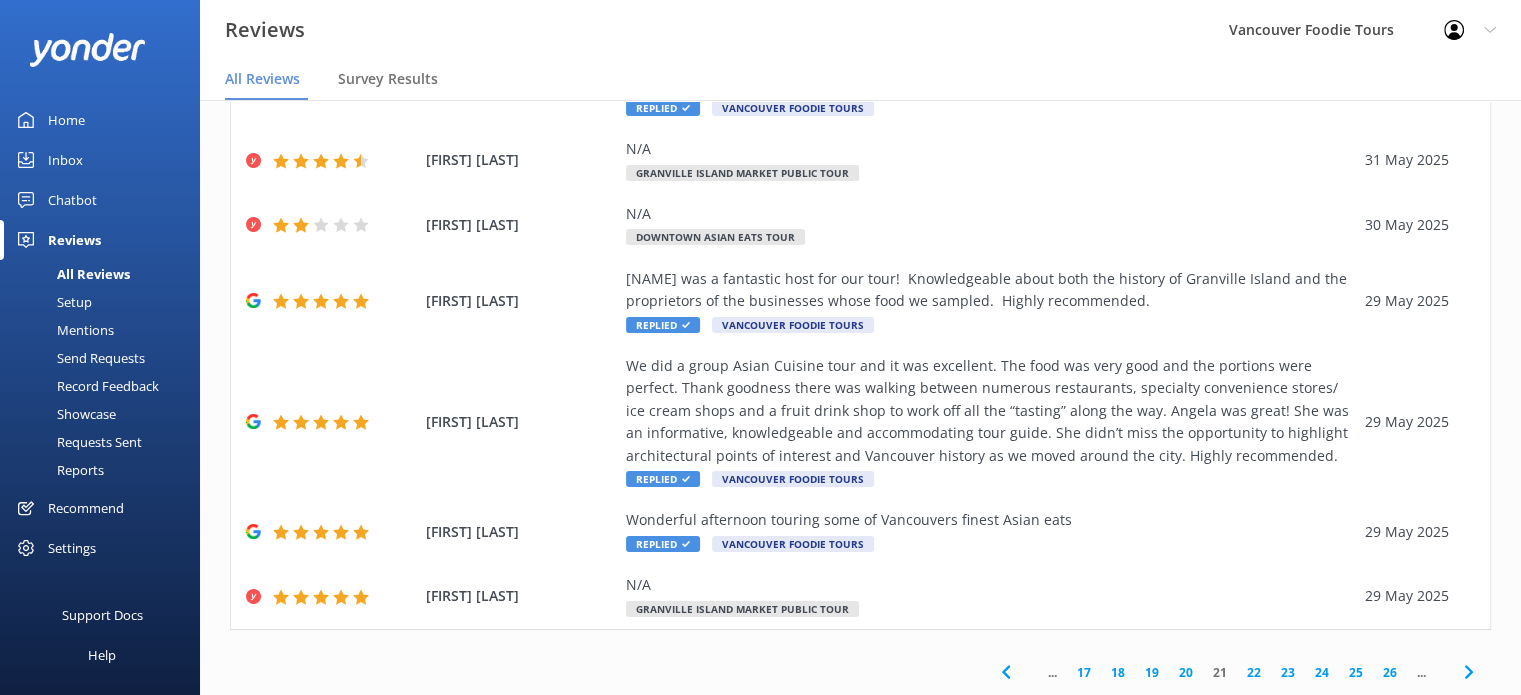 click 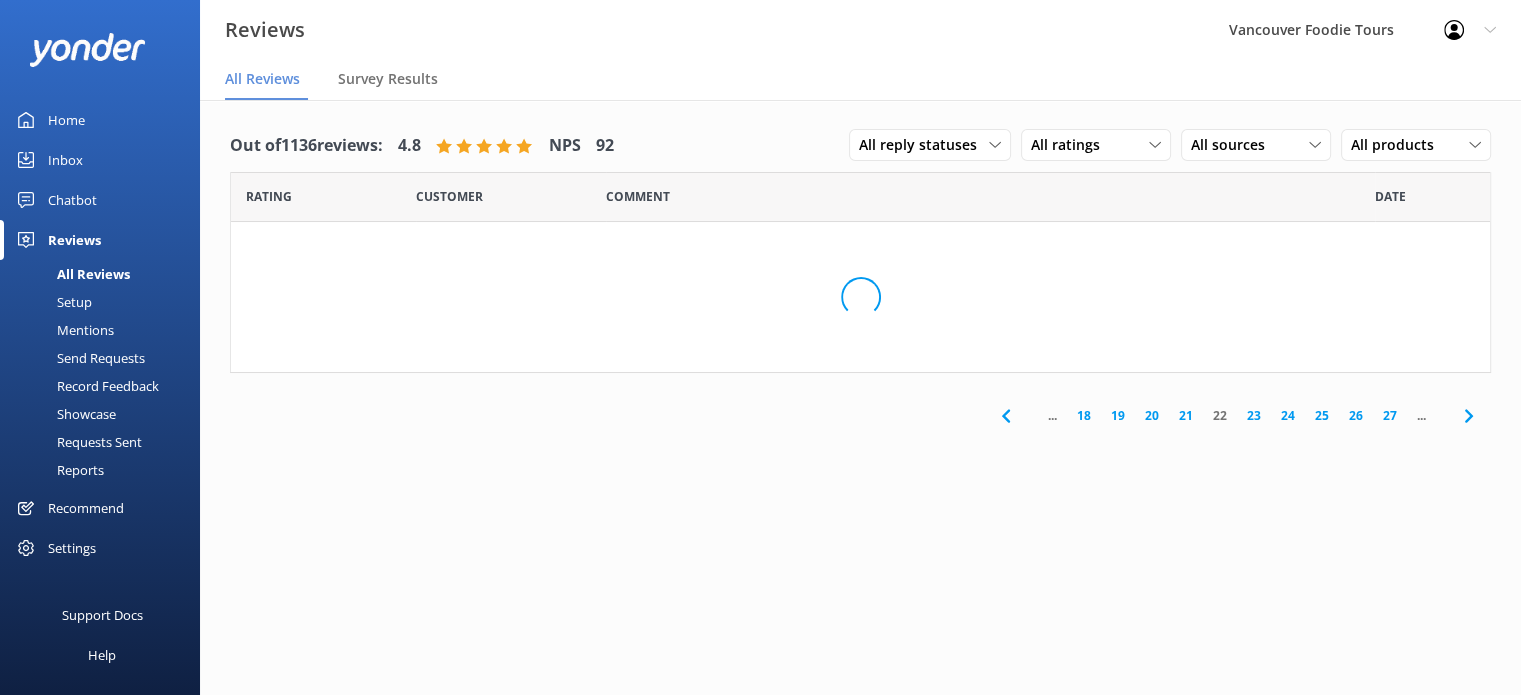 scroll, scrollTop: 0, scrollLeft: 0, axis: both 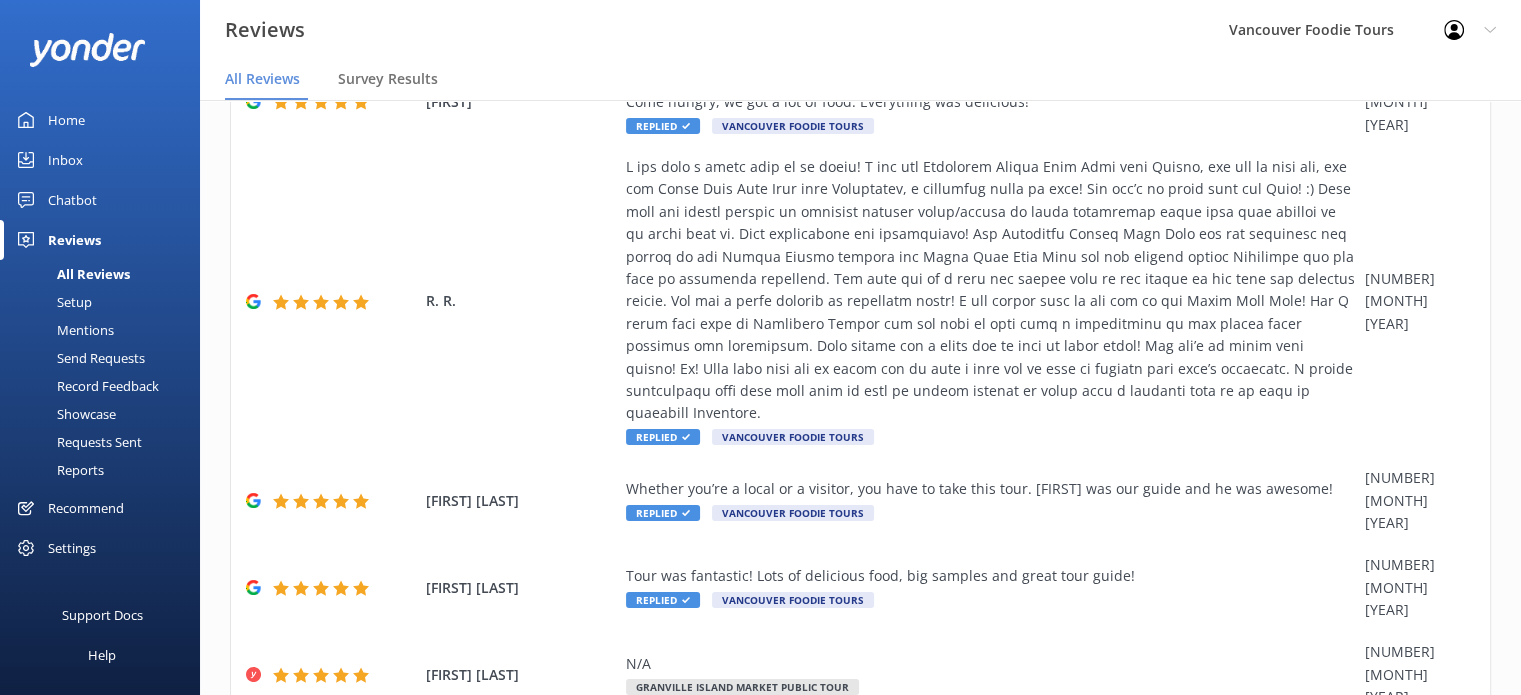 click 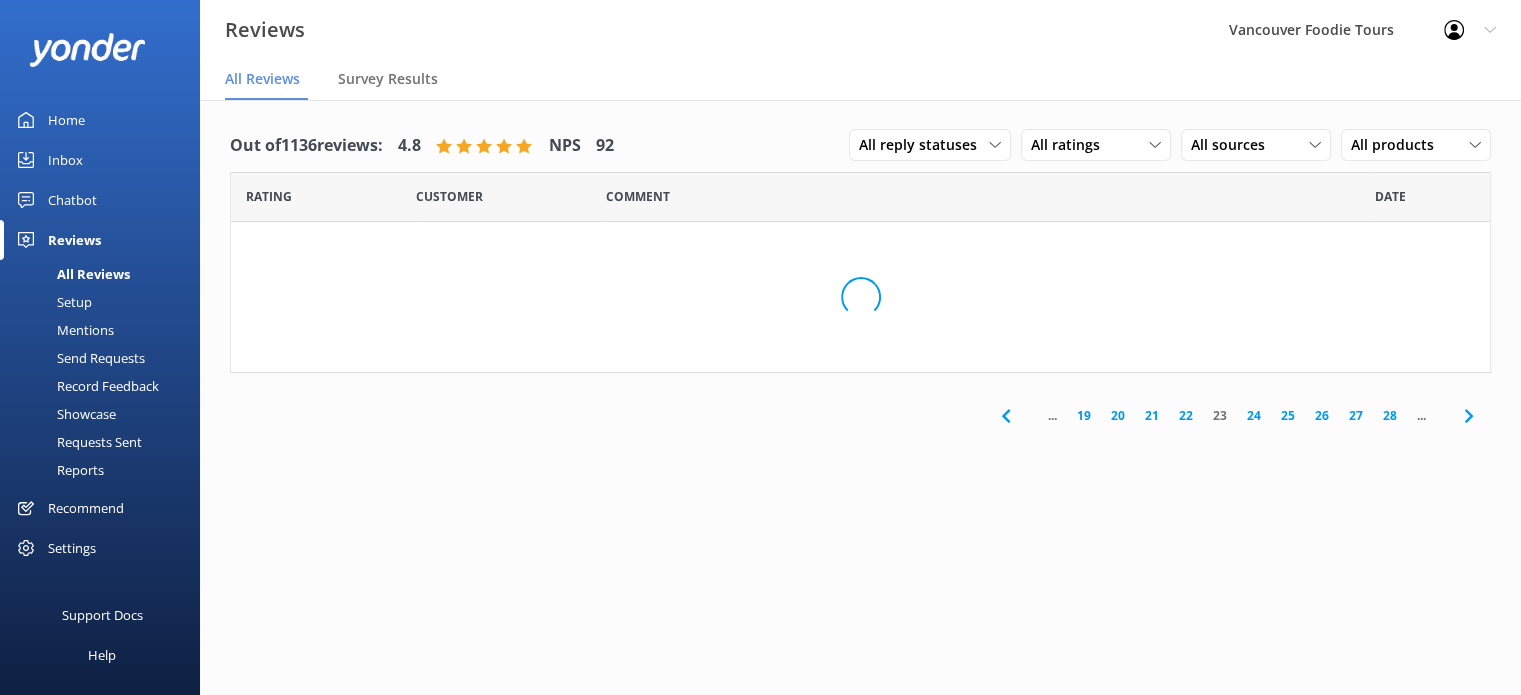 scroll, scrollTop: 0, scrollLeft: 0, axis: both 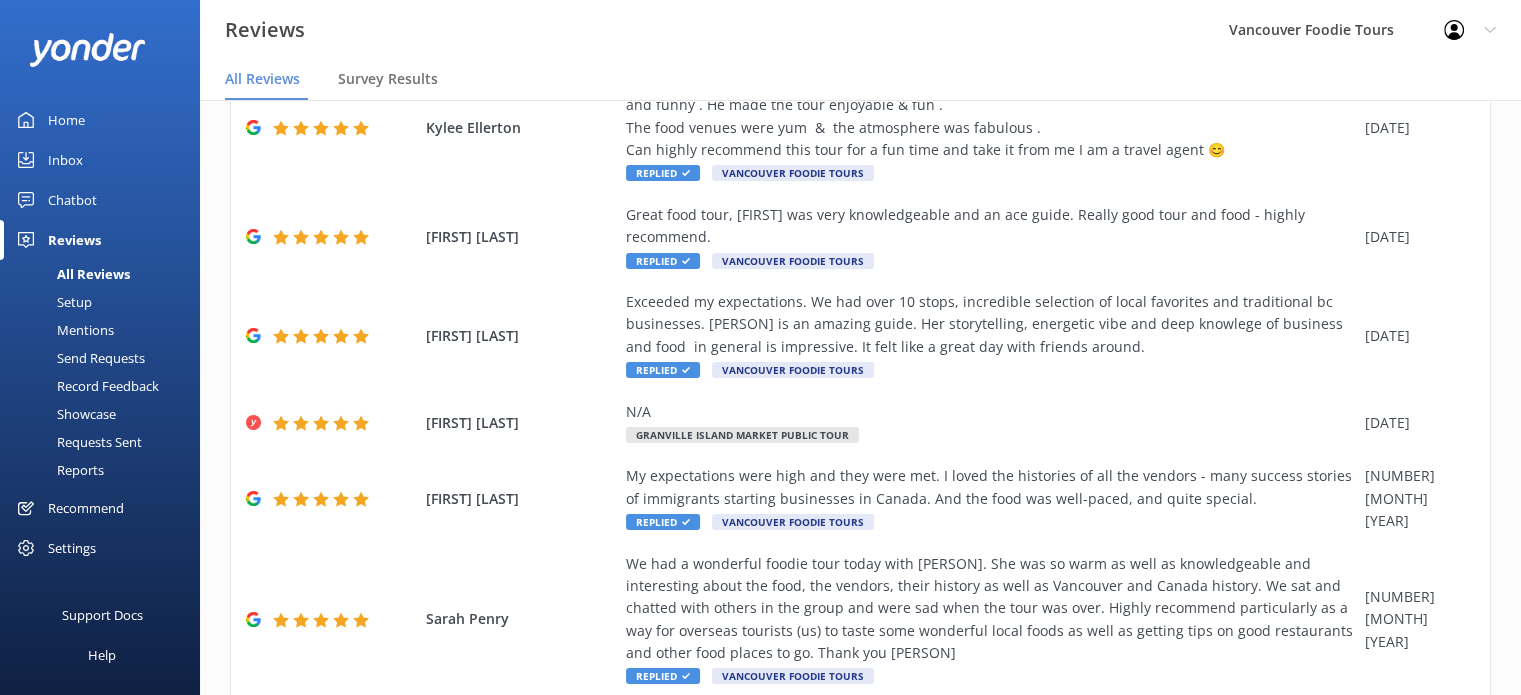 click 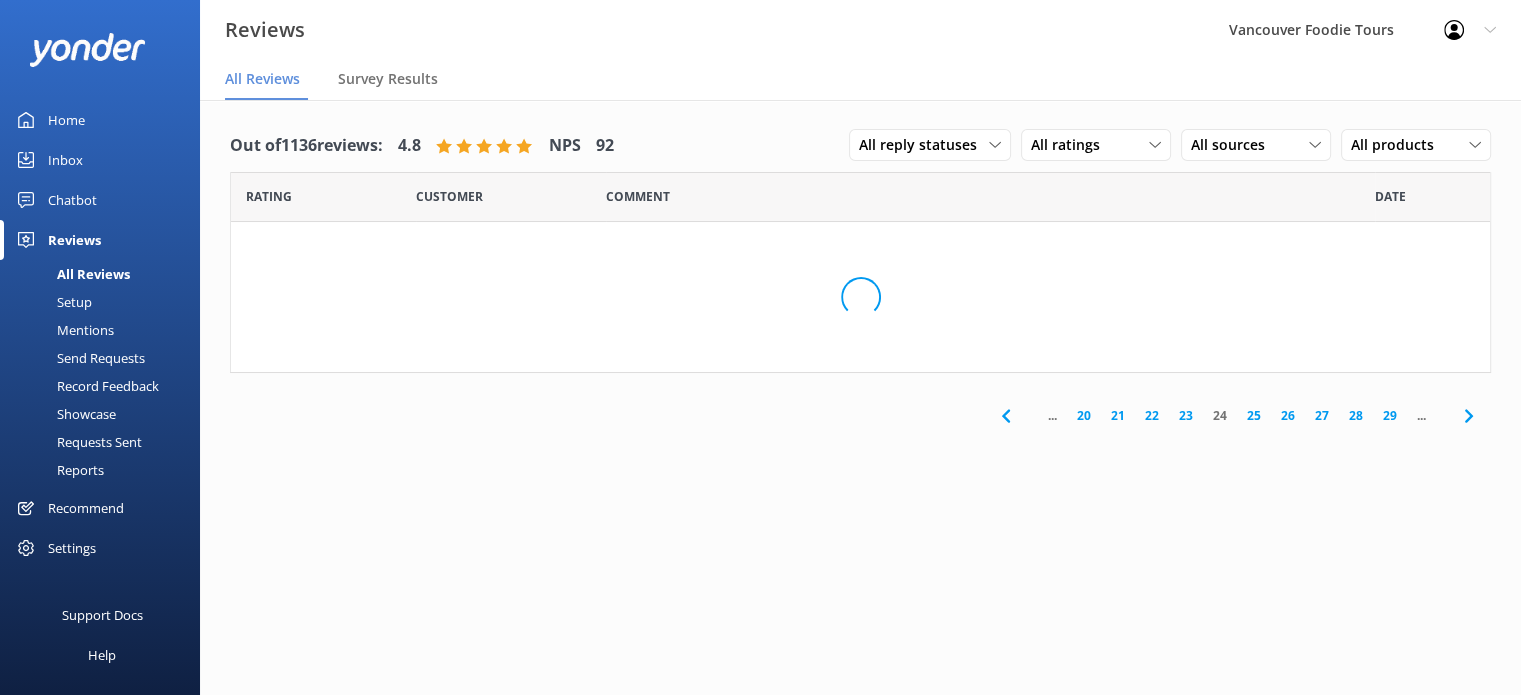 scroll, scrollTop: 0, scrollLeft: 0, axis: both 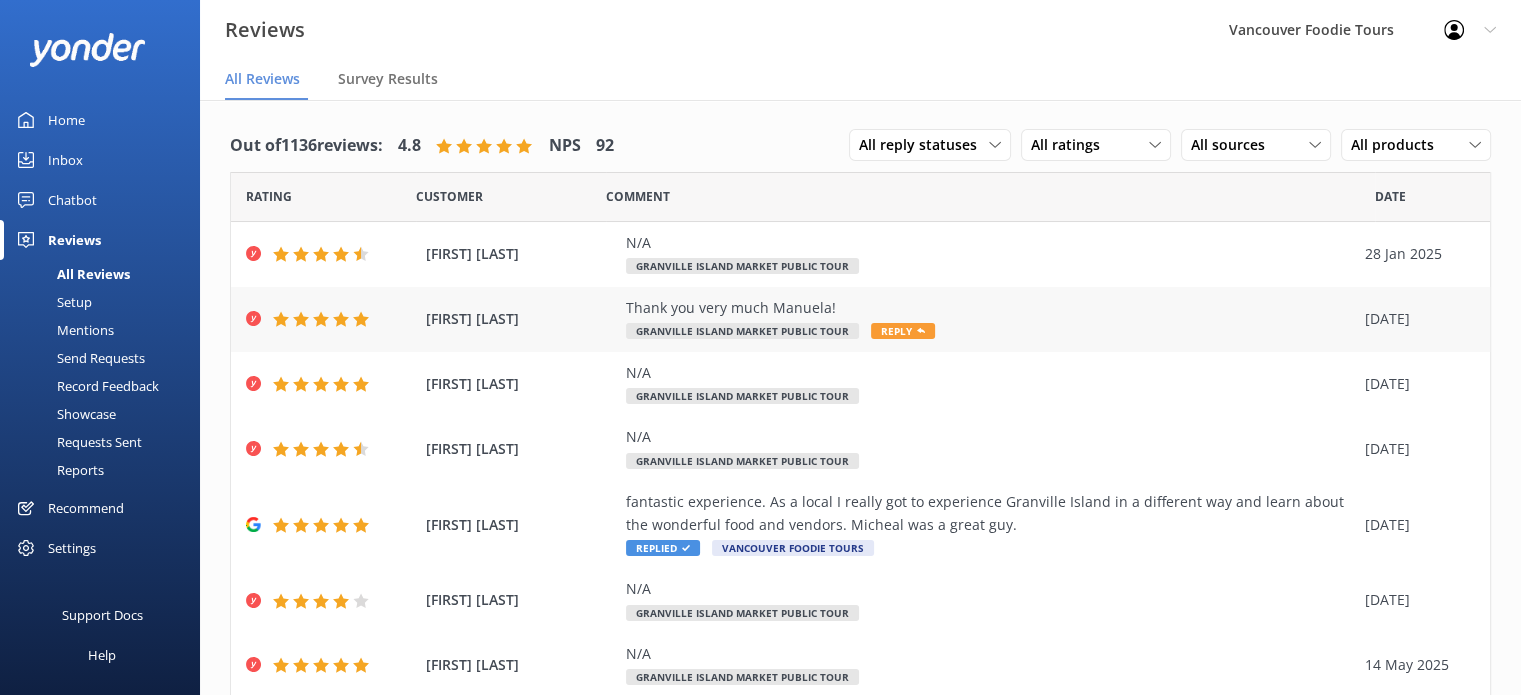 click on "Thank you very much Manuela!" at bounding box center [990, 308] 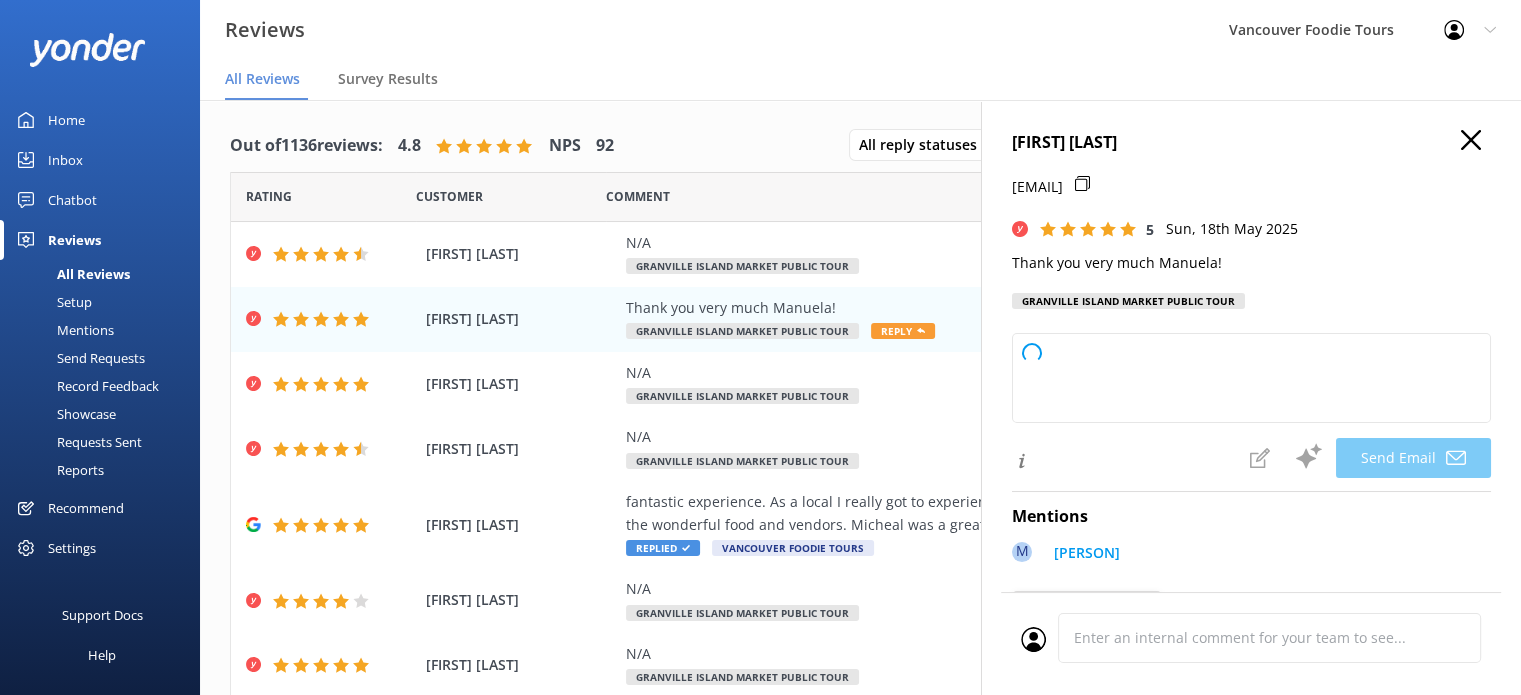 type on "Thank you so much for your kind words, [PERSON]! We’re delighted to hear you had a great experience with [PERSON]. If you need anything in the future, we’re always here to help!" 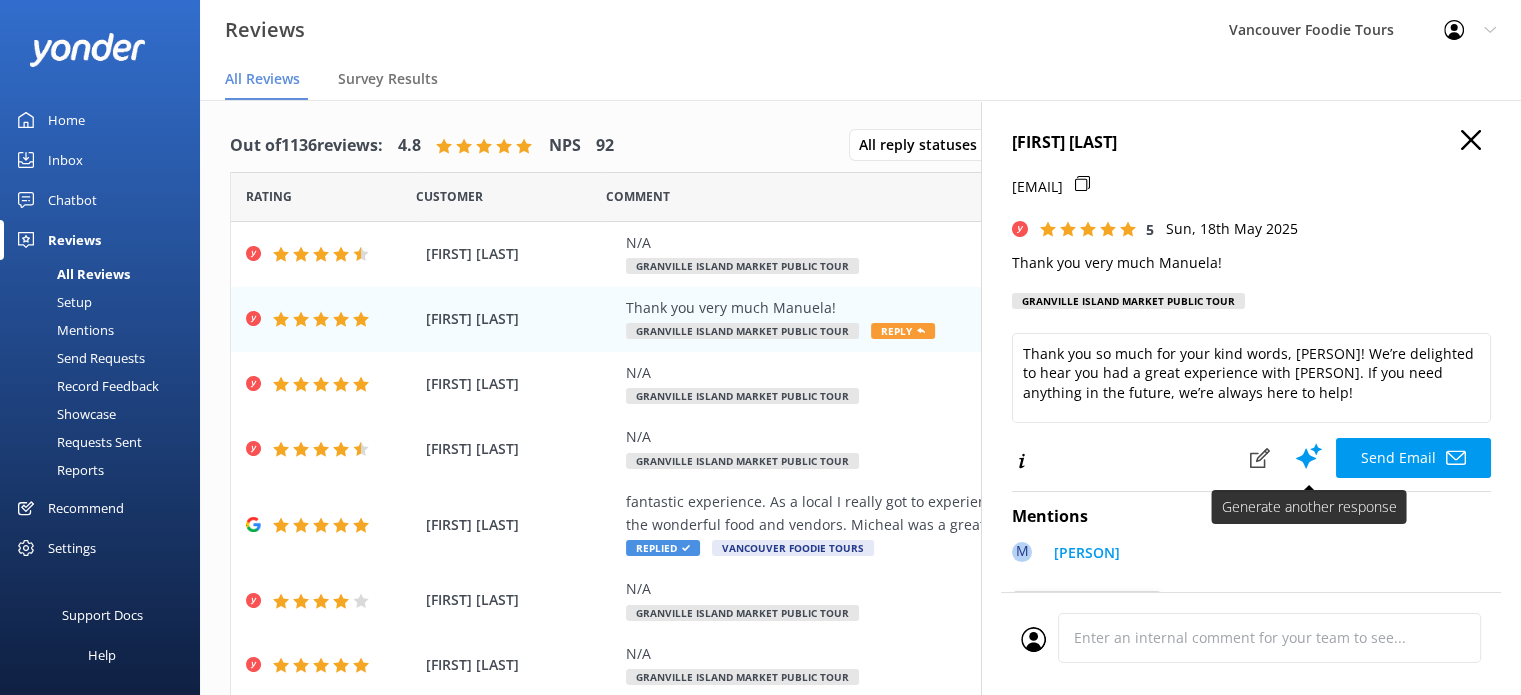 click 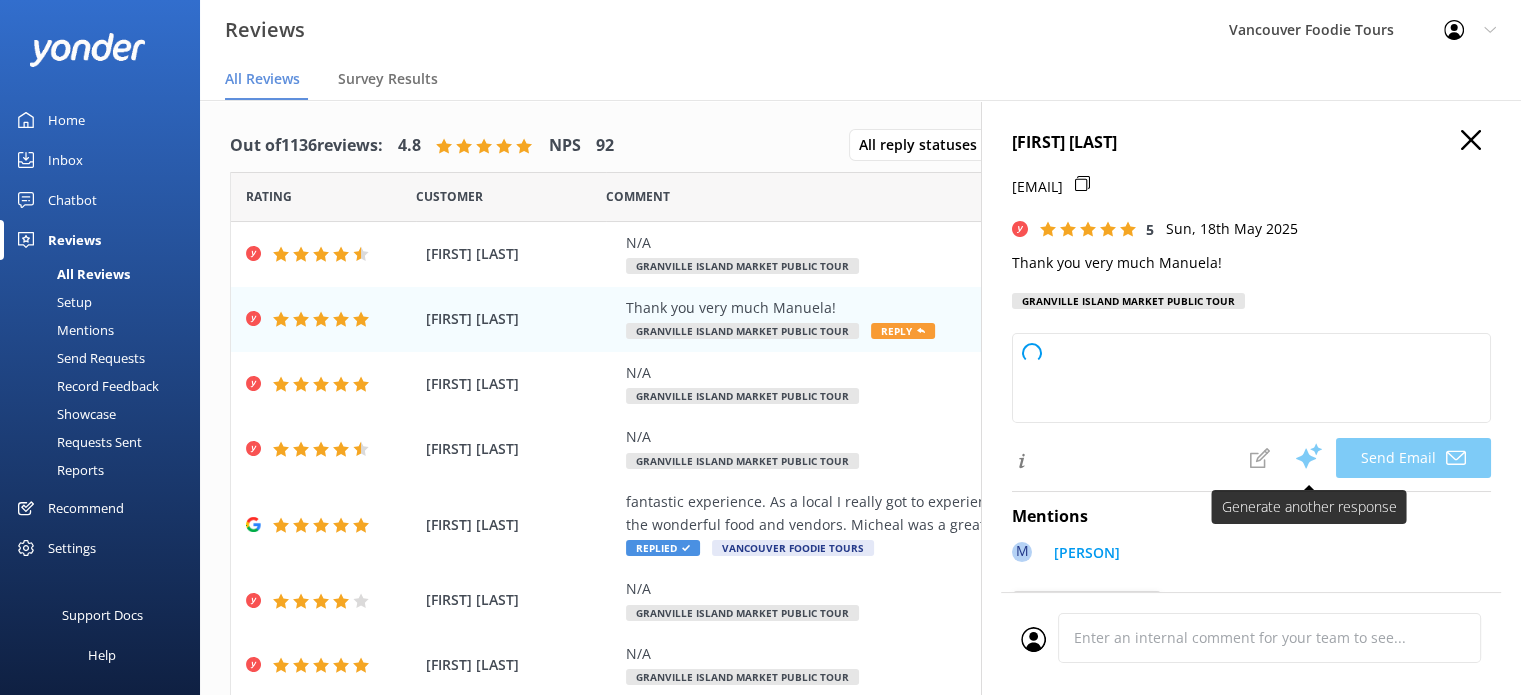 type on "Thank you so much for your kind words and great rating, [FIRST]! We're delighted to hear you had a positive experience with [FIRST]. If you need anything else, we're always here to help!" 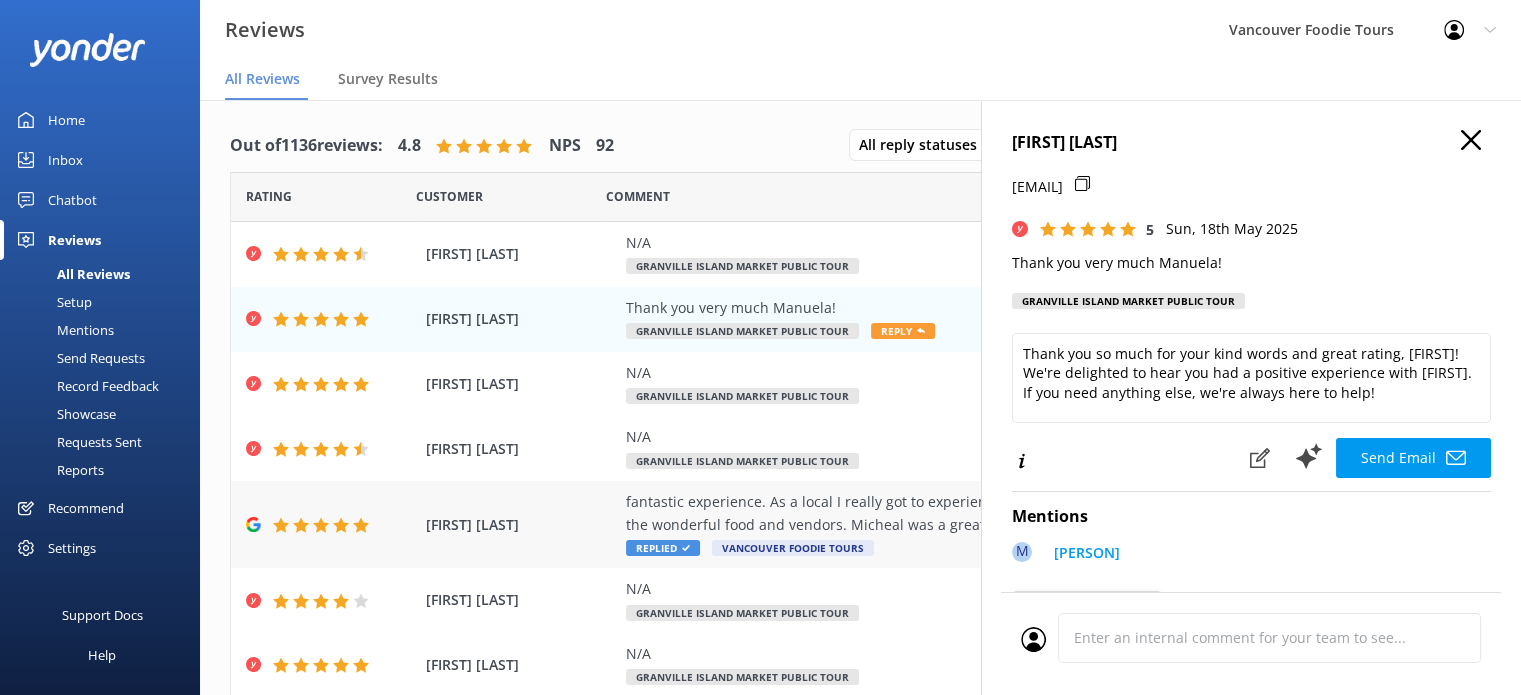 click on "fantastic experience. As a local I really got to experience Granville Island in a different way and learn about the wonderful food and vendors. Micheal was a great guy." at bounding box center [990, 513] 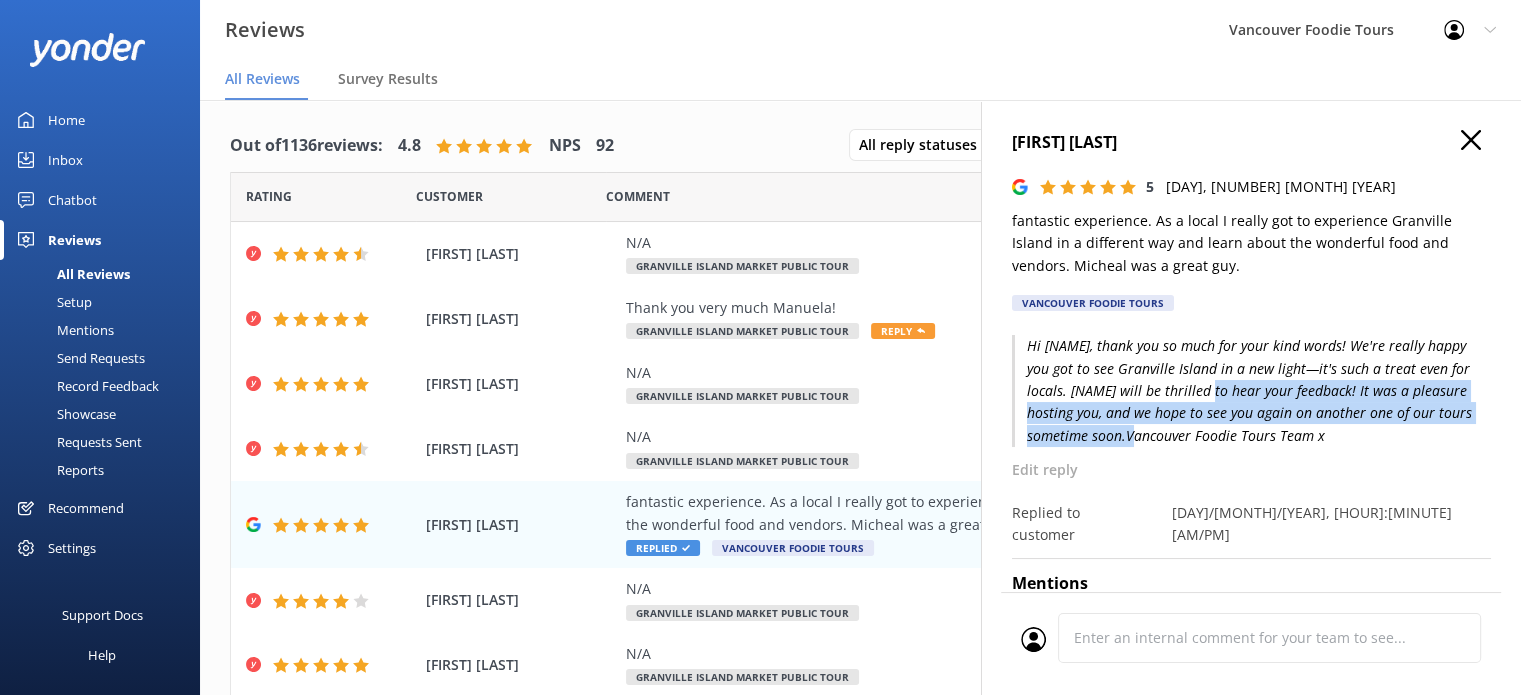 drag, startPoint x: 1120, startPoint y: 437, endPoint x: 1246, endPoint y: 387, distance: 135.5581 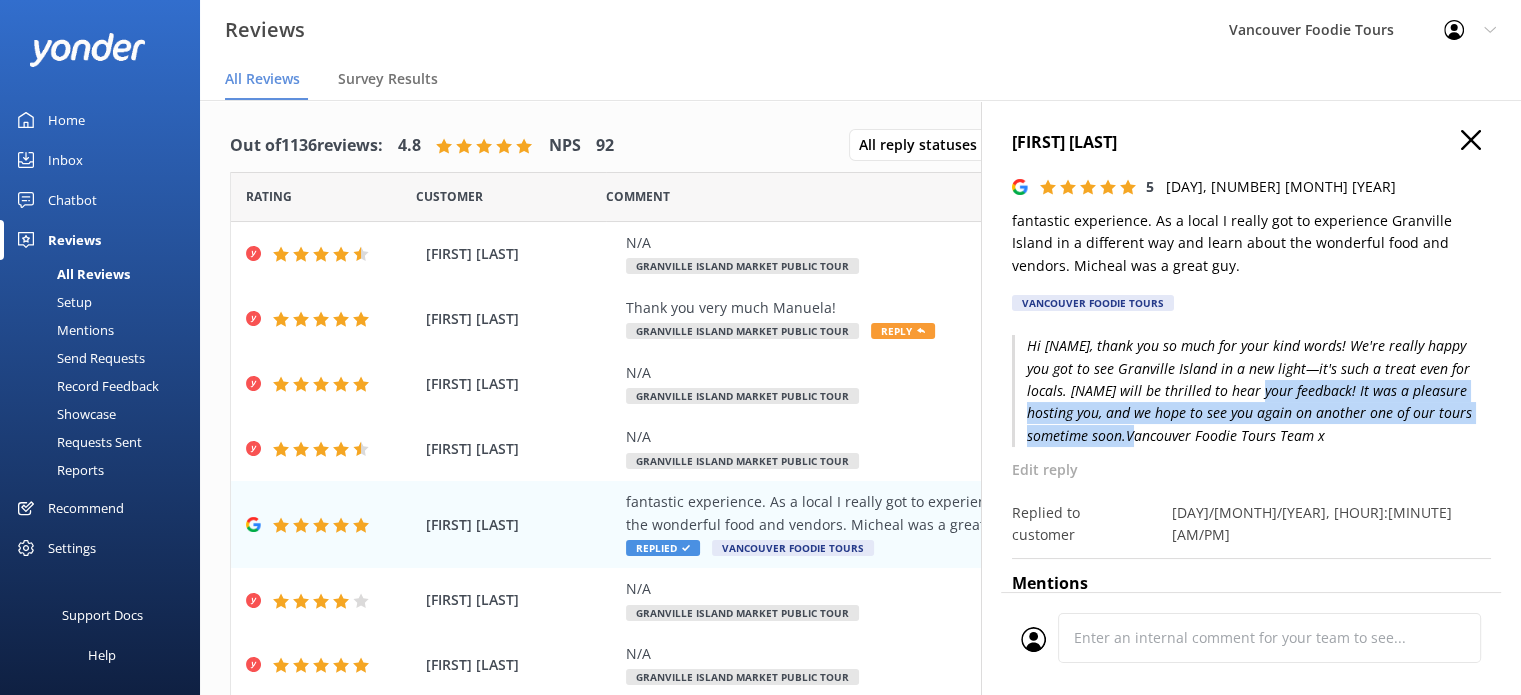 click on "Hi [NAME], thank you so much for your kind words! We're really happy you got to see Granville Island in a new light—it's such a treat even for locals. [NAME] will be thrilled to hear your feedback! It was a pleasure hosting you, and we hope to see you again on another one of our tours sometime soon.Vancouver Foodie Tours Team x" at bounding box center (1251, 391) 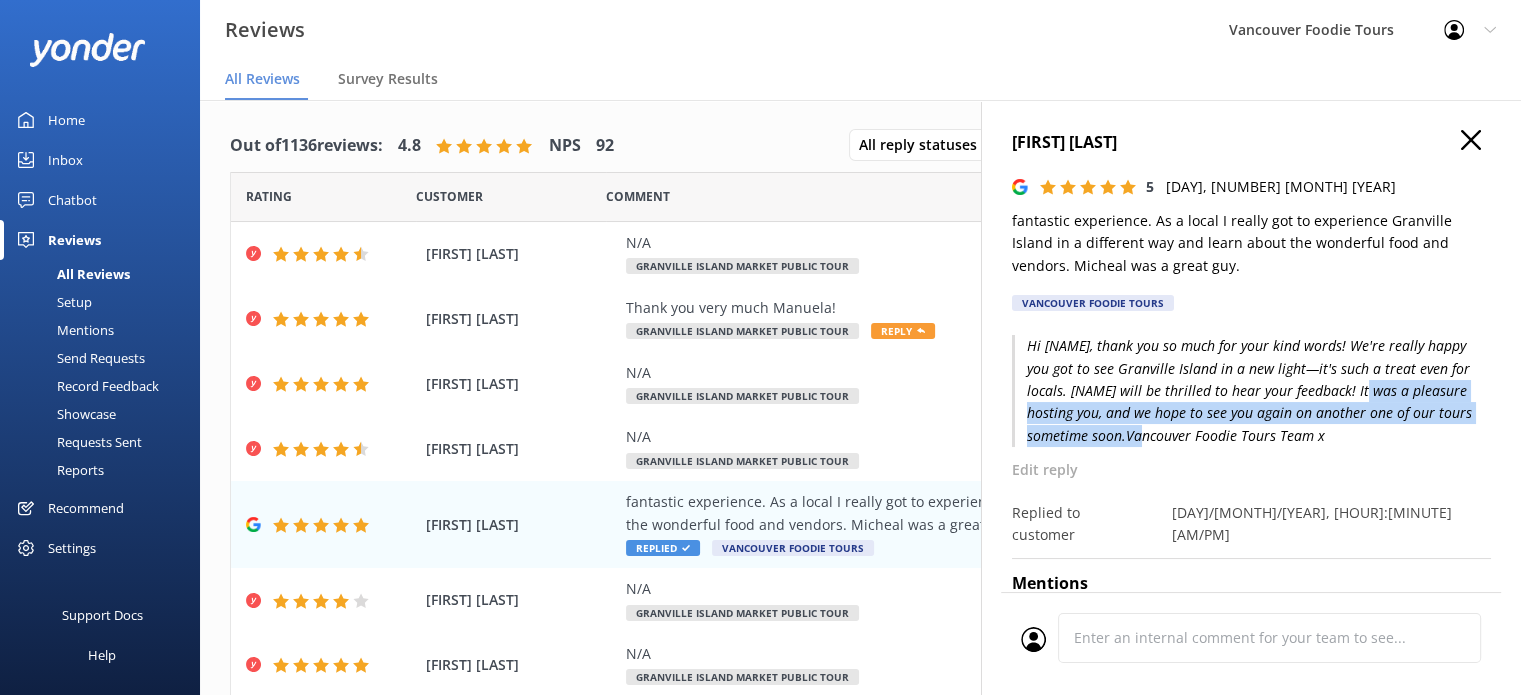 drag, startPoint x: 1352, startPoint y: 390, endPoint x: 1125, endPoint y: 446, distance: 233.80548 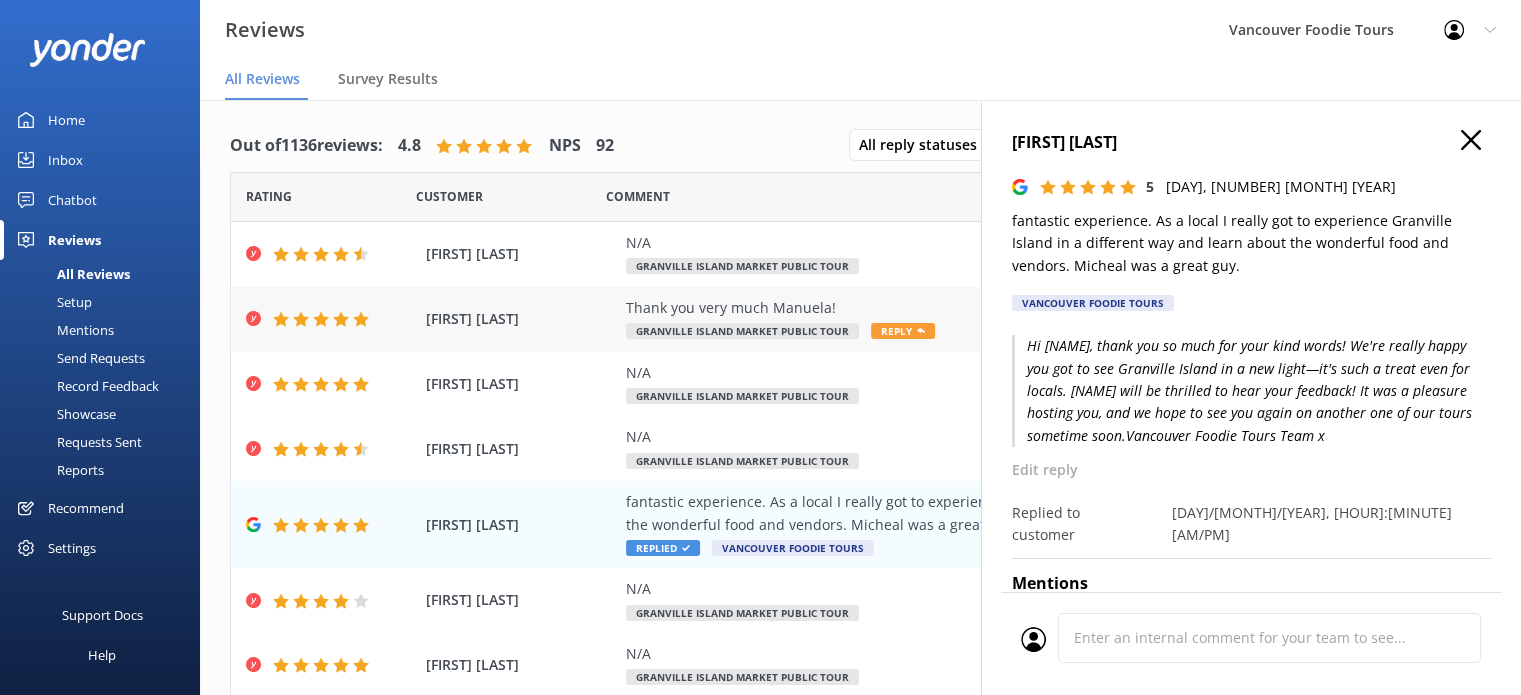 click on "Thank you very much Manuela!" at bounding box center (990, 308) 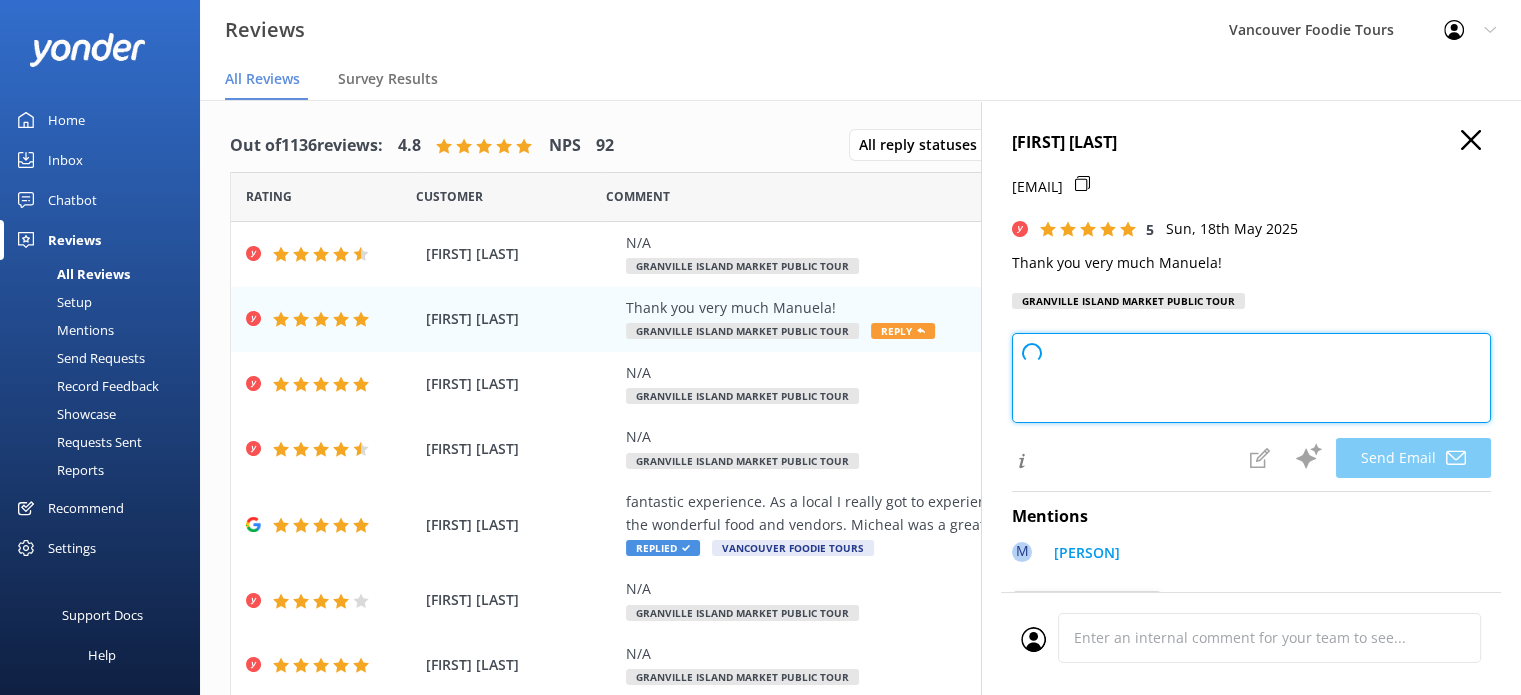 click at bounding box center [1251, 378] 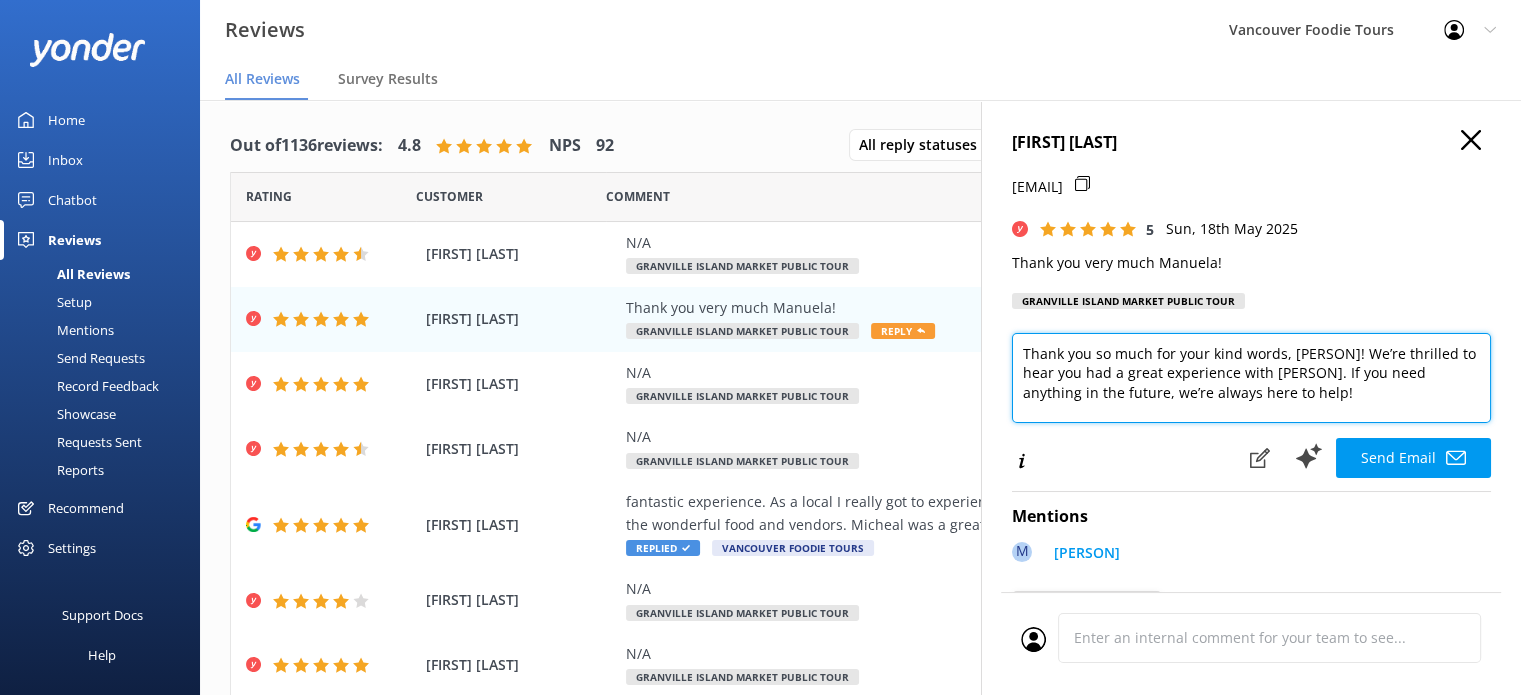 drag, startPoint x: 1285, startPoint y: 397, endPoint x: 1299, endPoint y: 379, distance: 22.803509 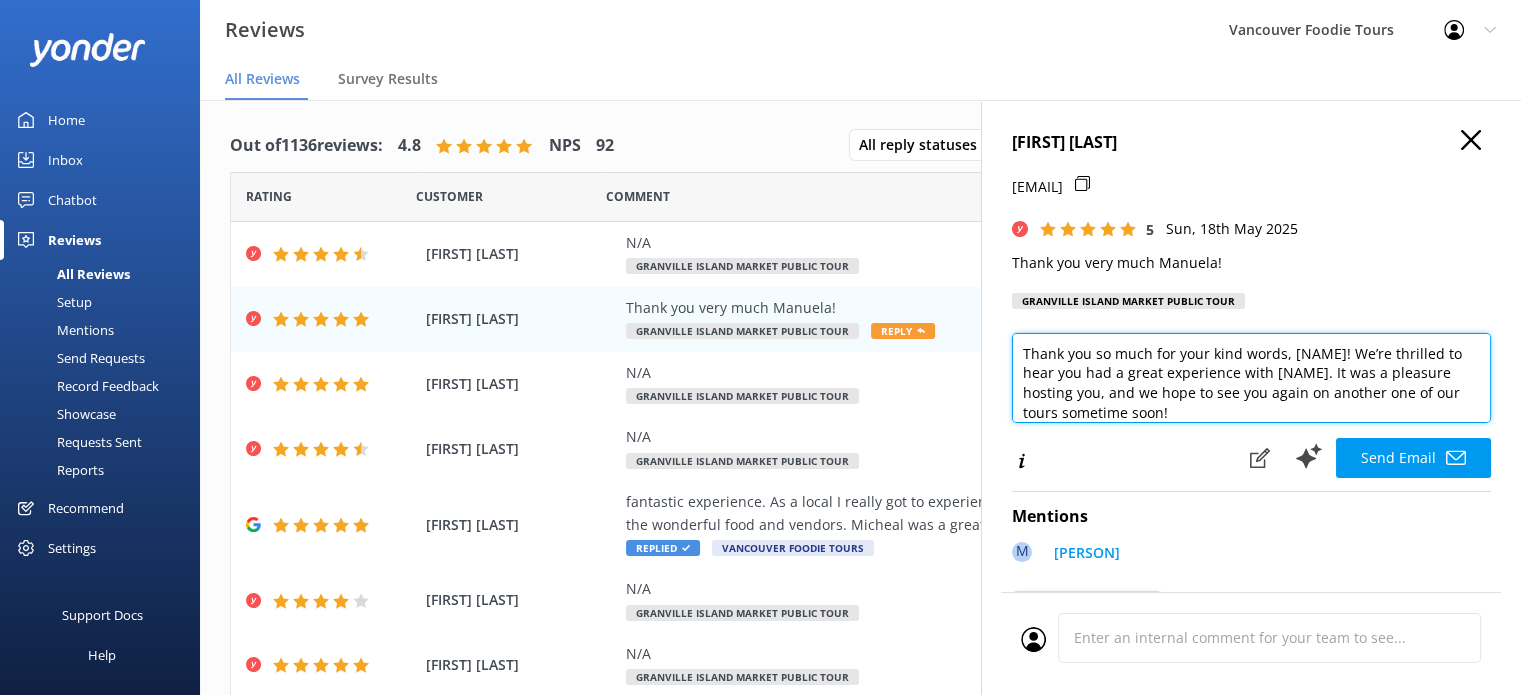 scroll, scrollTop: 9, scrollLeft: 0, axis: vertical 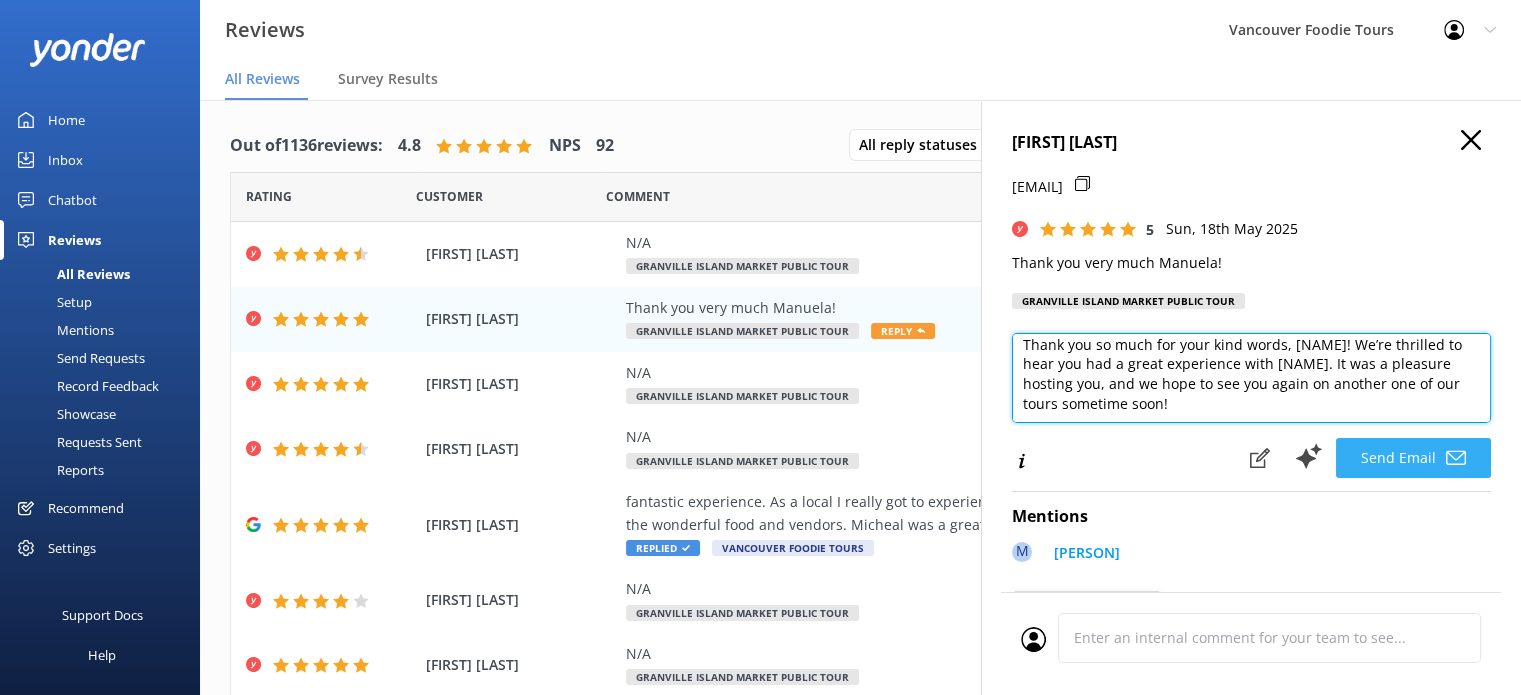type on "Thank you so much for your kind words, [NAME]! We’re thrilled to hear you had a great experience with [NAME]. It was a pleasure hosting you, and we hope to see you again on another one of our tours sometime soon!" 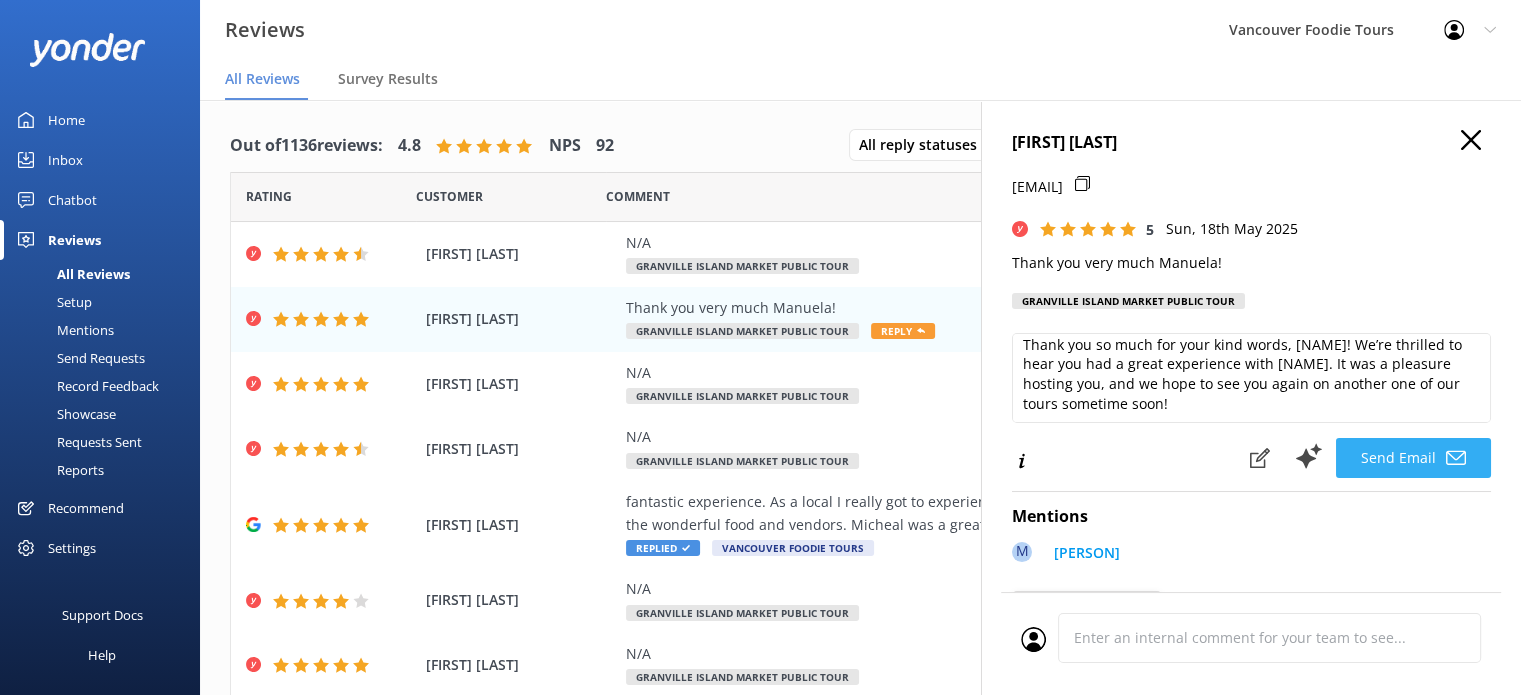 click on "Send Email" at bounding box center (1413, 458) 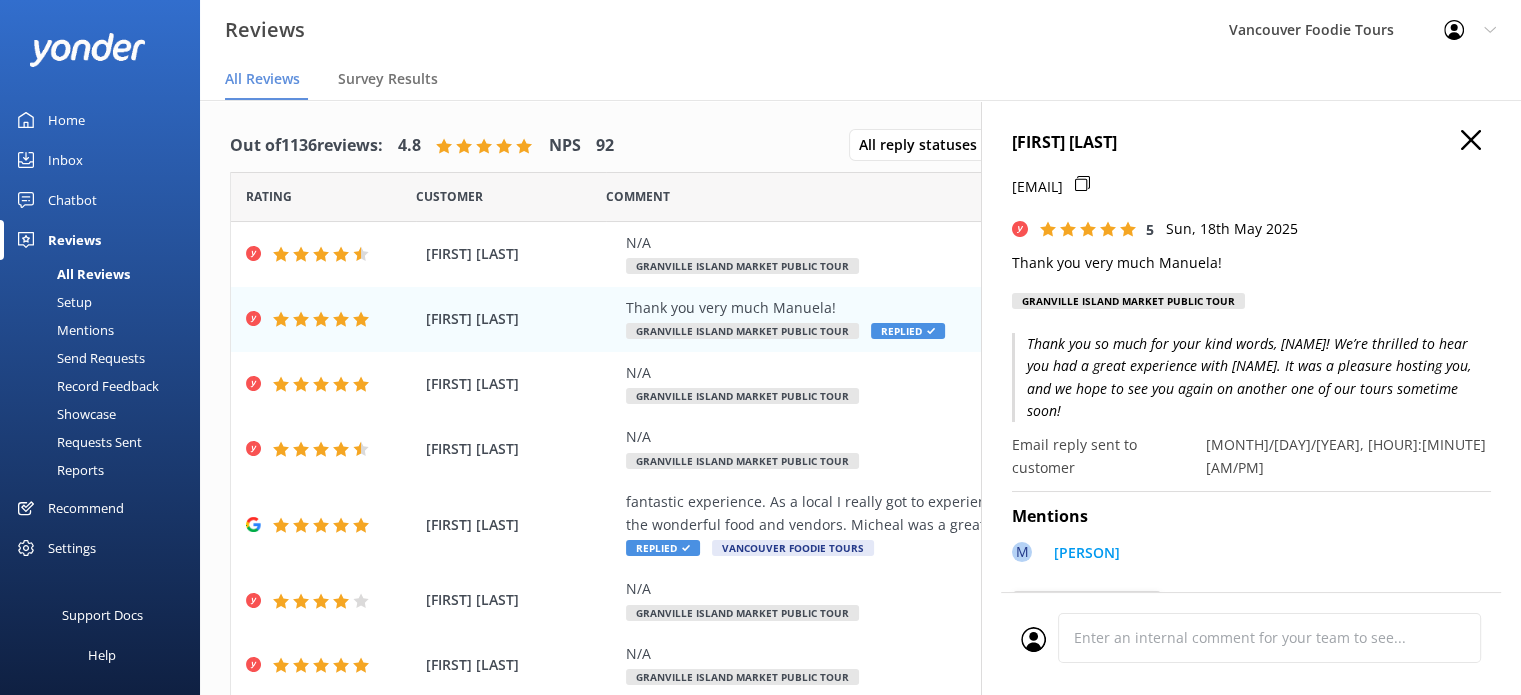 click 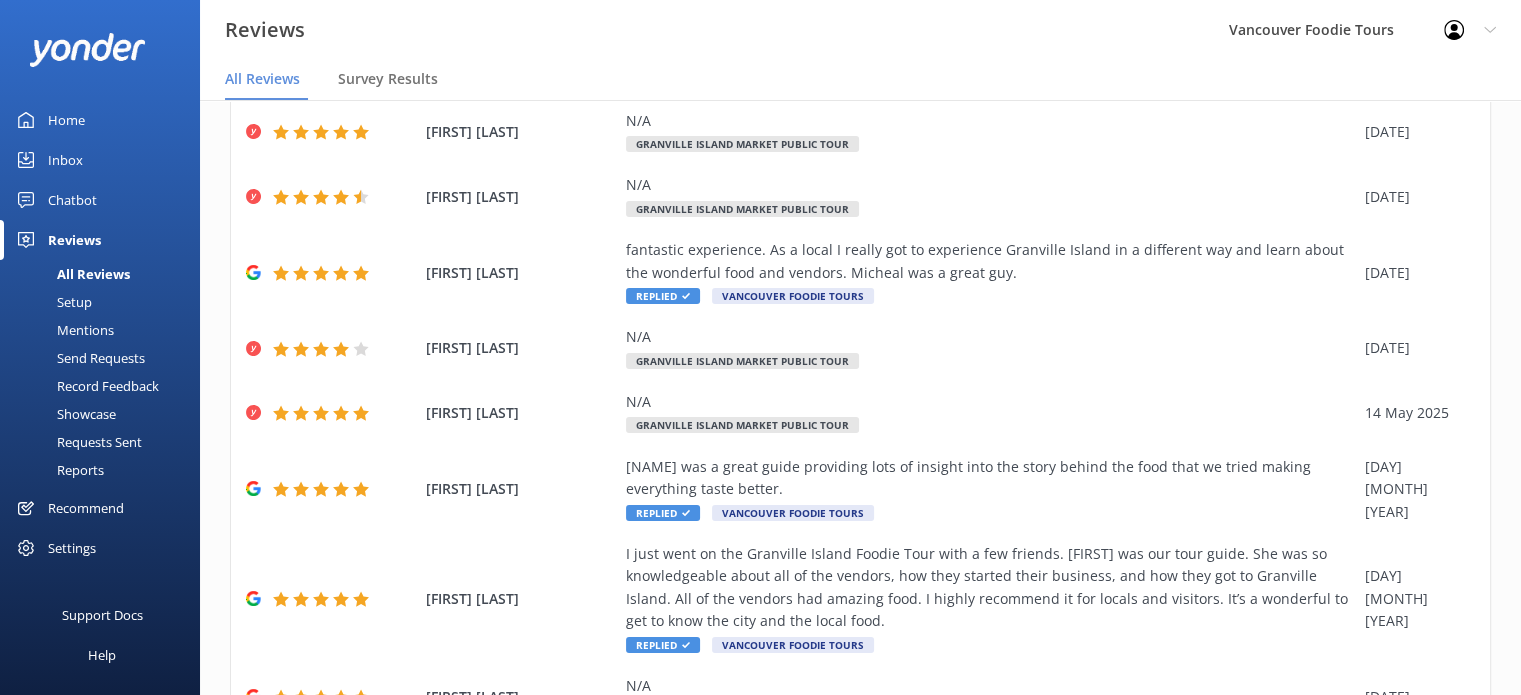 scroll, scrollTop: 352, scrollLeft: 0, axis: vertical 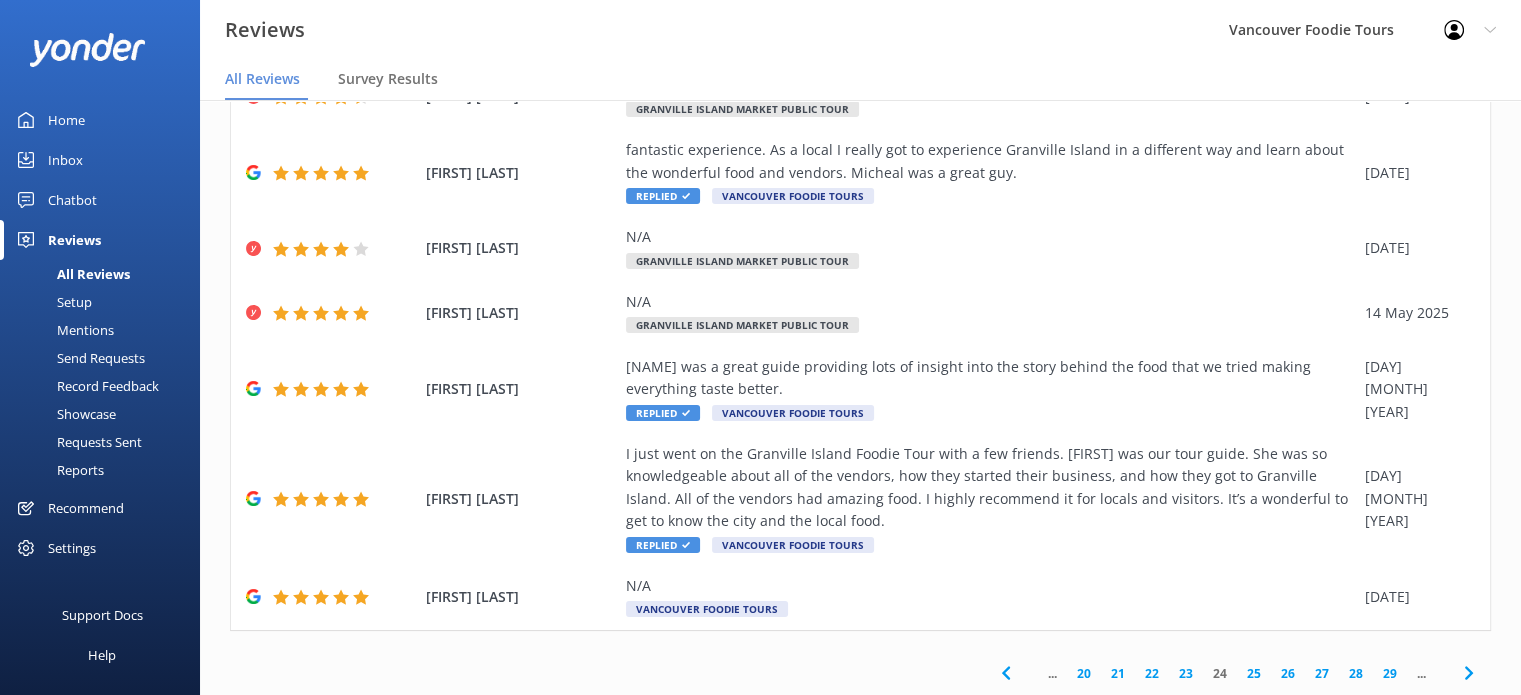 click 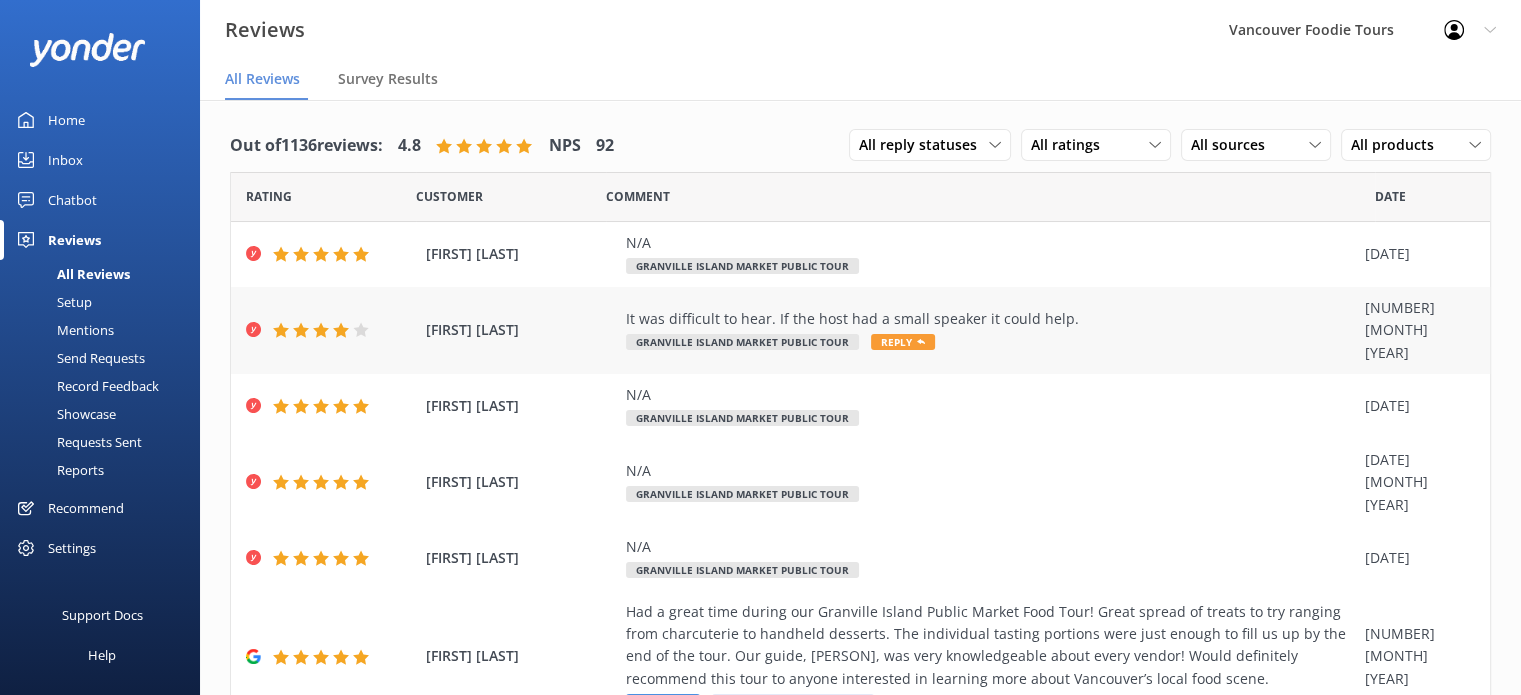 click on "It was difficult to hear. If the host had a small speaker it could help." at bounding box center (990, 319) 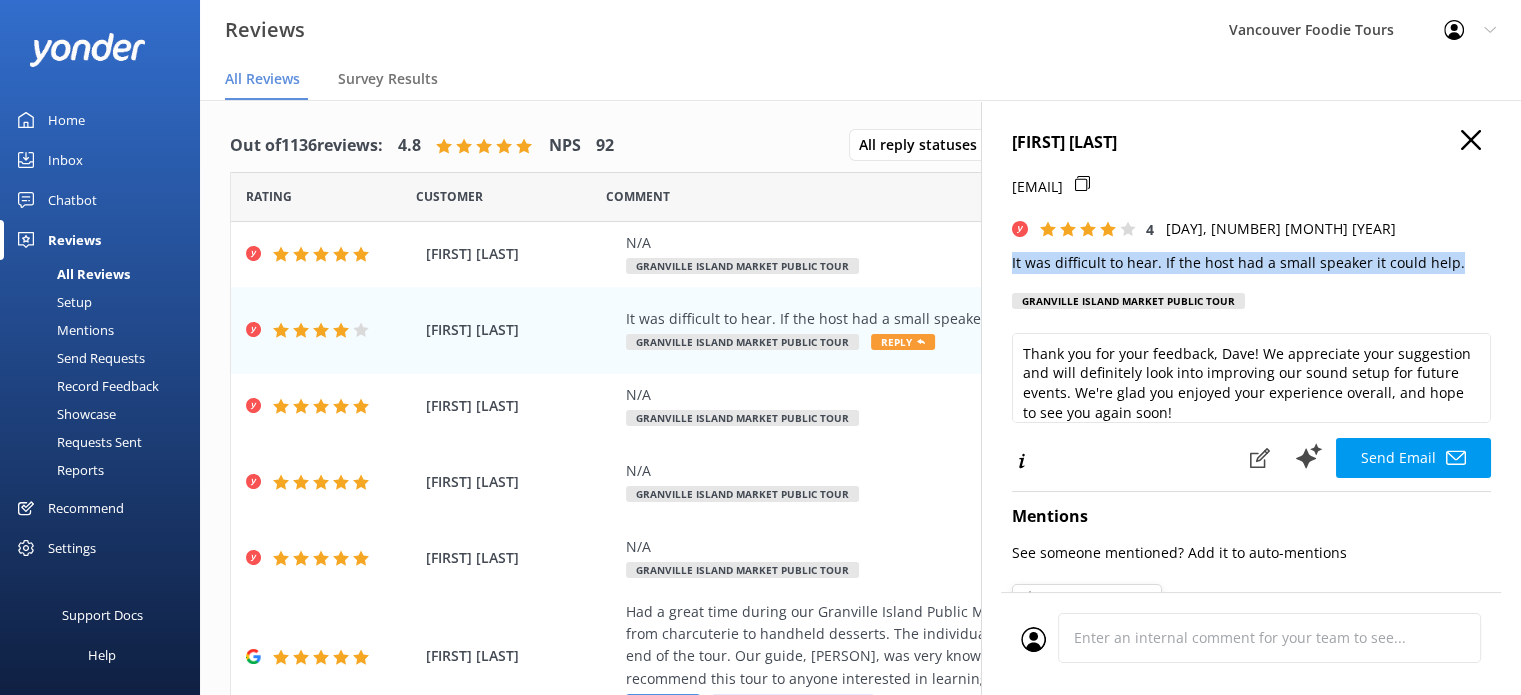drag, startPoint x: 1316, startPoint y: 263, endPoint x: 1004, endPoint y: 255, distance: 312.10254 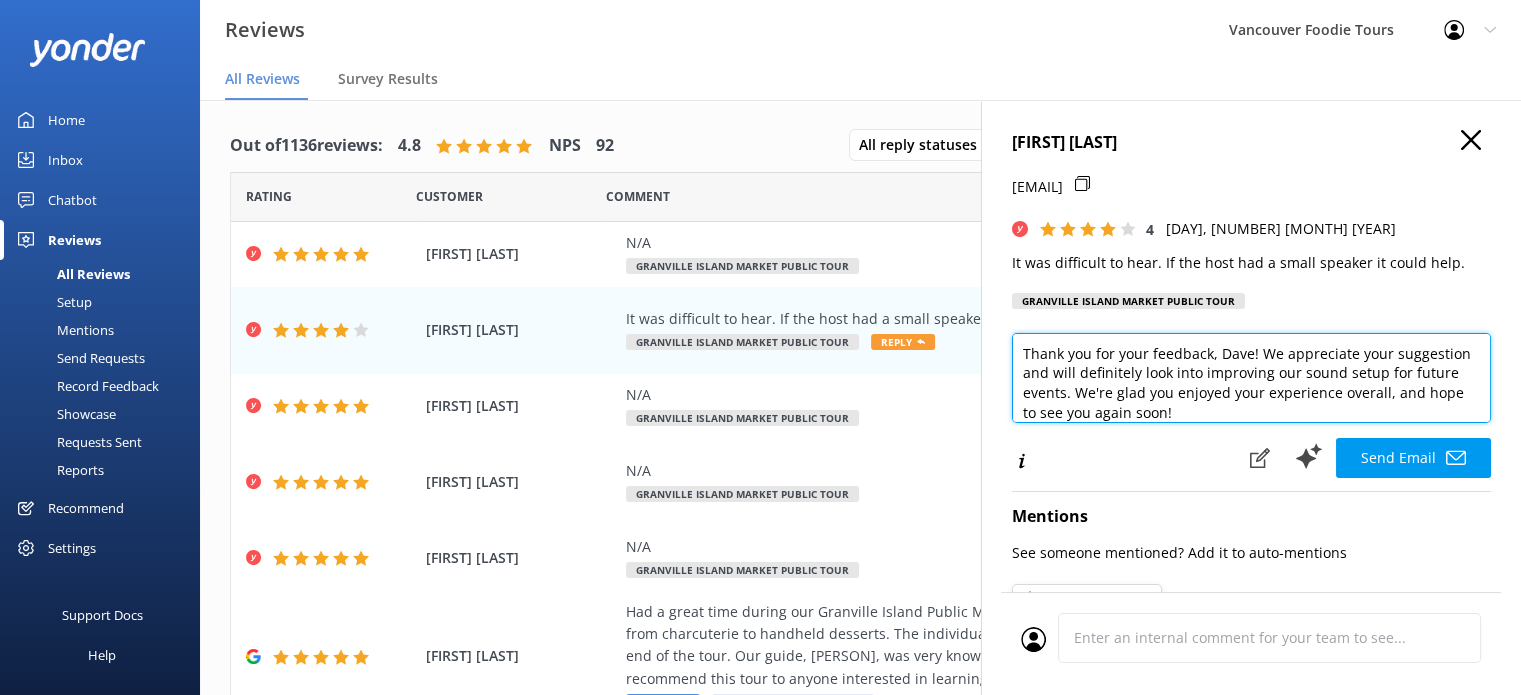 click on "Thank you for your feedback, Dave! We appreciate your suggestion and will definitely look into improving our sound setup for future events. We're glad you enjoyed your experience overall, and hope to see you again soon!" at bounding box center [1251, 378] 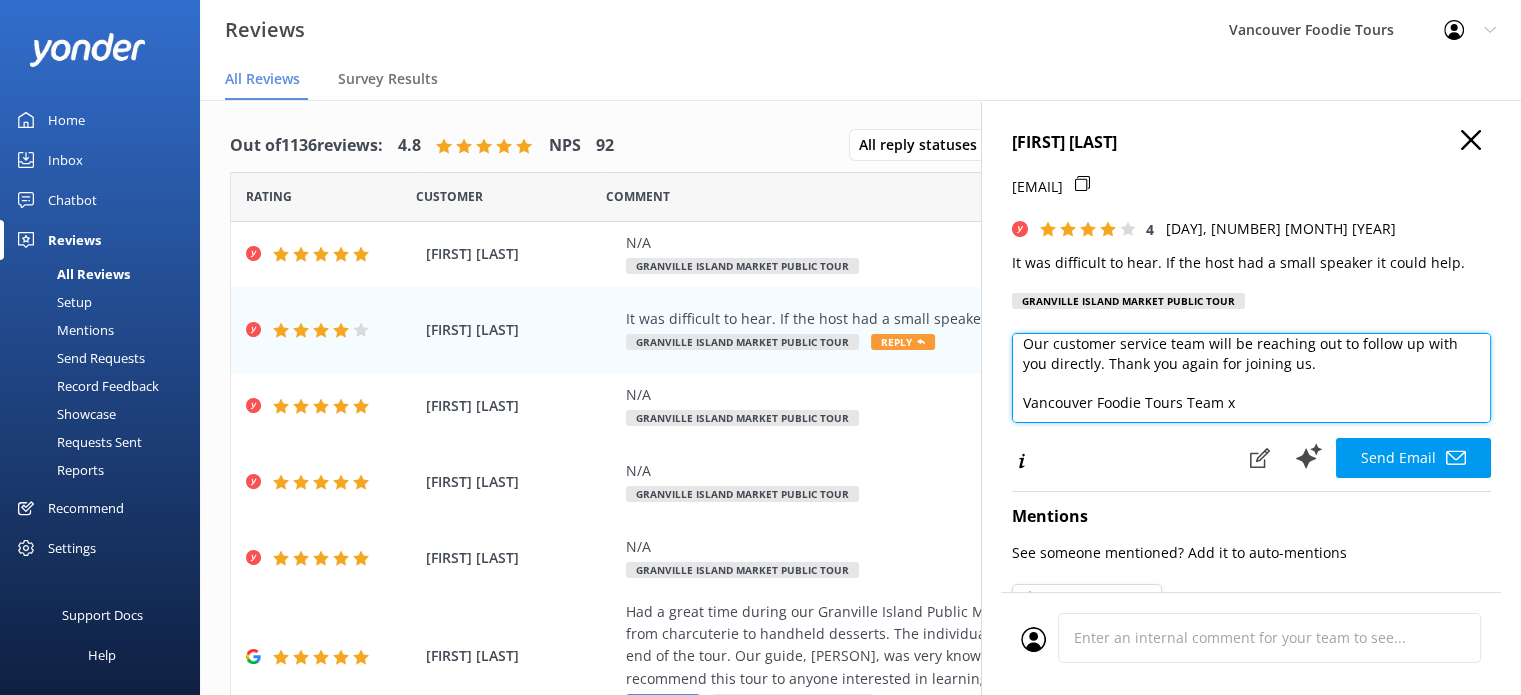 scroll, scrollTop: 10, scrollLeft: 0, axis: vertical 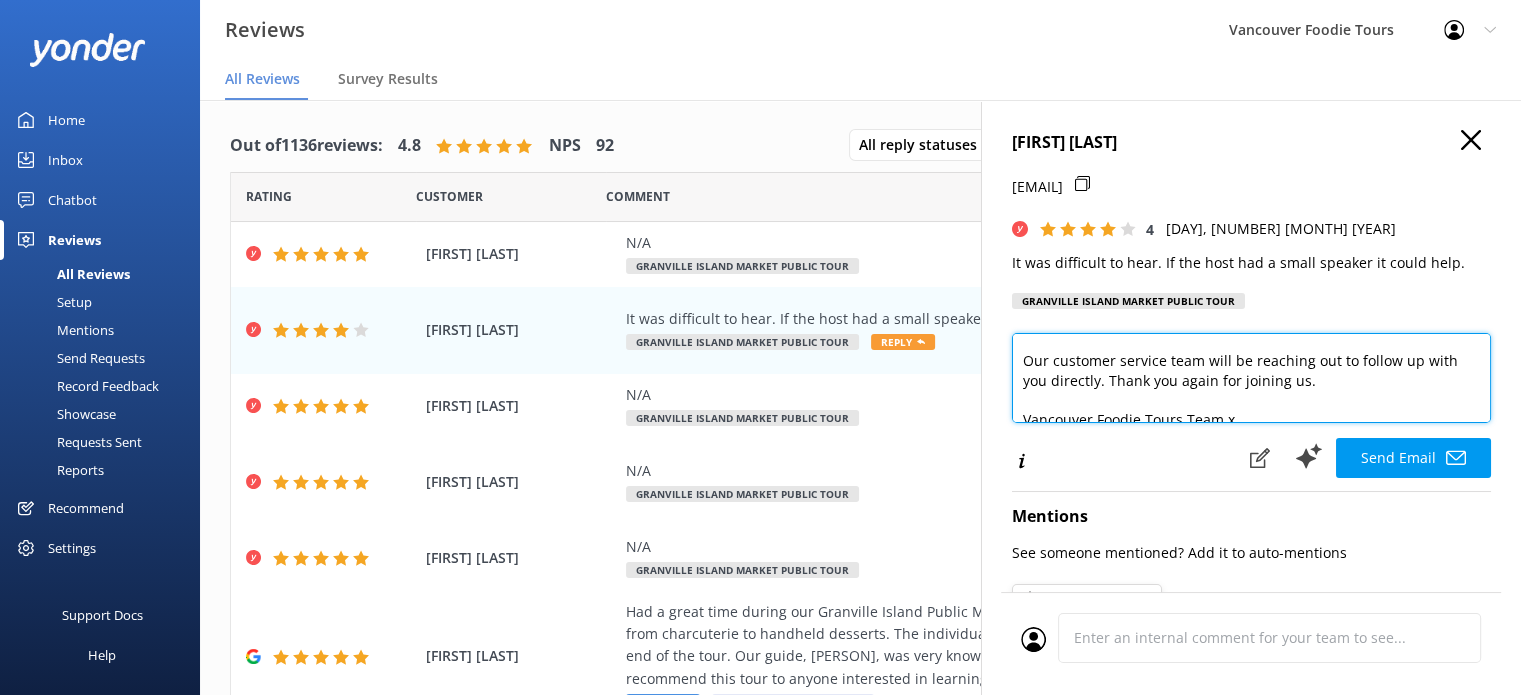 drag, startPoint x: 1108, startPoint y: 377, endPoint x: 1020, endPoint y: 366, distance: 88.68484 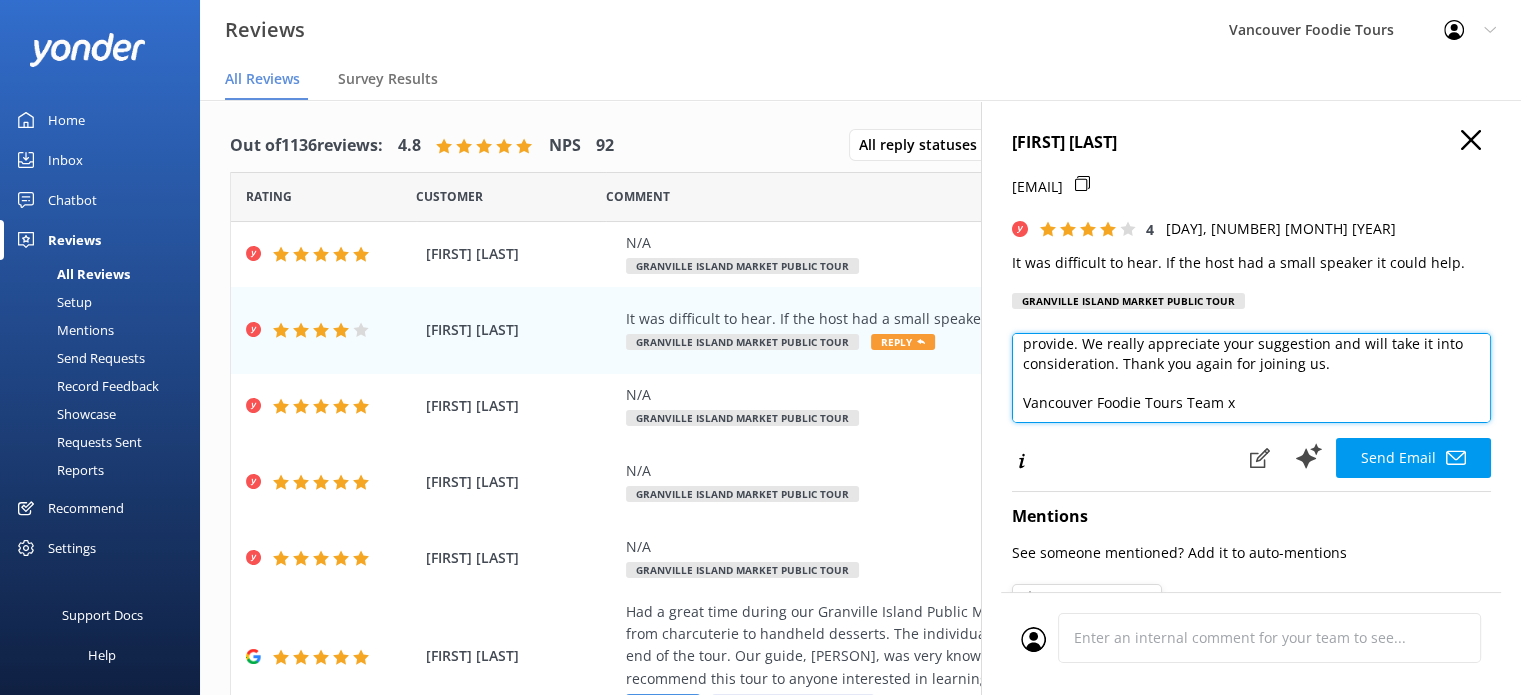 scroll, scrollTop: 10, scrollLeft: 0, axis: vertical 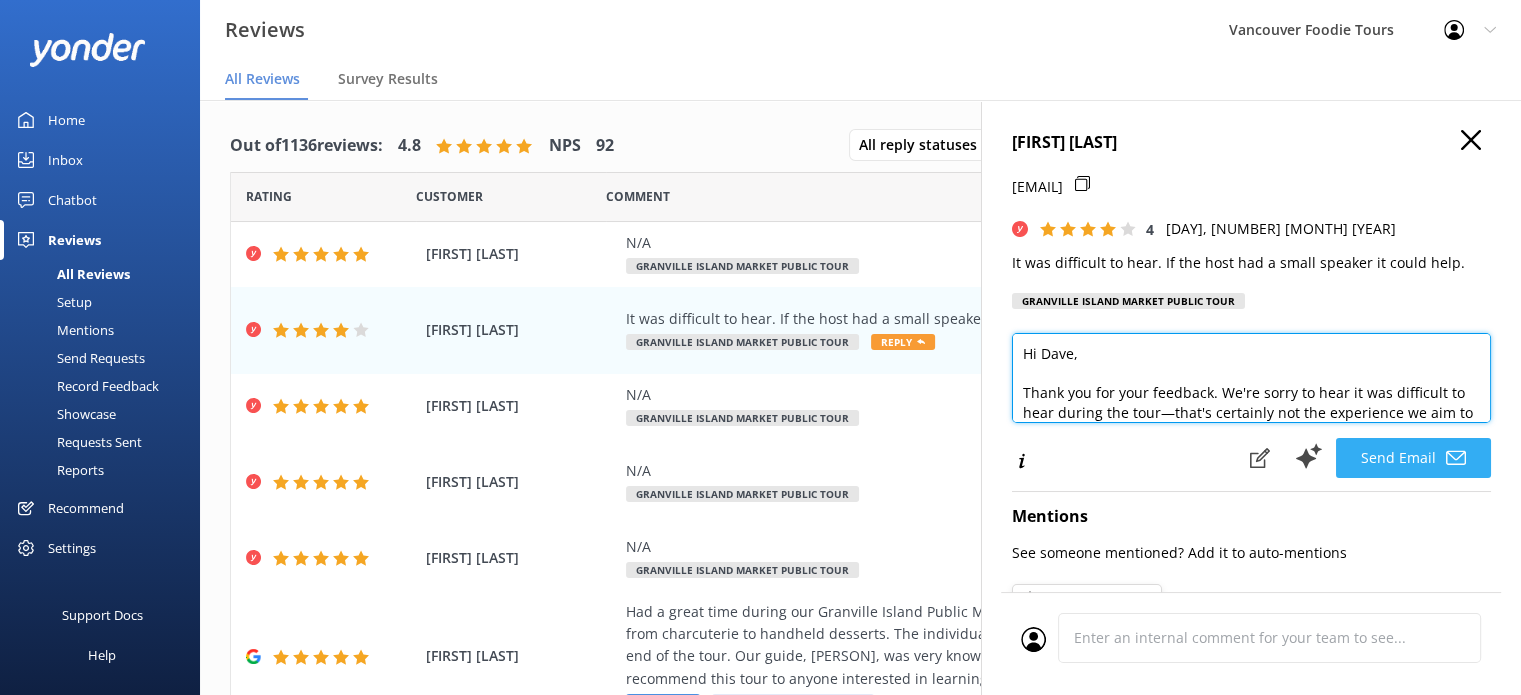 type on "Hi Dave,
Thank you for your feedback. We're sorry to hear it was difficult to hear during the tour—that's certainly not the experience we aim to provide. We really appreciate your suggestion and will take it into consideration. Thank you again for joining us!
Vancouver Foodie Tours Team x" 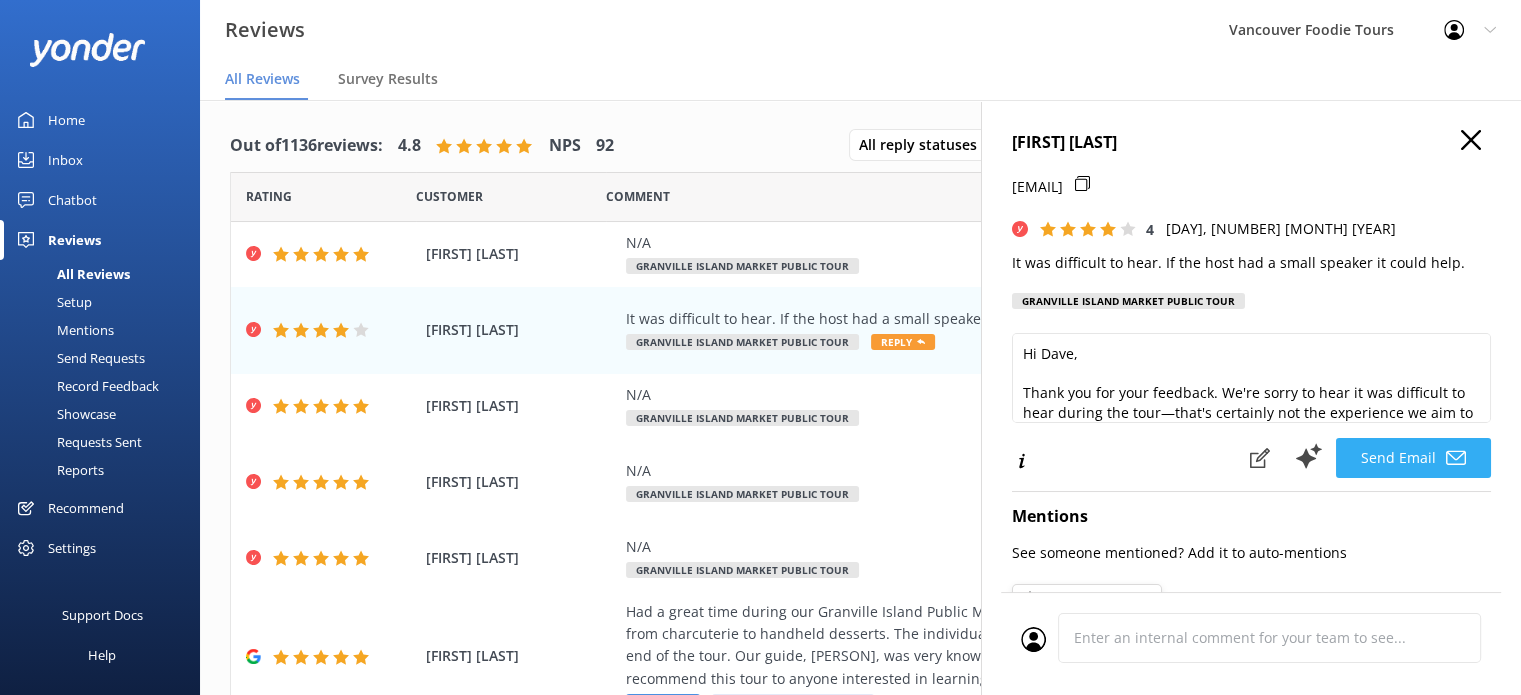 click on "Send Email" at bounding box center (1413, 458) 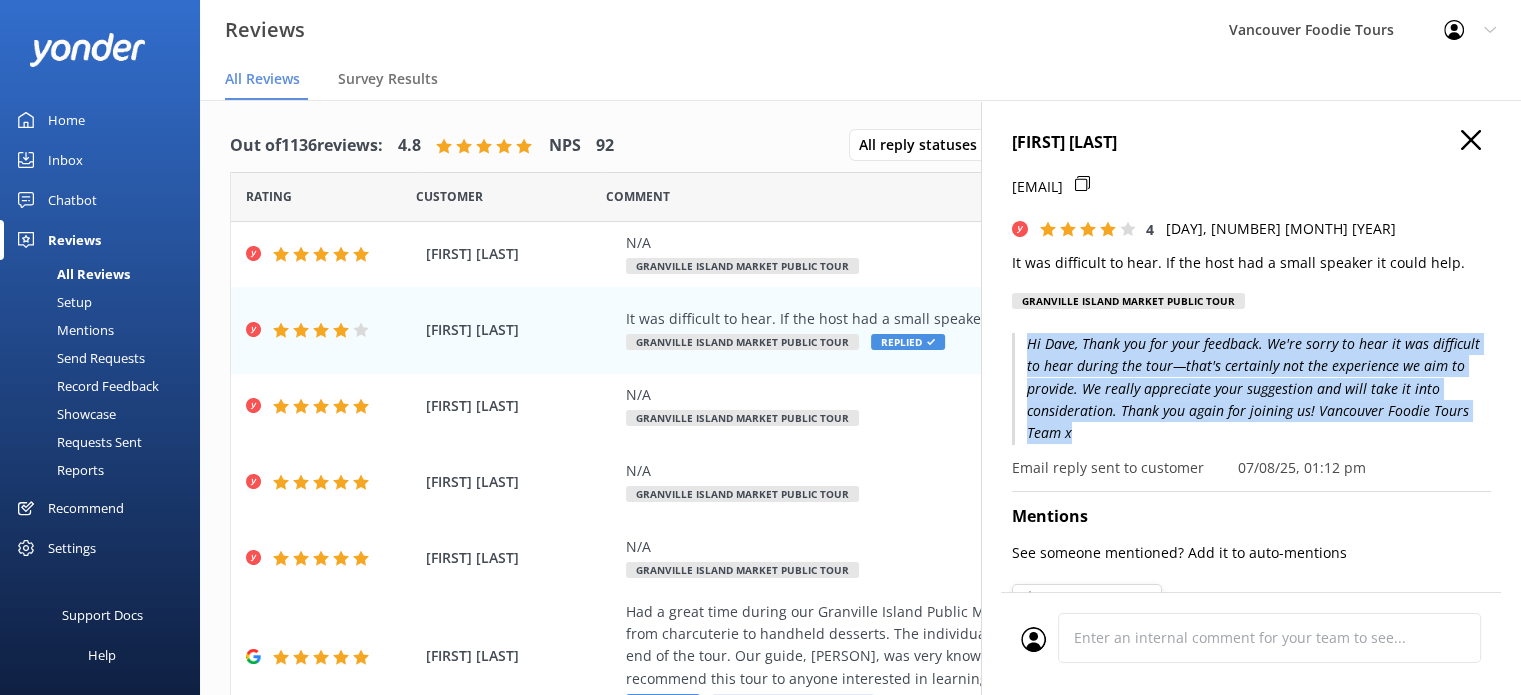 drag, startPoint x: 1030, startPoint y: 345, endPoint x: 1076, endPoint y: 440, distance: 105.550934 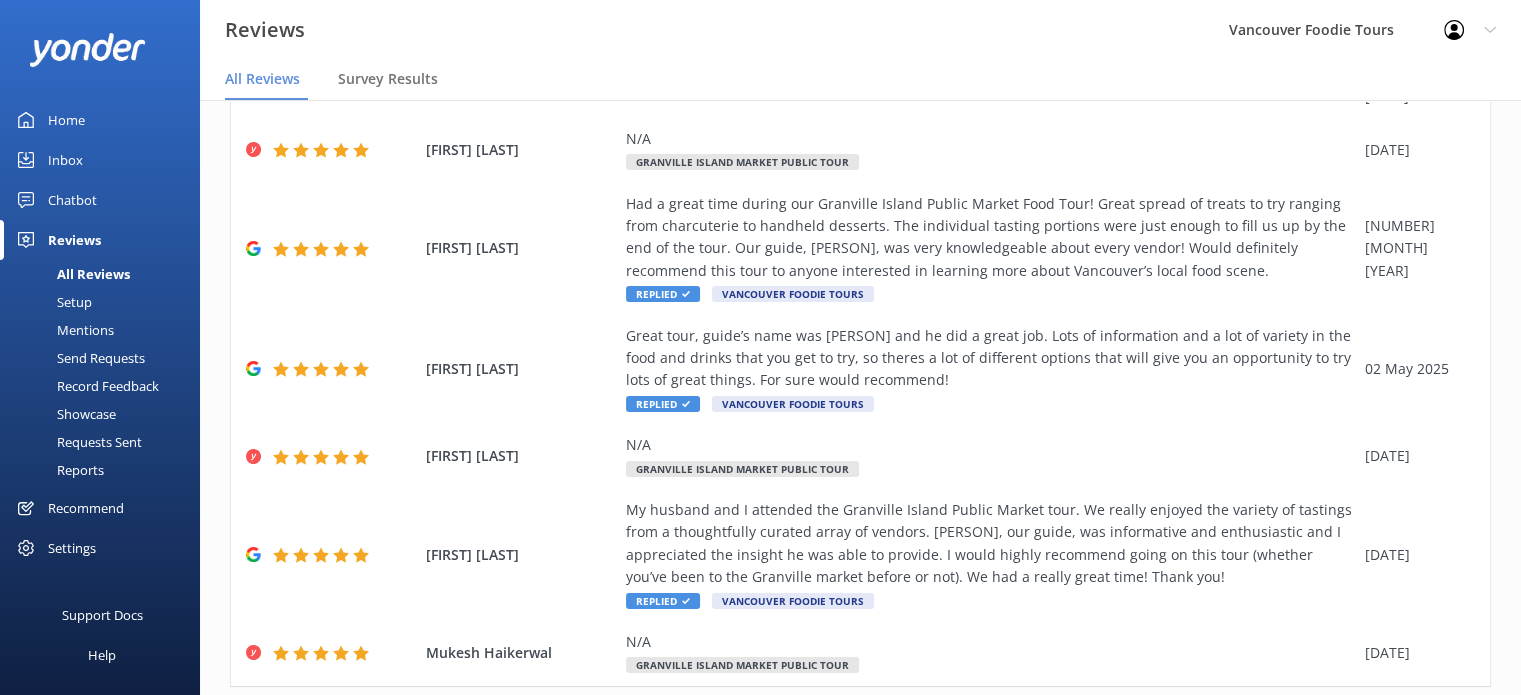scroll, scrollTop: 420, scrollLeft: 0, axis: vertical 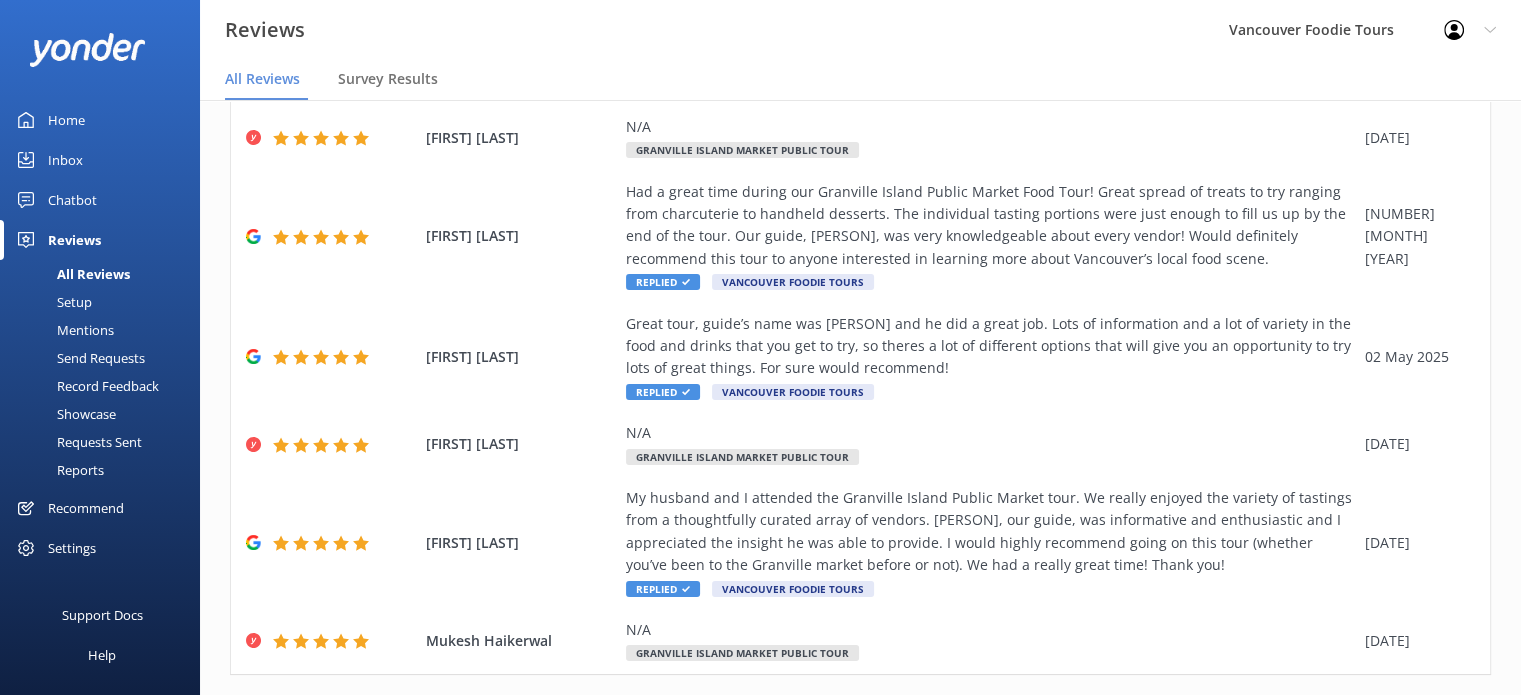 click 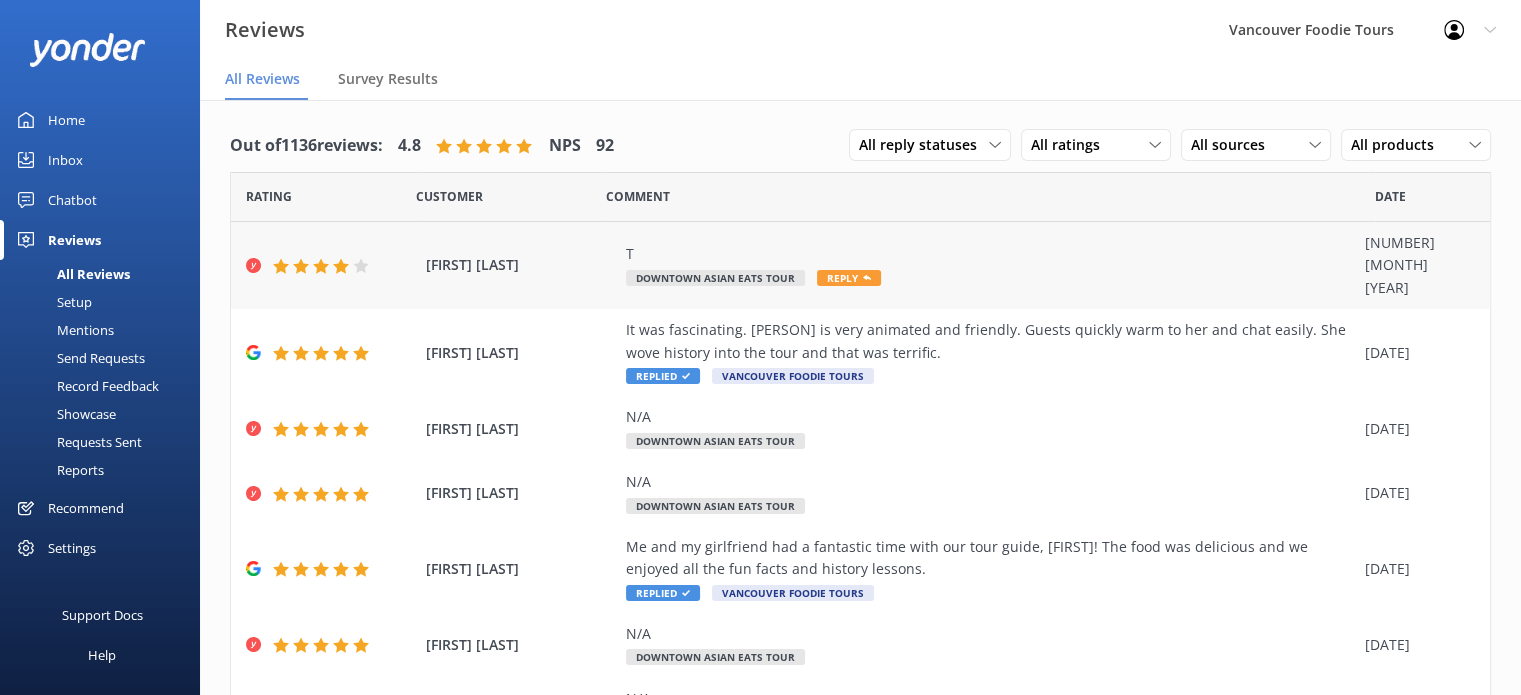 click on "T" at bounding box center [990, 254] 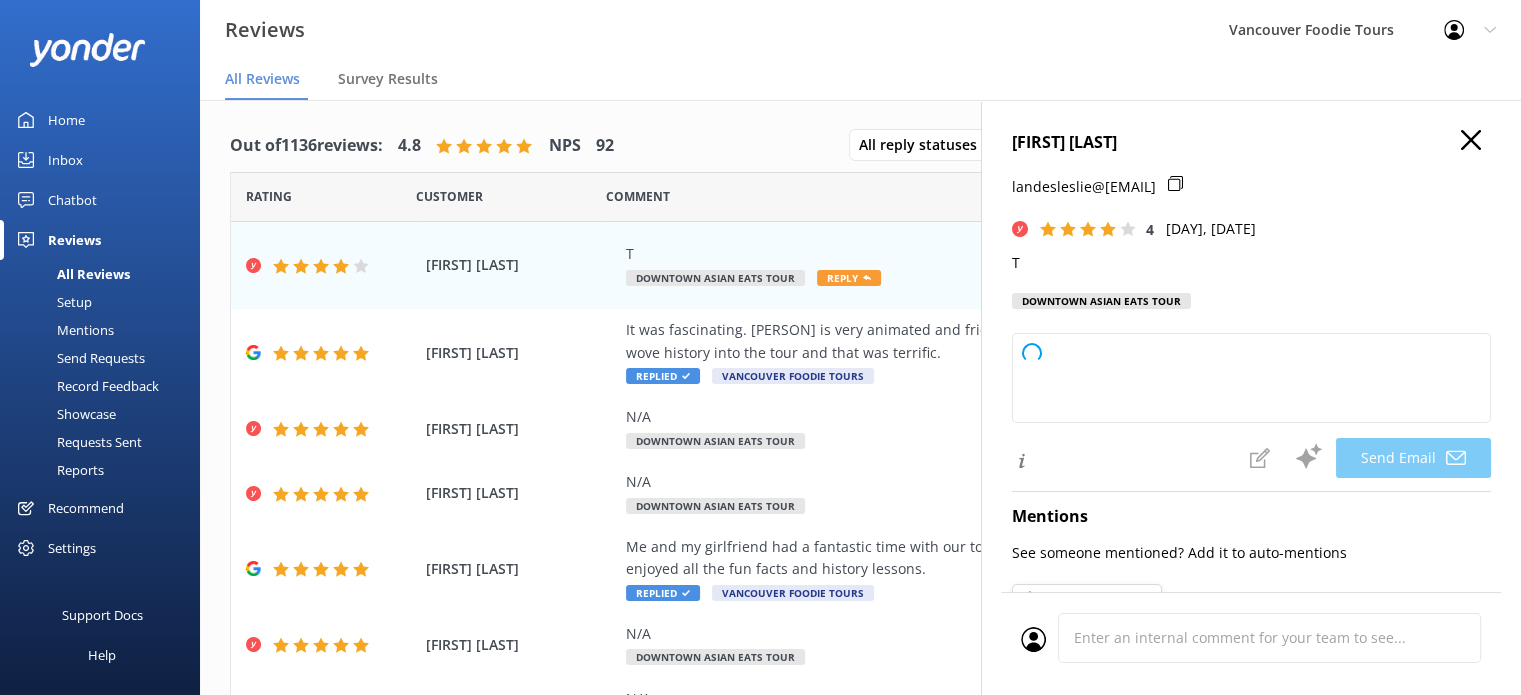 type on "Thank you for your feedback and for rating us, [FIRST]! If you have any specific comments or suggestions, we’d love to hear them so we can continue to improve. Have a great day!" 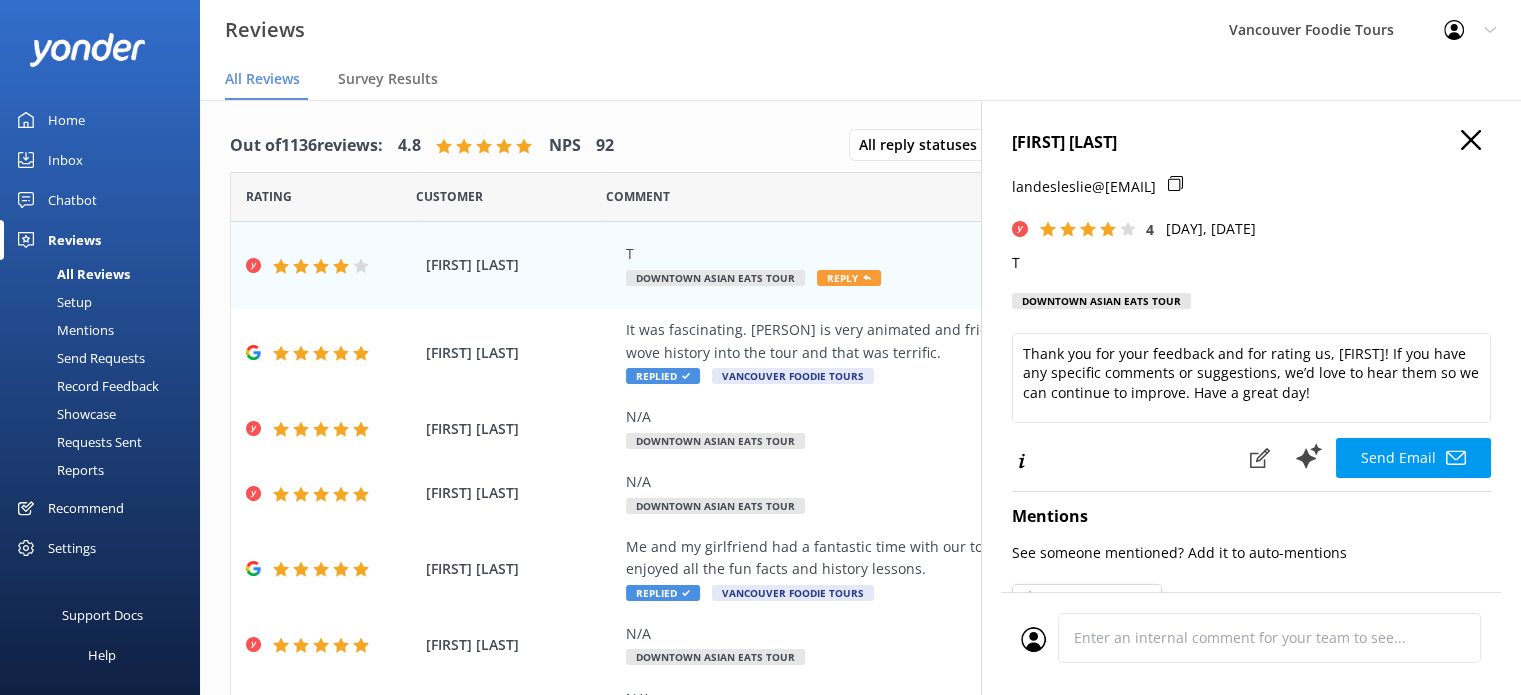 click 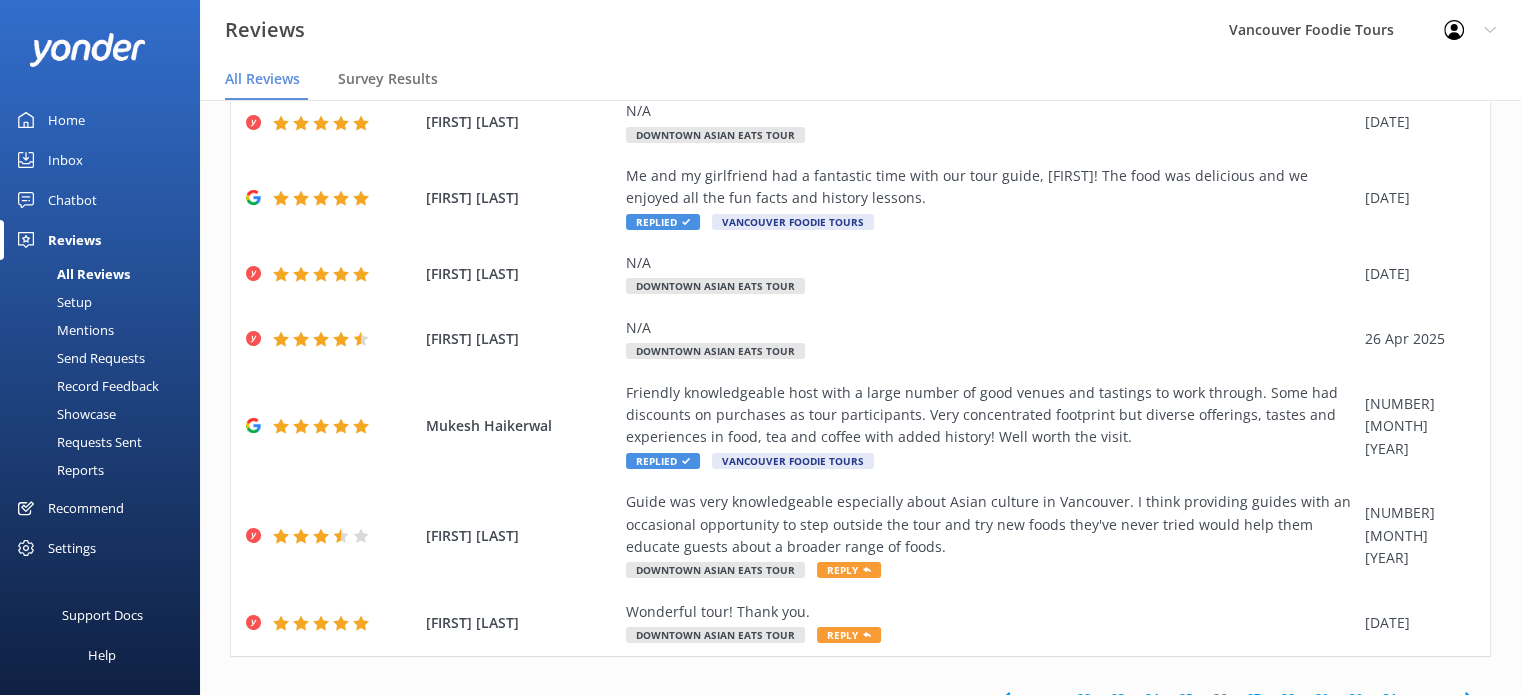 scroll, scrollTop: 375, scrollLeft: 0, axis: vertical 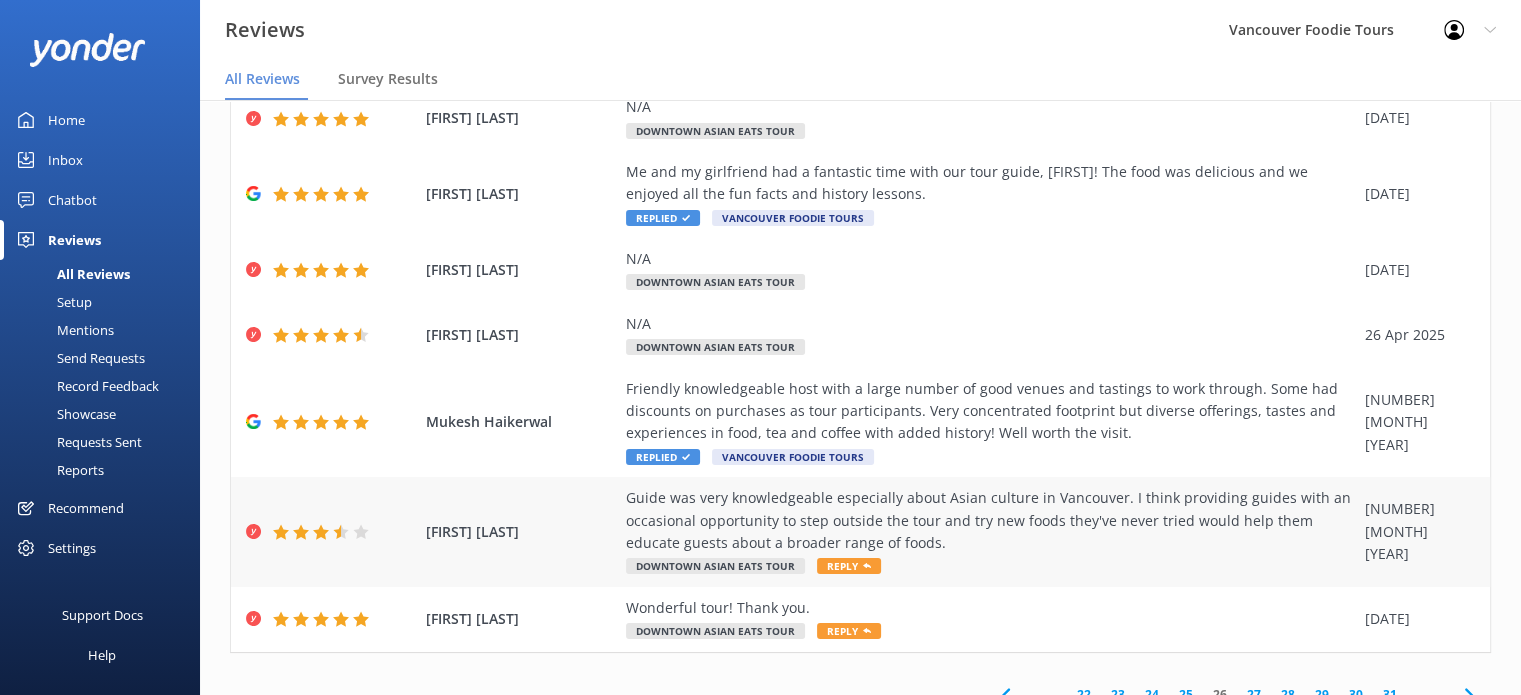click on "Guide was very knowledgeable especially about Asian culture in Vancouver. I think providing guides with an occasional opportunity to step outside the tour and try new foods they've never tried would help them educate guests about a broader range of foods." at bounding box center (990, 520) 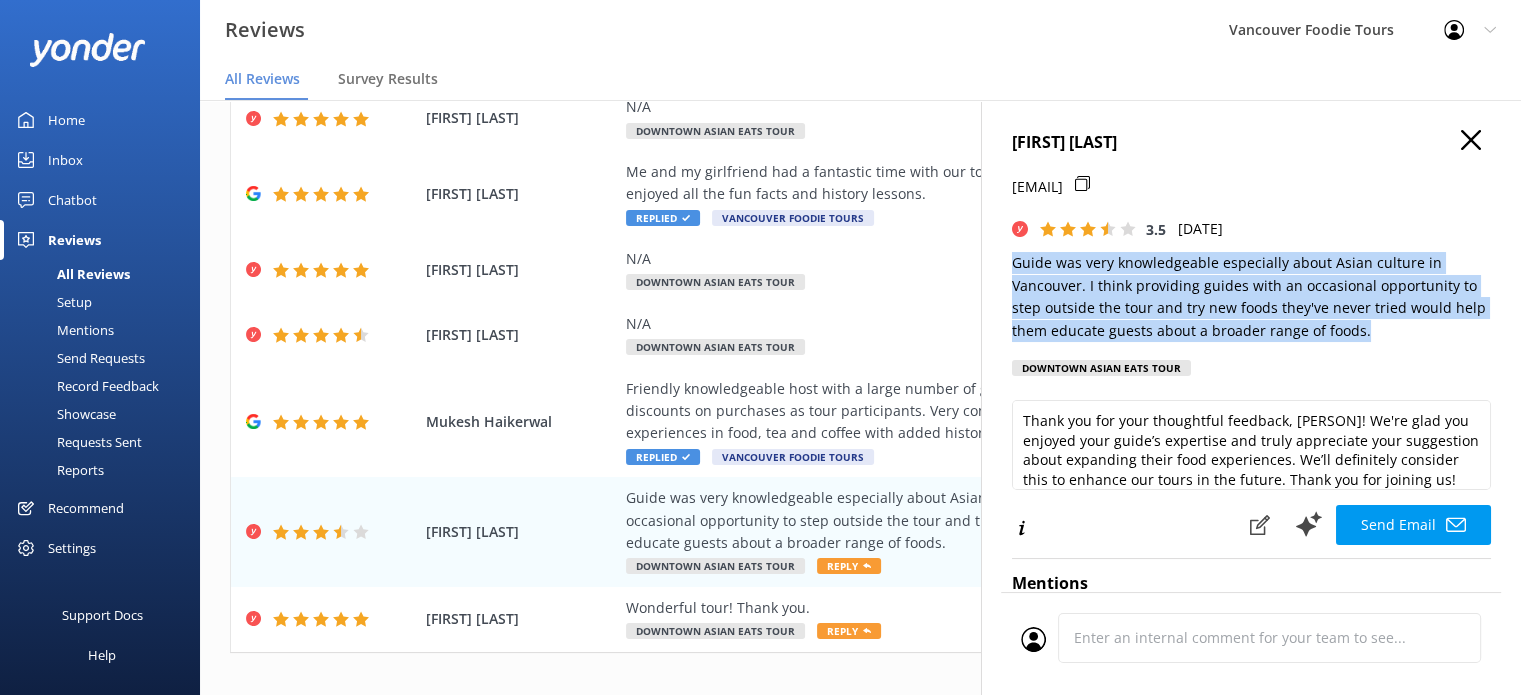 drag, startPoint x: 1384, startPoint y: 329, endPoint x: 992, endPoint y: 263, distance: 397.5173 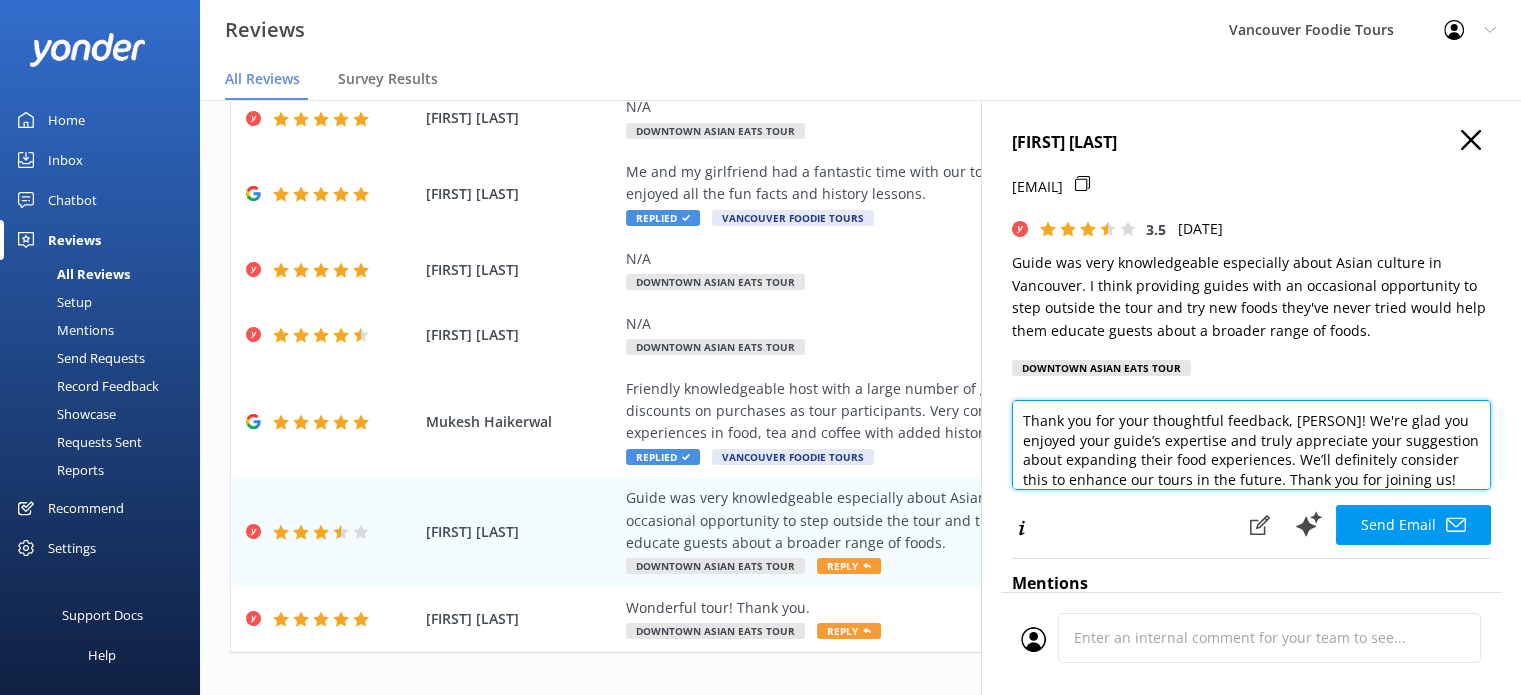 click on "Thank you for your thoughtful feedback, [PERSON]! We're glad you enjoyed your guide’s expertise and truly appreciate your suggestion about expanding their food experiences. We’ll definitely consider this to enhance our tours in the future. Thank you for joining us!" at bounding box center [1251, 445] 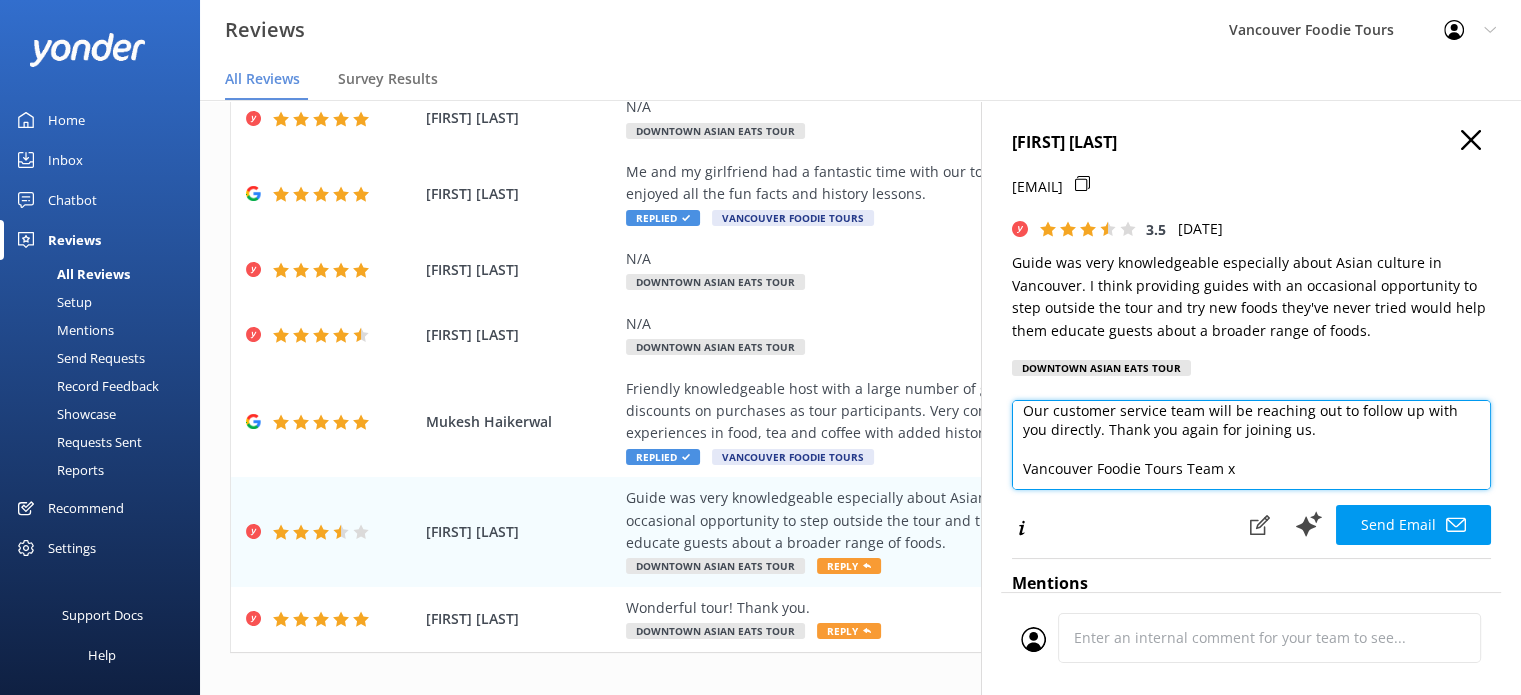 scroll, scrollTop: 166, scrollLeft: 0, axis: vertical 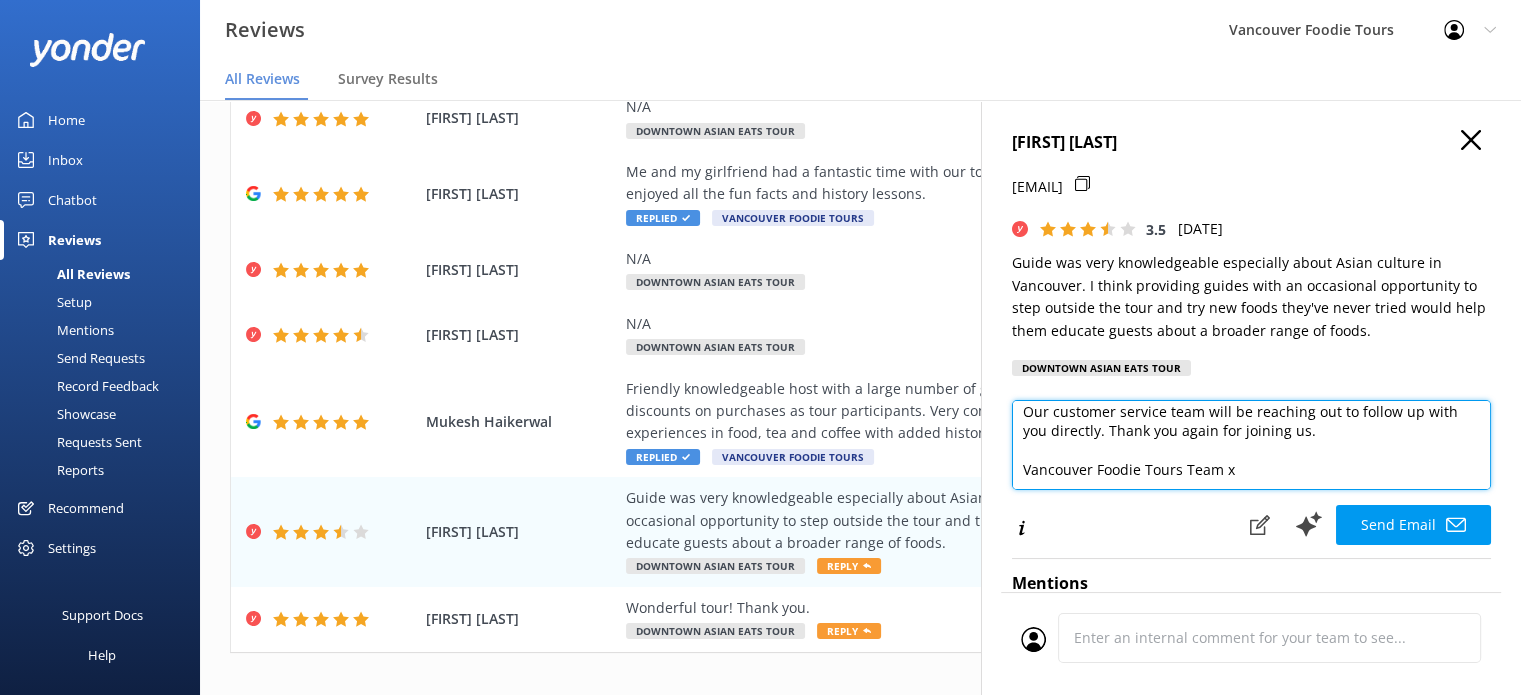 drag, startPoint x: 1104, startPoint y: 428, endPoint x: 1027, endPoint y: 420, distance: 77.41447 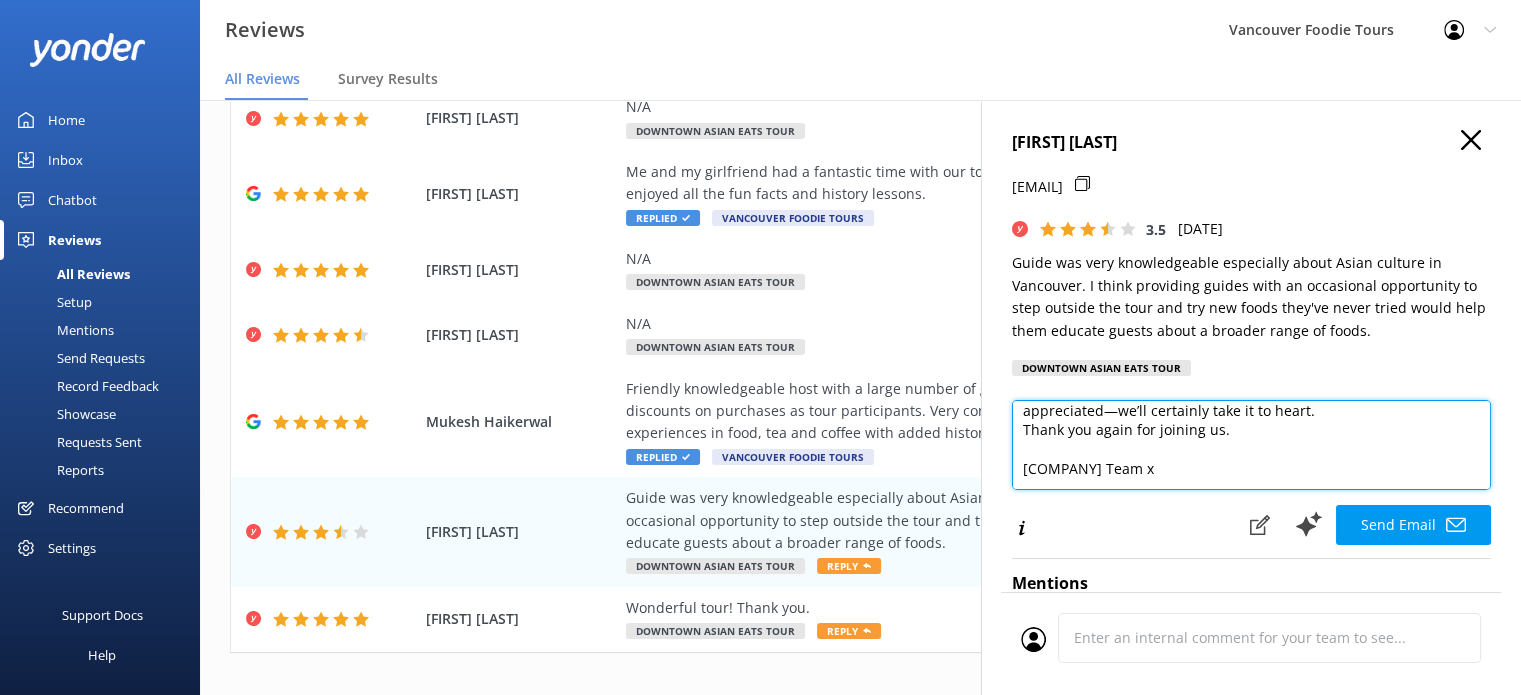 scroll, scrollTop: 127, scrollLeft: 0, axis: vertical 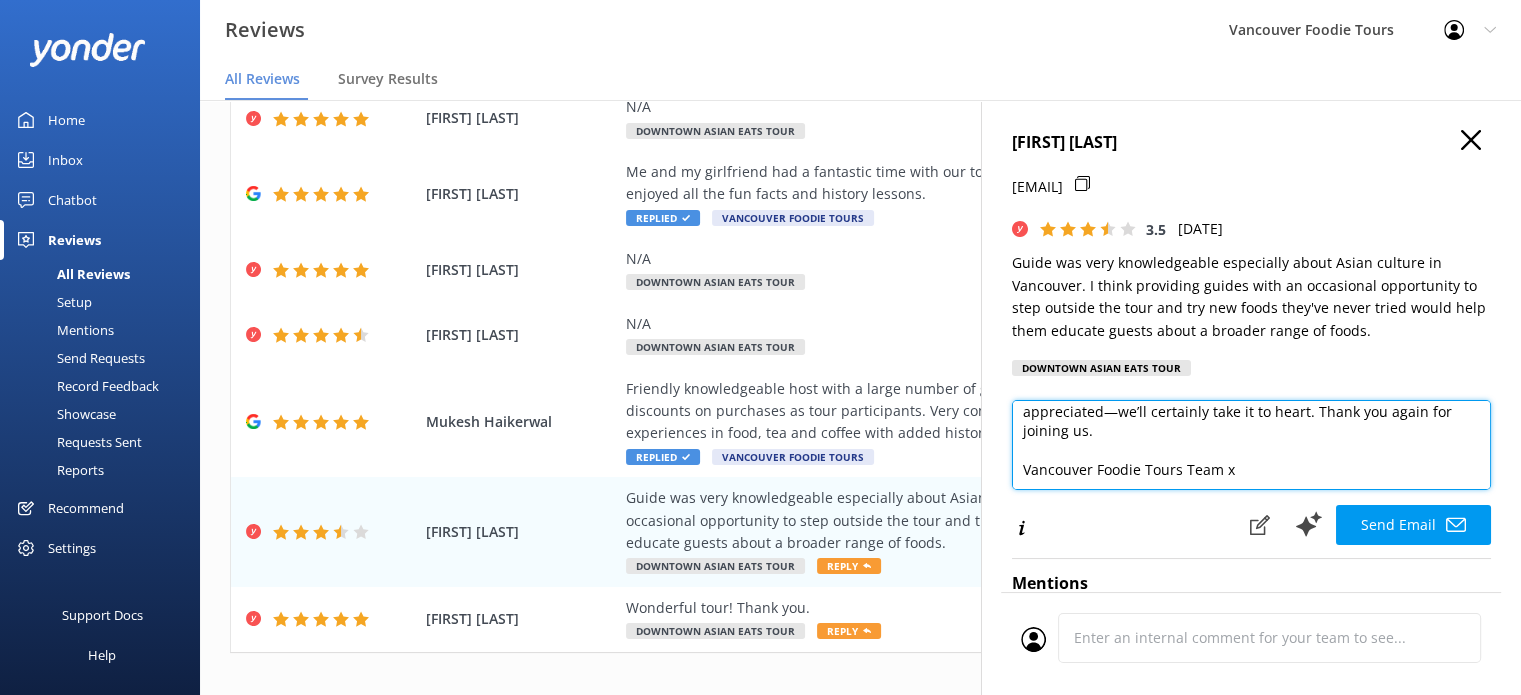 click on "Hi [NAME],
Thank you for taking the time to share your feedback. We're glad to hear you appreciated your guide’s knowledge, especially around Asian culture in Vancouver. Your suggestion about giving guides the opportunity to explore new foods is thoughtful and very much appreciated—we’ll certainly take it to heart. Thank you again for joining us.
Vancouver Foodie Tours Team x" at bounding box center [1251, 445] 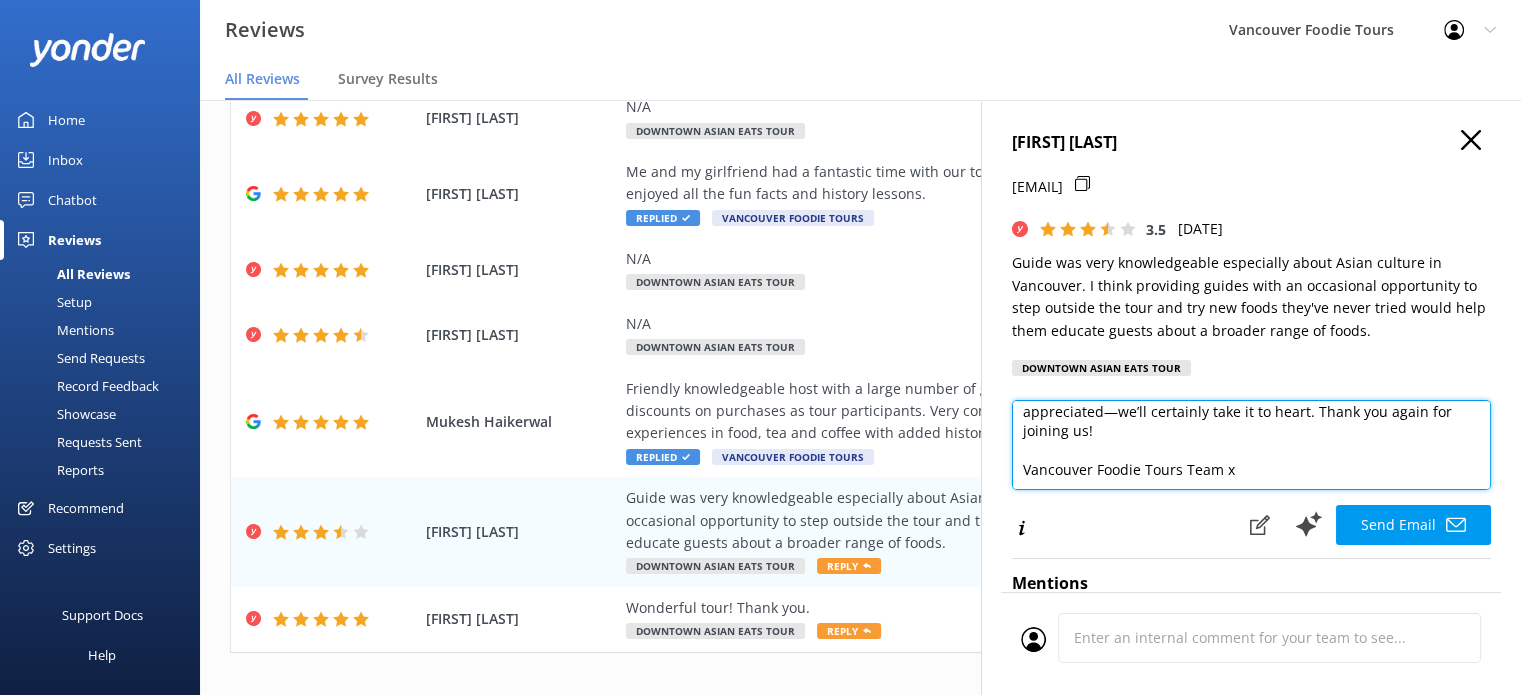 scroll, scrollTop: 10, scrollLeft: 0, axis: vertical 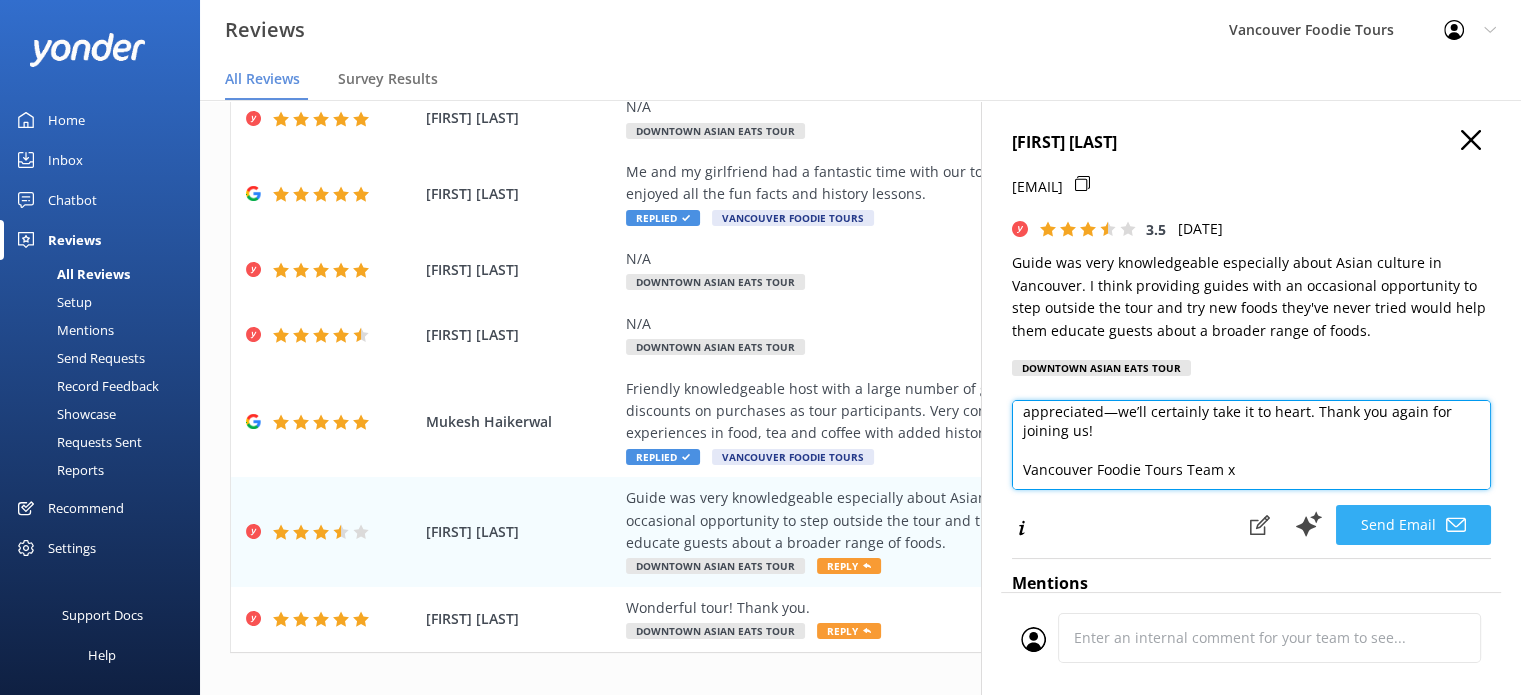 type on "Hi [FIRST],
Thank you for taking the time to share your feedback. We're glad to hear you appreciated your guide’s knowledge, especially around Asian culture in Vancouver. Your suggestion about giving guides the opportunity to explore new foods is thoughtful and very much appreciated—we’ll certainly take it to heart. Thank you again for joining us!
Vancouver Foodie Tours Team x" 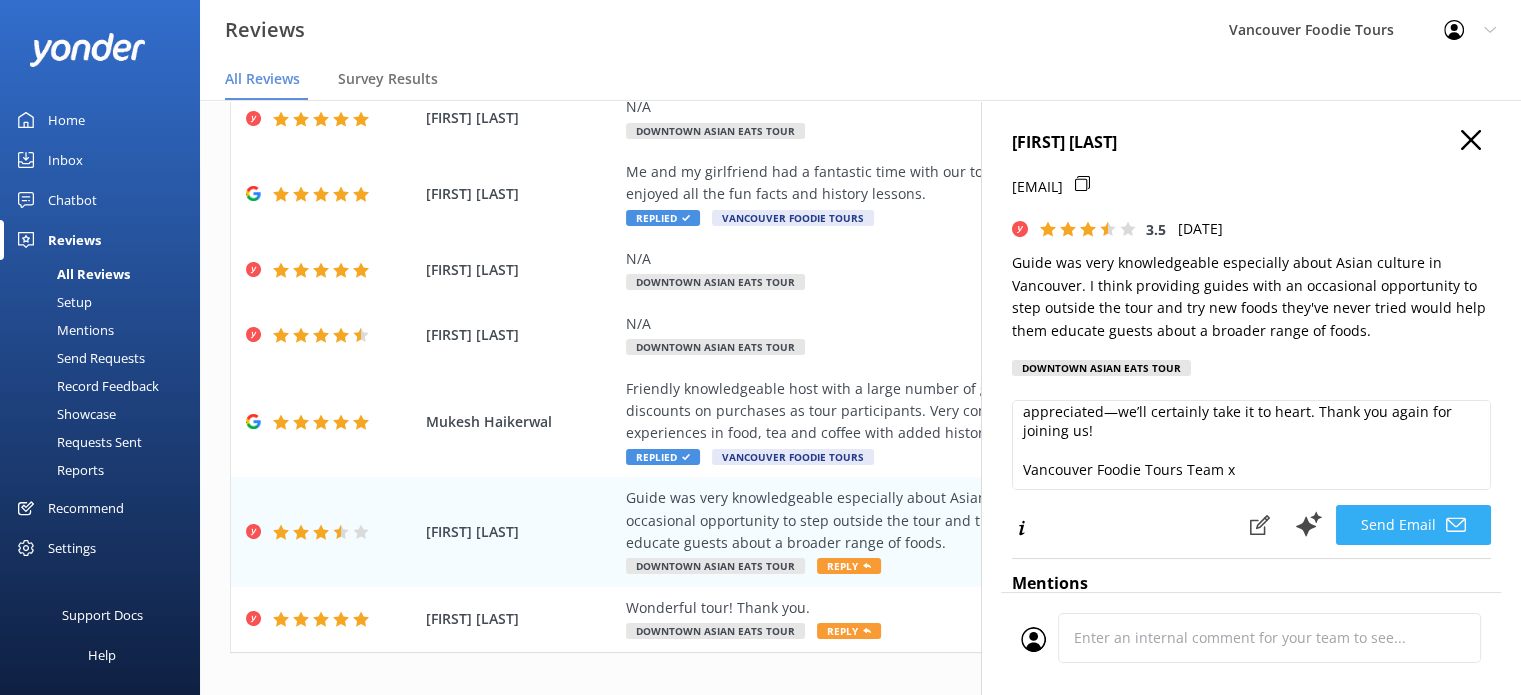 click on "Send Email" at bounding box center (1413, 525) 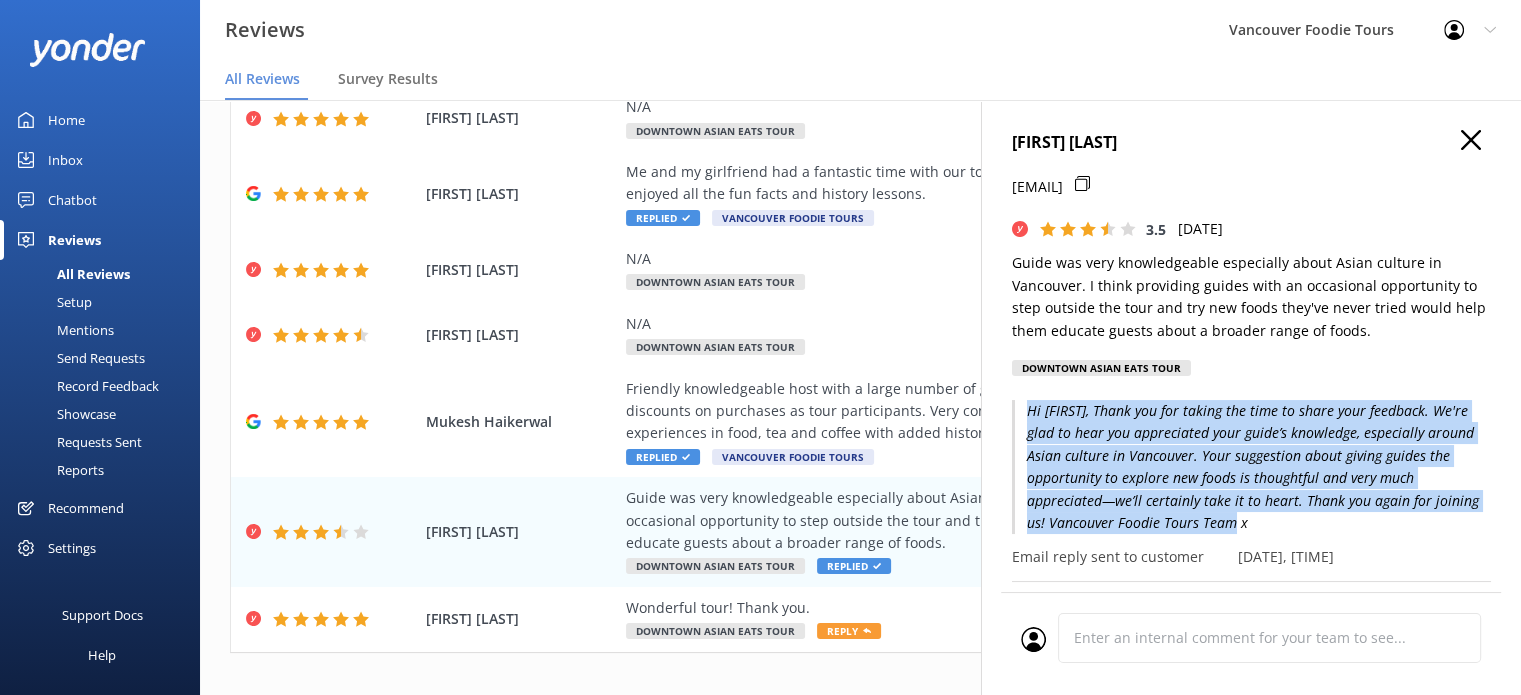drag, startPoint x: 1028, startPoint y: 412, endPoint x: 1268, endPoint y: 533, distance: 268.77686 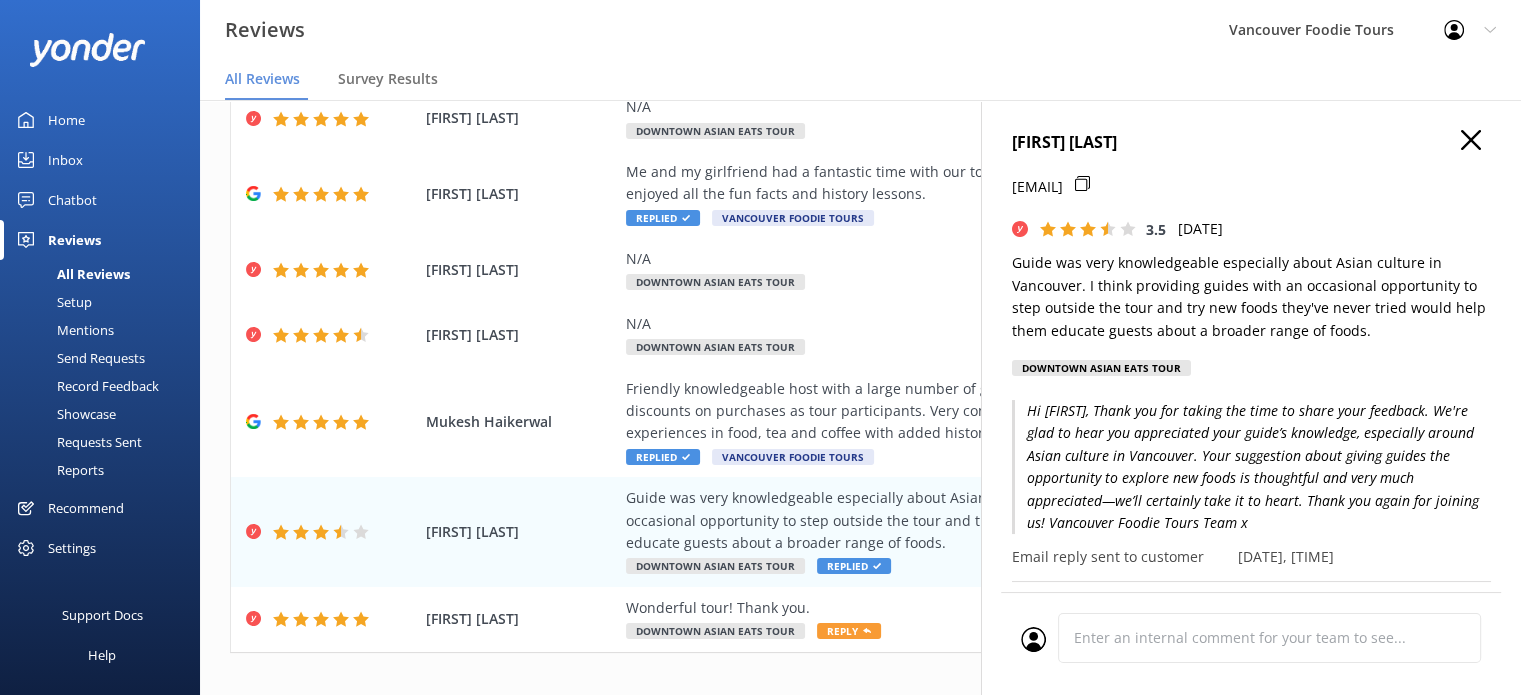click 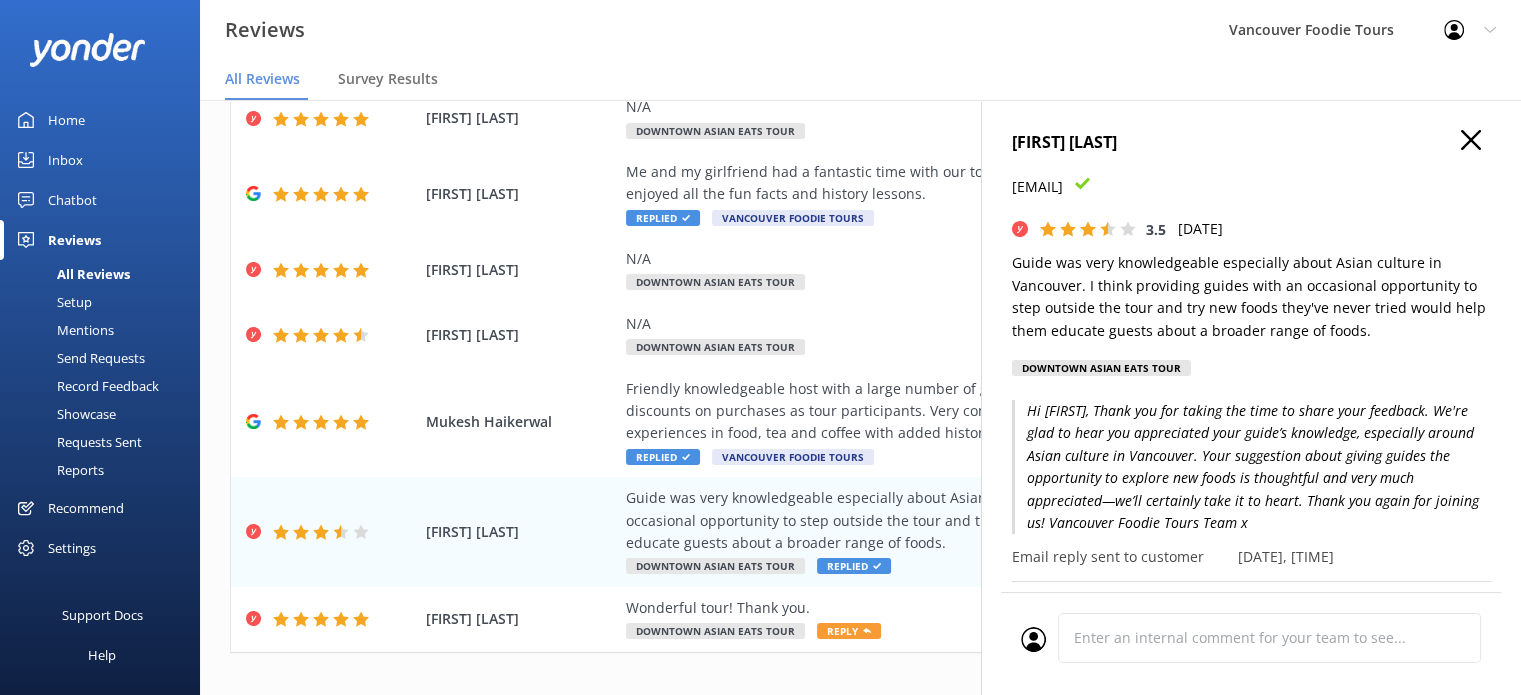 click 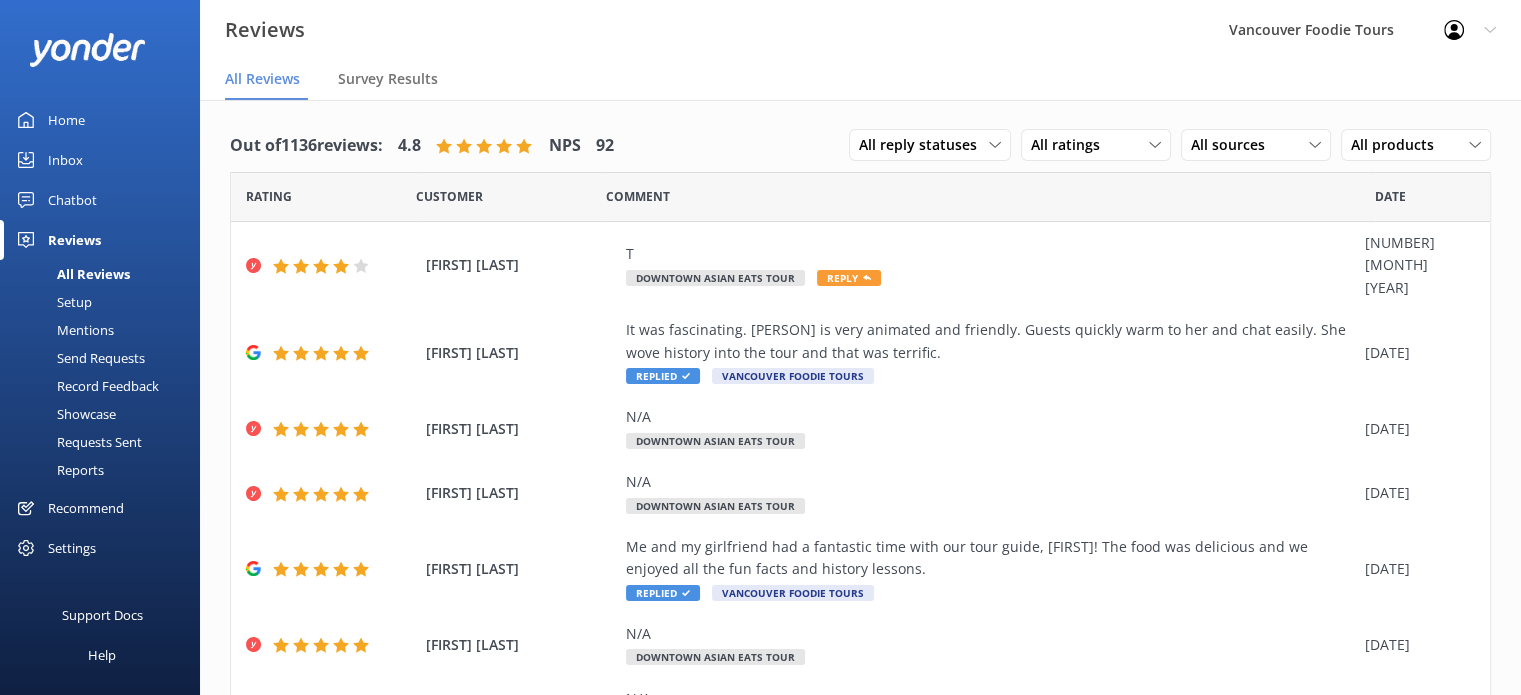 scroll, scrollTop: 375, scrollLeft: 0, axis: vertical 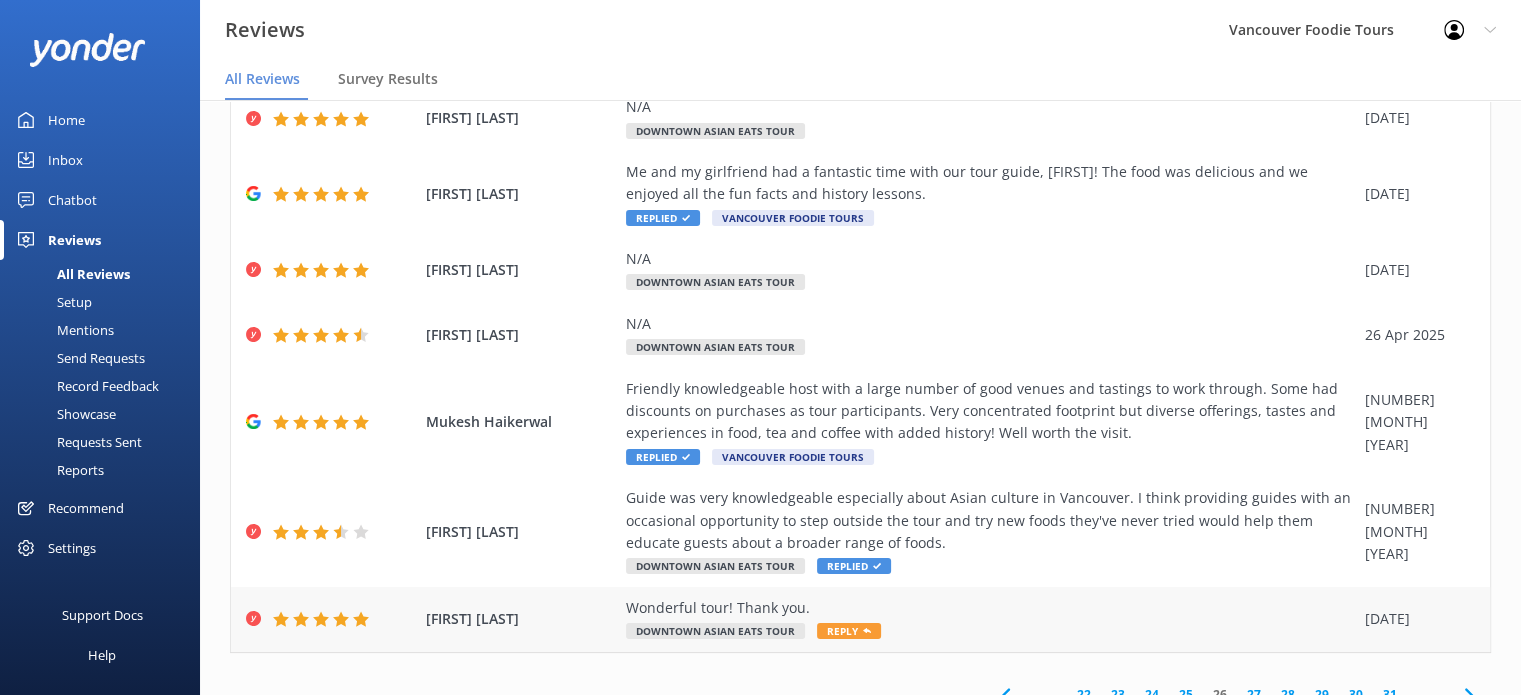 click on "Wonderful tour! Thank you." at bounding box center (990, 608) 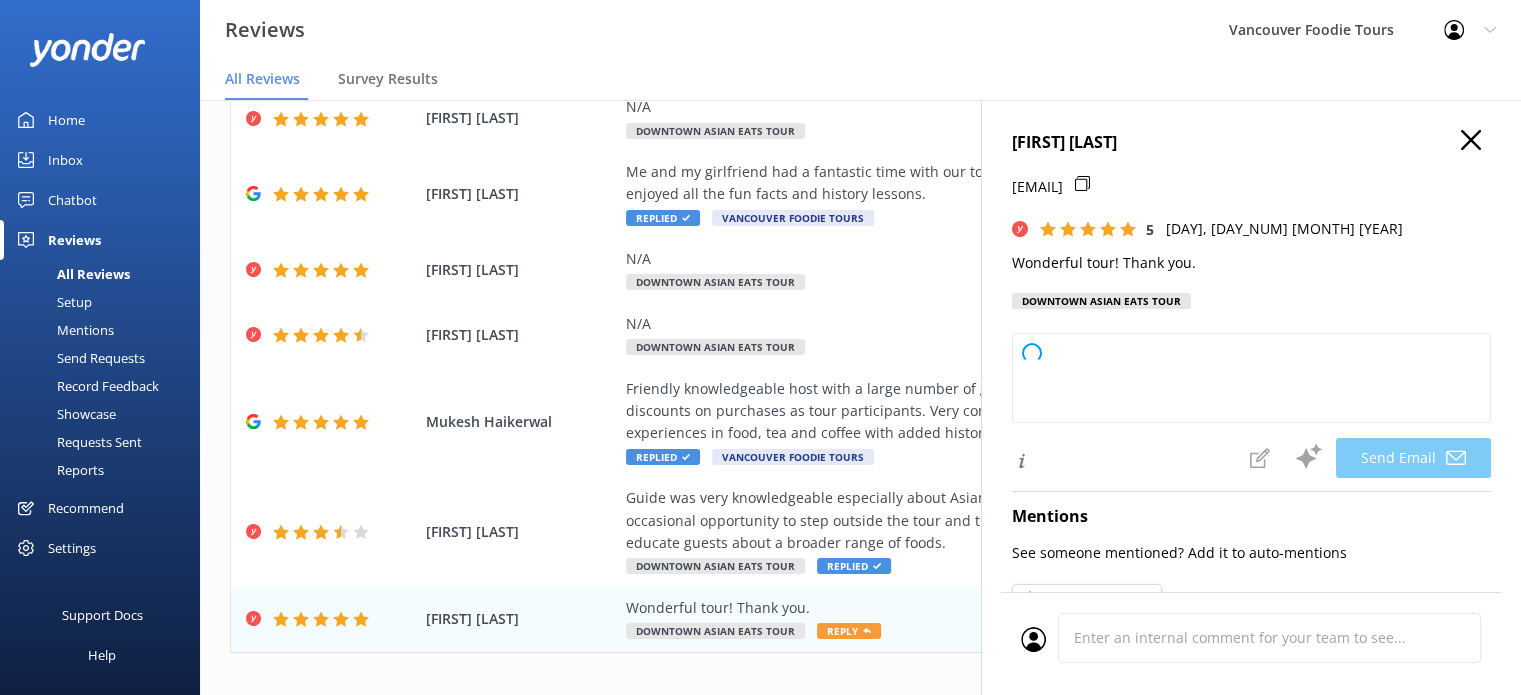 type on "Thank you so much for your kind words, [PERSON]! We’re delighted you enjoyed the tour. Hope to see you again soon!" 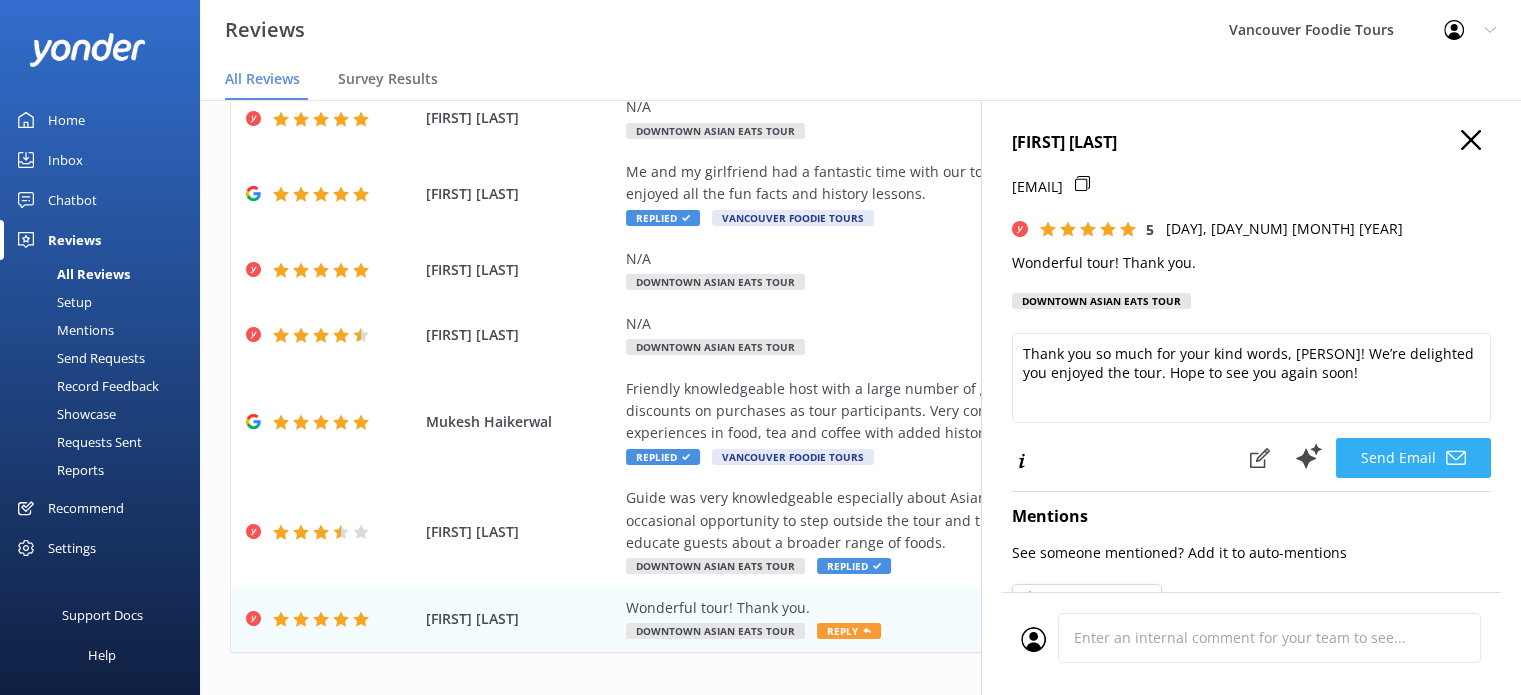 click on "Send Email" at bounding box center [1413, 458] 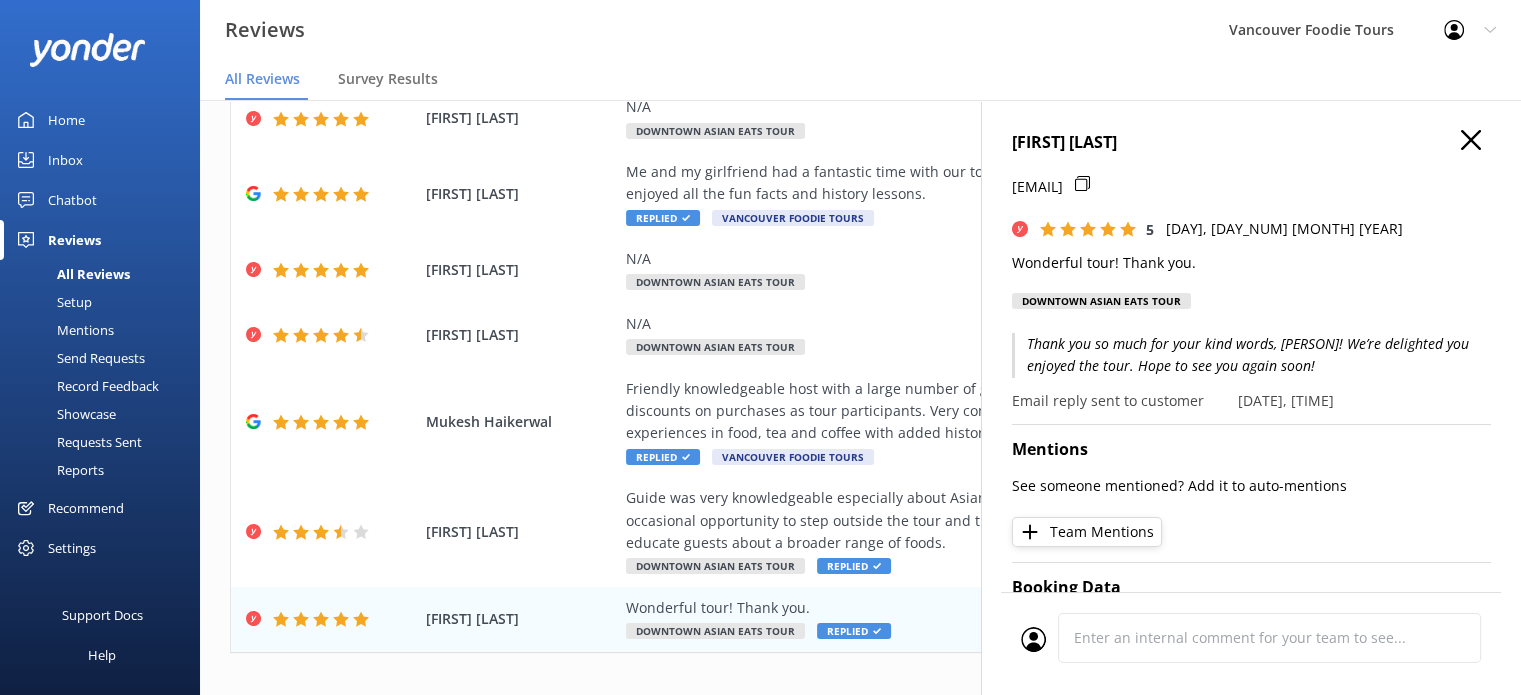 click 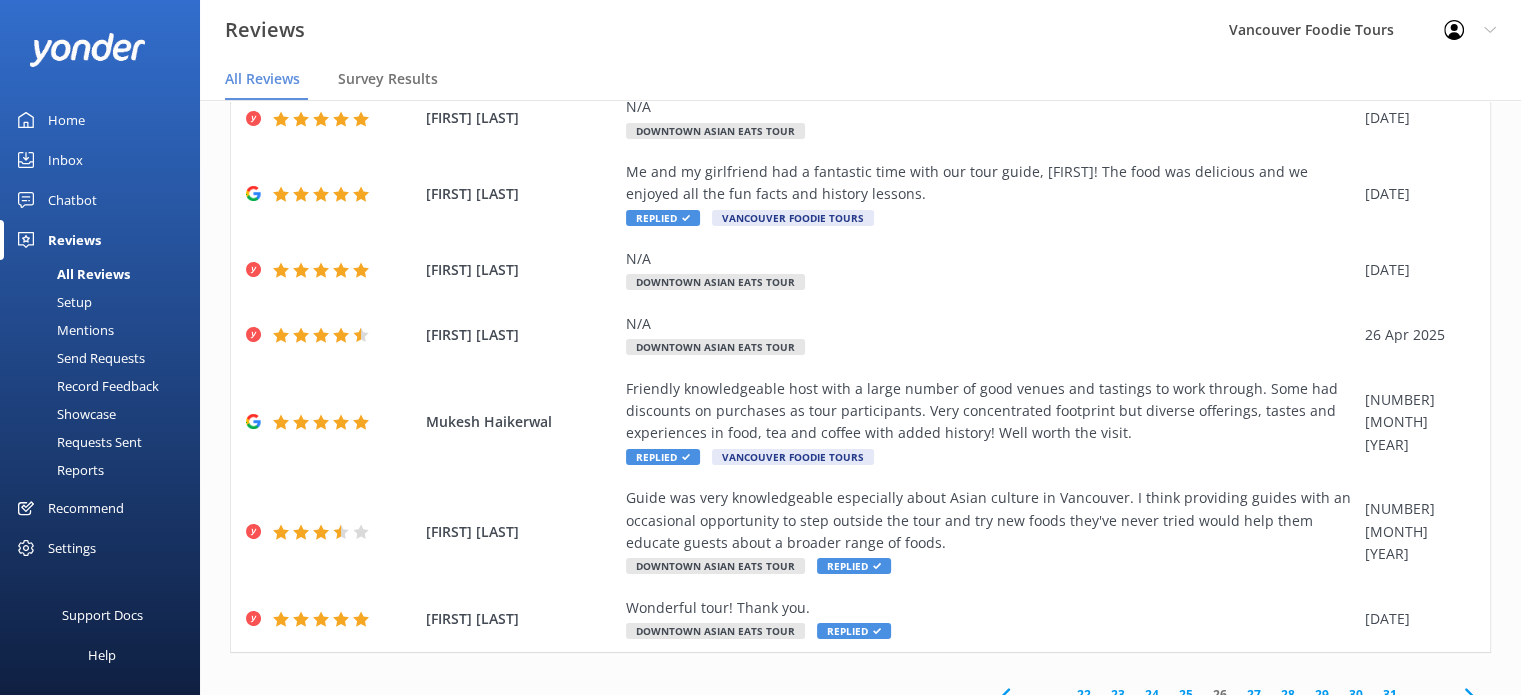 click 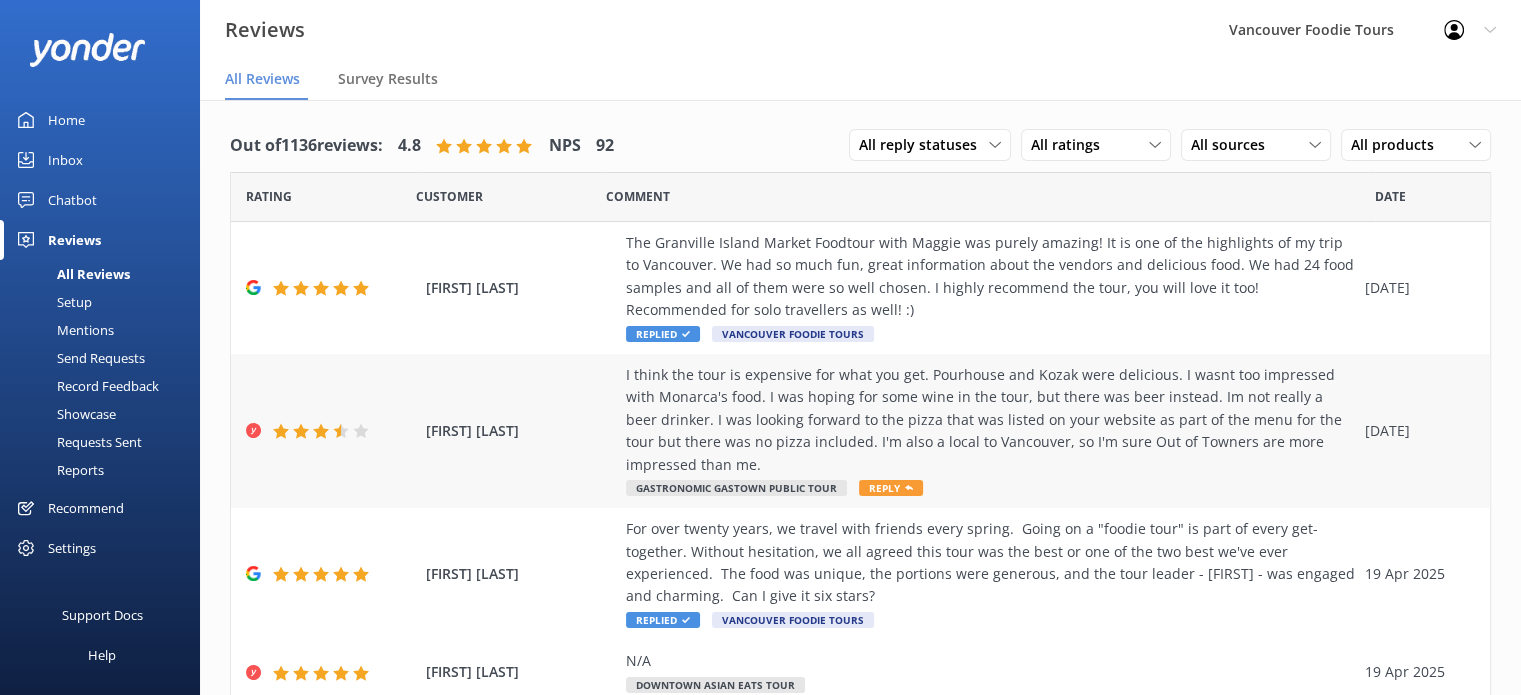 click on "I think the tour is expensive for what you get. Pourhouse and Kozak were delicious. I wasnt too impressed with Monarca's food. I was hoping for some wine in the tour, but there was beer instead. Im not really a beer drinker. I was looking forward to the pizza that was listed on your website as part of the menu for the tour but there was no pizza included. I'm also a local to Vancouver, so I'm sure Out of Towners are more impressed than me." at bounding box center [990, 420] 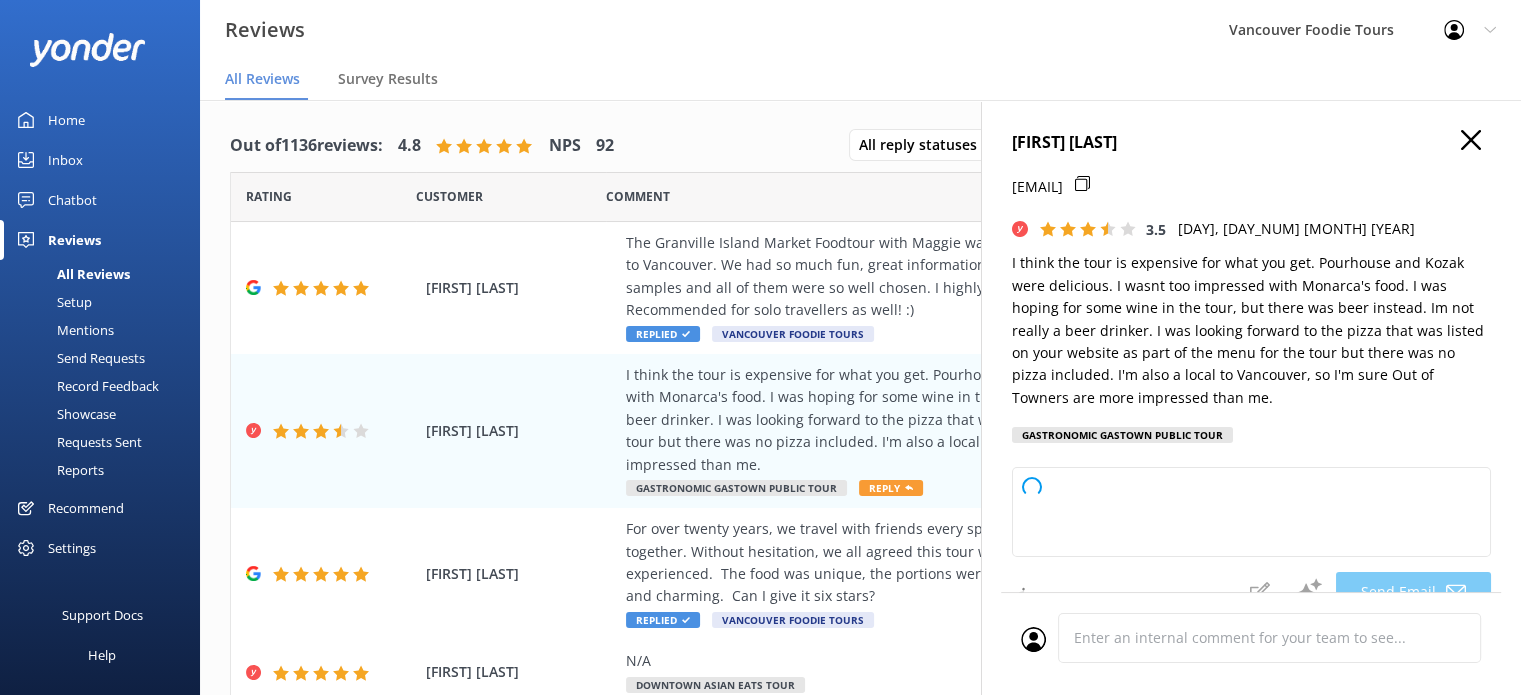type on "Hi [PERSON],
Thank you for sharing your feedback and for joining our tour! We’re thrilled you enjoyed the food at Pourhouse and Kozak, and we appreciate your thoughts regarding Monarca. We’re sorry to hear the beverage and pizza options didn’t meet your expectations, and we’ll be sure to review our listings to ensure they accurately reflect the current offerings. Your insights as a [CITY] local are especially valuable to us, and we hope to better impress you next time. If you’d like to discuss your experience further, please feel free to reach out.
Thank you again for your honest feedback!
Best,
The Team" 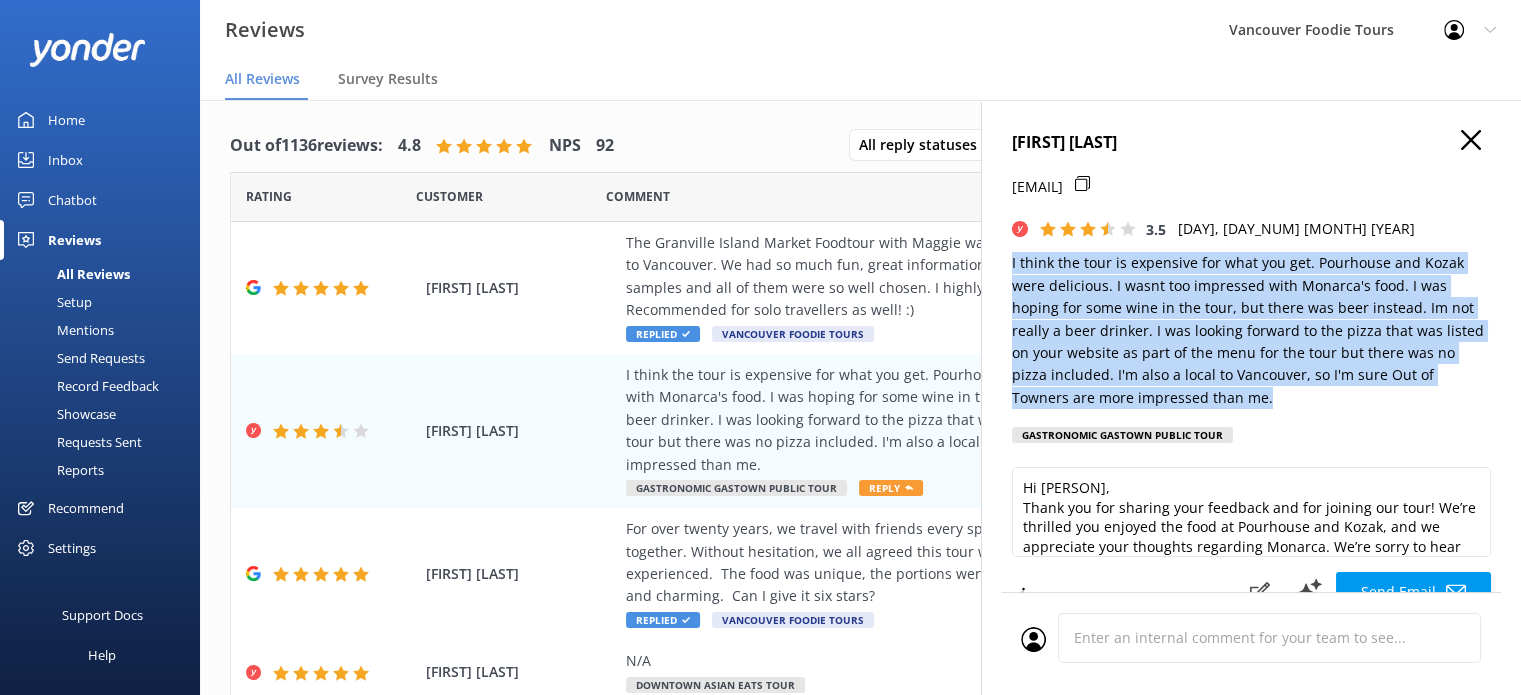 drag, startPoint x: 1275, startPoint y: 399, endPoint x: 997, endPoint y: 267, distance: 307.74664 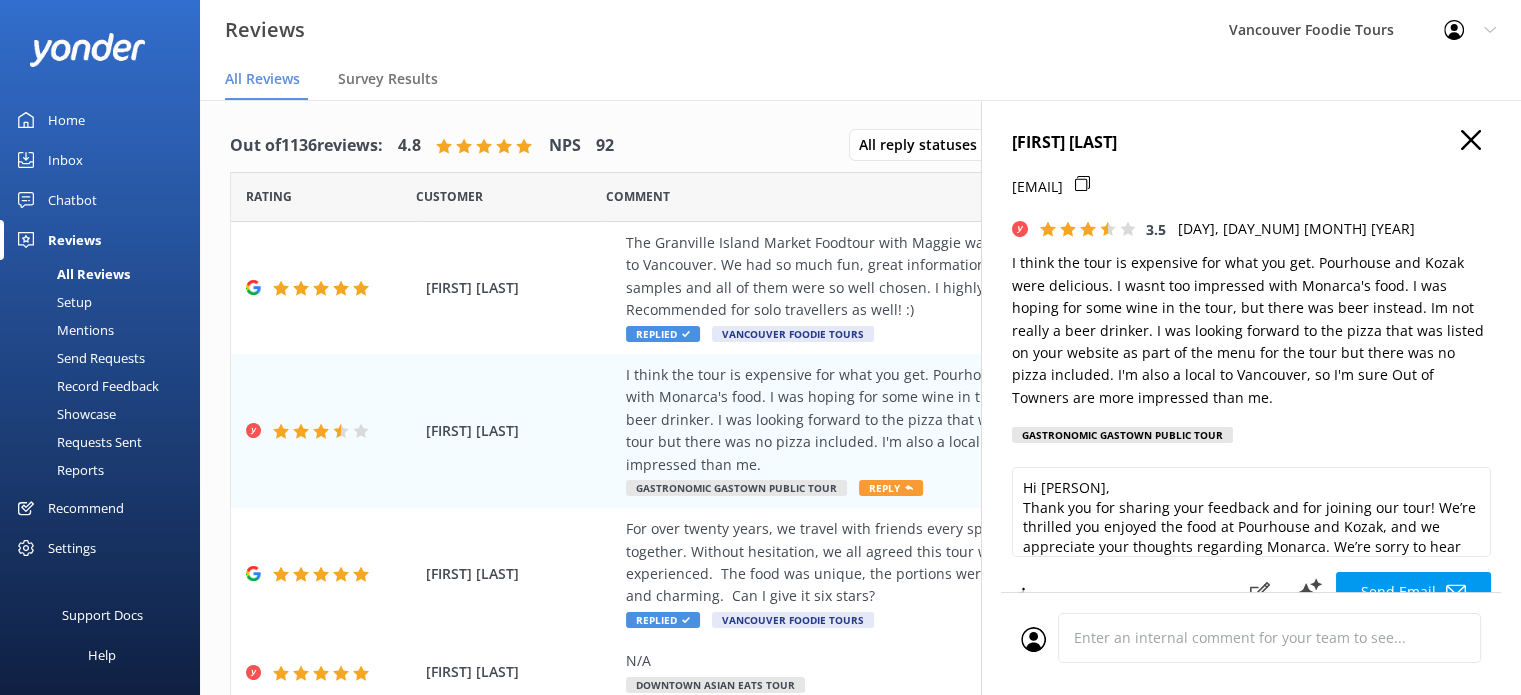 click 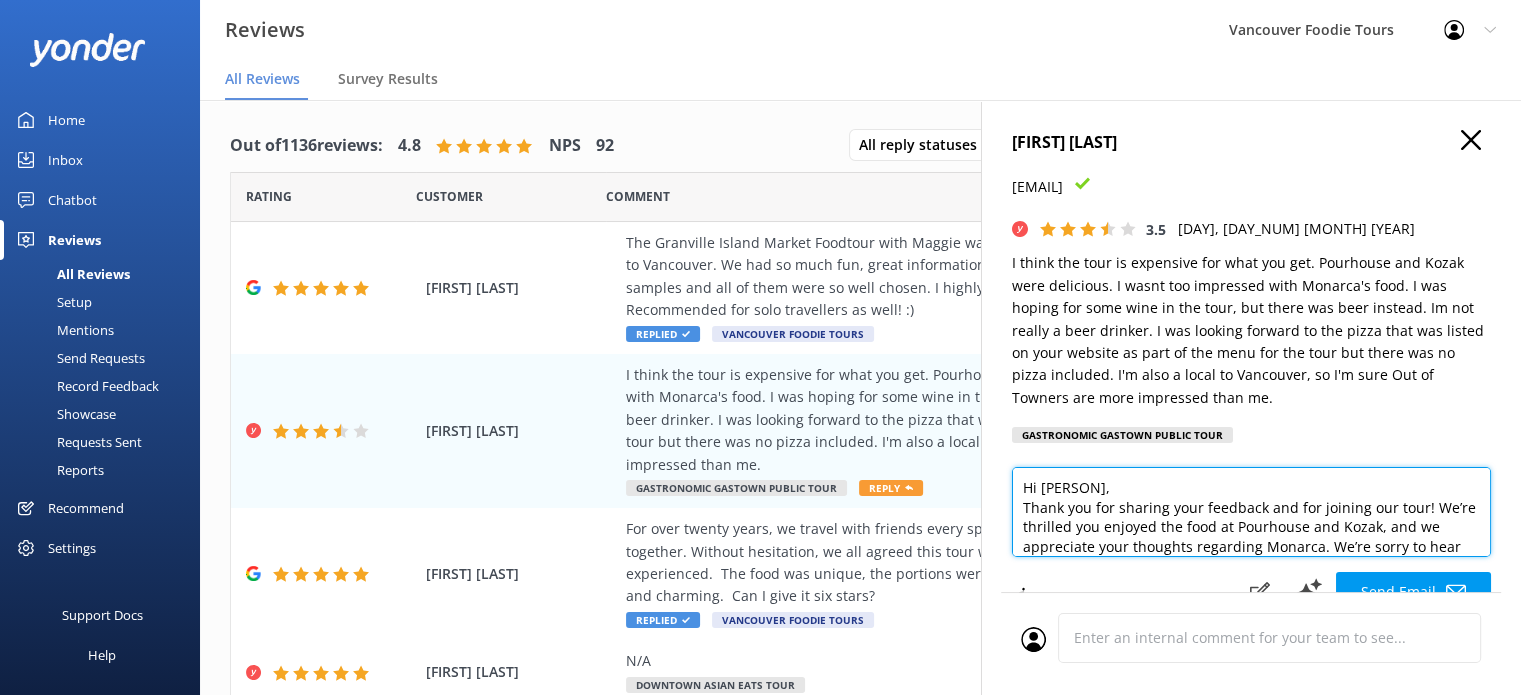 click on "Hi [PERSON],
Thank you for sharing your feedback and for joining our tour! We’re thrilled you enjoyed the food at Pourhouse and Kozak, and we appreciate your thoughts regarding Monarca. We’re sorry to hear the beverage and pizza options didn’t meet your expectations, and we’ll be sure to review our listings to ensure they accurately reflect the current offerings. Your insights as a [CITY] local are especially valuable to us, and we hope to better impress you next time. If you’d like to discuss your experience further, please feel free to reach out.
Thank you again for your honest feedback!
Best,
The Team" at bounding box center [1251, 512] 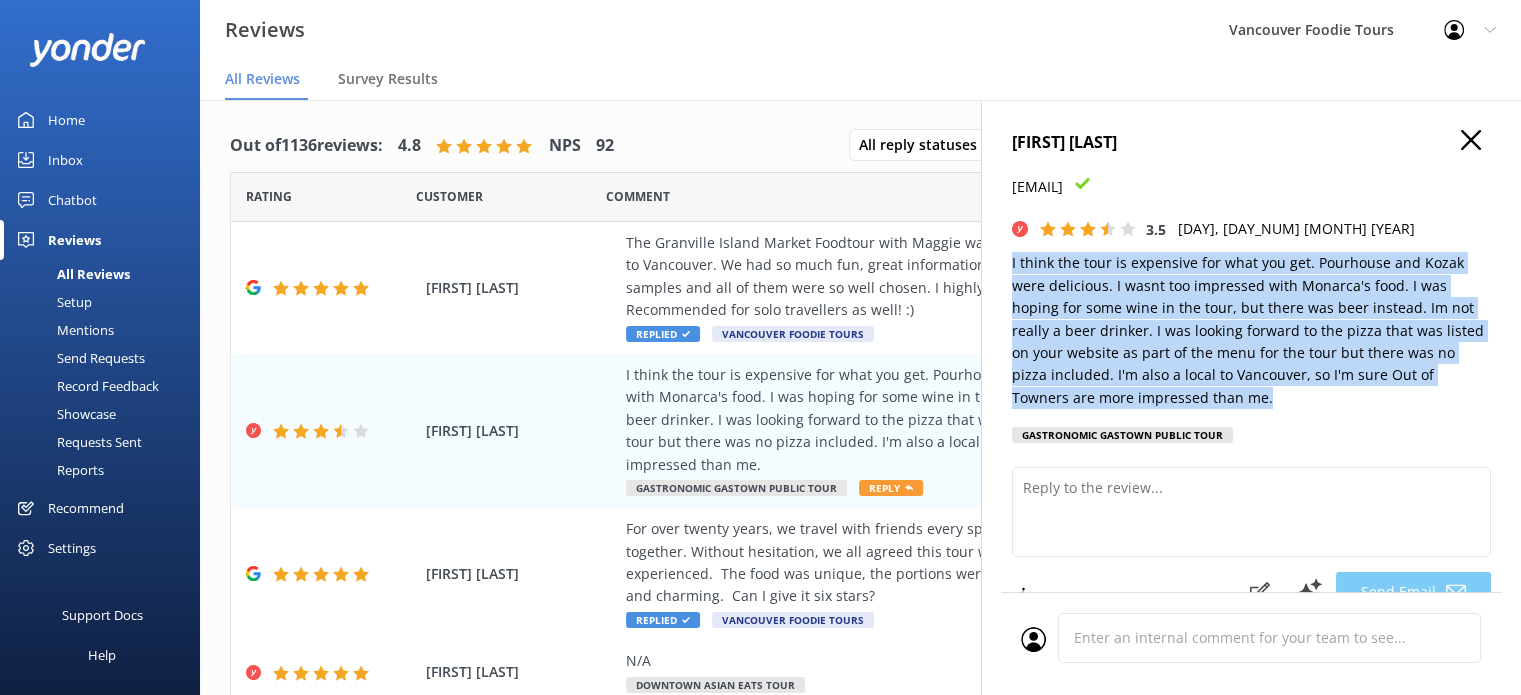 drag, startPoint x: 1011, startPoint y: 261, endPoint x: 1320, endPoint y: 396, distance: 337.20322 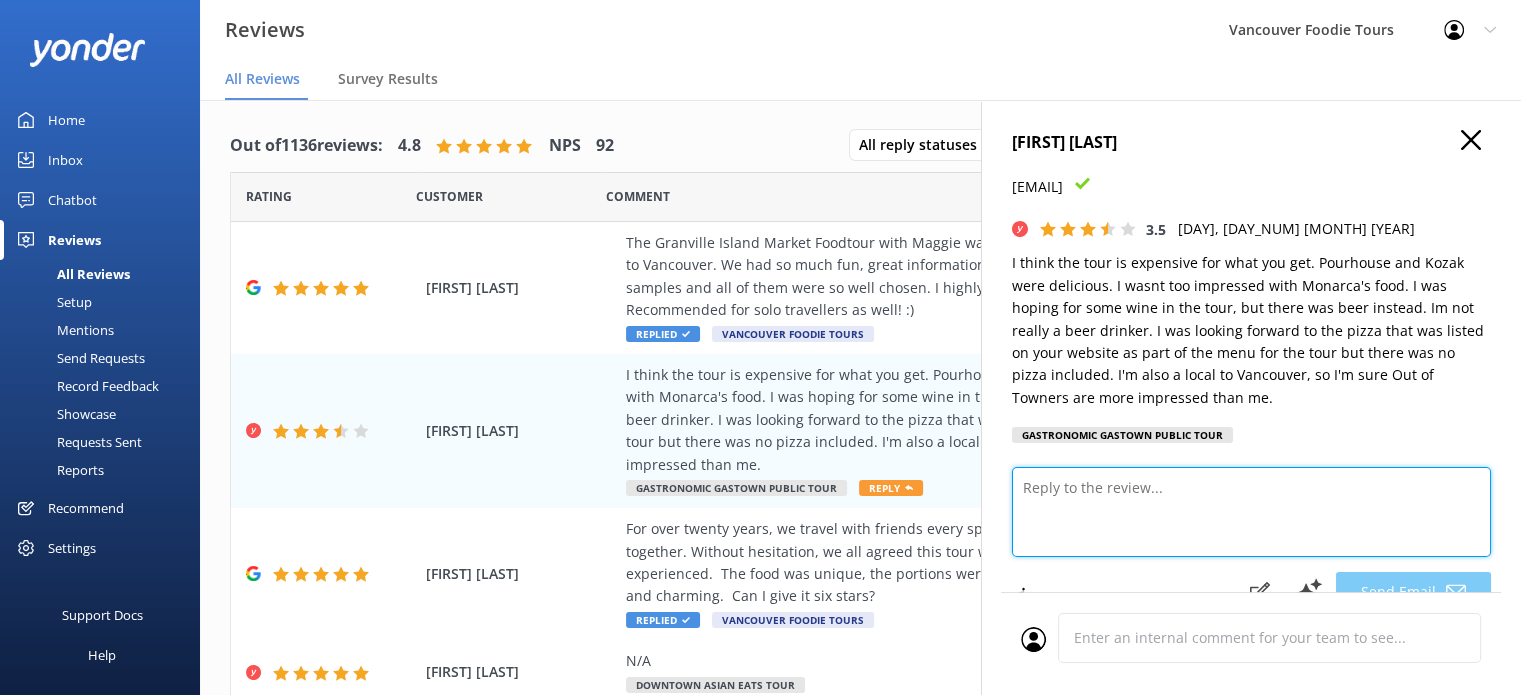click at bounding box center [1251, 512] 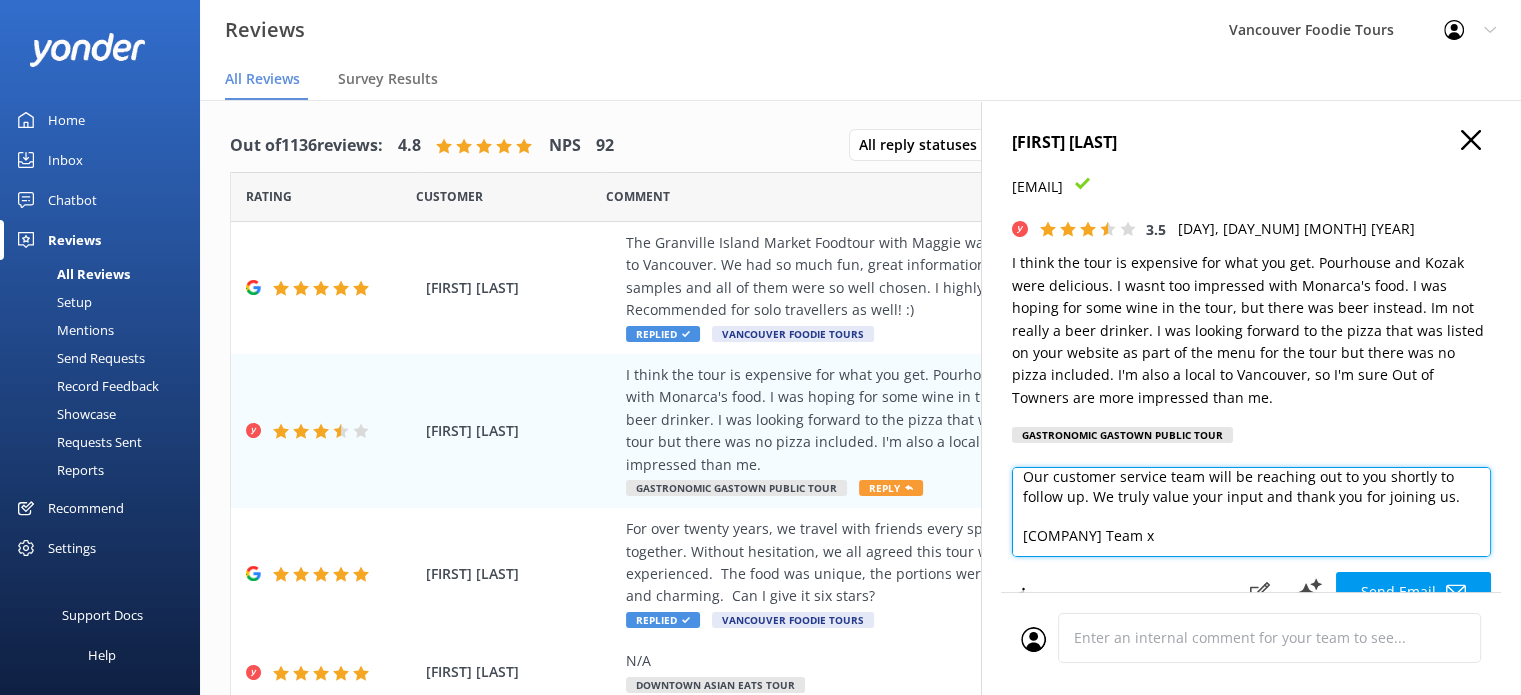 scroll, scrollTop: 186, scrollLeft: 0, axis: vertical 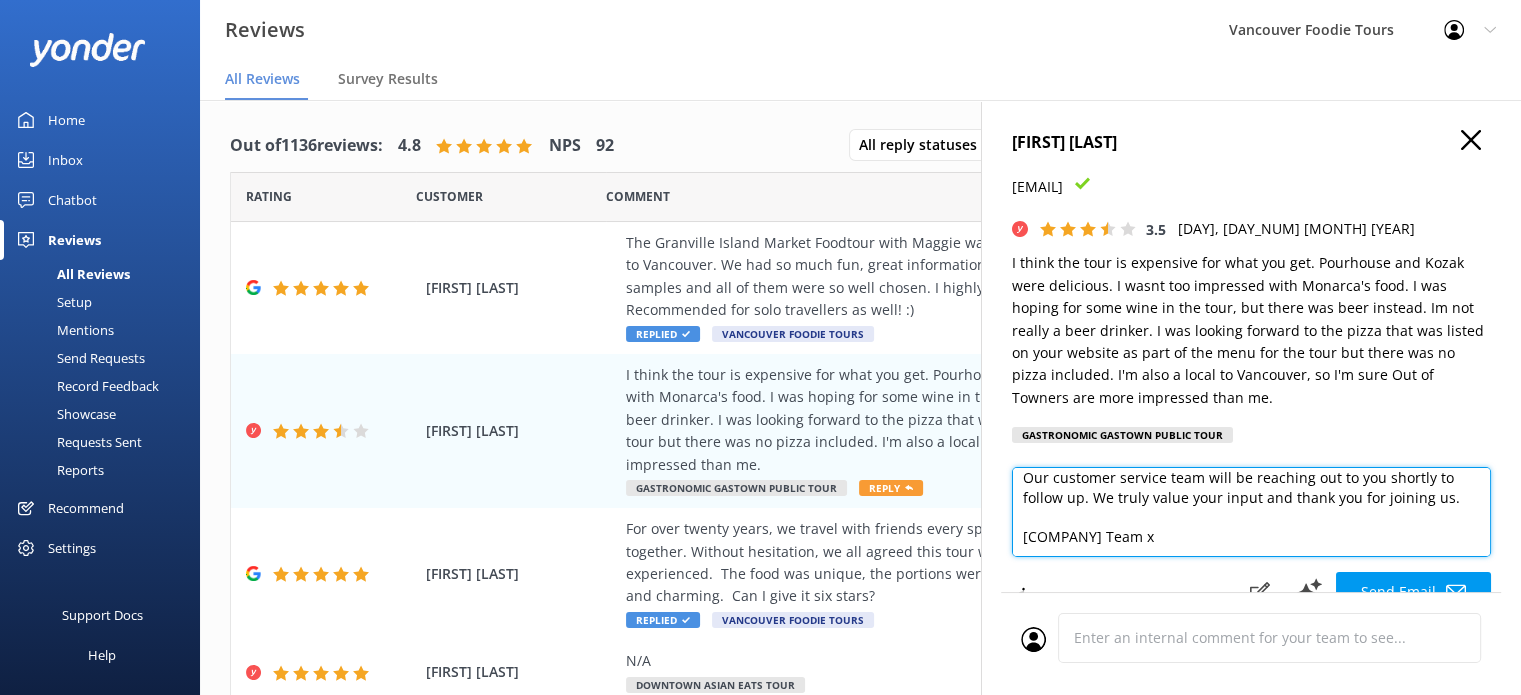 drag, startPoint x: 1094, startPoint y: 500, endPoint x: 1028, endPoint y: 487, distance: 67.26812 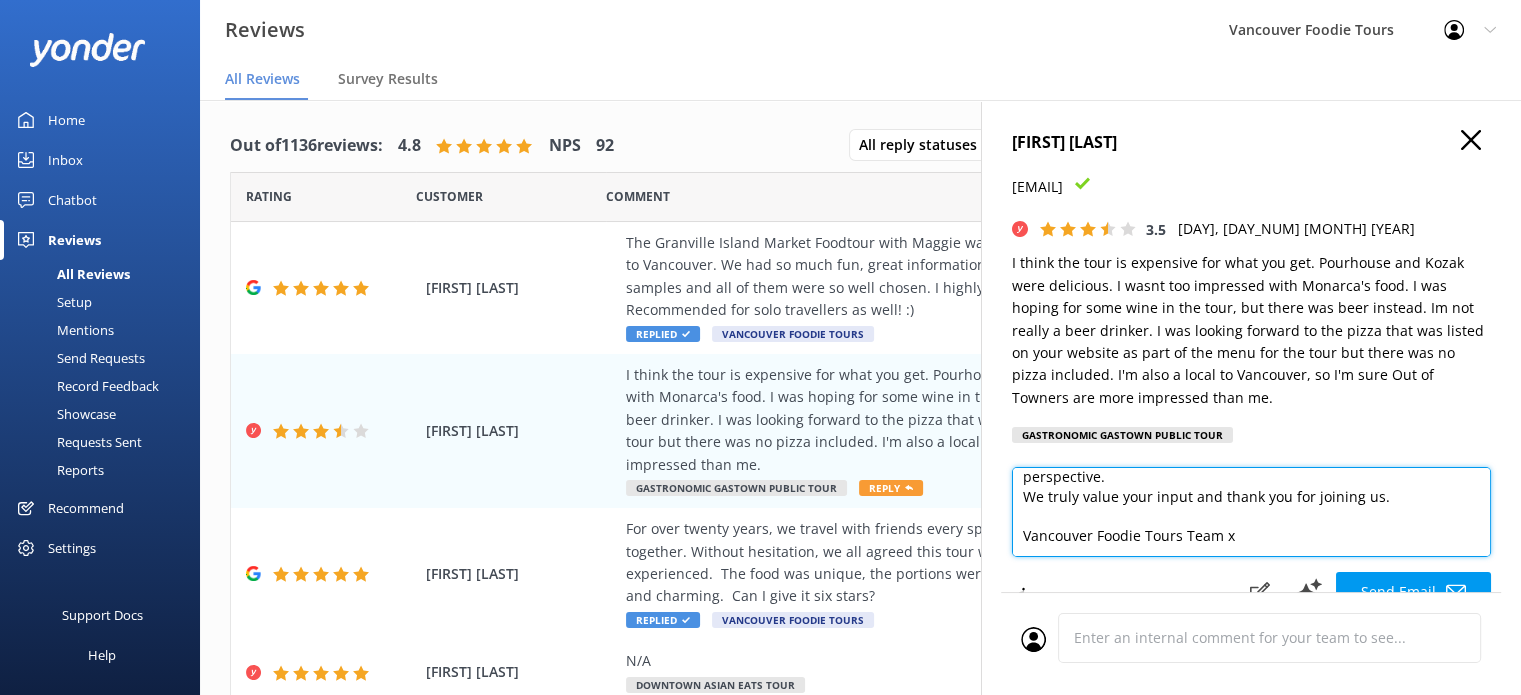 scroll, scrollTop: 147, scrollLeft: 0, axis: vertical 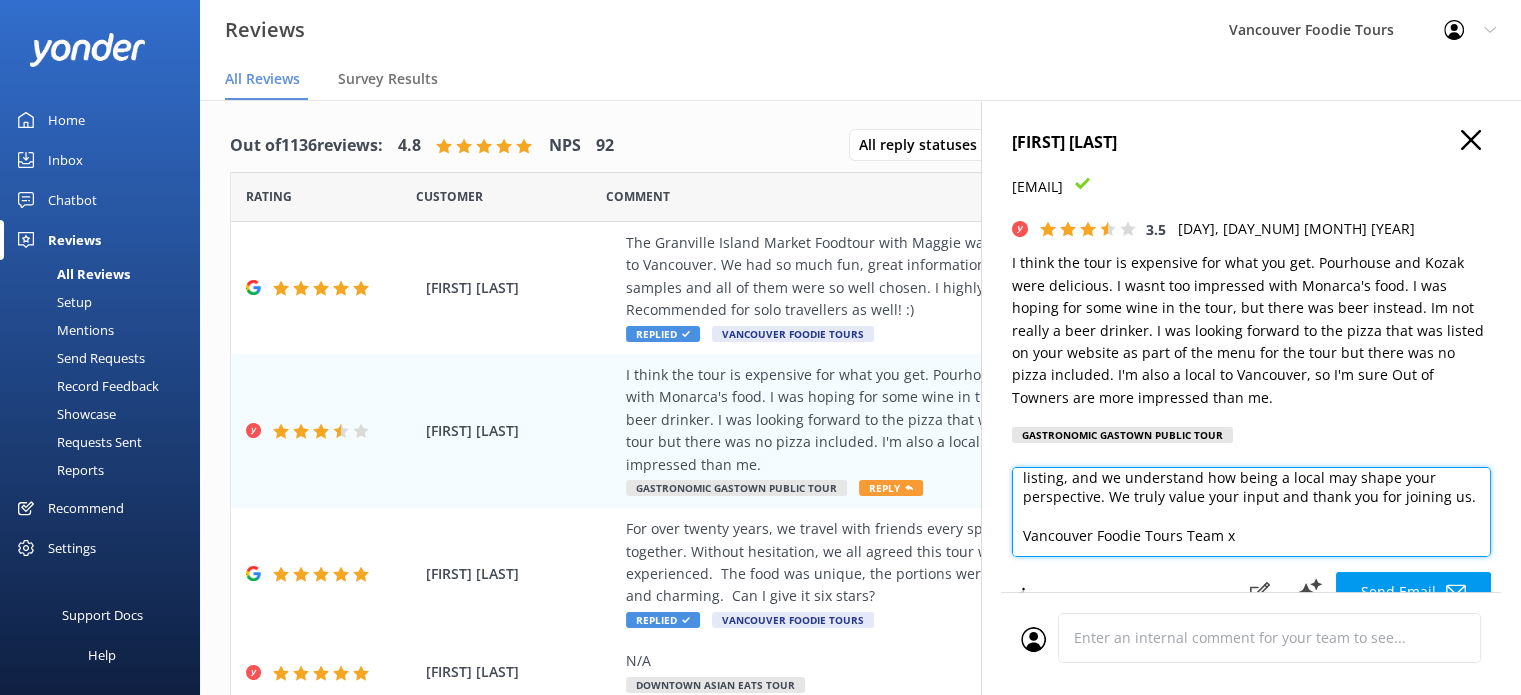 click on "Hi [NAME],
Thank you for sharing your honest feedback. We're glad to hear you enjoyed the tastings at Pourhouse and Kozak, though we’re sorry to hear the experience didn’t fully meet your expectations. We appreciate your comments about the drink selection and the menu listing, and we understand how being a local may shape your perspective. We truly value your input and thank you for joining us.
Vancouver Foodie Tours Team x" at bounding box center [1251, 512] 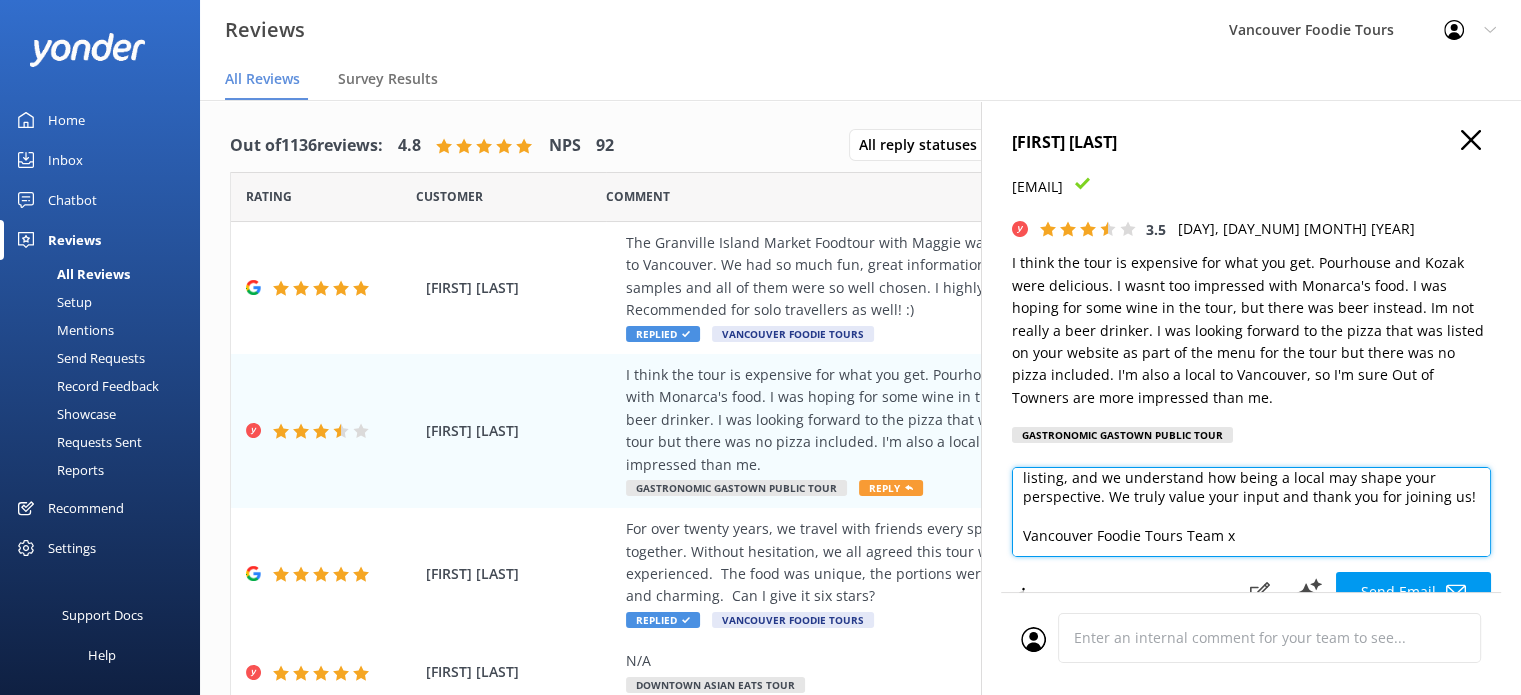 scroll, scrollTop: 10, scrollLeft: 0, axis: vertical 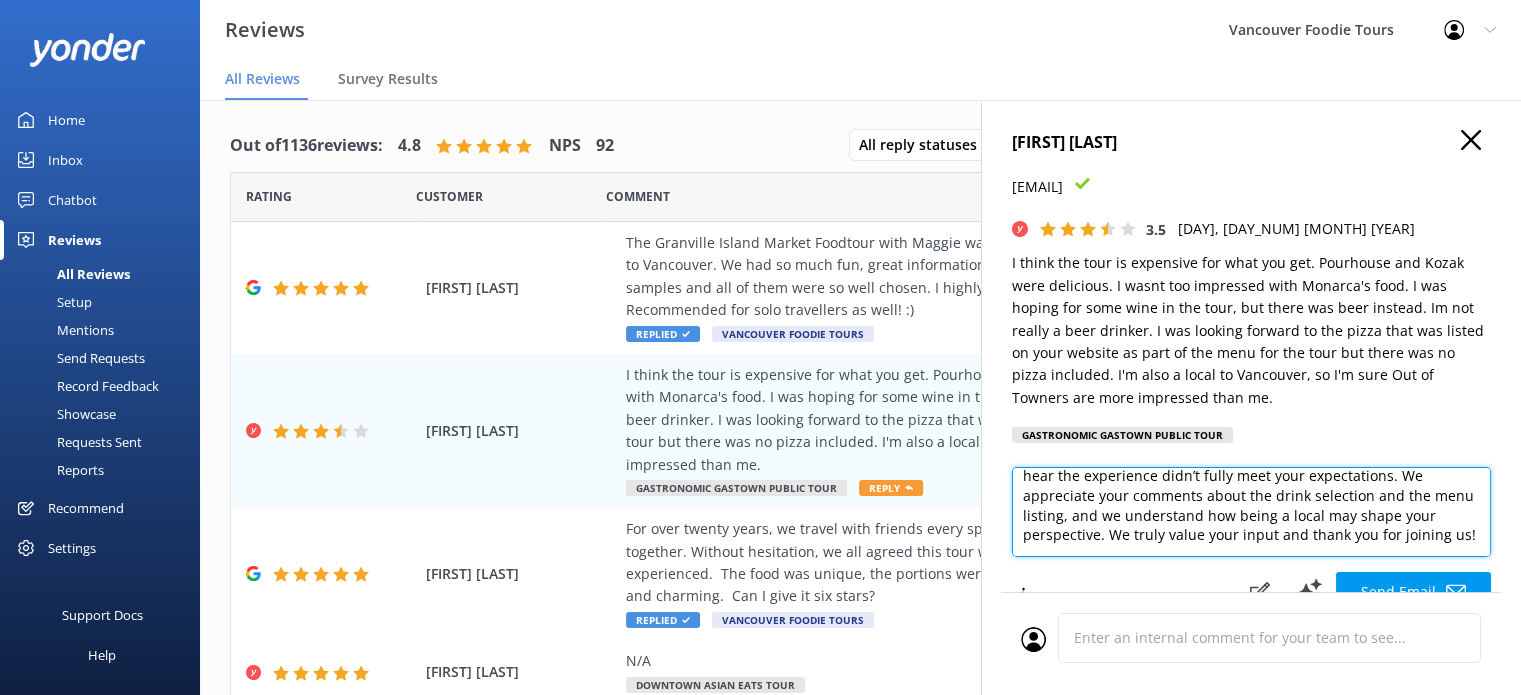 type on "Hi [PERSON],
Thank you for sharing your honest feedback. We're glad to hear you enjoyed the tastings at Pourhouse and Kozak, though we’re sorry to hear the experience didn’t fully meet your expectations. We appreciate your comments about the drink selection and the menu listing, and we understand how being a local may shape your perspective. We truly value your input and thank you for joining us!
Vancouver Foodie Tours Team x" 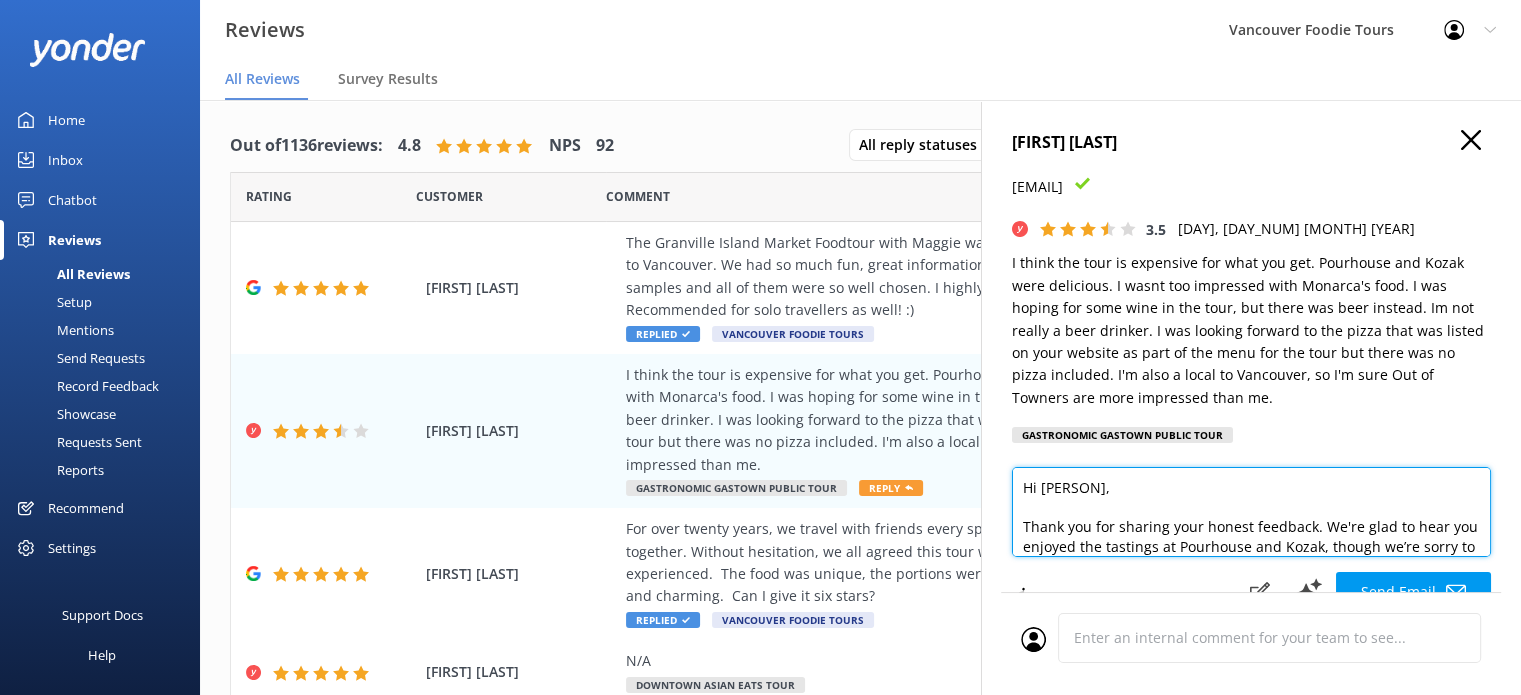 click on "Hi [PERSON],
Thank you for sharing your honest feedback. We're glad to hear you enjoyed the tastings at Pourhouse and Kozak, though we’re sorry to hear the experience didn’t fully meet your expectations. We appreciate your comments about the drink selection and the menu listing, and we understand how being a local may shape your perspective. We truly value your input and thank you for joining us!
Vancouver Foodie Tours Team x" at bounding box center [1251, 512] 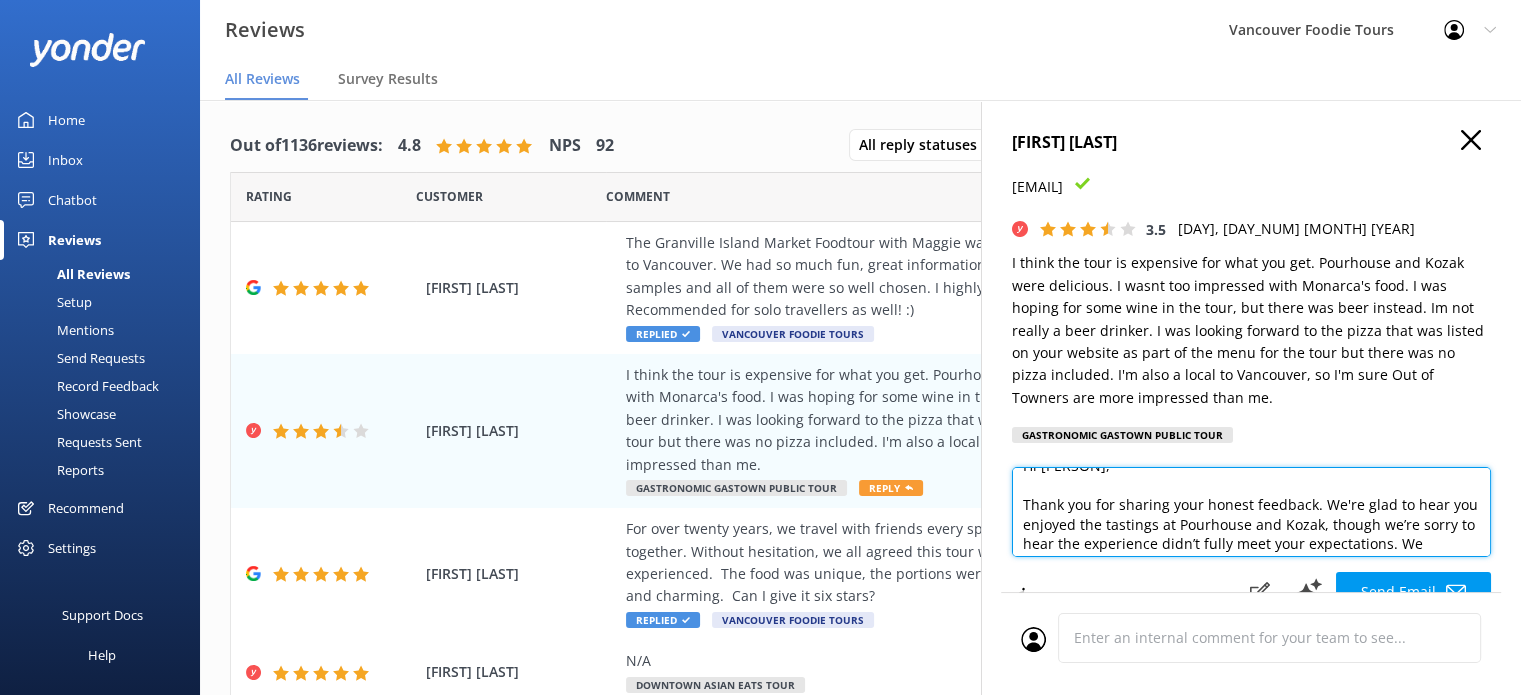 scroll, scrollTop: 40, scrollLeft: 0, axis: vertical 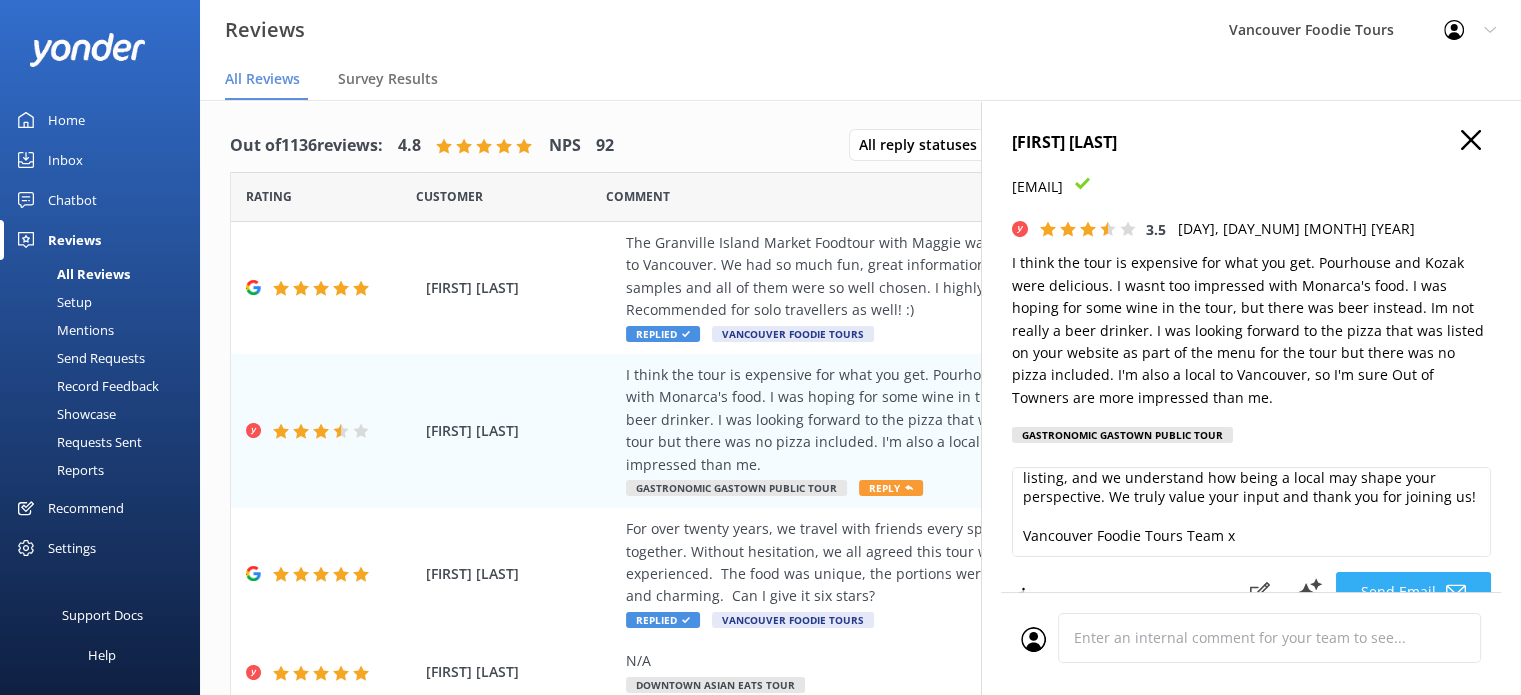 click on "Send Email" at bounding box center (1413, 592) 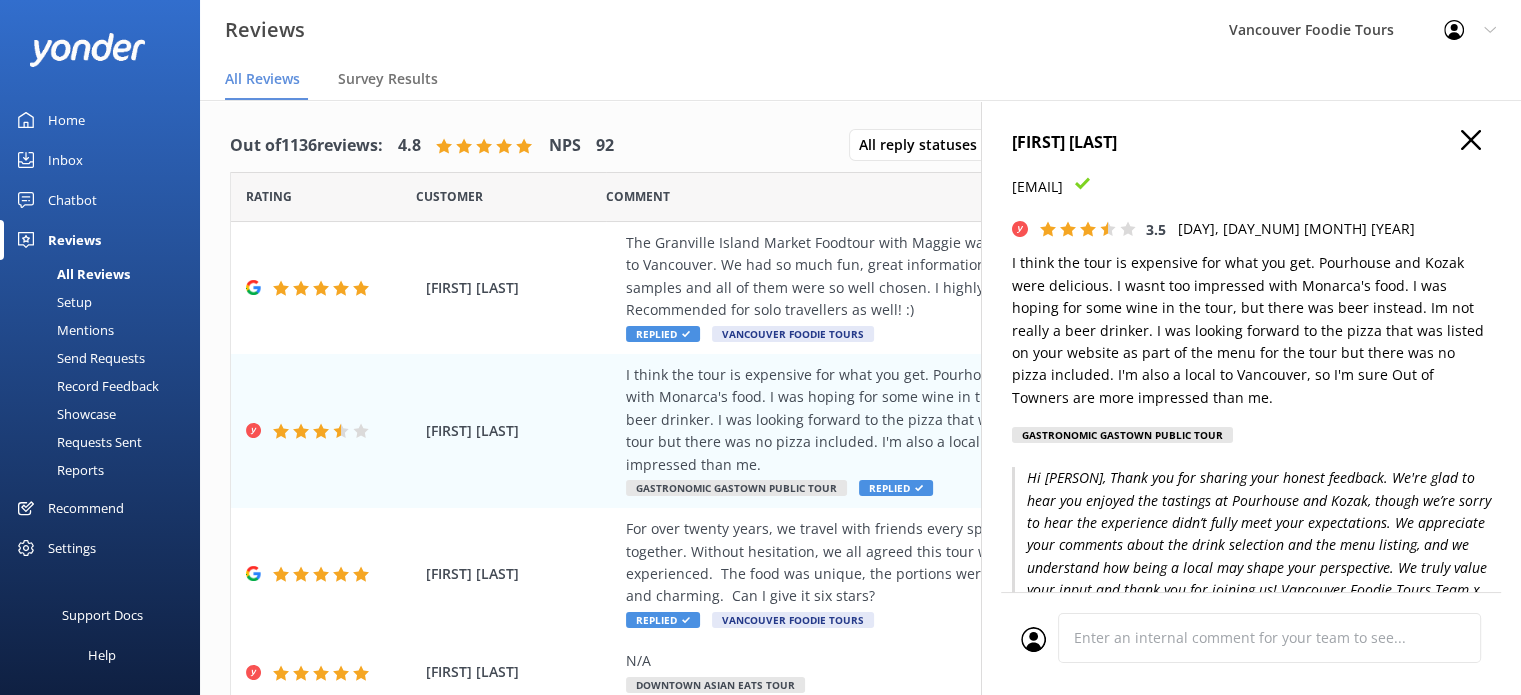 click 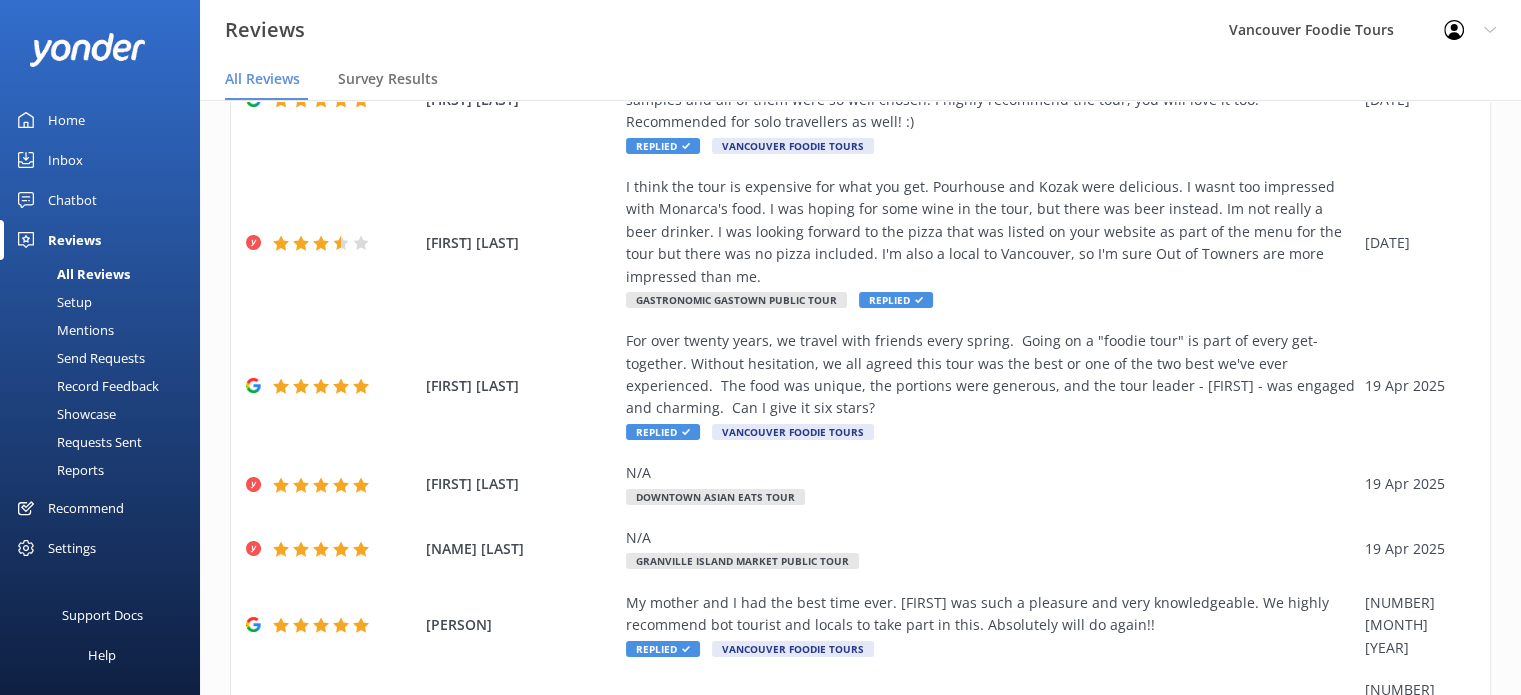 scroll, scrollTop: 509, scrollLeft: 0, axis: vertical 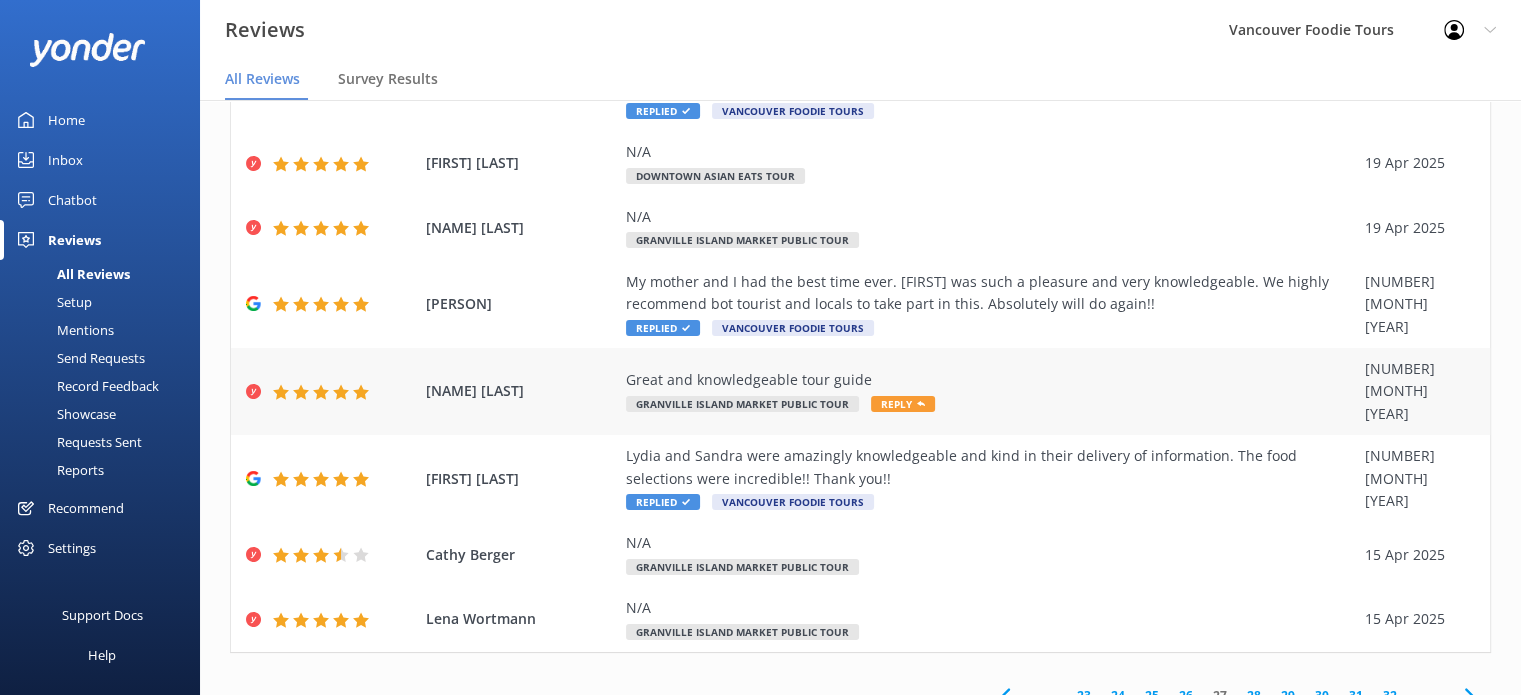 click on "Great and knowledgeable tour guide" at bounding box center (990, 380) 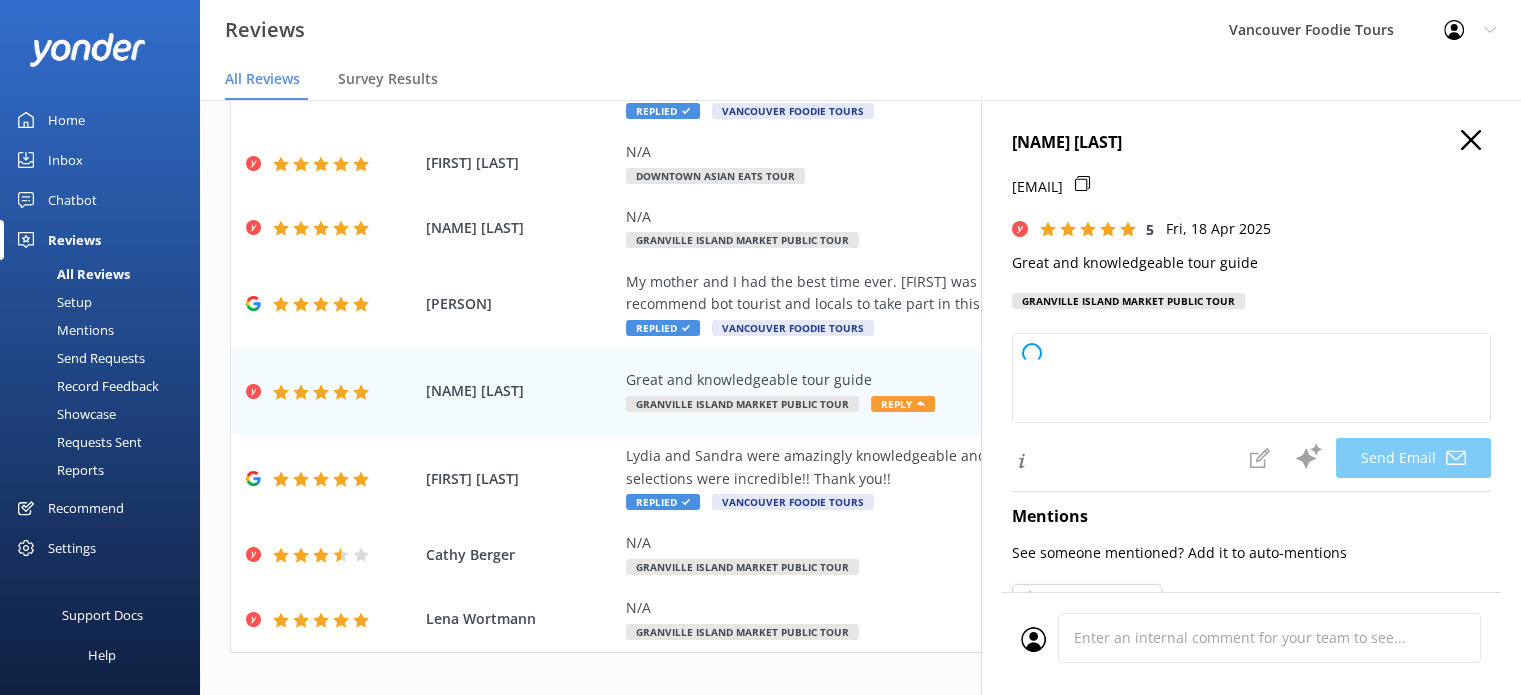 type on "Thank you so much for your kind words, [PERSON]! We're delighted to hear you enjoyed your tour and found our guide knowledgeable. We hope to welcome you on another tour soon!" 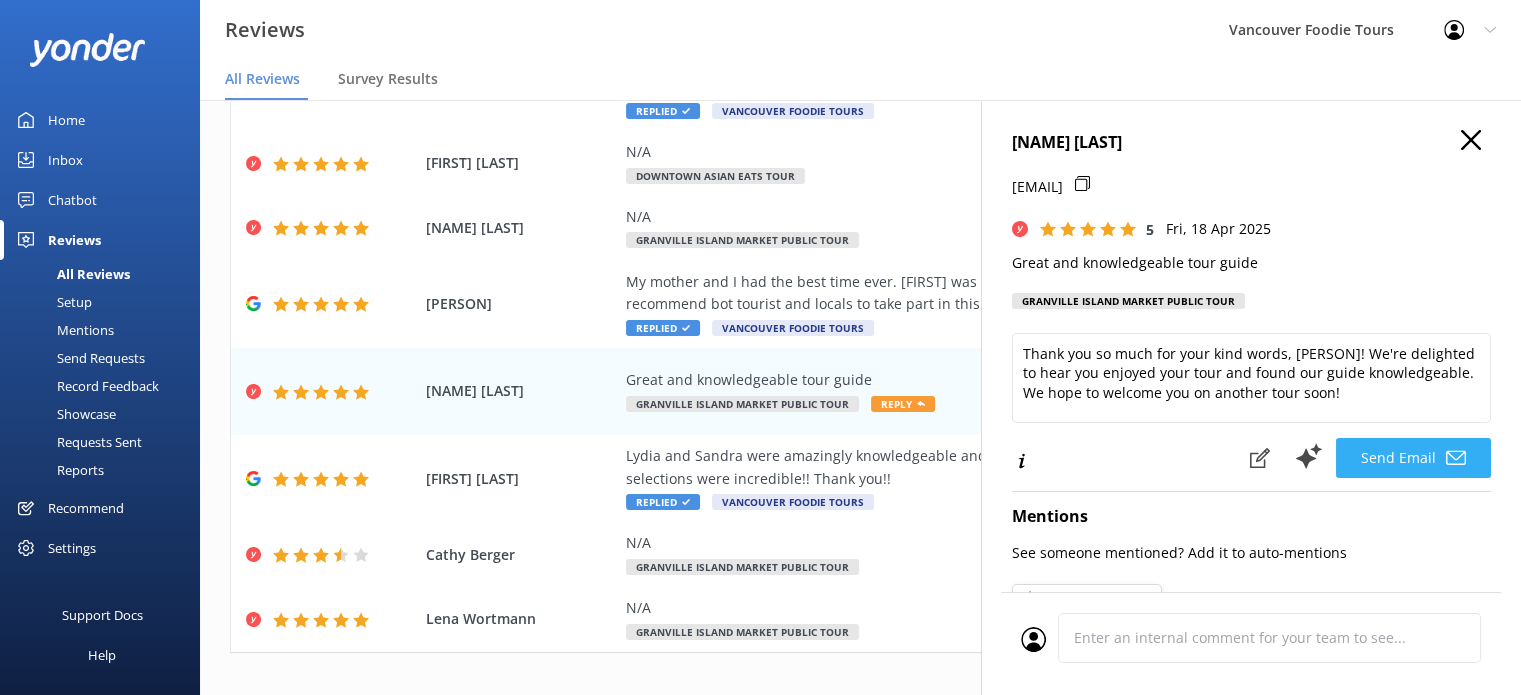 click on "Send Email" at bounding box center [1413, 458] 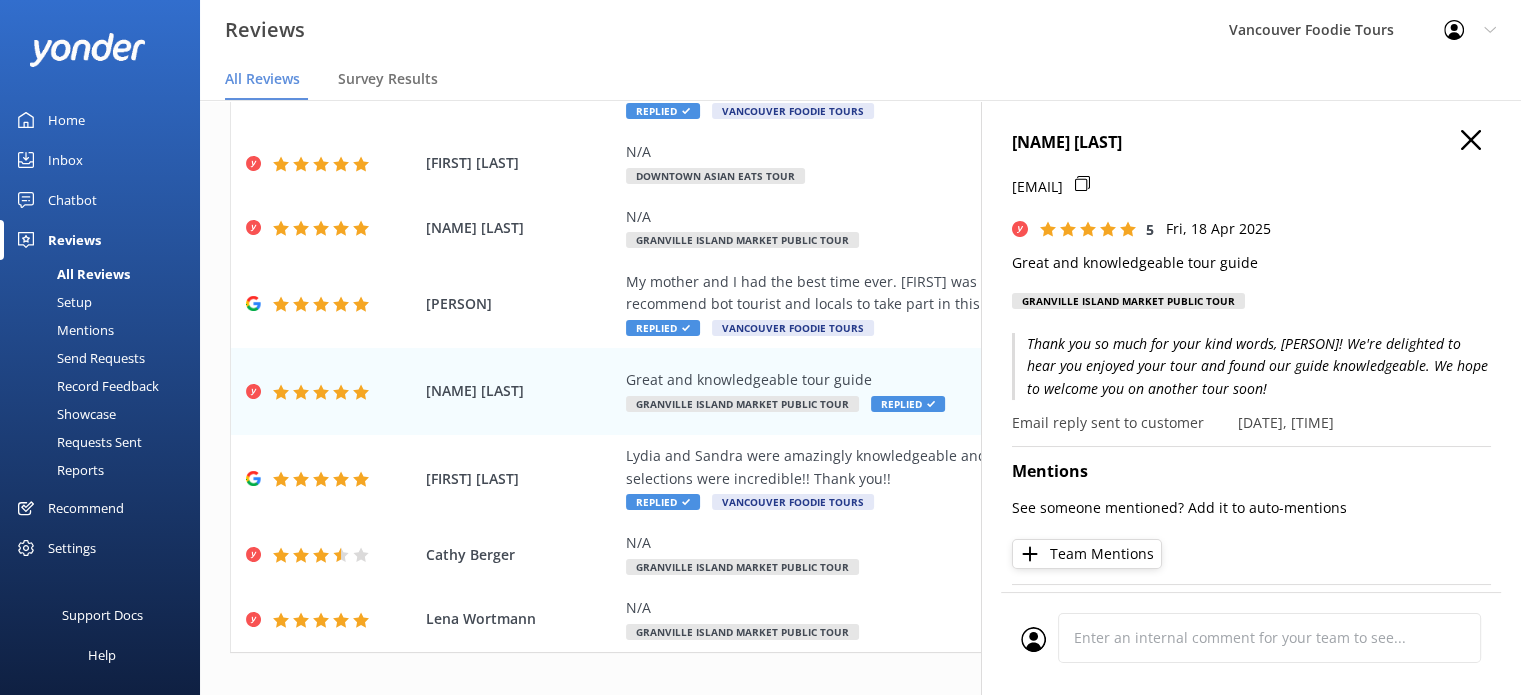 click 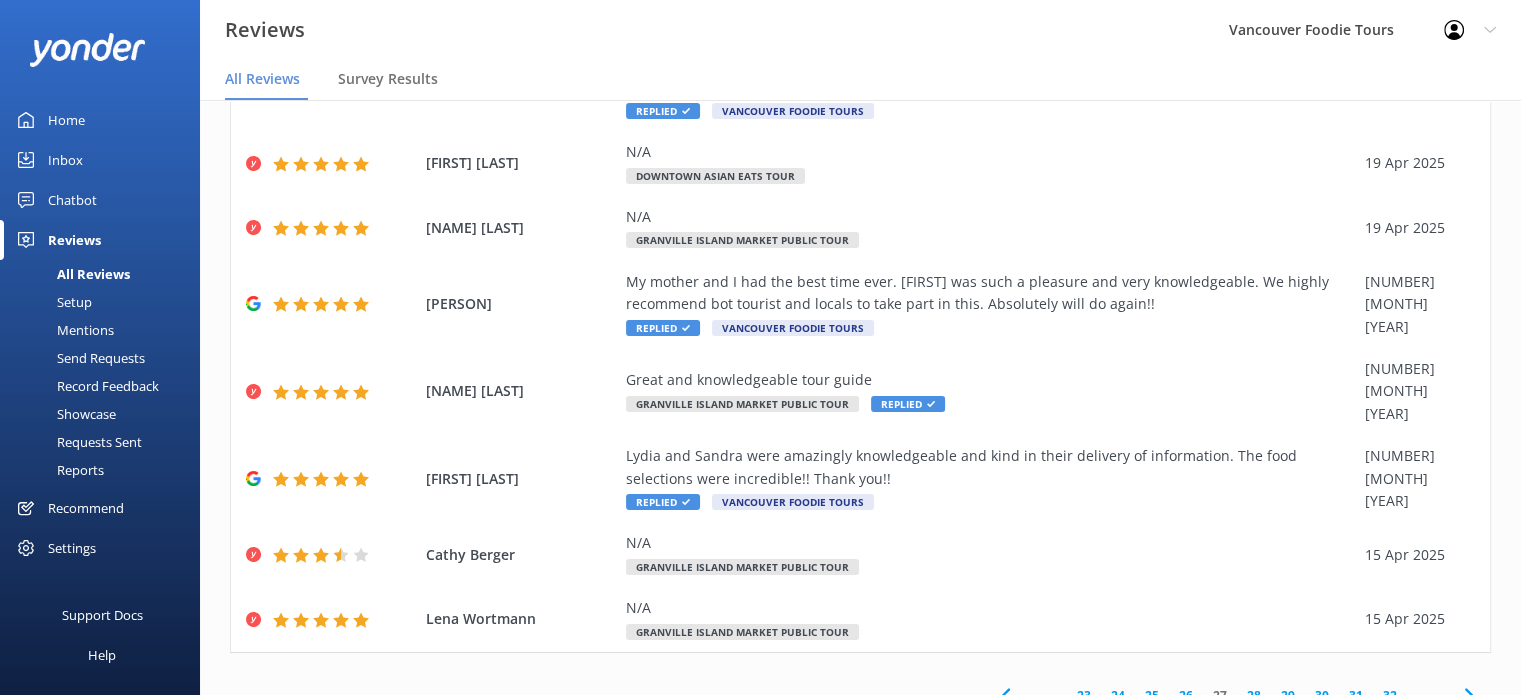 click 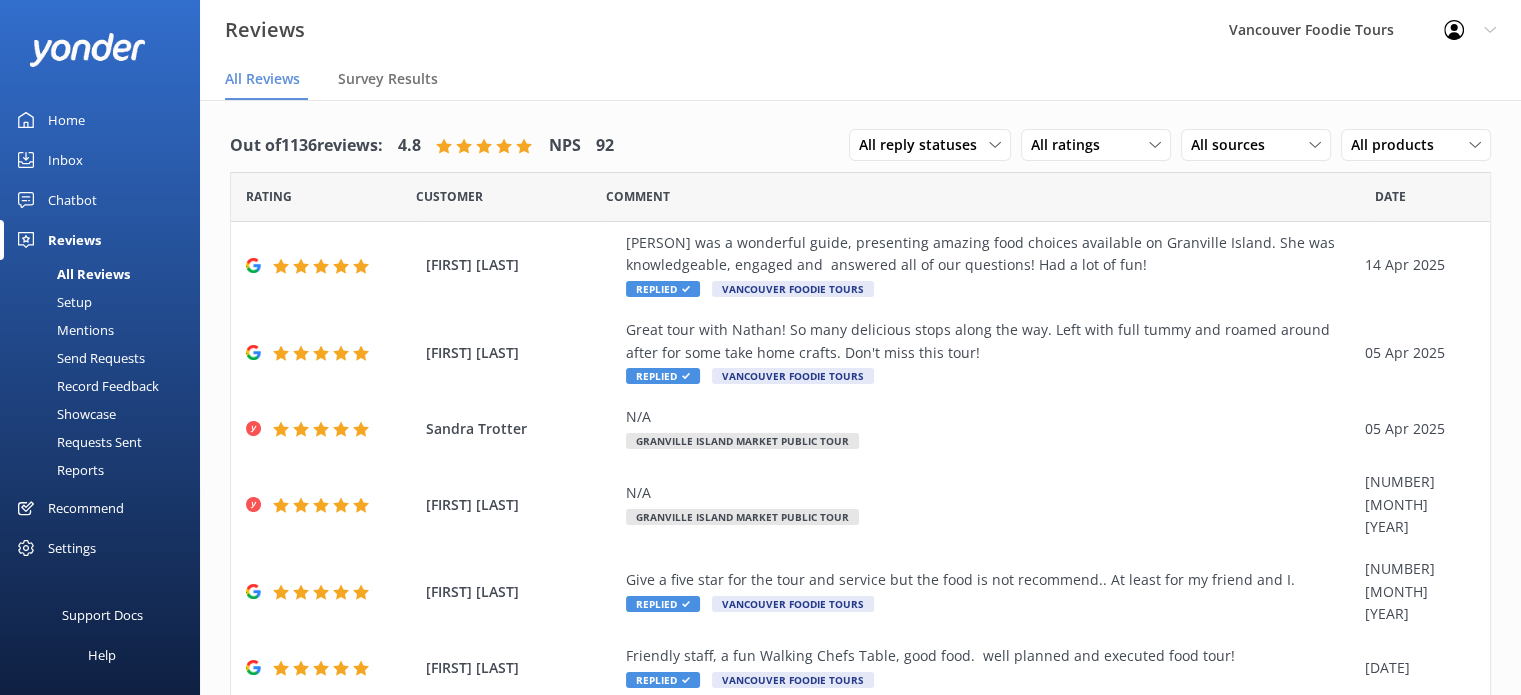 scroll, scrollTop: 375, scrollLeft: 0, axis: vertical 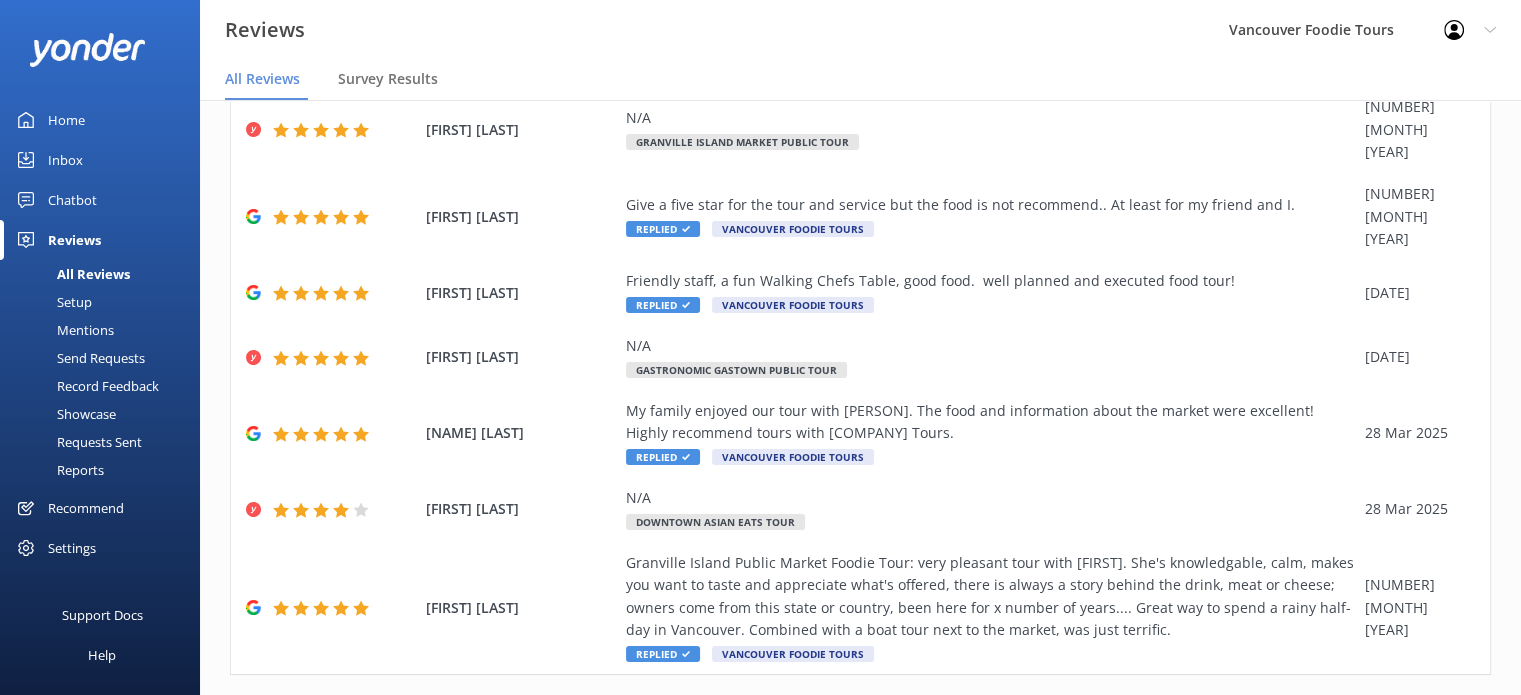 click 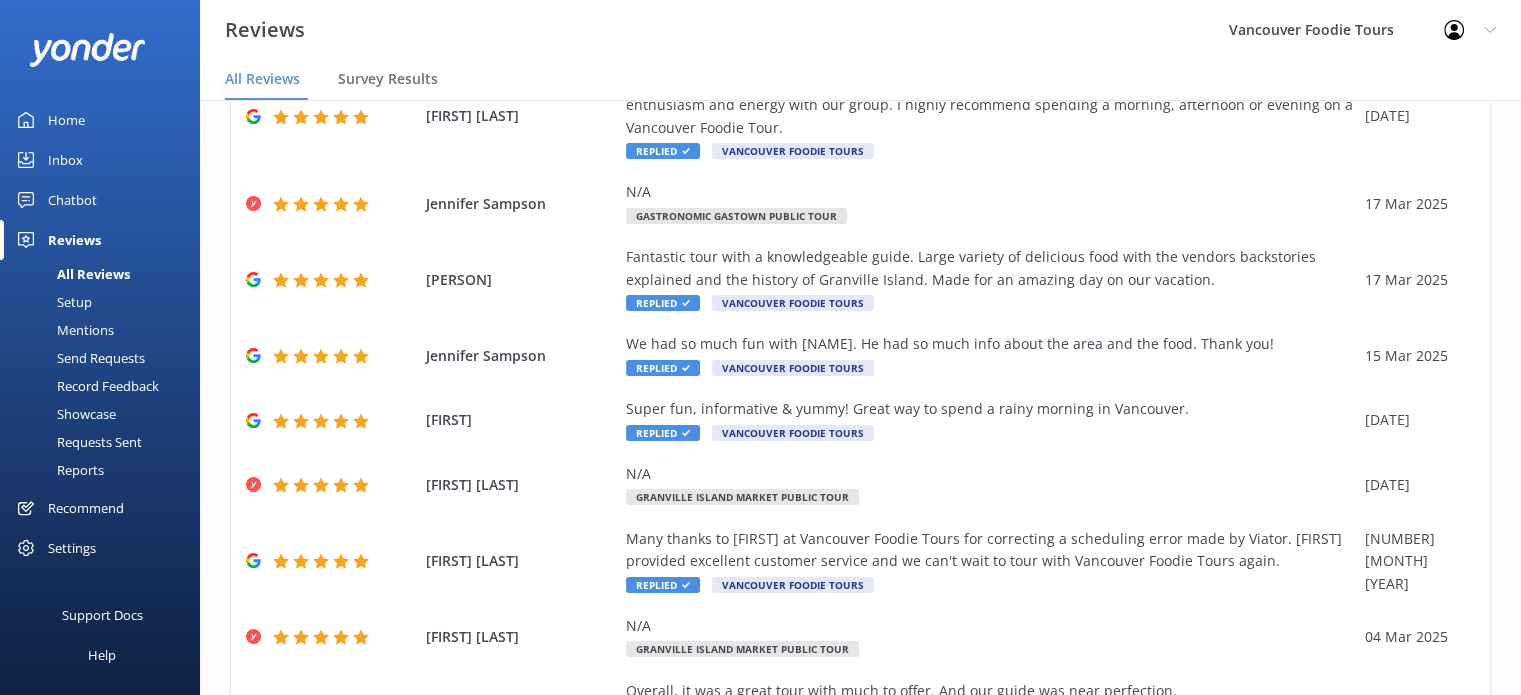 scroll, scrollTop: 576, scrollLeft: 0, axis: vertical 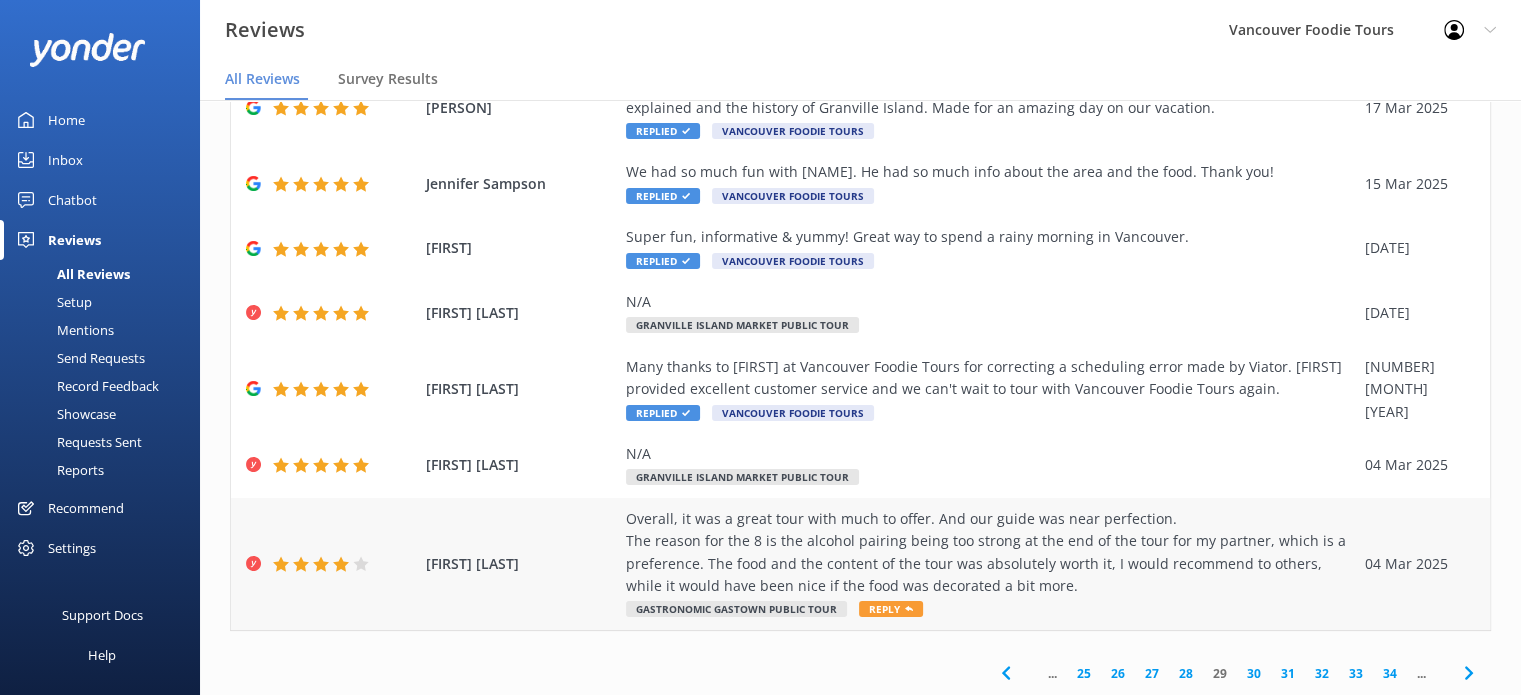 click on "Overall, it was a great tour with much to offer. And our guide was near perfection.
The reason for the 8 is the alcohol pairing being too strong at the end of the tour for my partner, which is a preference. The food and the content of the tour was absolutely worth it, I would recommend to others, while it would have been nice if the food was decorated a bit more." at bounding box center (990, 553) 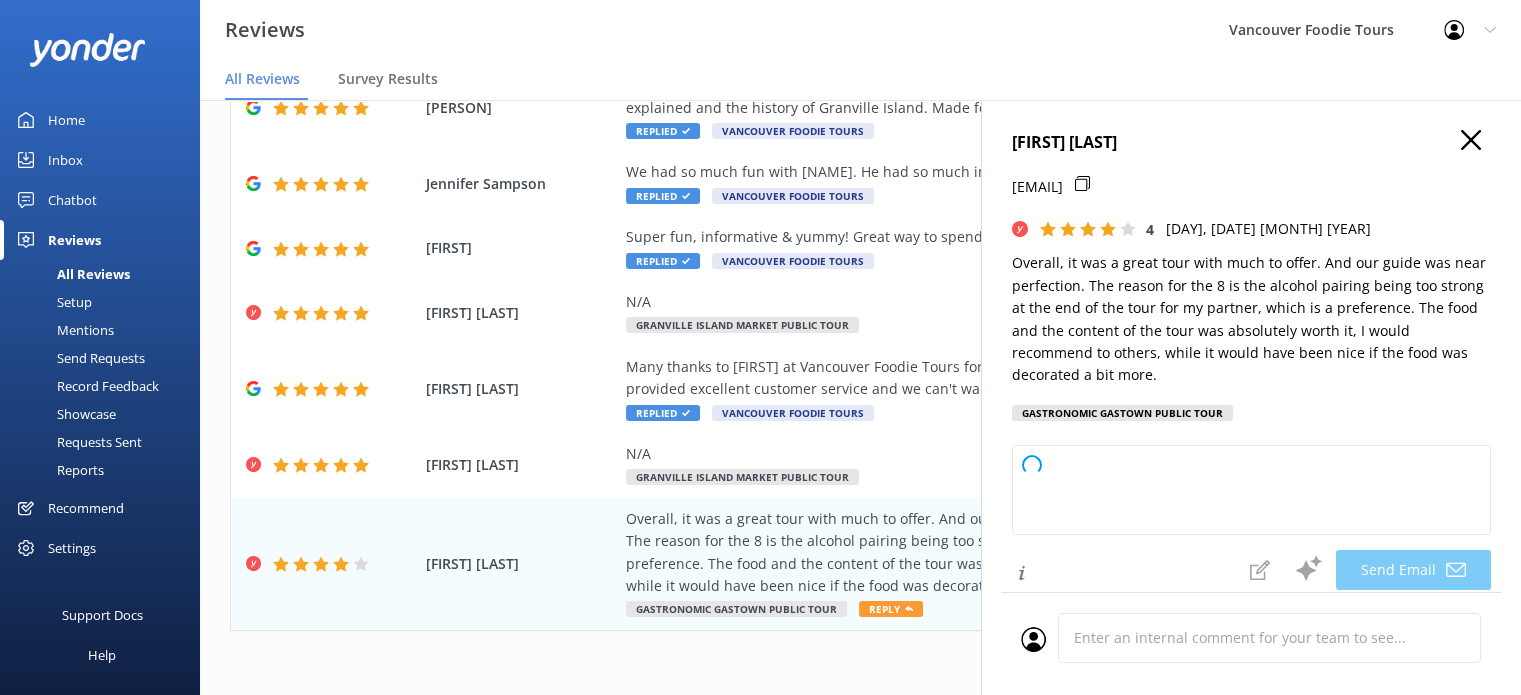 type on "Thank you so much for your thoughtful feedback, [FIRST]! We’re delighted to hear you enjoyed the tour and that our guide made a great impression. We appreciate your suggestions regarding the alcohol pairing and food presentation—your comments help us improve. We look forward to welcoming you (and your partner) again for an even better experience!" 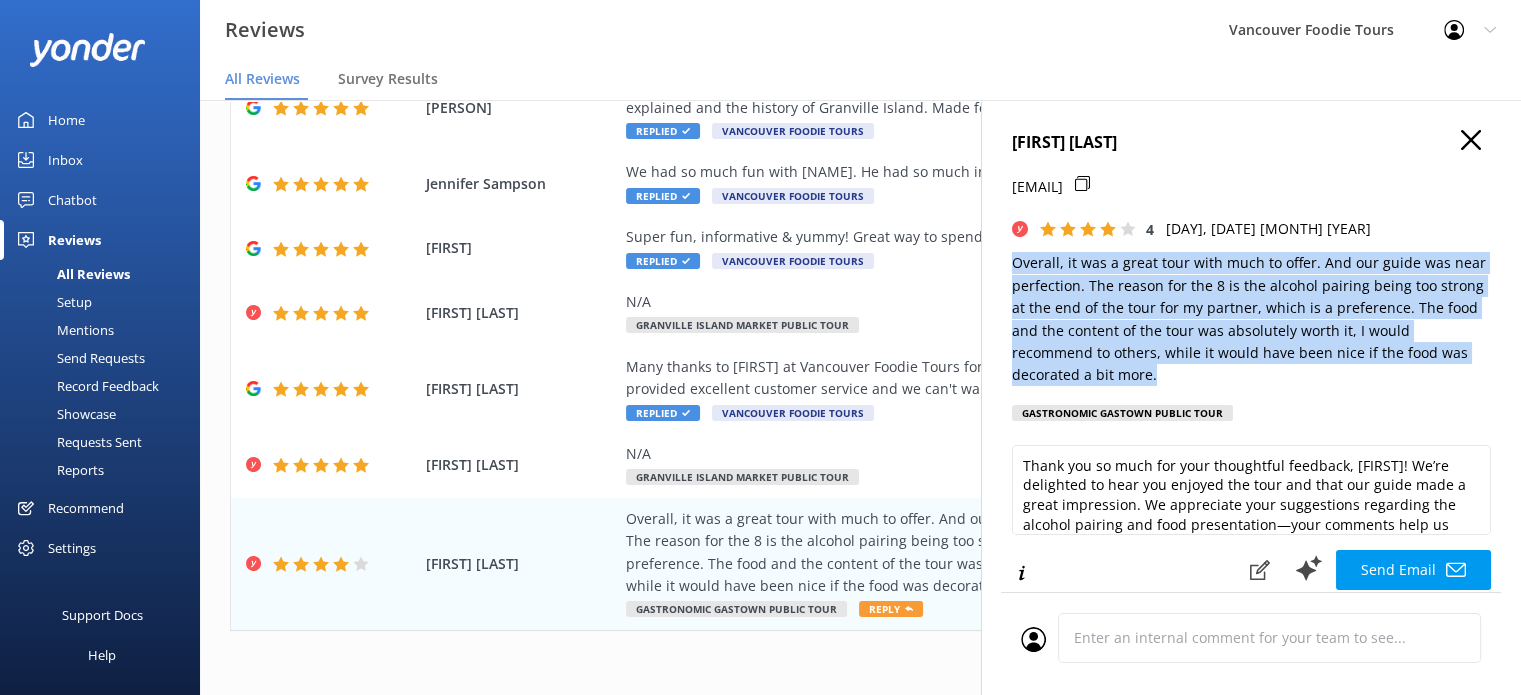drag, startPoint x: 1180, startPoint y: 379, endPoint x: 1016, endPoint y: 267, distance: 198.59506 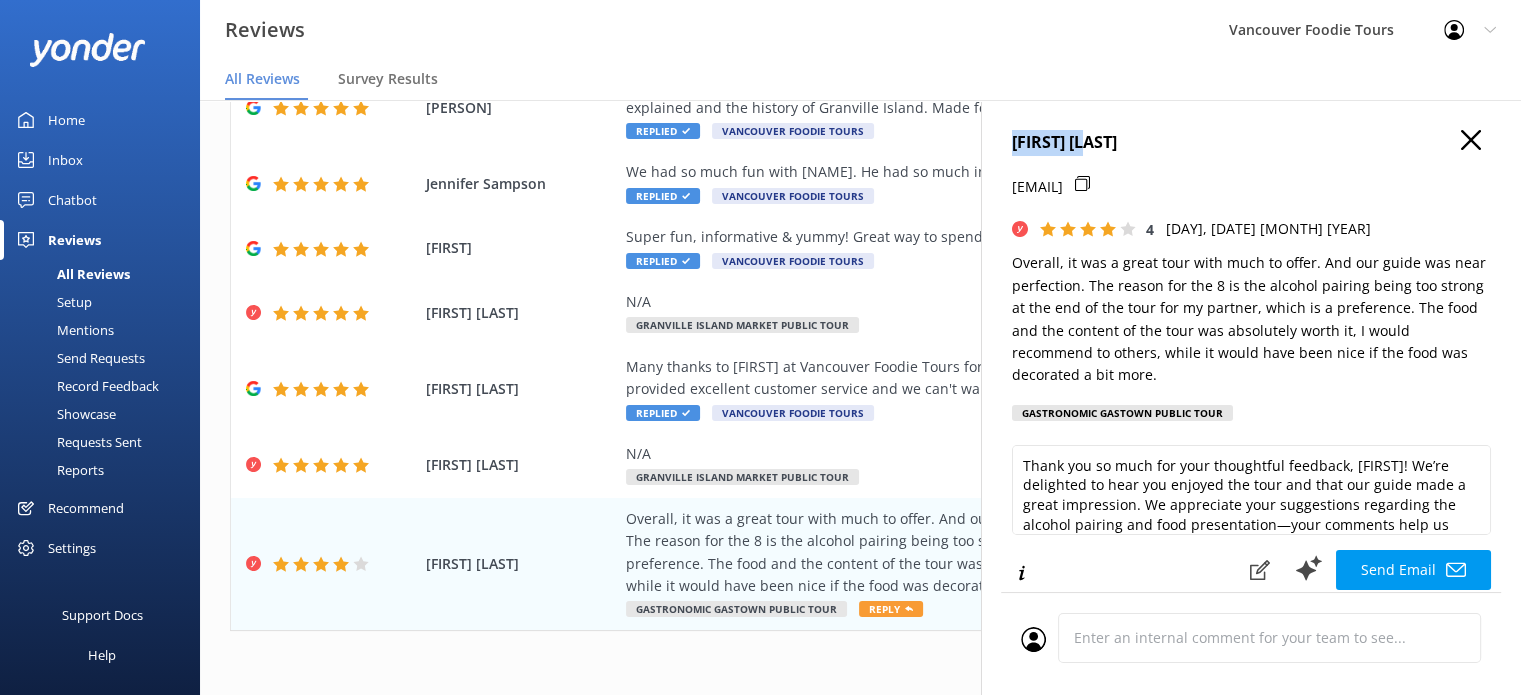 drag, startPoint x: 1115, startPoint y: 139, endPoint x: 1008, endPoint y: 143, distance: 107.07474 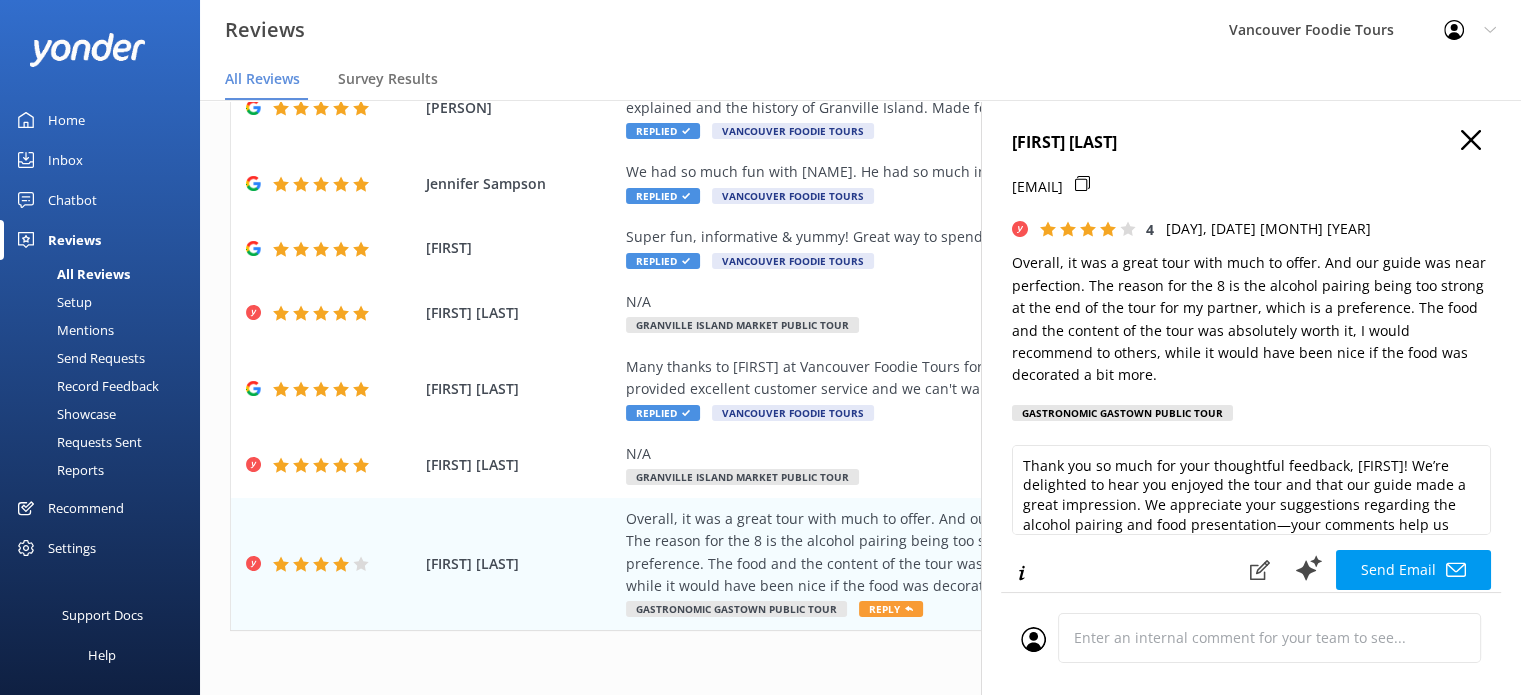 click on "[PERSON] [PERSON] [EMAIL] [DATE] Overall, it was a great tour with much to offer. And our guide was near perfection.
The reason for the 8 is the alcohol pairing being too strong at the end of the tour for my partner, which is a preference. The food and the content of the tour was absolutely worth it, I would recommend to others, while it would have been nice if the food was decorated a bit more. Gastronomic Gastown Public Tour" at bounding box center (1251, 281) 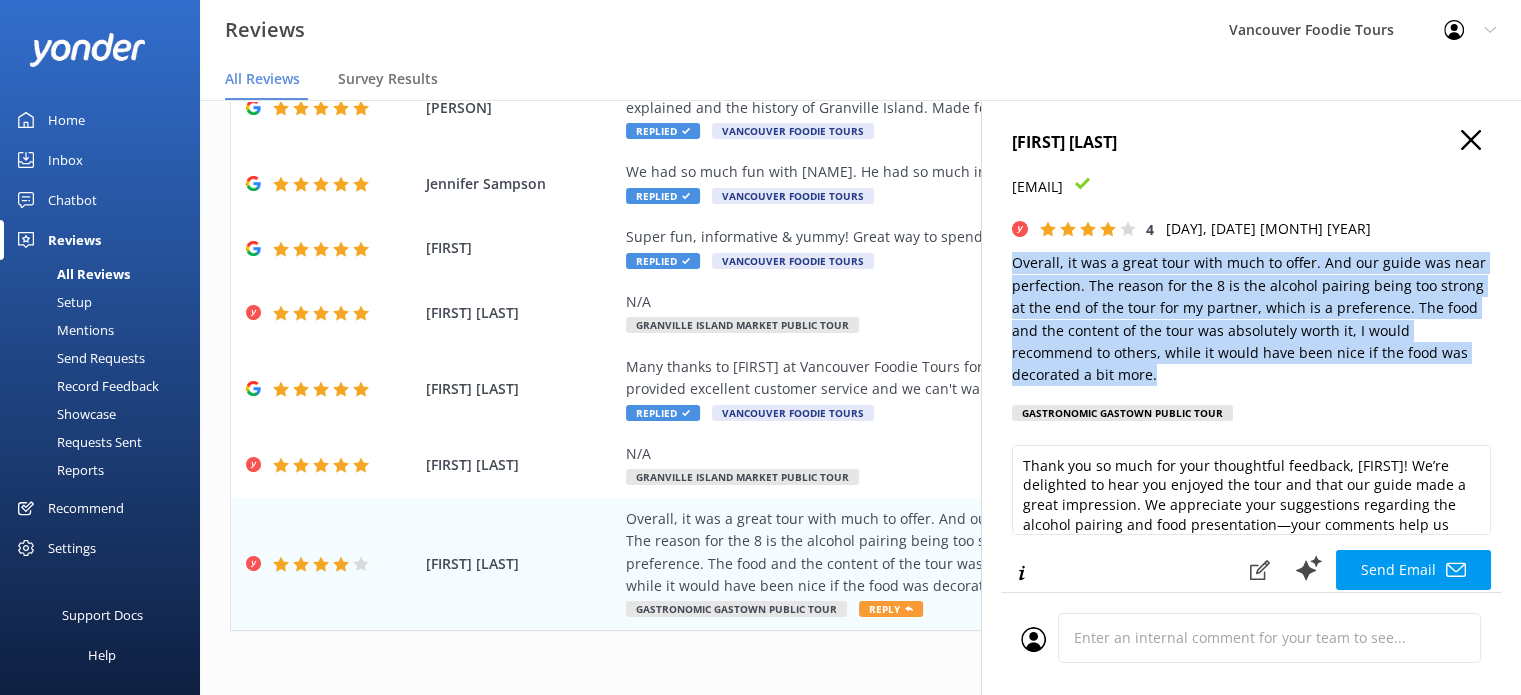 drag, startPoint x: 1010, startPoint y: 259, endPoint x: 1196, endPoint y: 374, distance: 218.68013 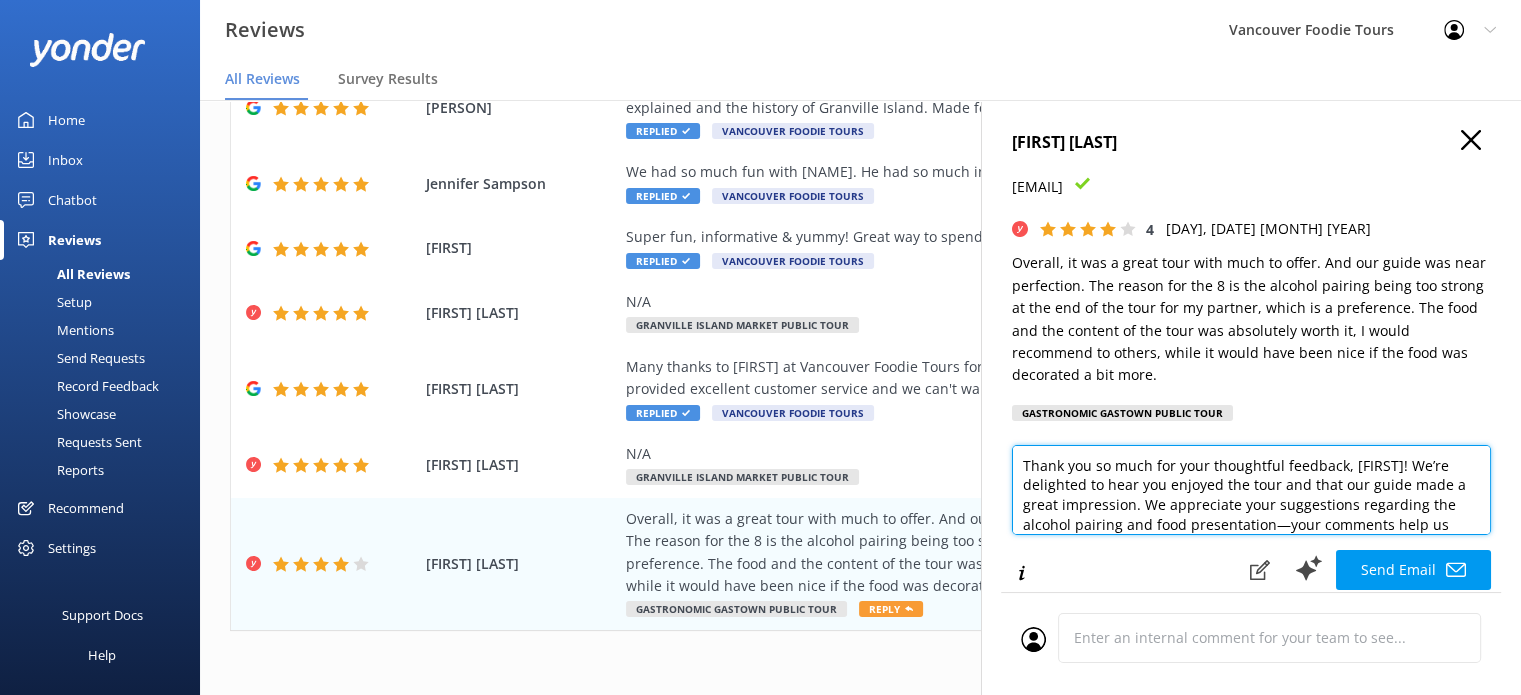 click on "Thank you so much for your thoughtful feedback, [FIRST]! We’re delighted to hear you enjoyed the tour and that our guide made a great impression. We appreciate your suggestions regarding the alcohol pairing and food presentation—your comments help us improve. We look forward to welcoming you (and your partner) again for an even better experience!" at bounding box center (1251, 490) 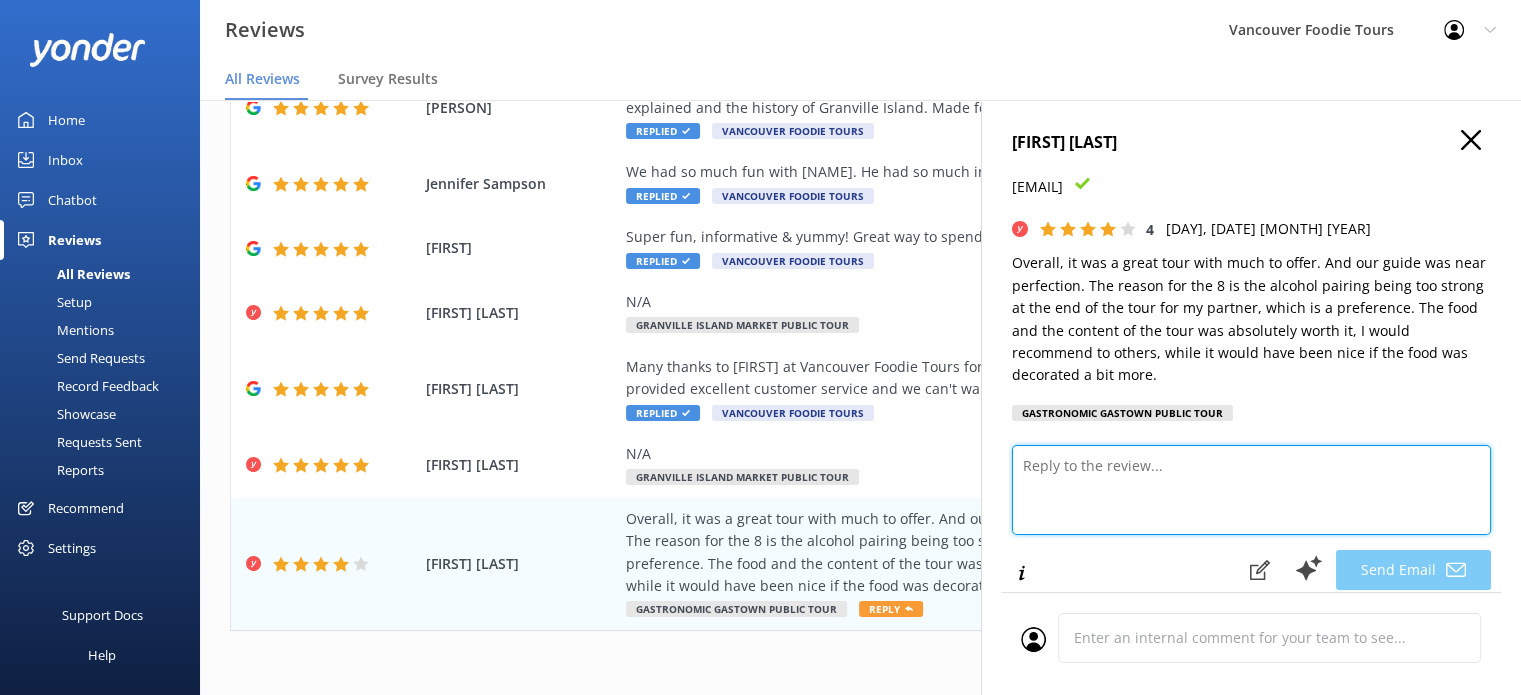paste on "Hi Han,
Thank you for your thoughtful review. We're so pleased to hear you enjoyed the tour overall and that your guide made a strong impression. We appreciate your feedback about the drink pairing and presentation—it’s helpful to know how we can continue improving the experience for all our guests.
Our customer service team will be reaching out to you shortly to follow up. Thank you again for joining us and for recommending the tour to others.
Vancouver Foodie Tours Team x" 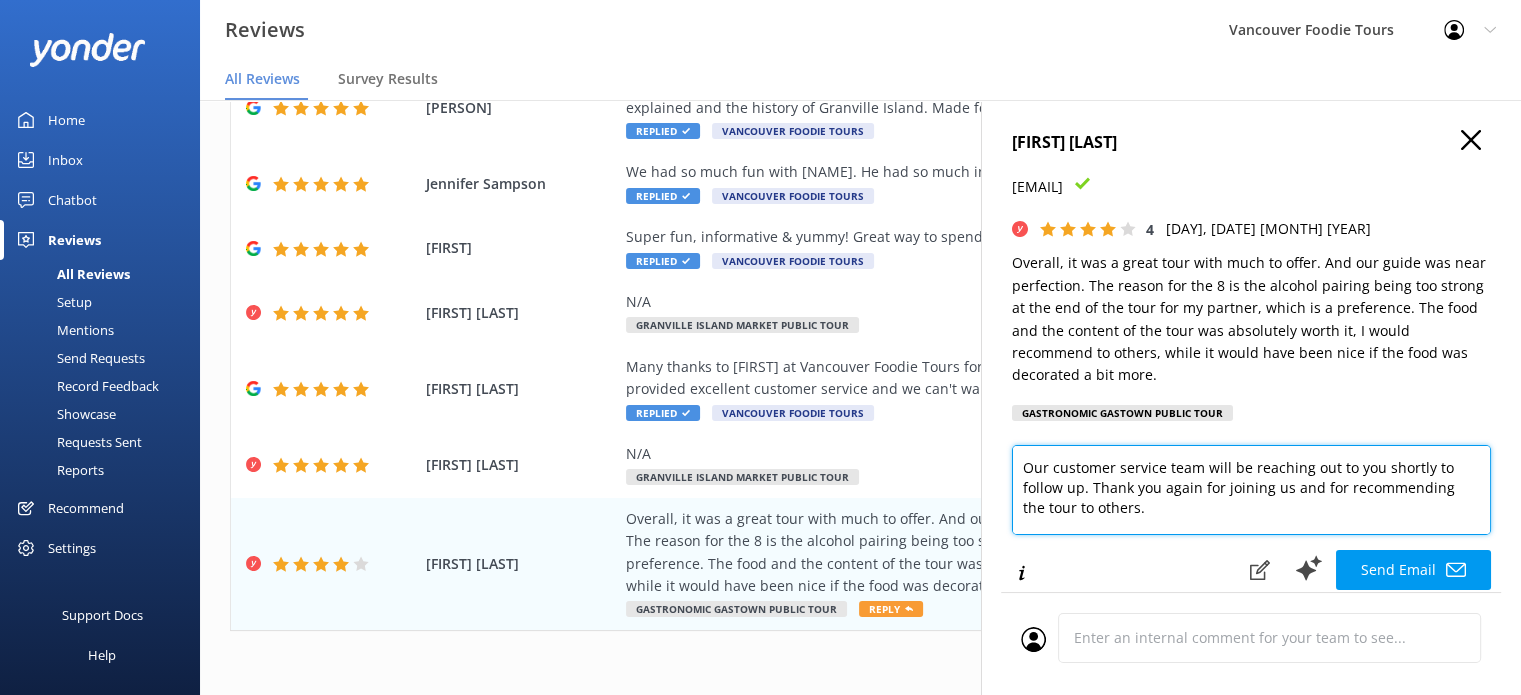 scroll, scrollTop: 186, scrollLeft: 0, axis: vertical 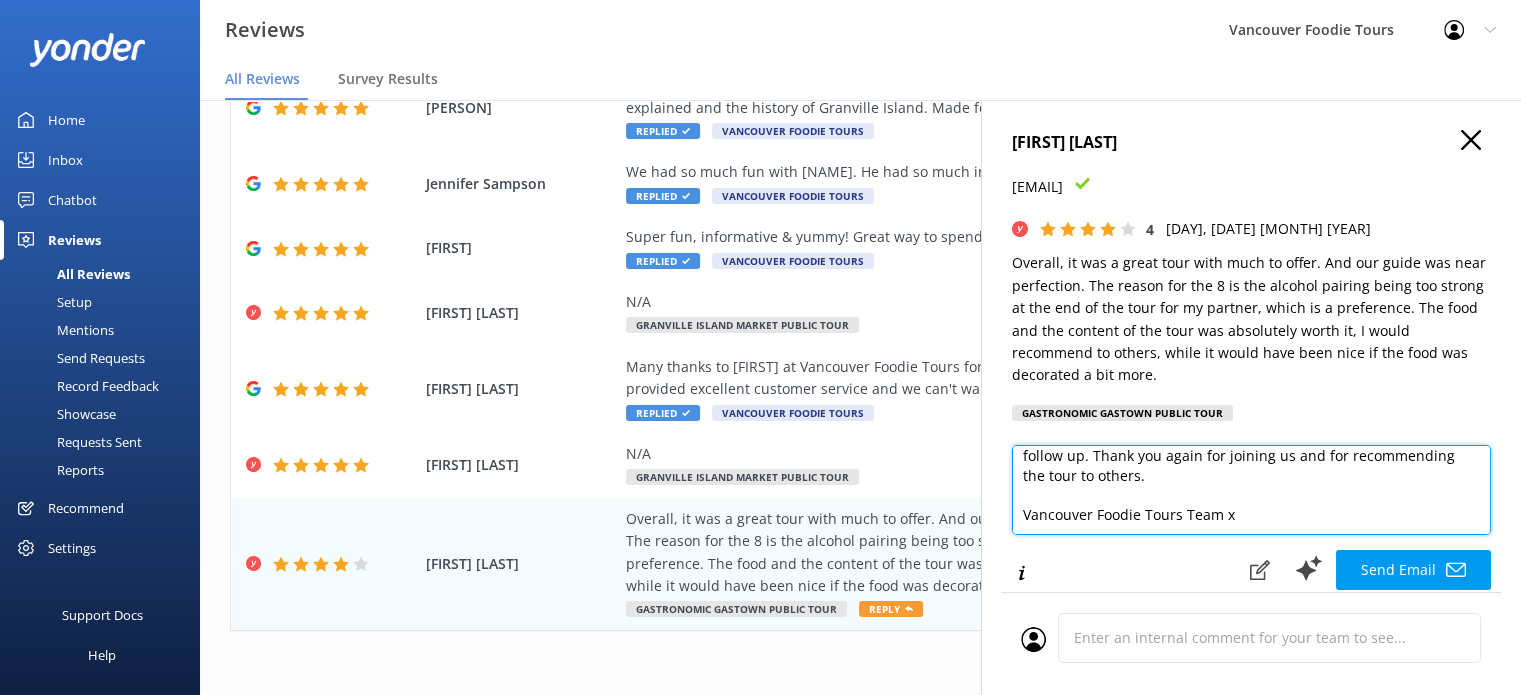 click on "Hi Han,
Thank you for your thoughtful review. We're so pleased to hear you enjoyed the tour overall and that your guide made a strong impression. We appreciate your feedback about the drink pairing and presentation—it’s helpful to know how we can continue improving the experience for all our guests.
Our customer service team will be reaching out to you shortly to follow up. Thank you again for joining us and for recommending the tour to others.
Vancouver Foodie Tours Team x" at bounding box center (1251, 490) 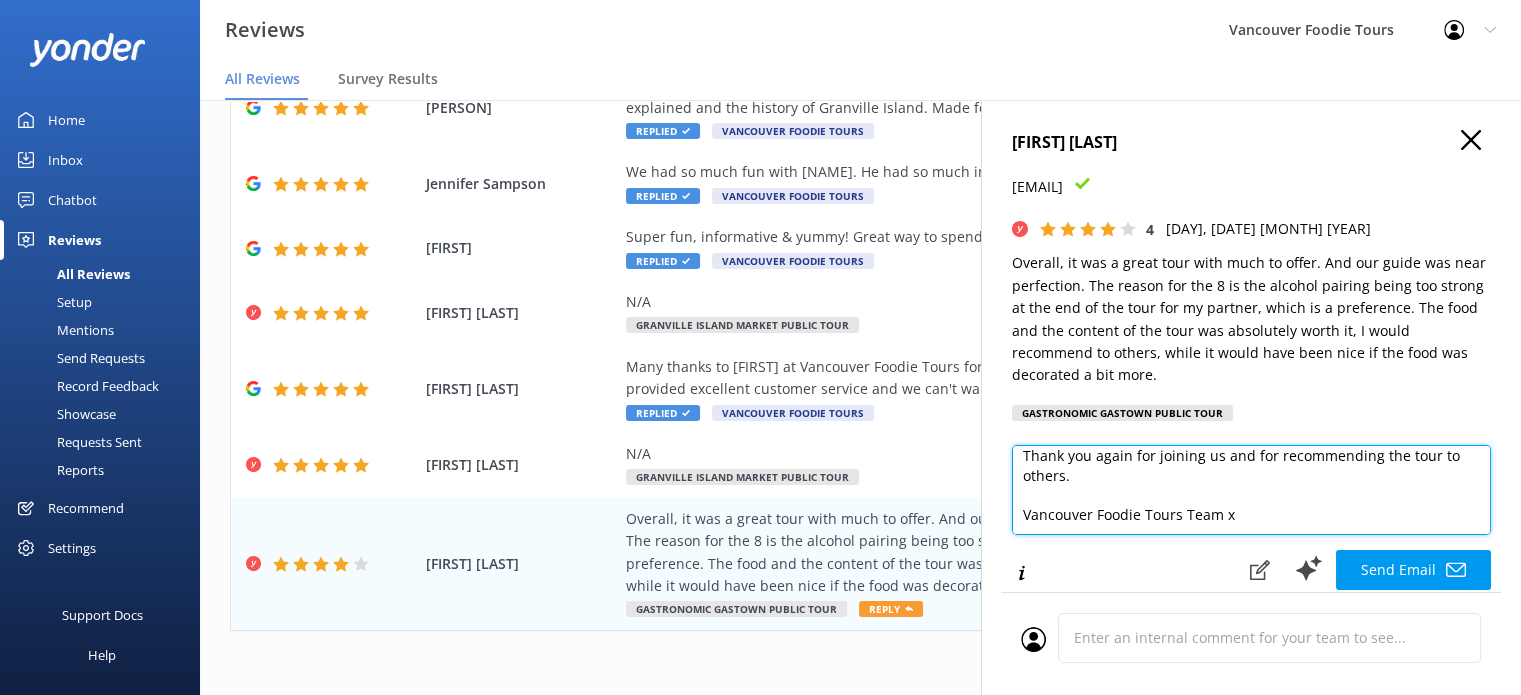 scroll, scrollTop: 10, scrollLeft: 0, axis: vertical 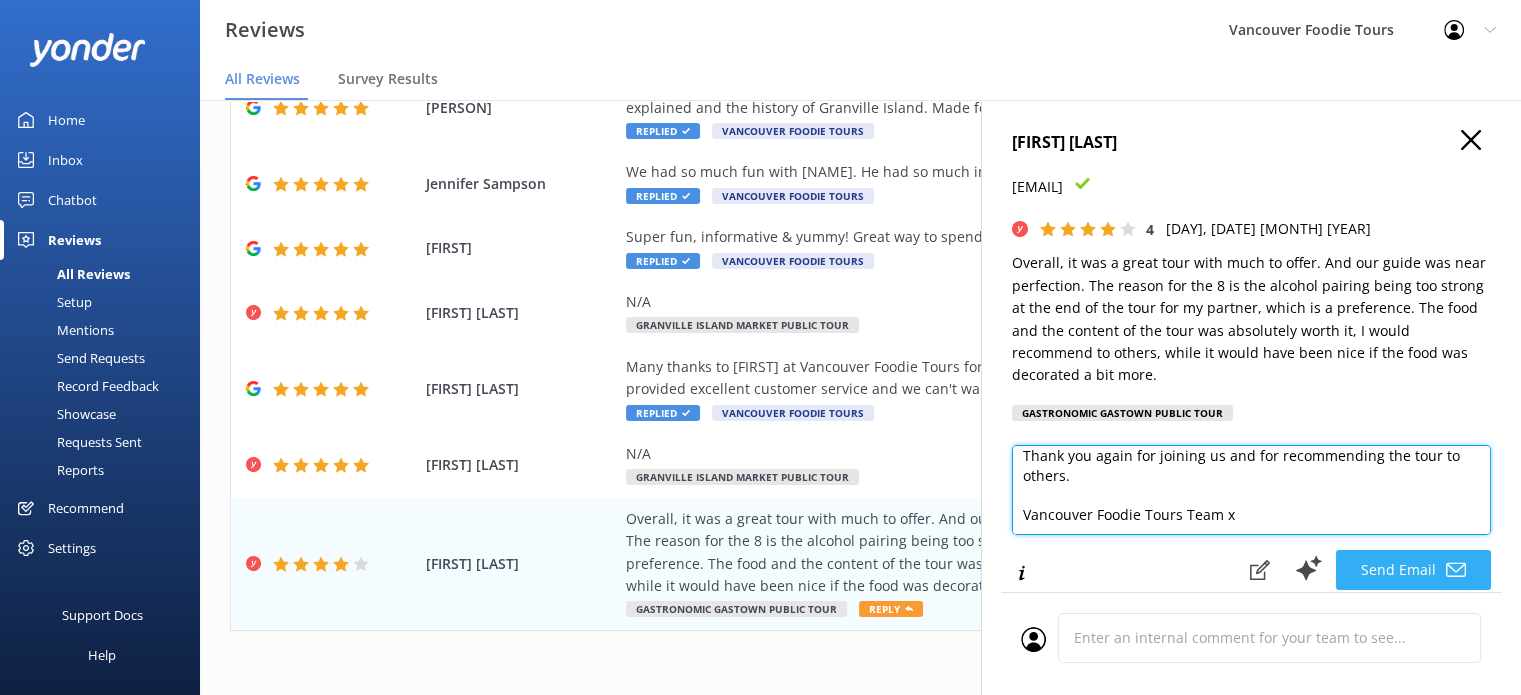 type on "Hi [FIRST],
Thank you for your thoughtful review. We're so pleased to hear you enjoyed the tour overall and that your guide made a strong impression. We appreciate your feedback about the drink pairing and presentation—it’s helpful to know how we can continue improving the experience for all our guests.
Thank you again for joining us and for recommending the tour to others.
Vancouver Foodie Tours Team x" 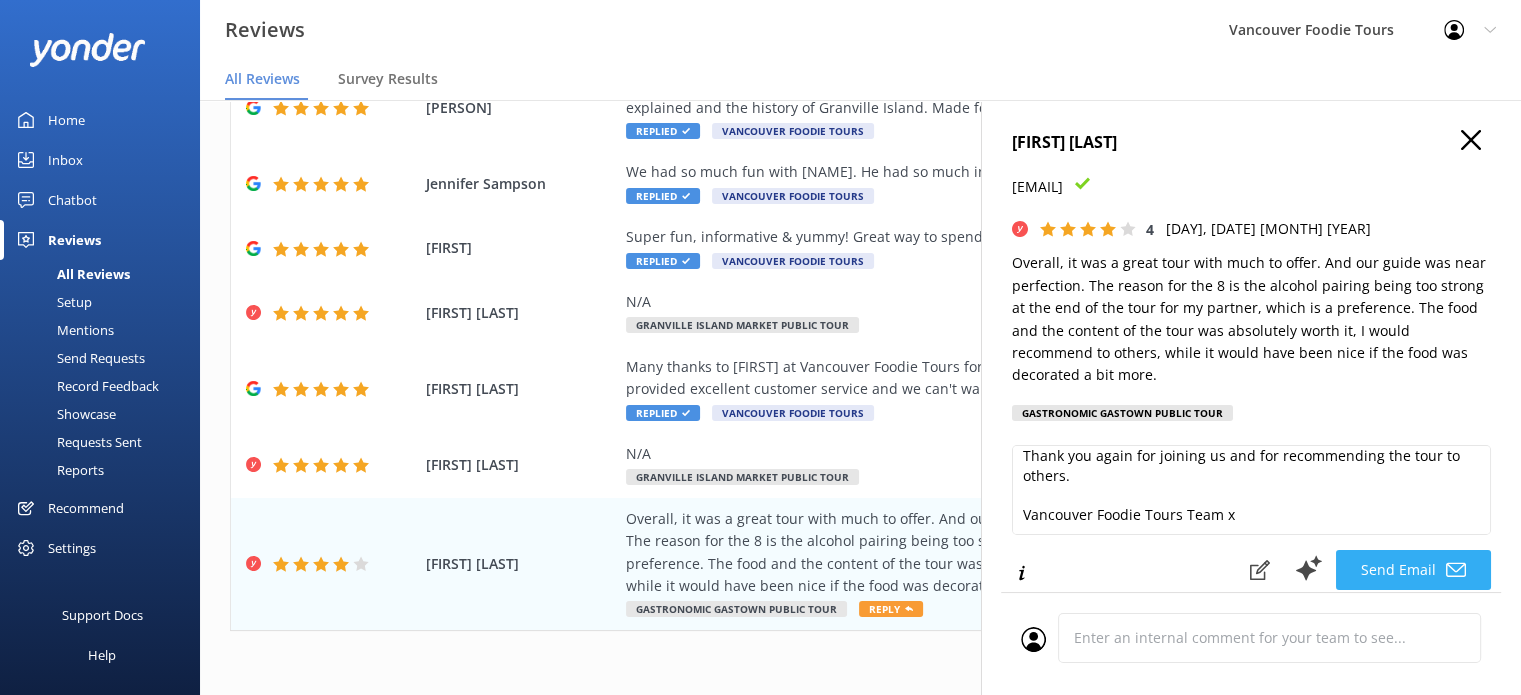 click 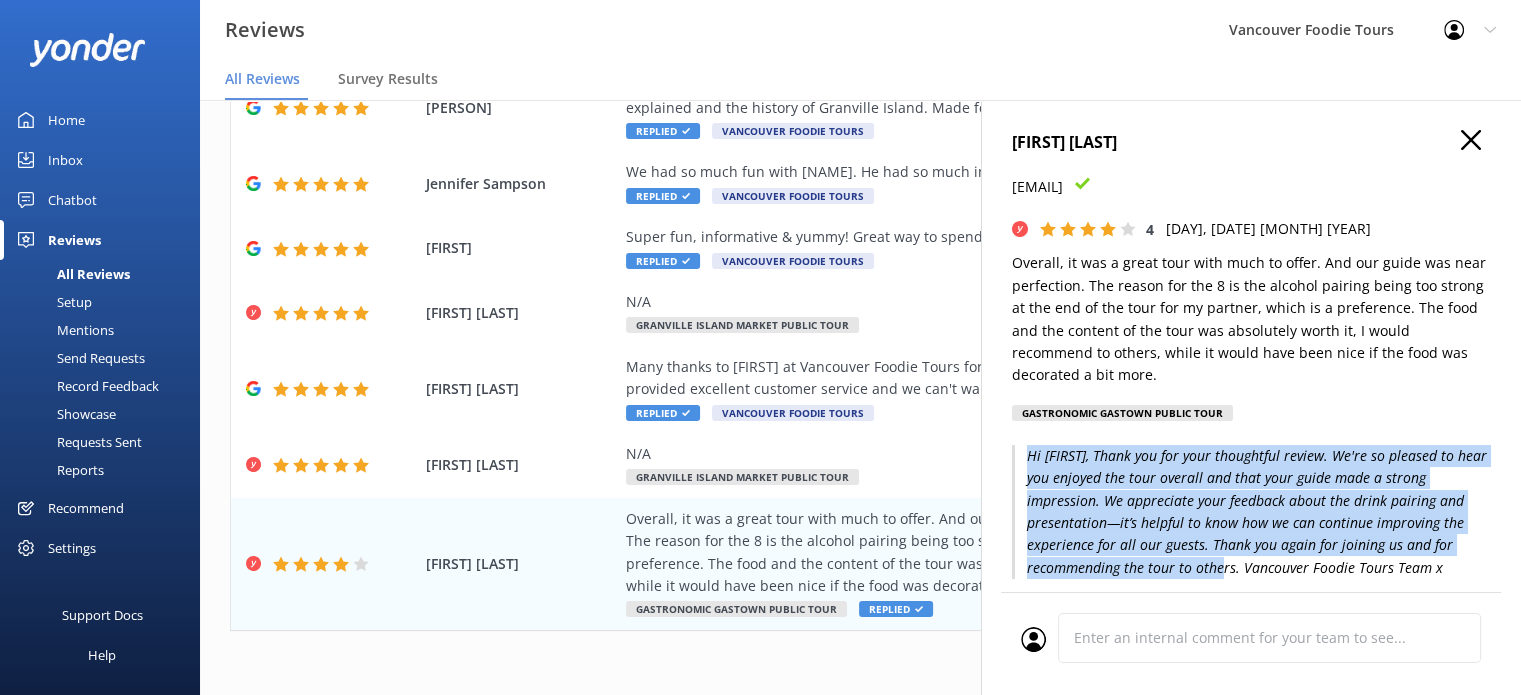 drag, startPoint x: 1027, startPoint y: 455, endPoint x: 1238, endPoint y: 572, distance: 241.26749 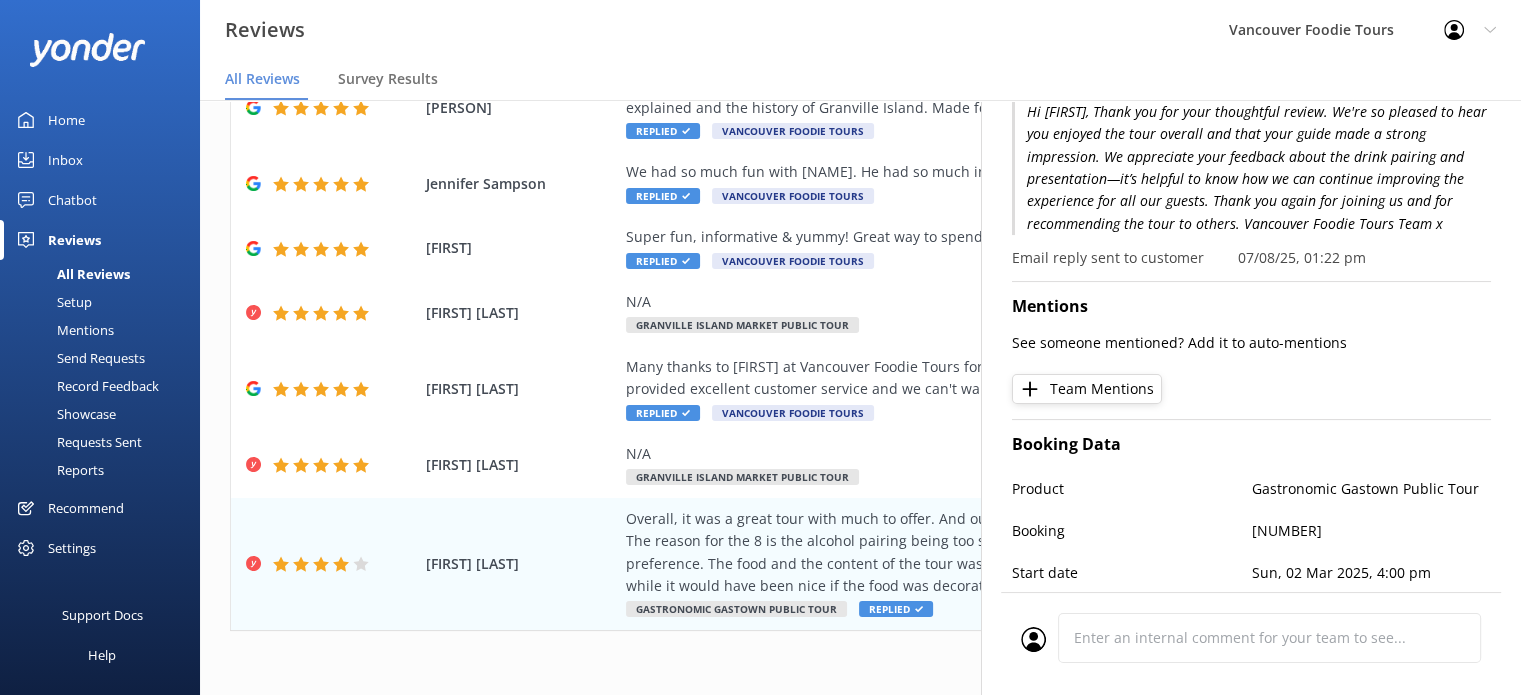 scroll, scrollTop: 400, scrollLeft: 0, axis: vertical 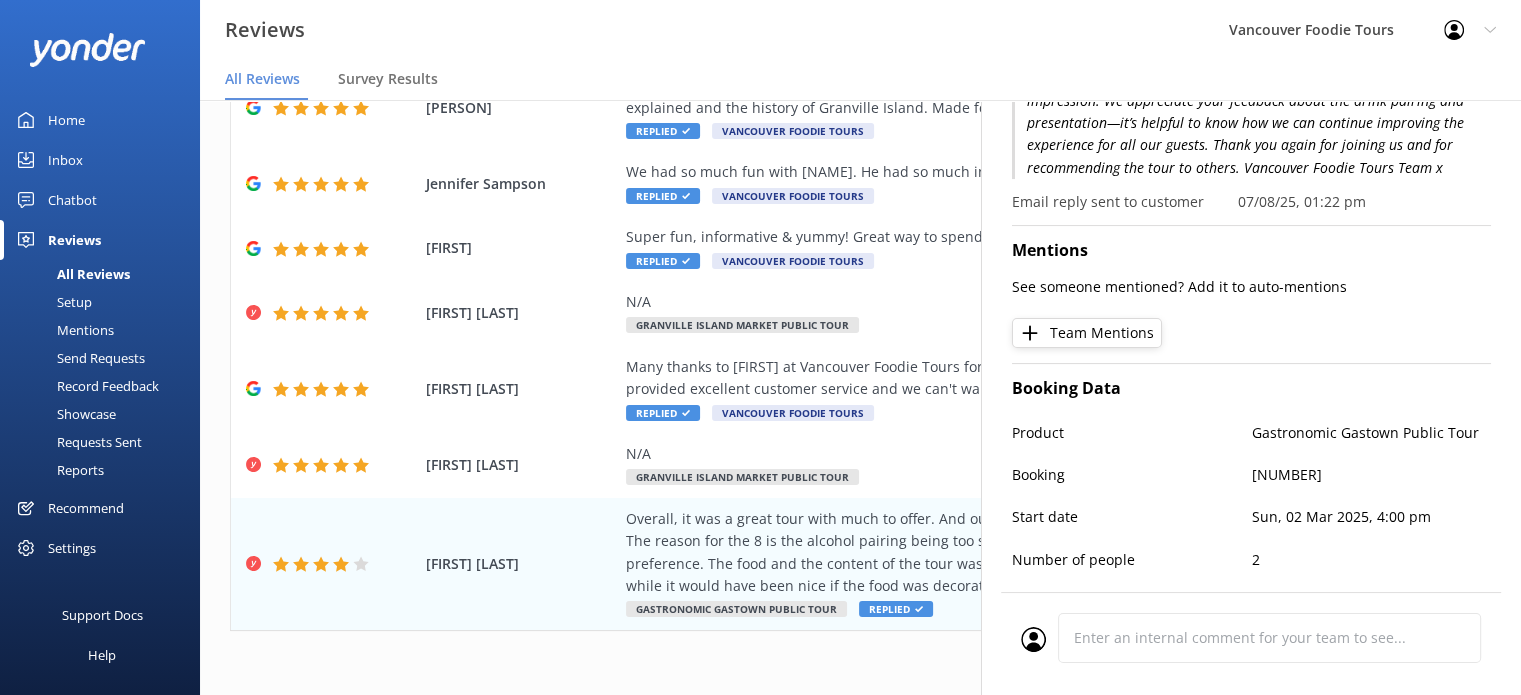 click on "Out of 1136 reviews: 4.8 NPS 92 All reply statuses All reply statuses Needs a reply Does not need reply All ratings All ratings Promoters Passives Detractors All sources All sources Yonder survey Heard by staff Google reviews All products All products Granville Island Market Public Tour Granville Island Market Private Tour Gastronomic Gastown Public Tour Downtown Asian Eats Tour Taste of Chinatown – Richmond Edition Granville Island Uncorked Public Tour Gastronomic Gastown Private Tour Granville Island Uncorked Private Tour Granville Island Market - Dine with a Local Authentic Asian Eats - Dine with a Local Gastronomic Gastown - Dine with a Local Granville Island Uncorked - Dine with a Local Rating Customer Comment Date [FIRST] [LAST] Replied Vancouver Foodie Tours 21 Mar 2025 Tonya Johnson Replied Vancouver Foodie Tours 20 Mar 2025 Jennifer Sampson N/A Gastronomic Gastown Public Tour 17 Mar 2025 Danny Replied Vancouver Foodie Tours 17 Mar 2025 Jennifer Sampson Replied Vancouver Foodie Tours 15 Mar 2025" at bounding box center [860, 120] 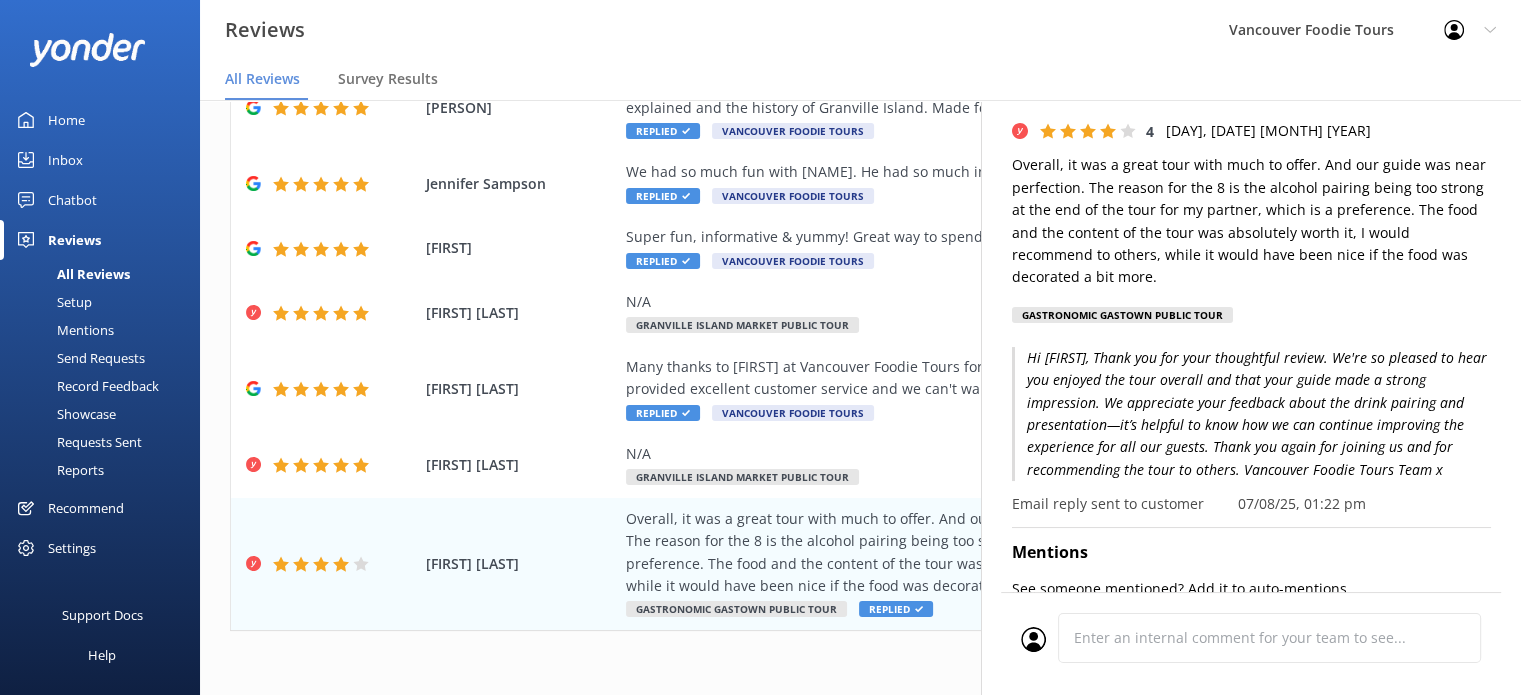 scroll, scrollTop: 0, scrollLeft: 0, axis: both 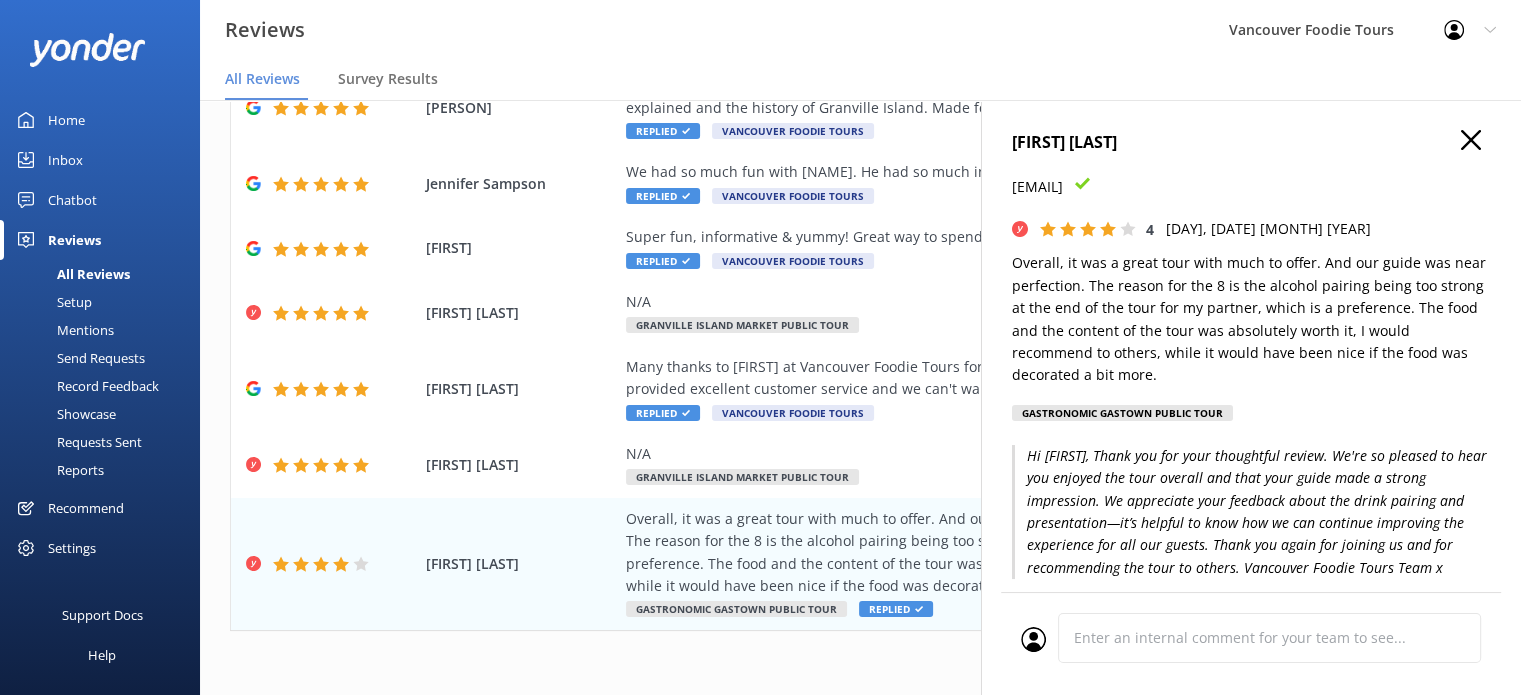 click 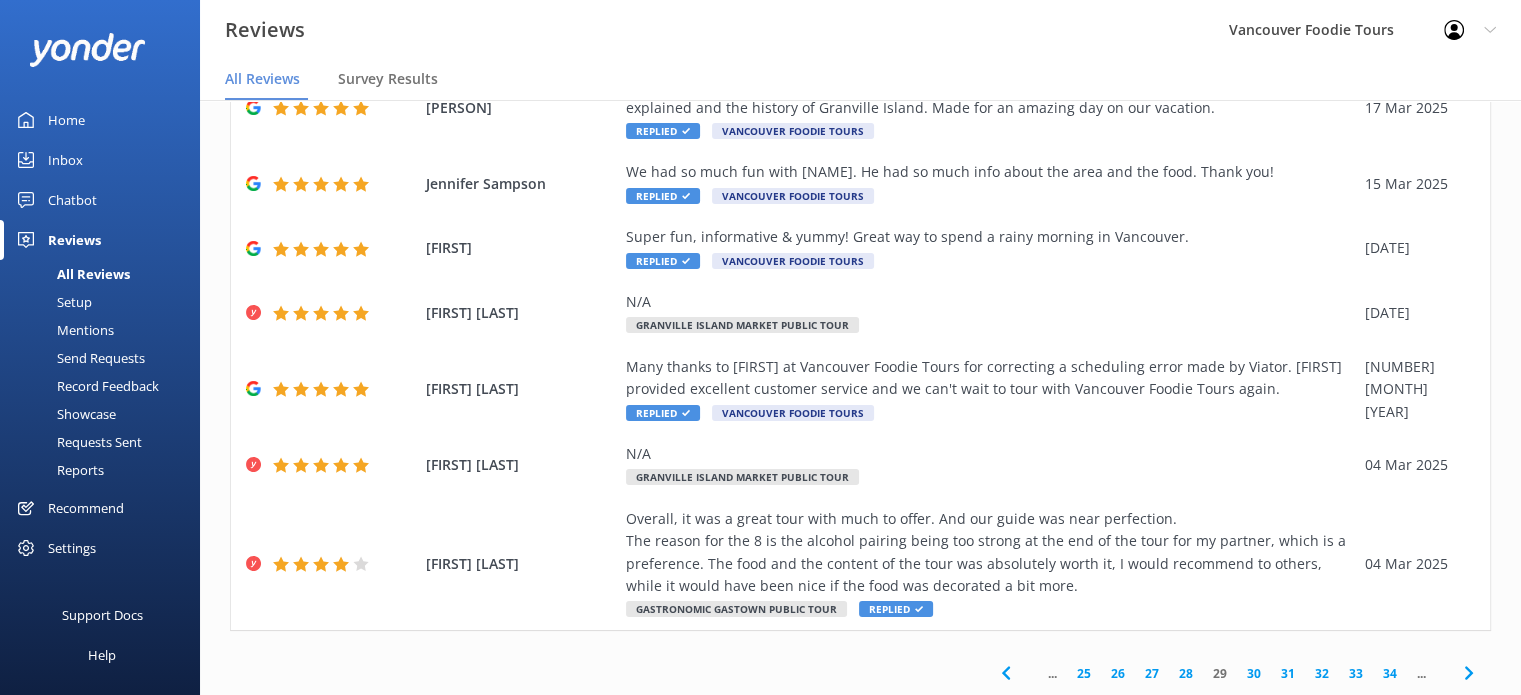 click 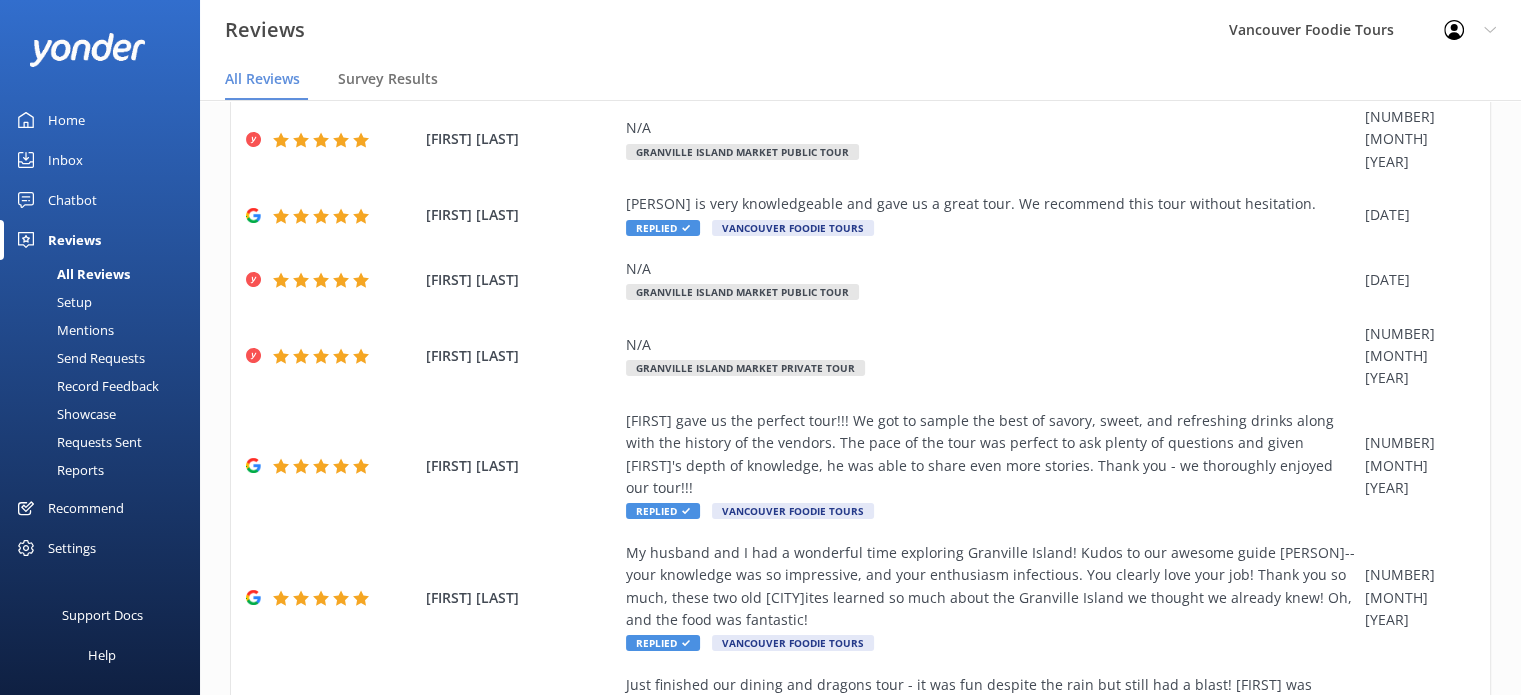 scroll, scrollTop: 420, scrollLeft: 0, axis: vertical 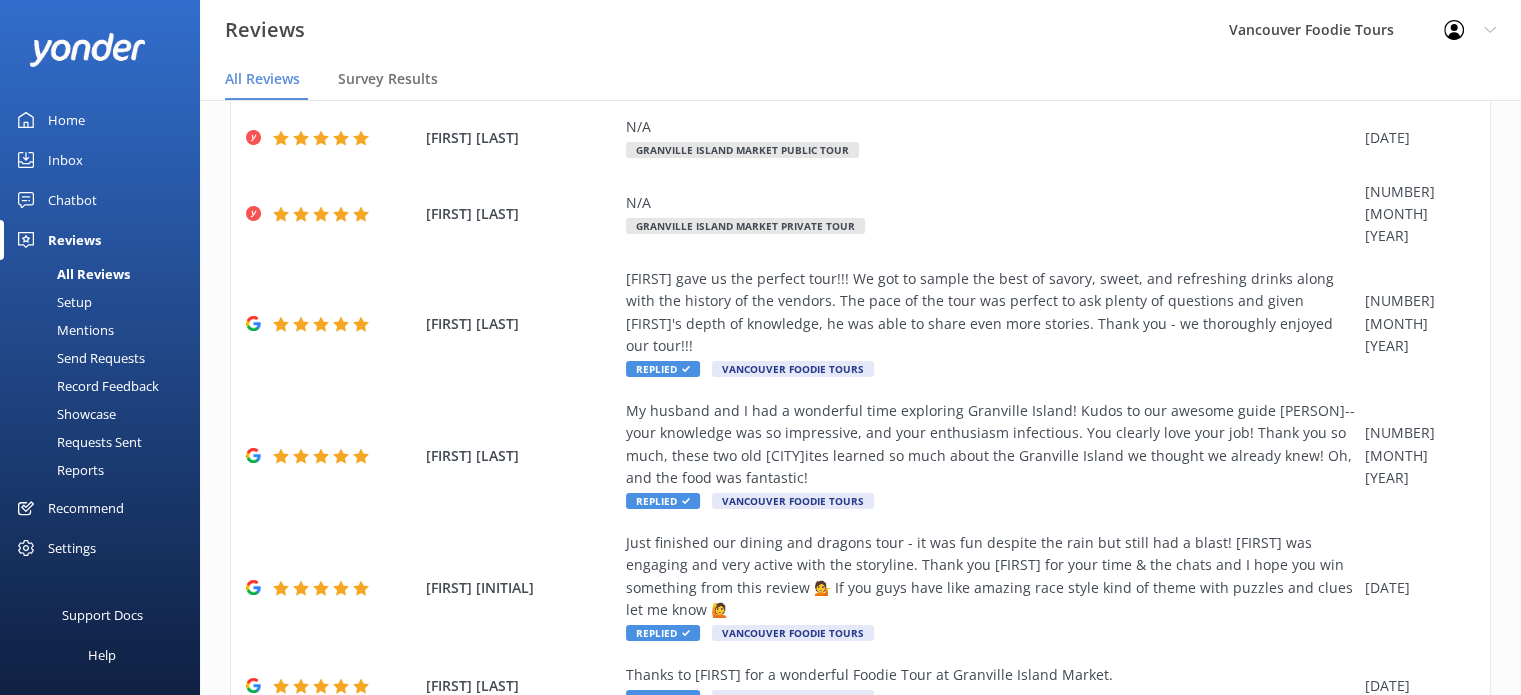 click 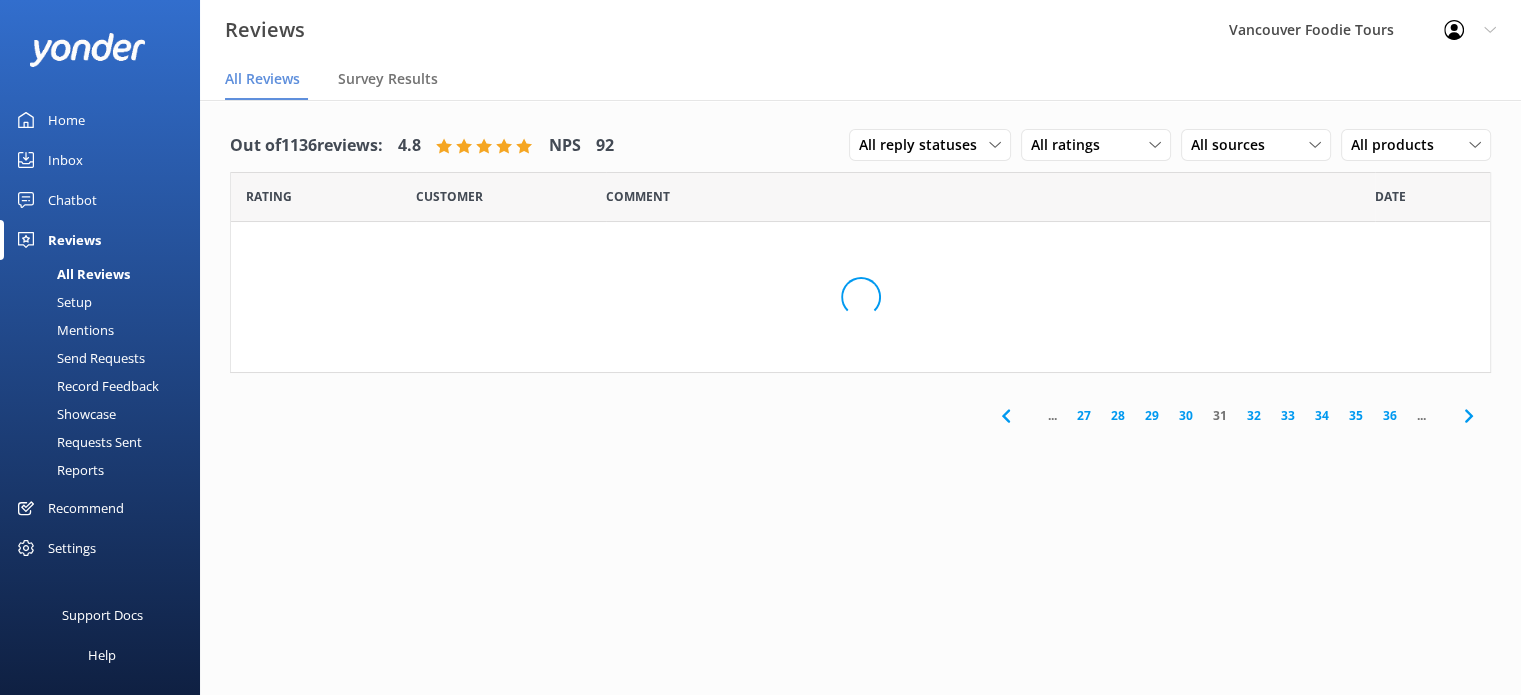 scroll, scrollTop: 0, scrollLeft: 0, axis: both 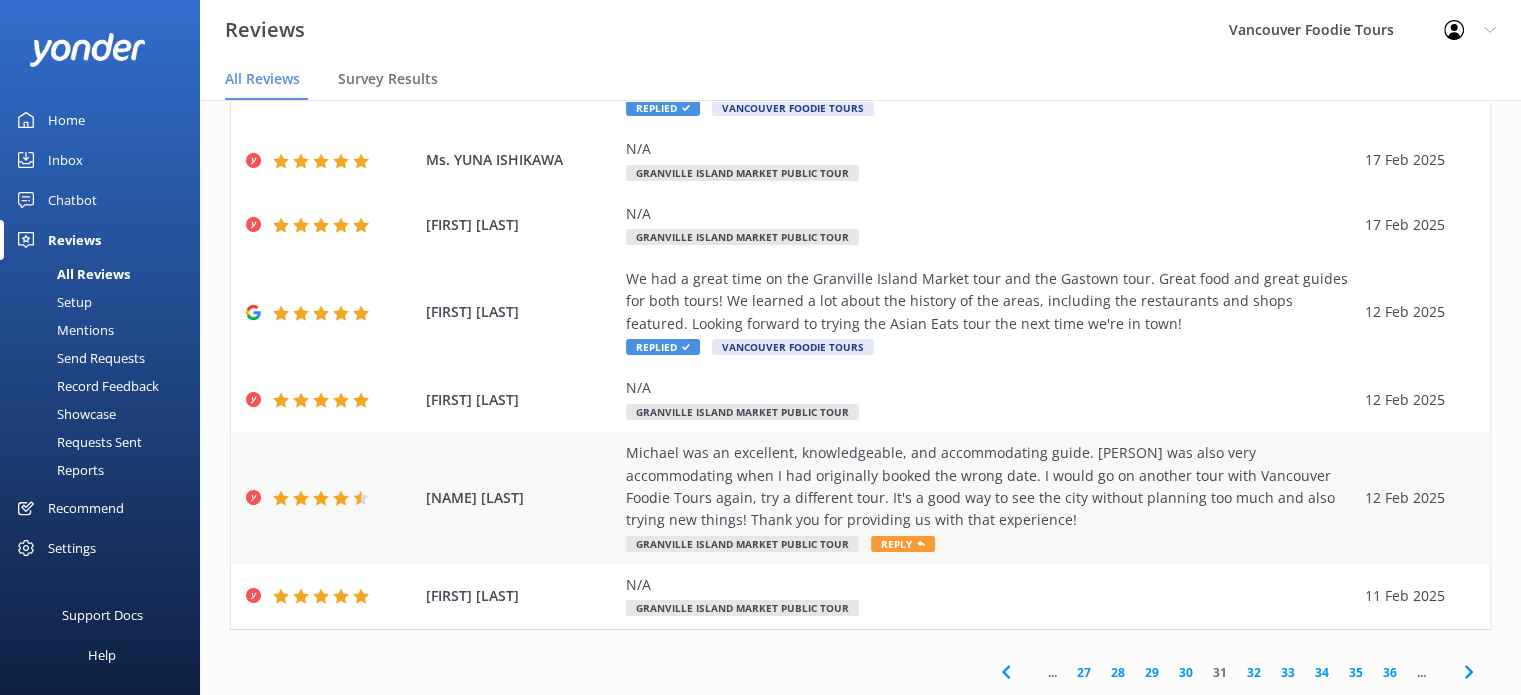 click on "Michael was an excellent, knowledgeable, and accommodating guide. [PERSON] was also very accommodating when I had originally booked the wrong date. I would go on another tour with Vancouver Foodie Tours again, try a different tour. It's a good way to see the city without planning too much and also trying new things! Thank you for providing us with that experience!" at bounding box center [990, 487] 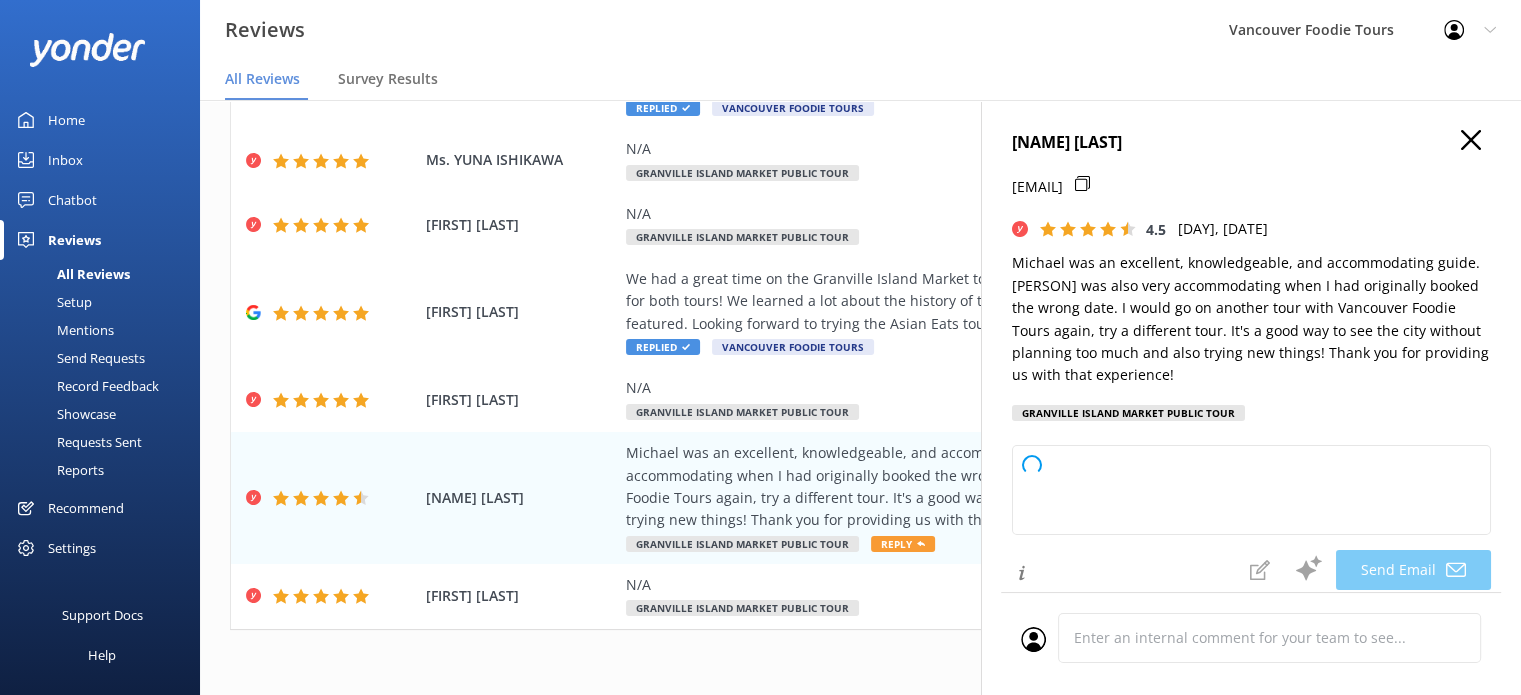type on "Thank you so much for your kind words, [PERSON]! We're thrilled to hear that you enjoyed your experience with [PERSON] and found our team accommodating. We look forward to welcoming you on another tour soon and sharing even more of [CITY]'s food scene with you. Thanks again for choosing us!" 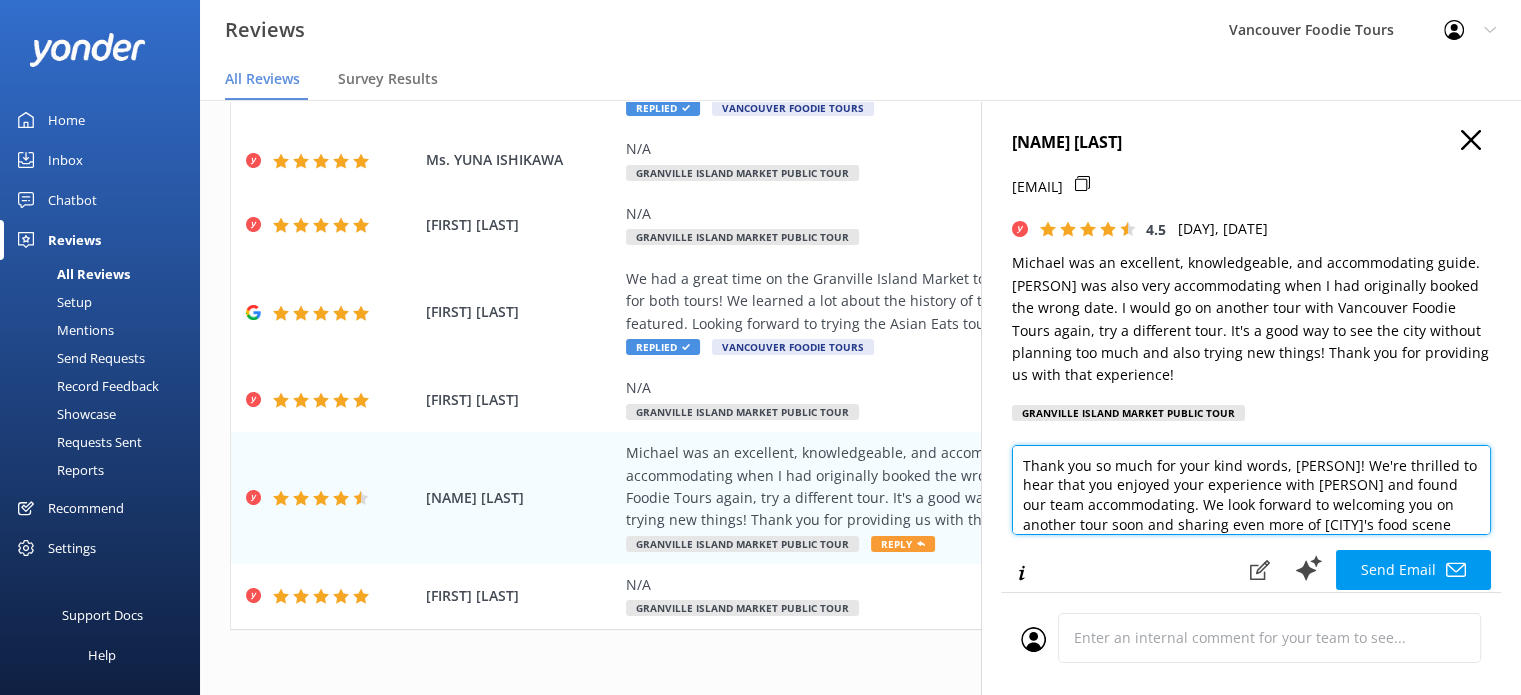 scroll, scrollTop: 29, scrollLeft: 0, axis: vertical 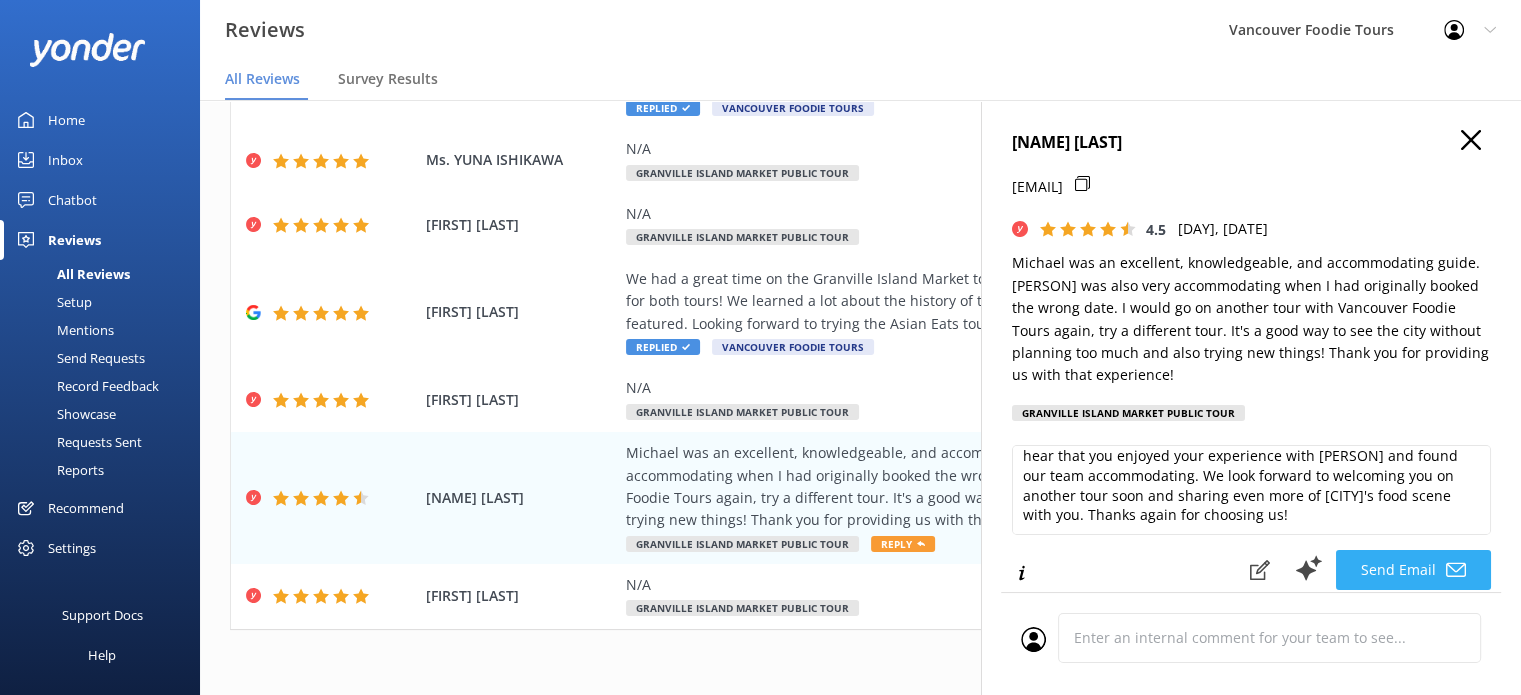 click 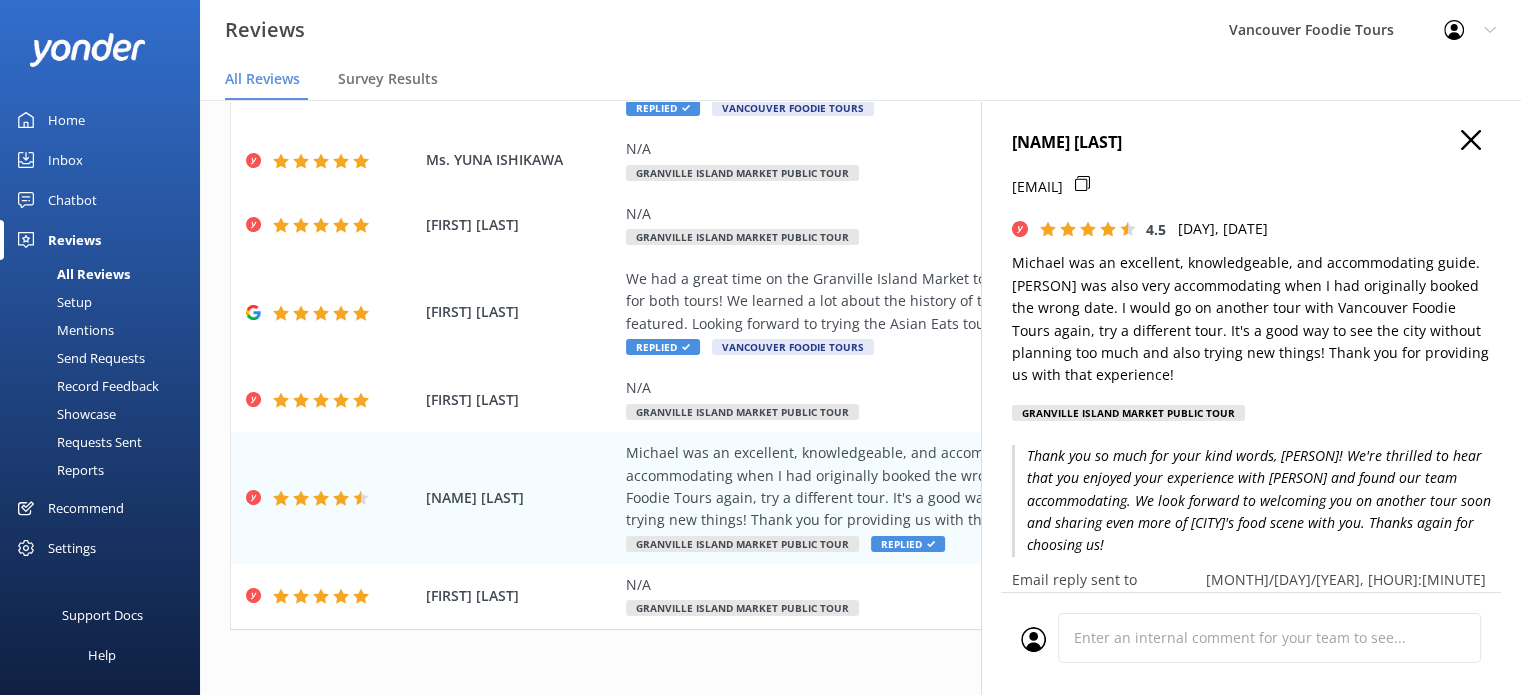 click 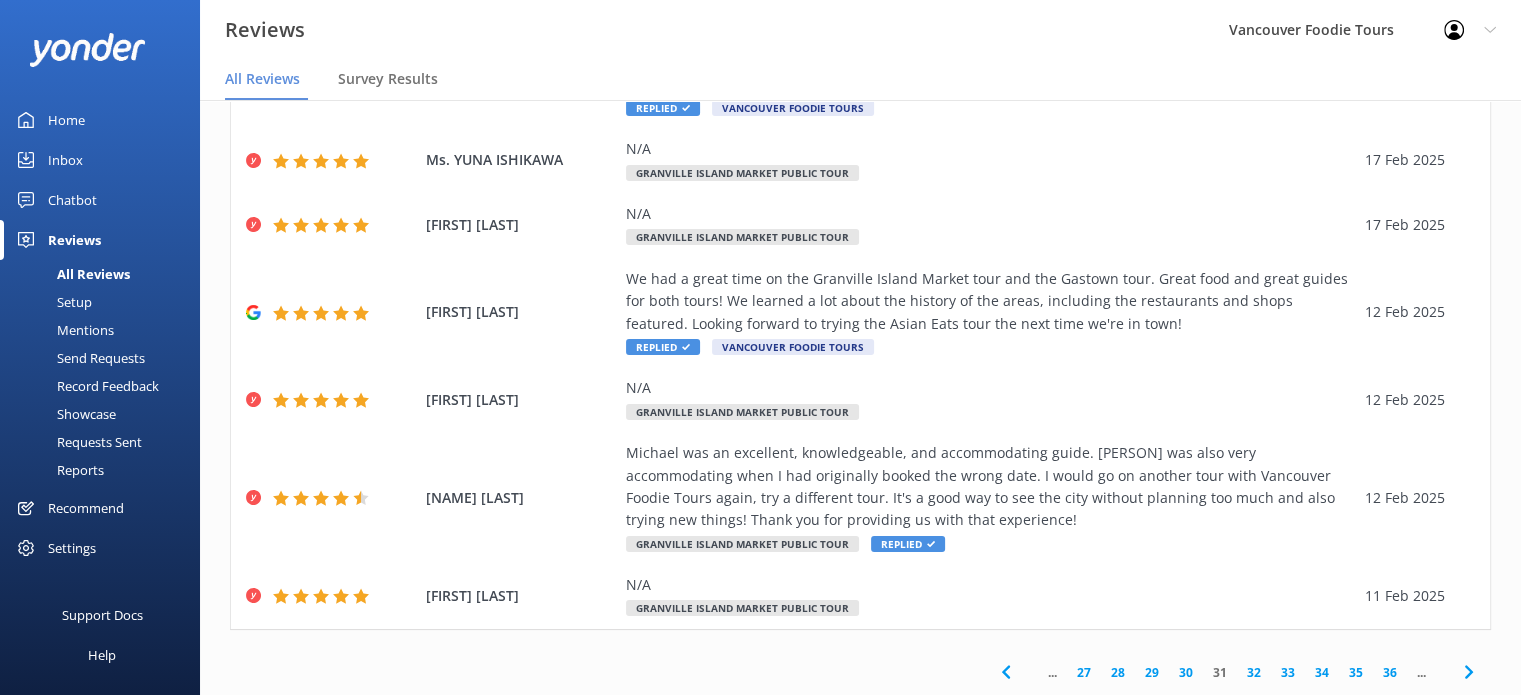 click 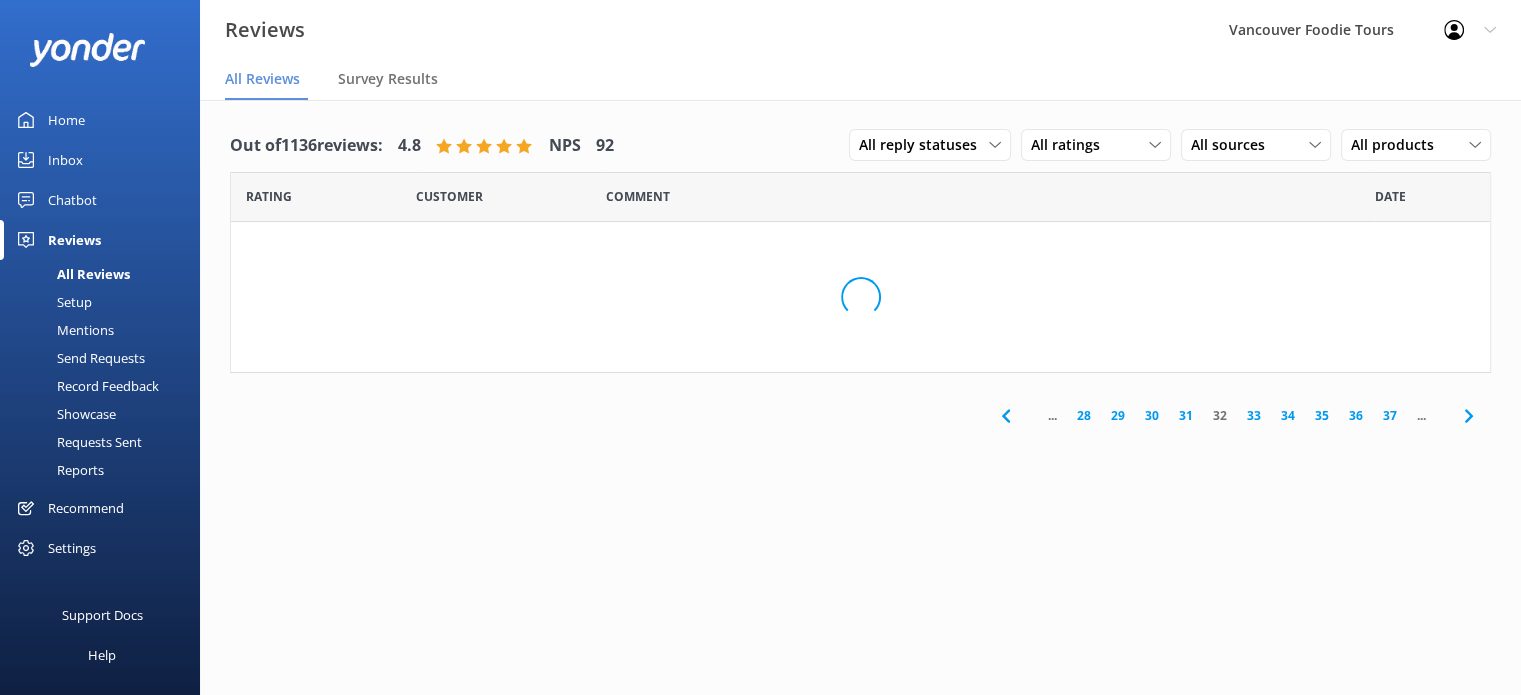 scroll, scrollTop: 0, scrollLeft: 0, axis: both 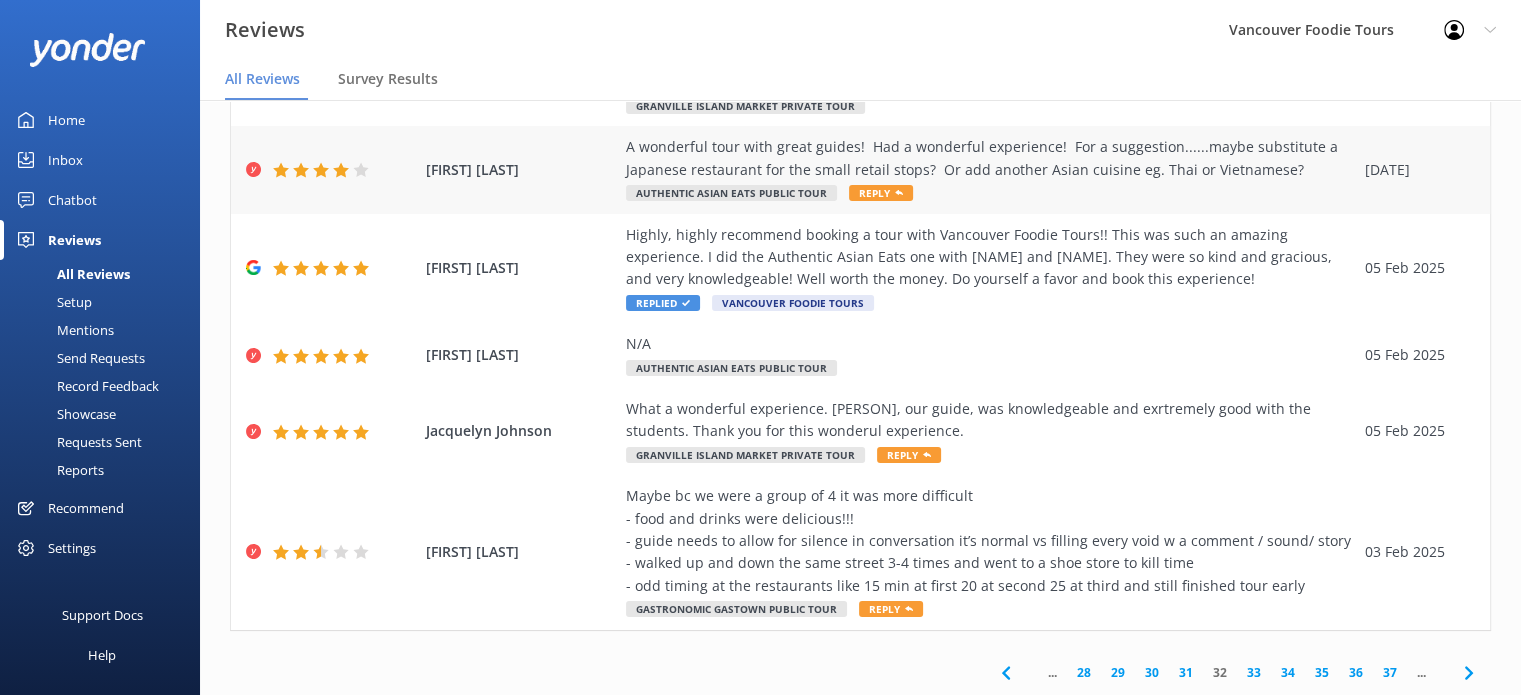 click on "A wonderful tour with great guides!  Had a wonderful experience!  For a suggestion......maybe substitute a Japanese restaurant for the small retail stops?  Or add another Asian cuisine eg. Thai or Vietnamese?" at bounding box center (990, 158) 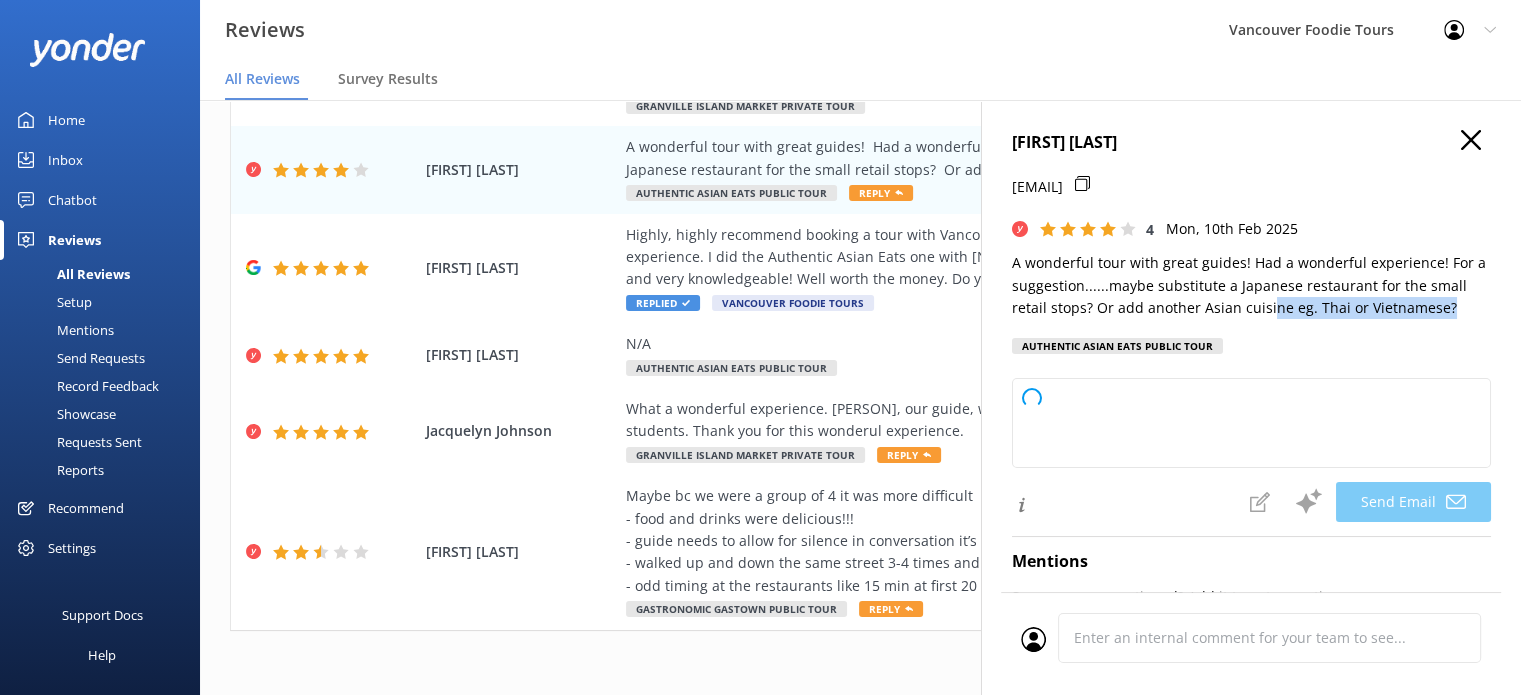 type on "Thank you so much for your feedback and kind words, [PERSON]! We're glad you enjoyed the tour and our guides. We appreciate your suggestions regarding the restaurant options and will certainly take them into consideration as we look to improve our experience. We hope to welcome you back soon!" 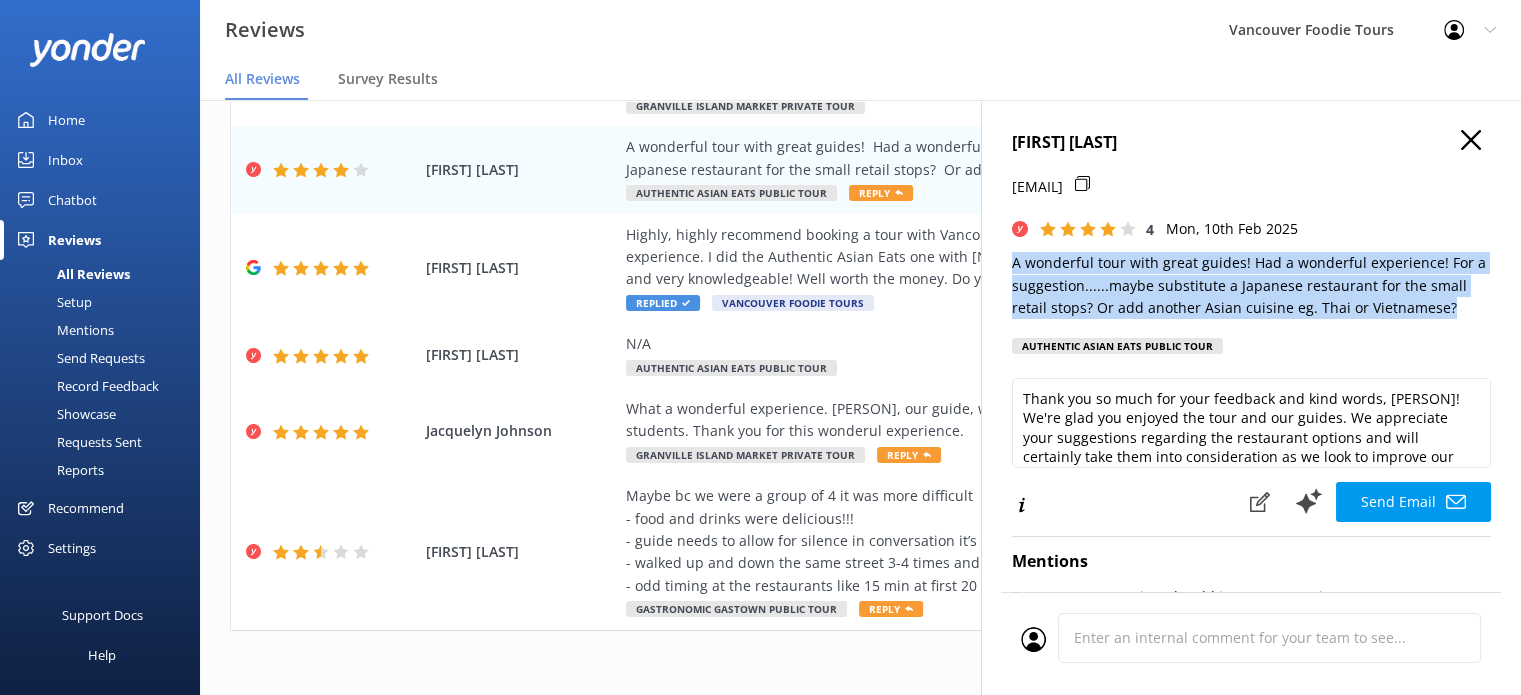 drag, startPoint x: 1448, startPoint y: 314, endPoint x: 984, endPoint y: 260, distance: 467.13168 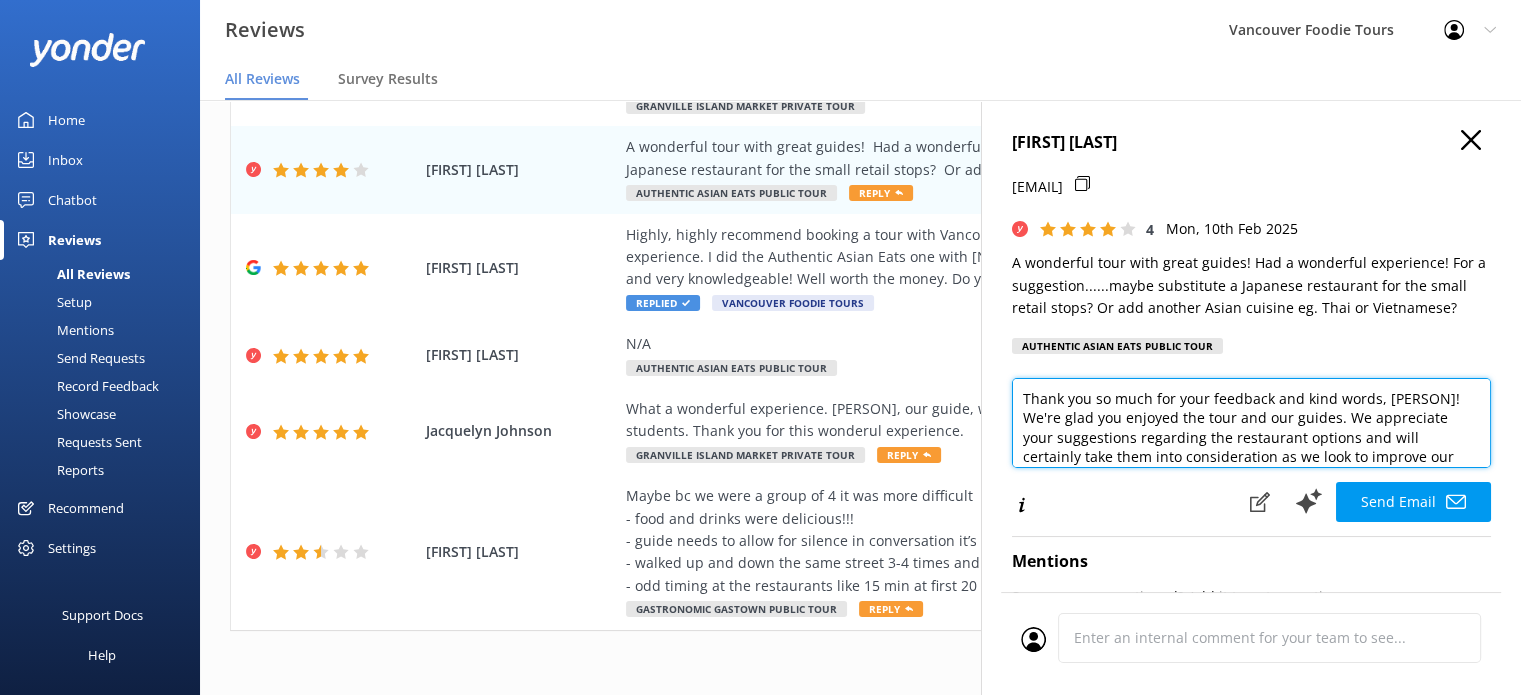 click on "Thank you so much for your feedback and kind words, [PERSON]! We're glad you enjoyed the tour and our guides. We appreciate your suggestions regarding the restaurant options and will certainly take them into consideration as we look to improve our experience. We hope to welcome you back soon!" at bounding box center [1251, 423] 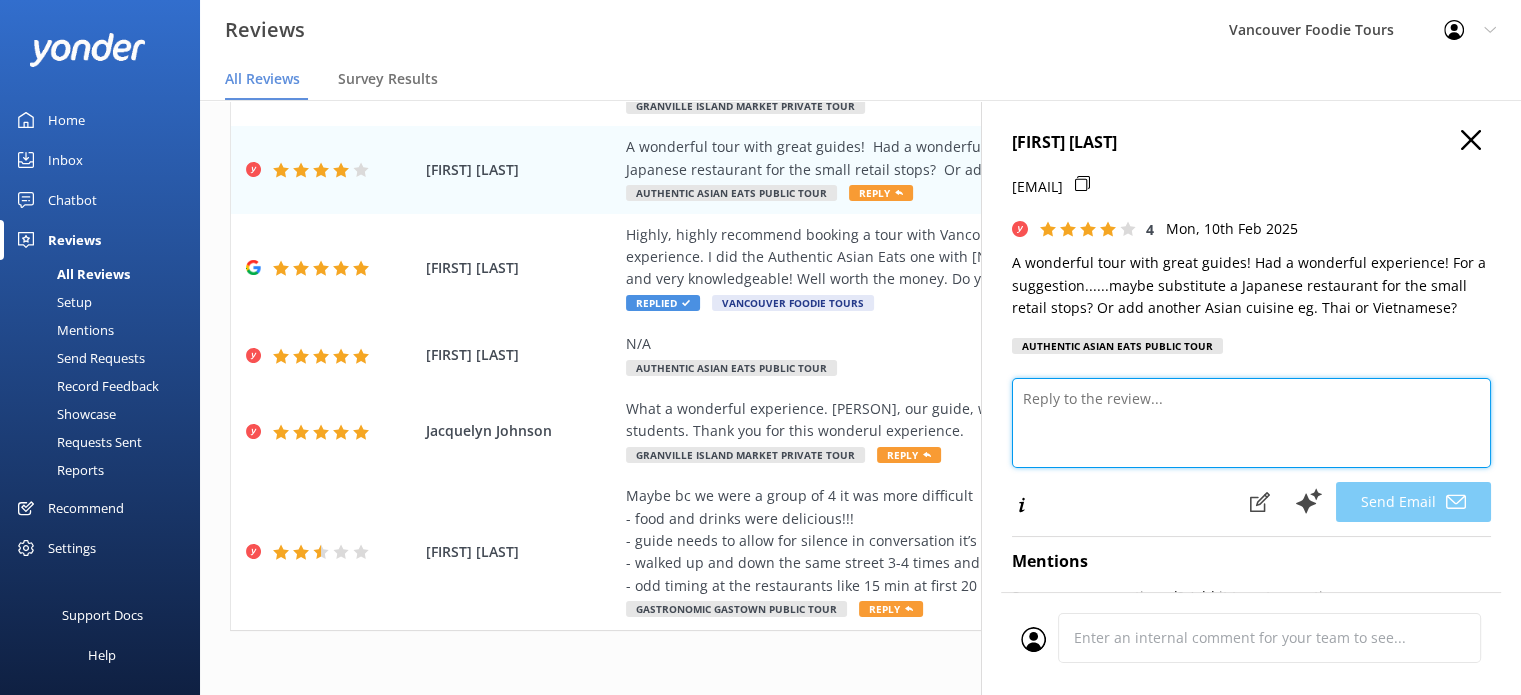 paste on "Hi [NAME],
Thank you for the kind review! We’re so glad to hear you had a wonderful experience and enjoyed your time with our guides. We really appreciate your thoughtful suggestions about including more Asian cuisines or a Japanese restaurant—it's great feedback that we’ll definitely keep in mind as we continue to evolve the tour.
Our customer service team will be reaching out to follow up with you directly. Thanks again for joining us!
Vancouver Foodie Tours Team x" 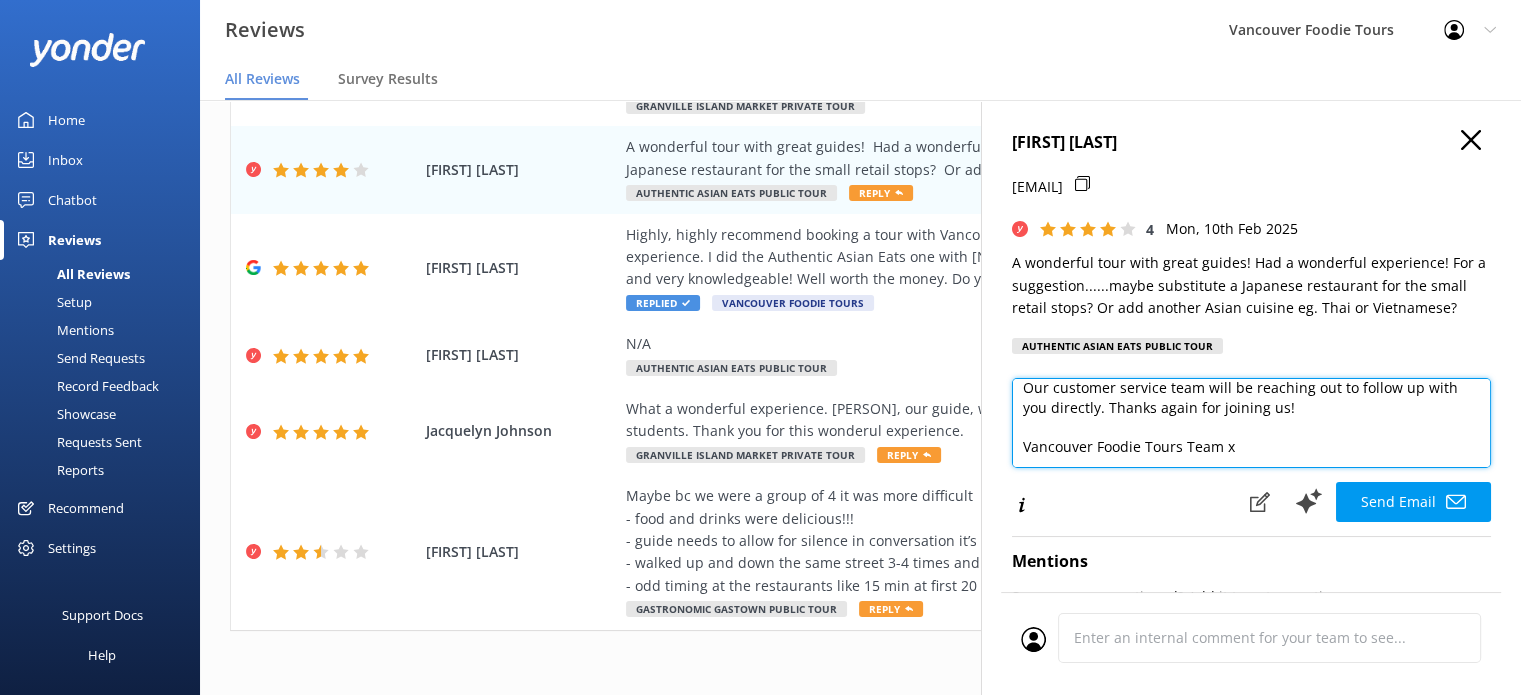 scroll, scrollTop: 10, scrollLeft: 0, axis: vertical 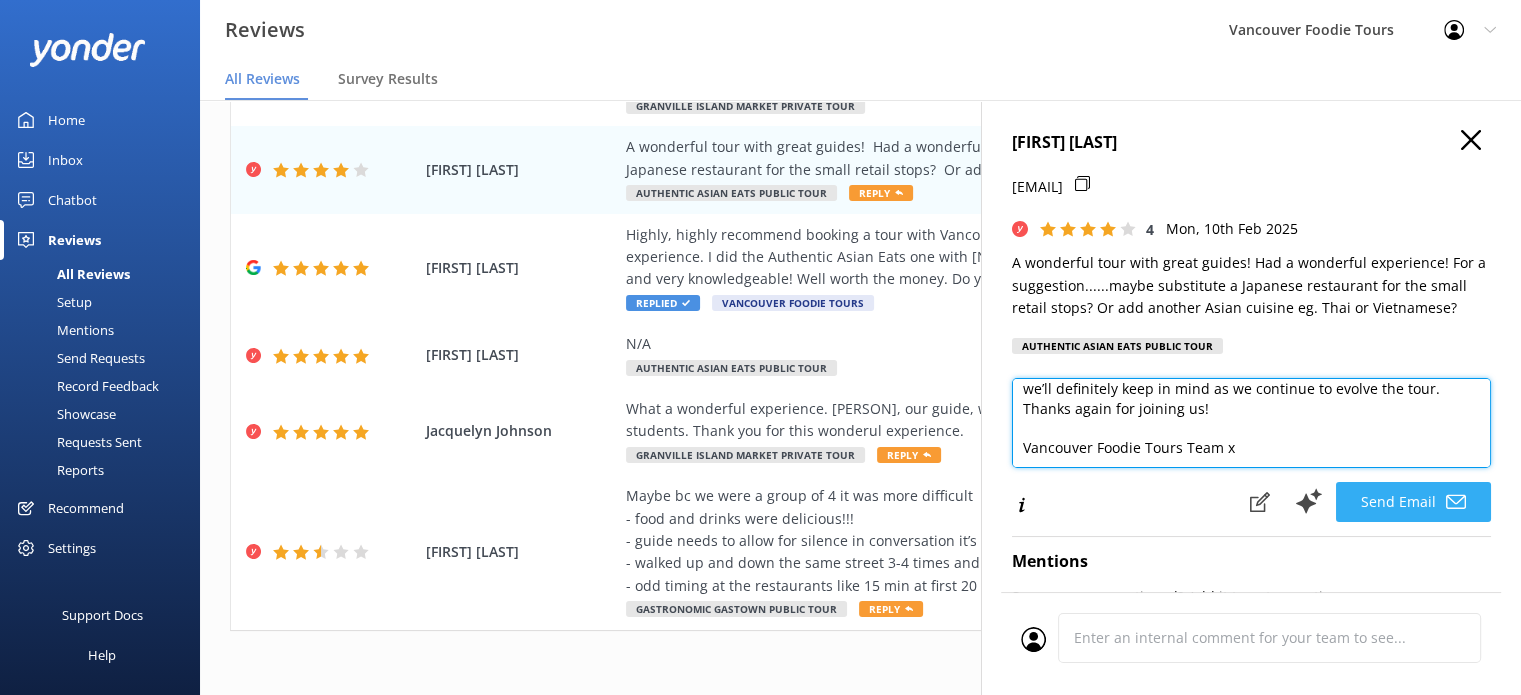 type on "Hi [FIRST],
Thank you for the kind review! We’re so glad to hear you had a wonderful experience and enjoyed your time with our guides. We really appreciate your thoughtful suggestions about including more Asian cuisines or a Japanese restaurant—it's great feedback that we’ll definitely keep in mind as we continue to evolve the tour. Thanks again for joining us!
Vancouver Foodie Tours Team x" 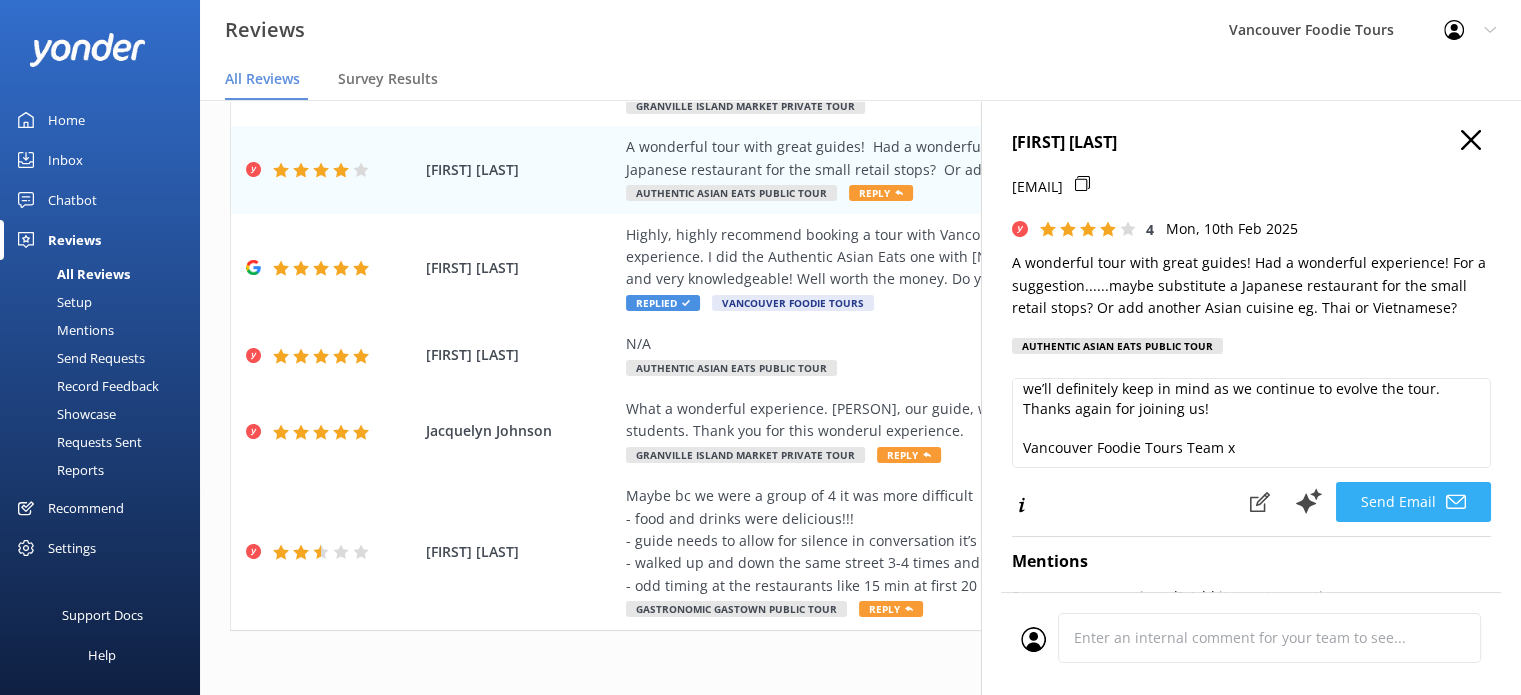 click on "Send Email" at bounding box center [1413, 502] 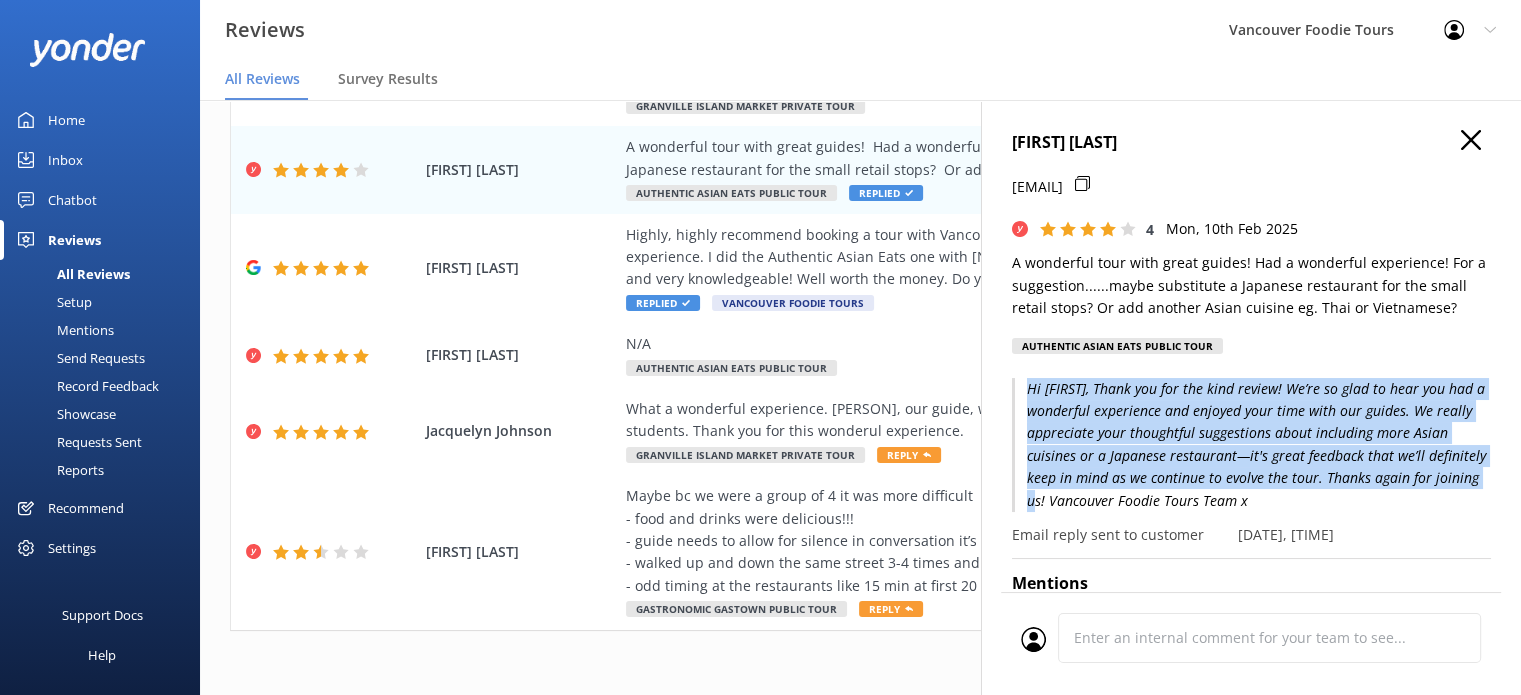 drag, startPoint x: 1024, startPoint y: 387, endPoint x: 1109, endPoint y: 511, distance: 150.33629 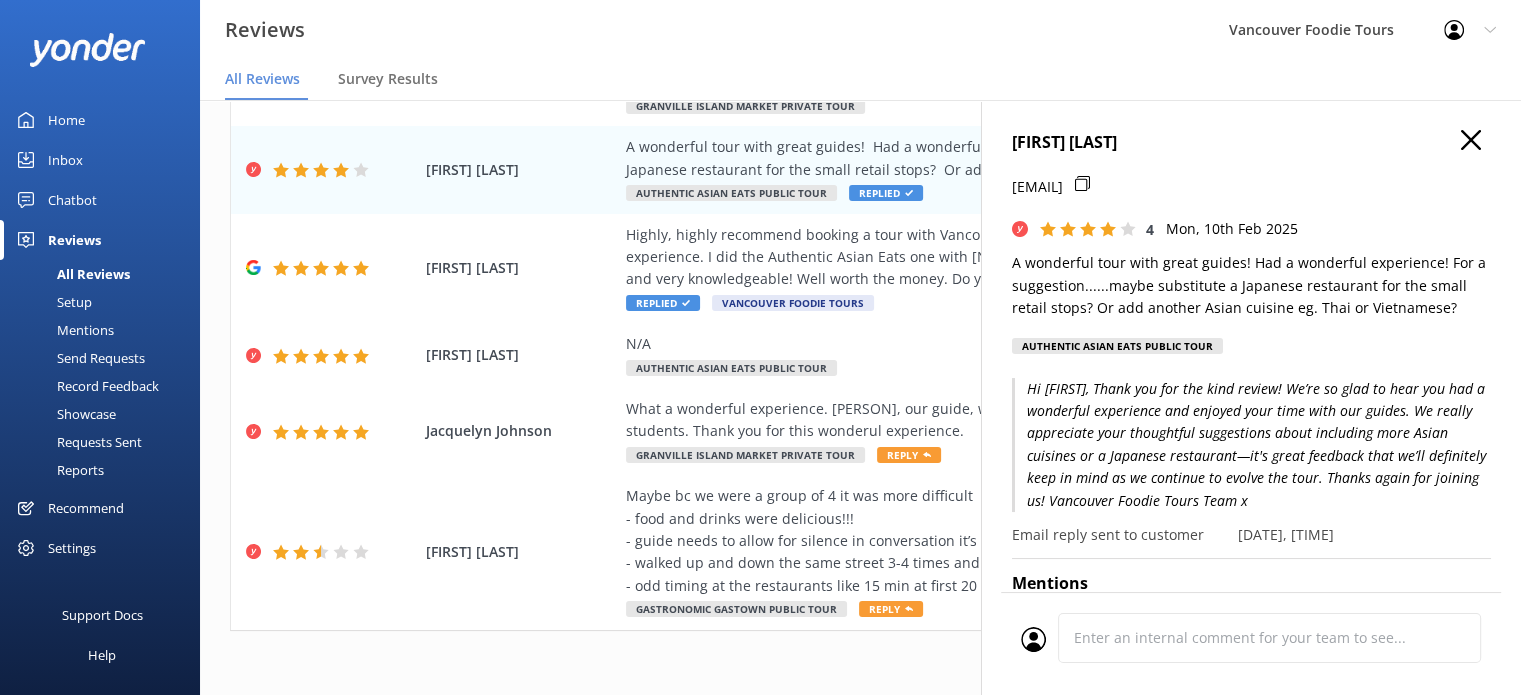 click 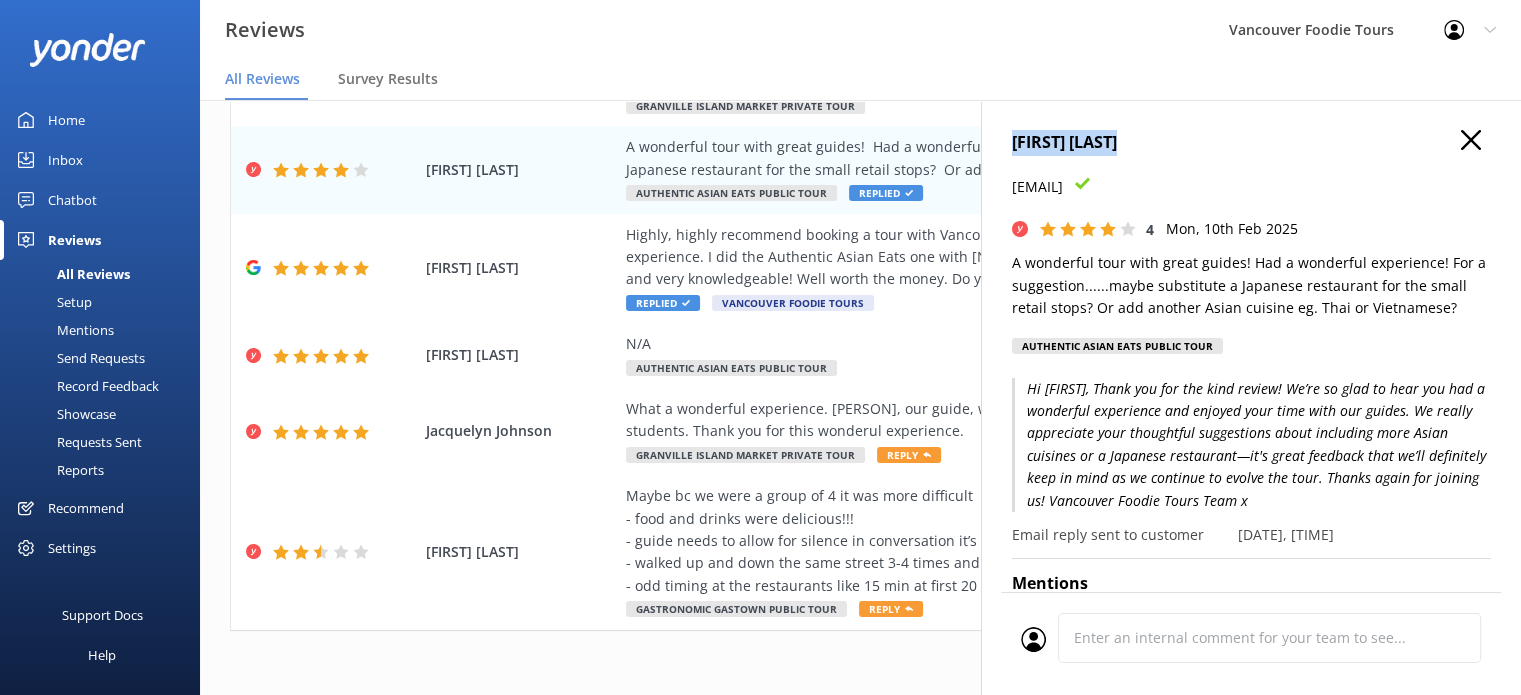 drag, startPoint x: 1141, startPoint y: 145, endPoint x: 995, endPoint y: 136, distance: 146.27713 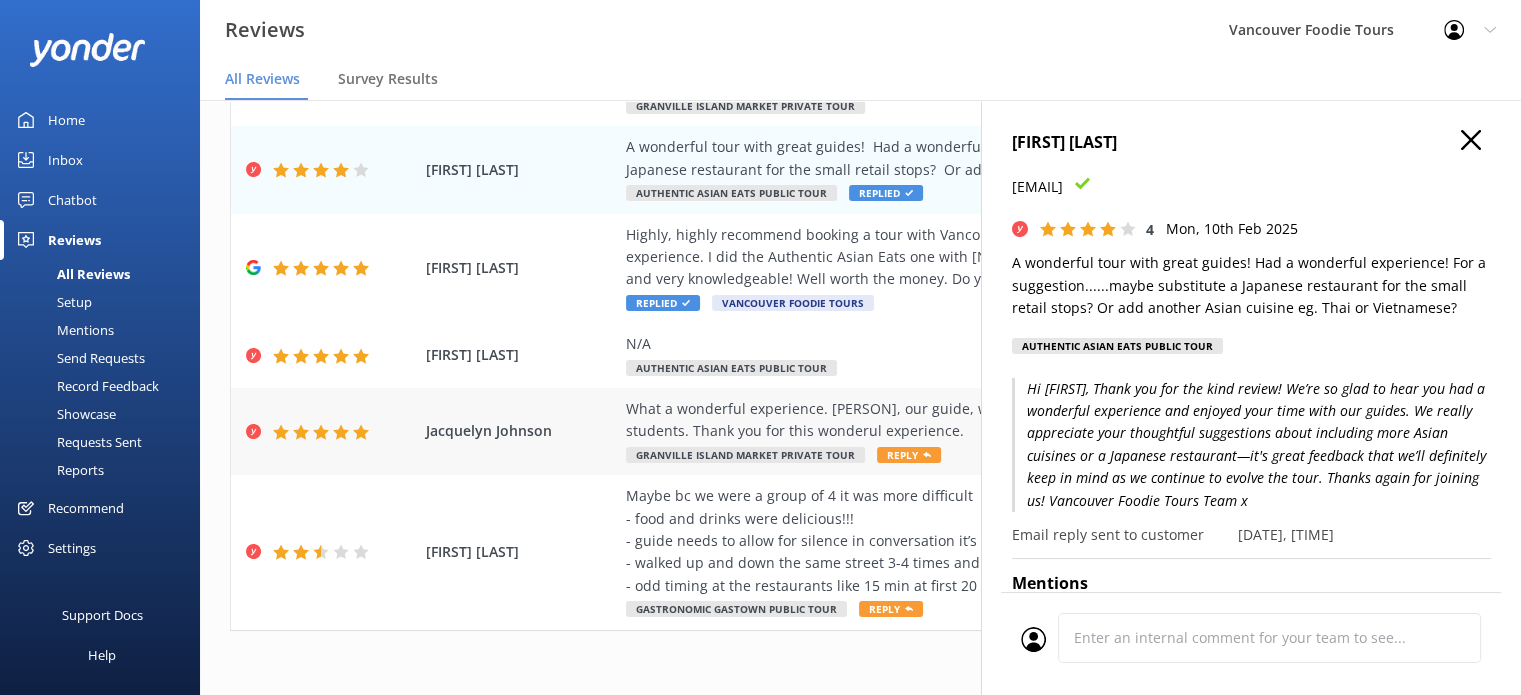 click on "What a wonderful experience. [PERSON], our guide, was knowledgeable and exrtremely good with the students. Thank you for this wonderul experience." at bounding box center (990, 420) 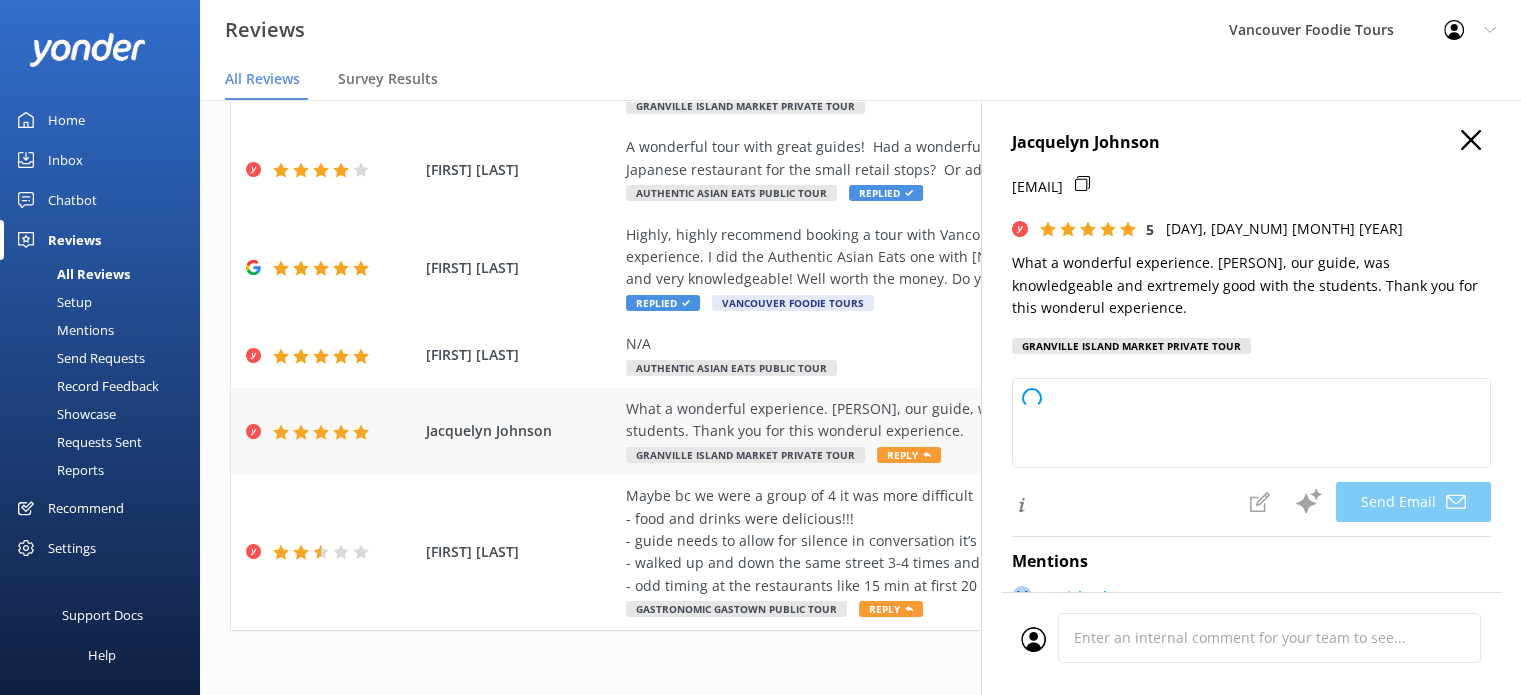 type on "Thank you so much, Jacquelyn! We're thrilled to hear you had a wonderful experience with Michael. We appreciate your kind words and hope to welcome you and your students back again soon!" 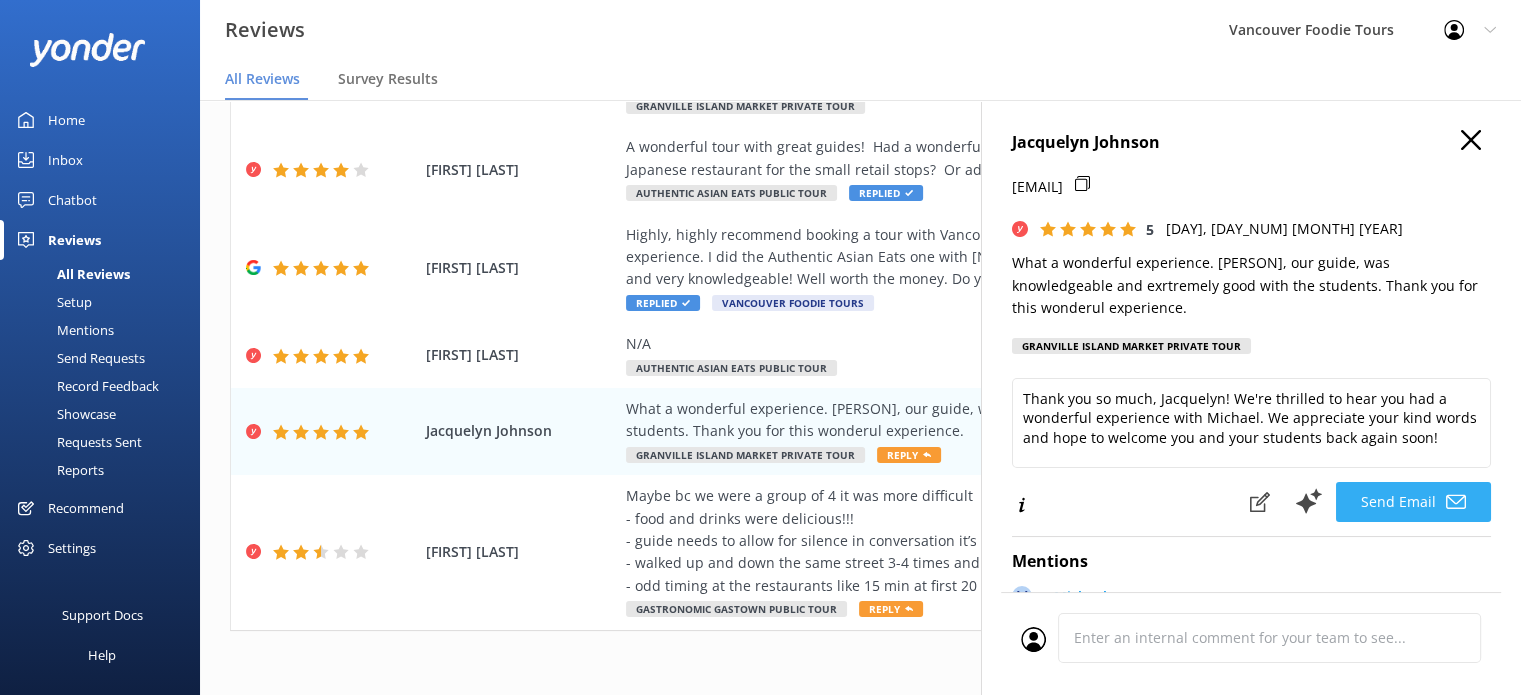 click on "Send Email" at bounding box center [1413, 502] 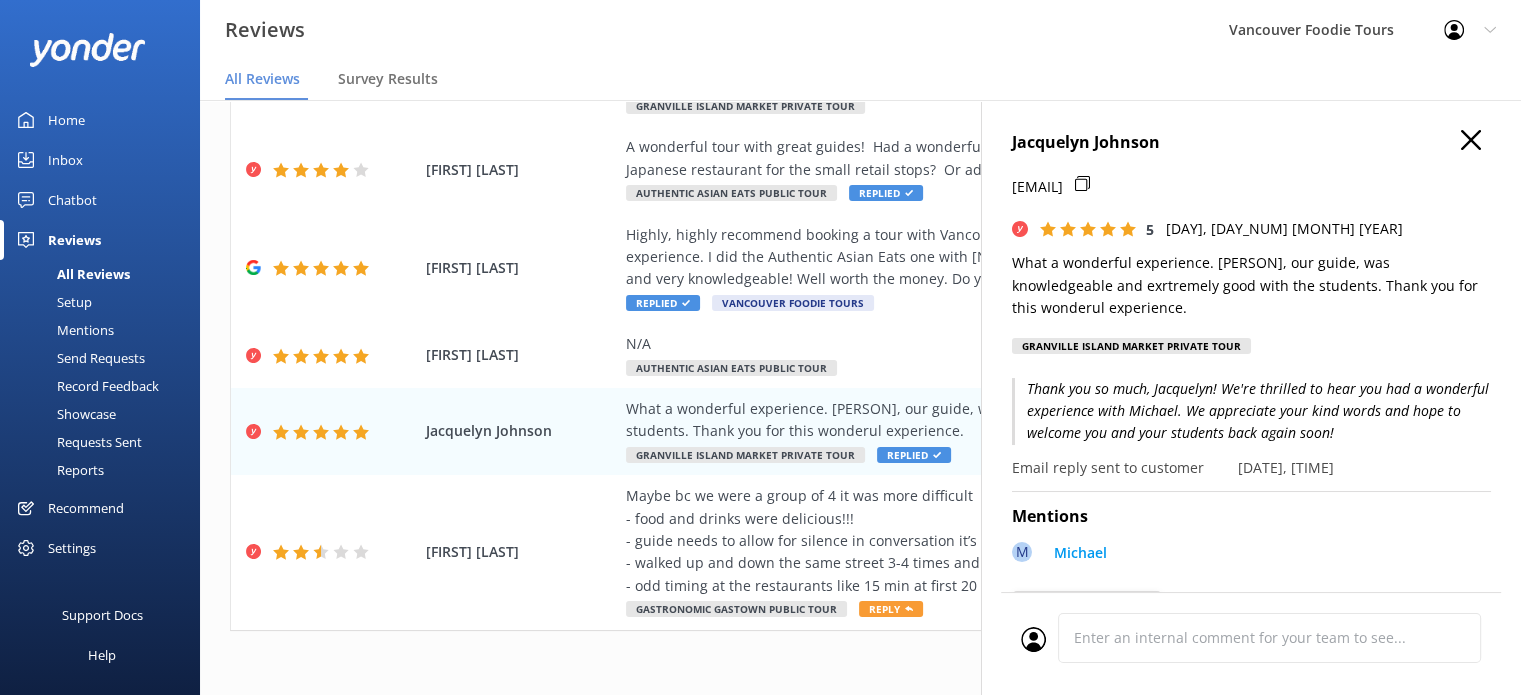 click 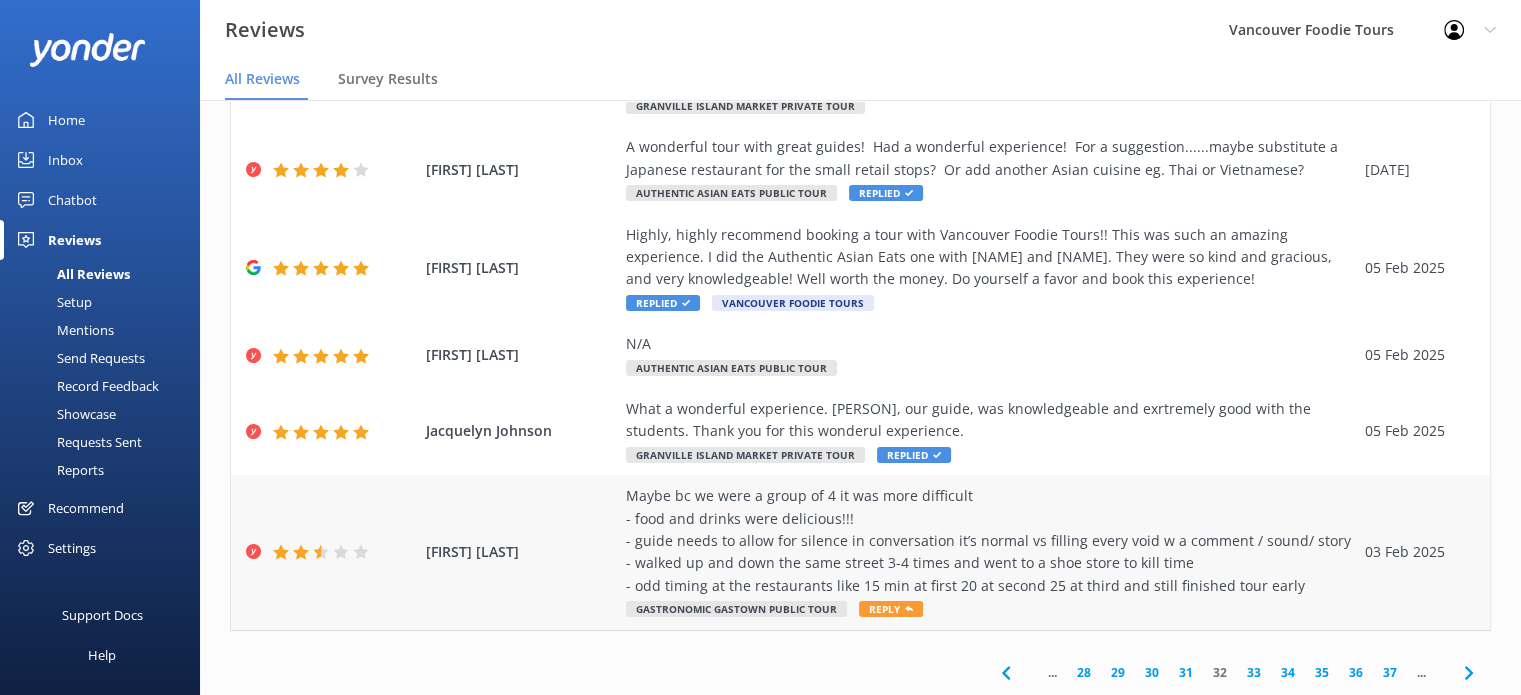 click on "Maybe bc we were a group of 4 it was more difficult
- food and drinks were delicious!!!
- guide needs to allow for silence in conversation it’s normal vs filling every void w a comment / sound/ story
- walked up and down the same street 3-4 times and went to a shoe store to kill time
- odd timing at the restaurants like 15 min at first 20 at second 25 at third and still finished tour early" at bounding box center (990, 541) 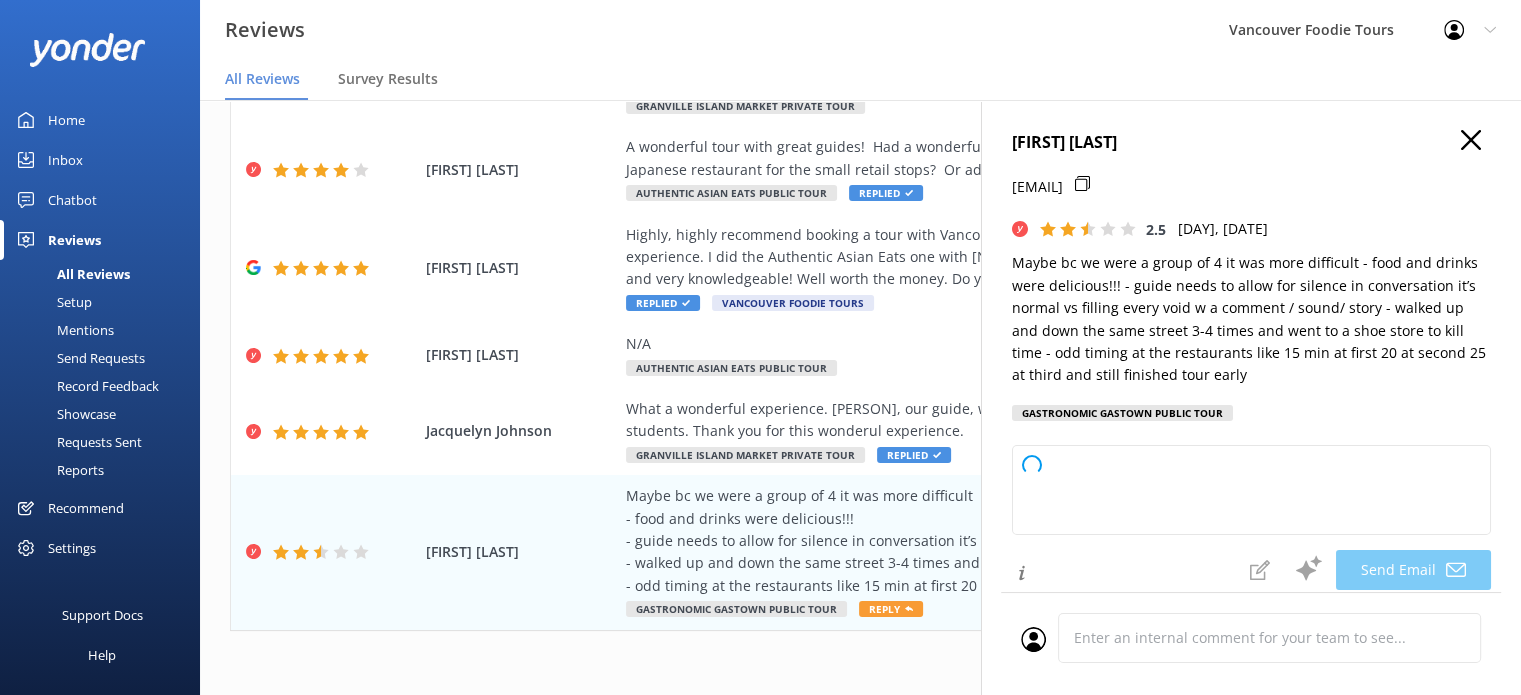 type on "Hi [PERSON],
Thank you for your honest feedback and detailed comments. We're glad you enjoyed the food and drinks! We apologize for the pacing and guide experience not meeting your expectations. Your input helps us improve our tours, and we'll address the timing and guiding style with our team. If you'd like to discuss further, please reach out—we value your insight.
Best,
[TEAM NAME]" 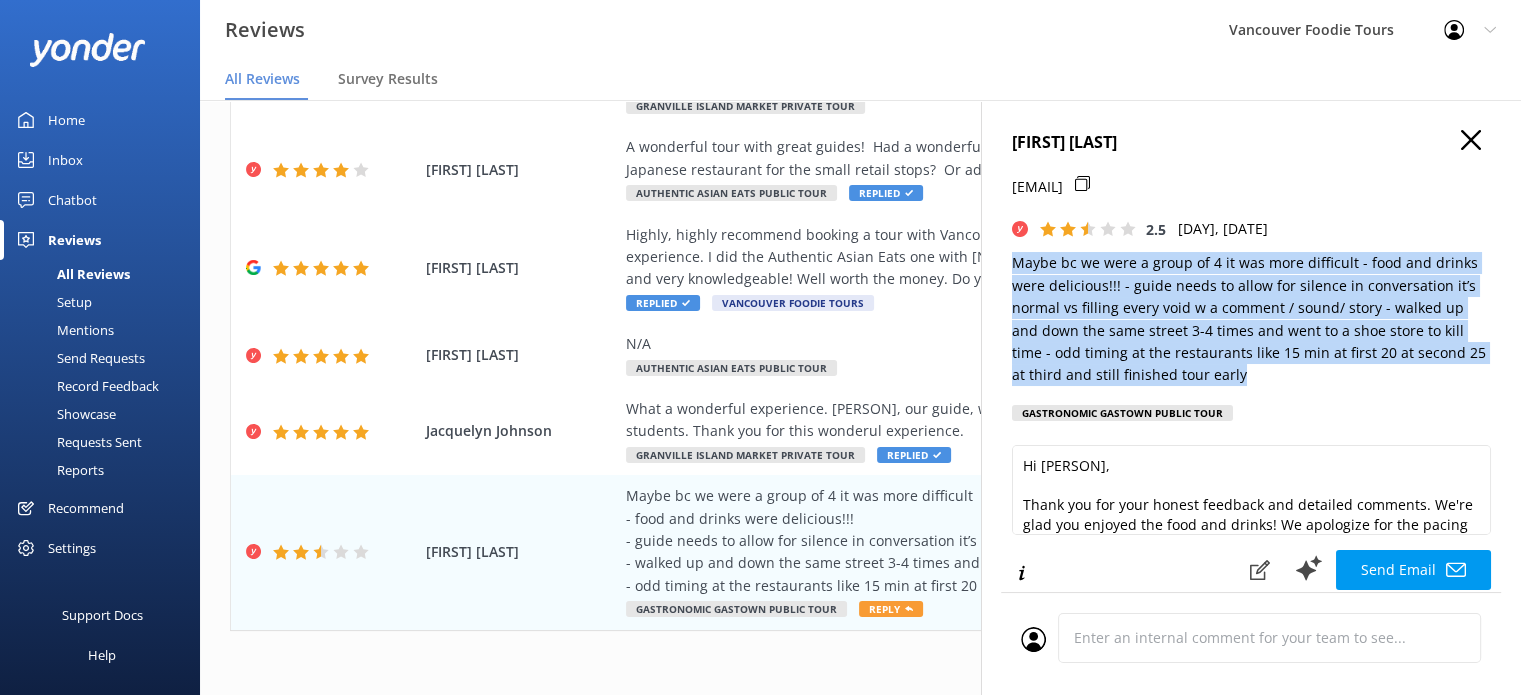 drag, startPoint x: 1250, startPoint y: 382, endPoint x: 1005, endPoint y: 268, distance: 270.22397 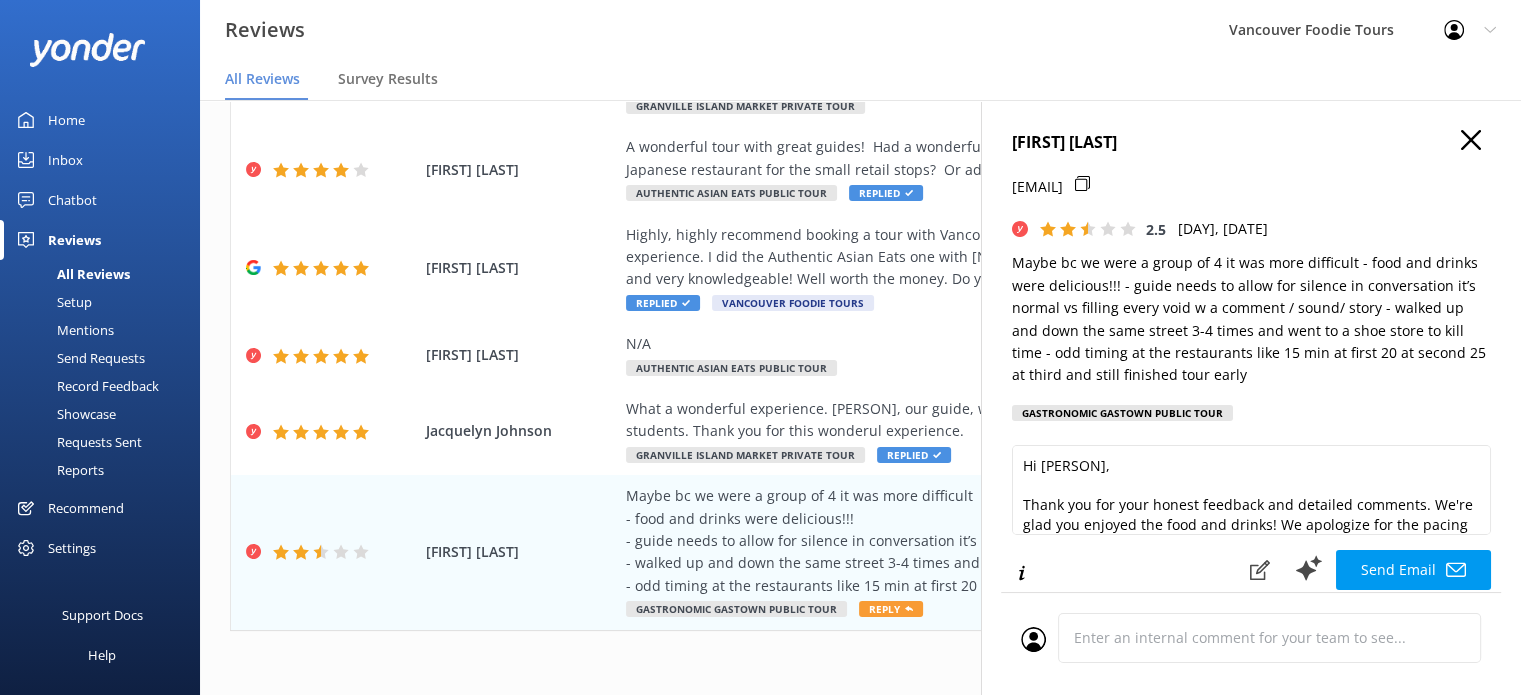 click on "Hi [FIRST],
Thank you for your feedback and for rating us, [FIRST]! If you have any specific comments or suggestions, we’d love to hear them so we can continue to improve. Have a great day!" at bounding box center [1251, 281] 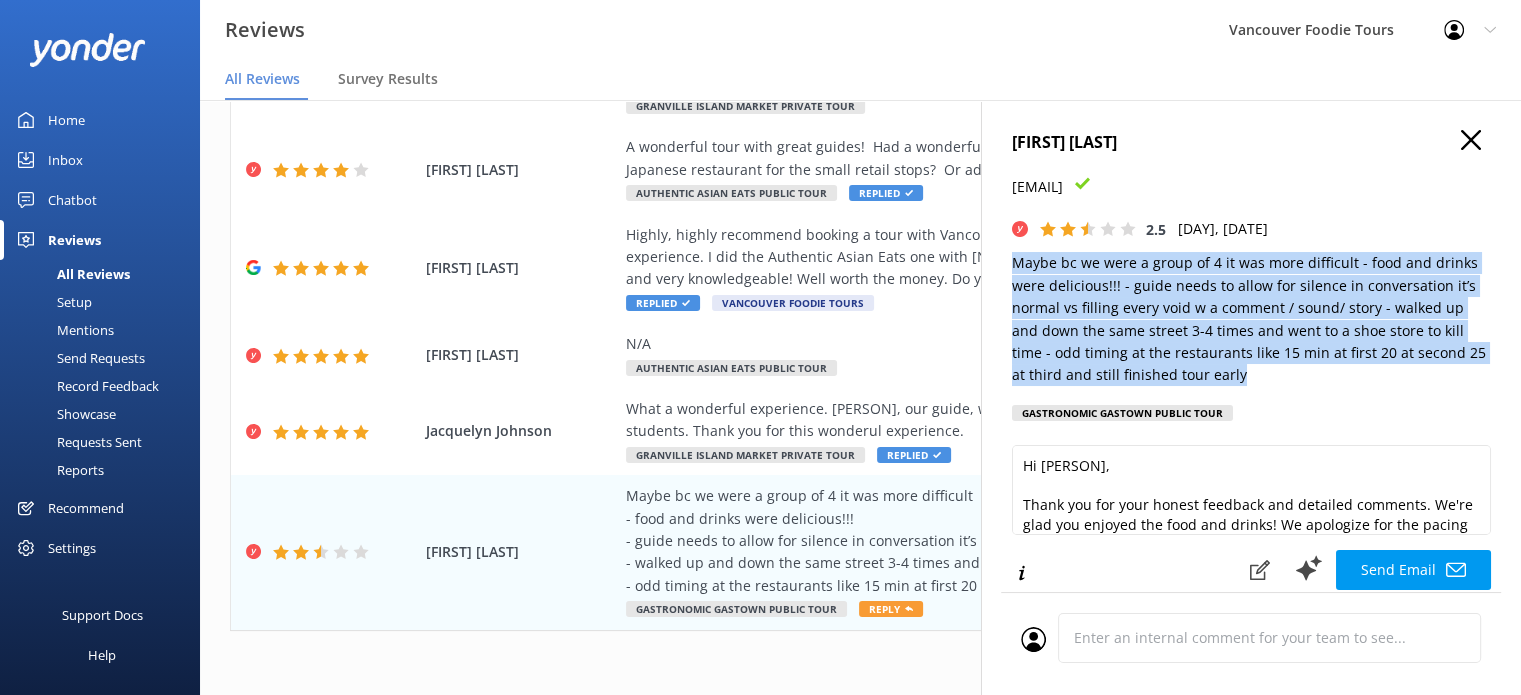 drag, startPoint x: 1260, startPoint y: 375, endPoint x: 996, endPoint y: 251, distance: 291.67105 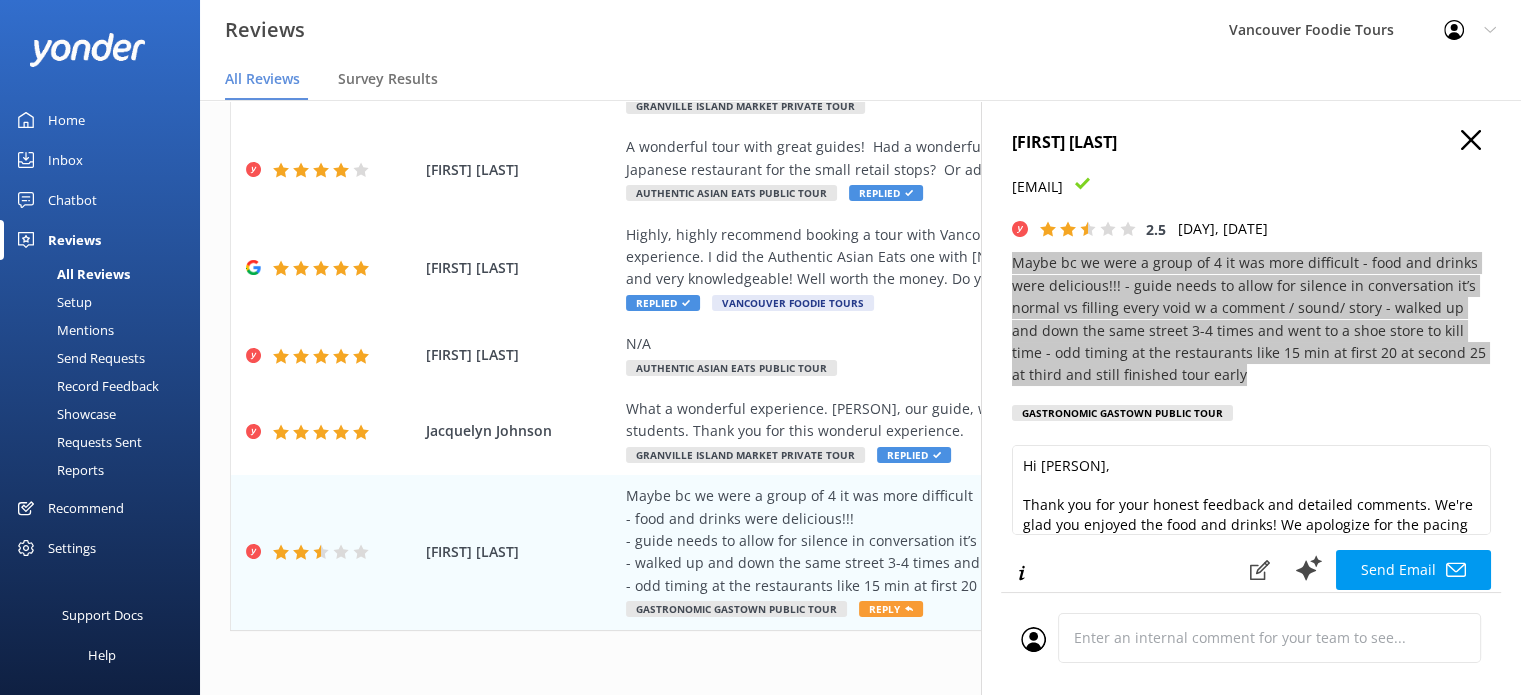 scroll, scrollTop: 509, scrollLeft: 0, axis: vertical 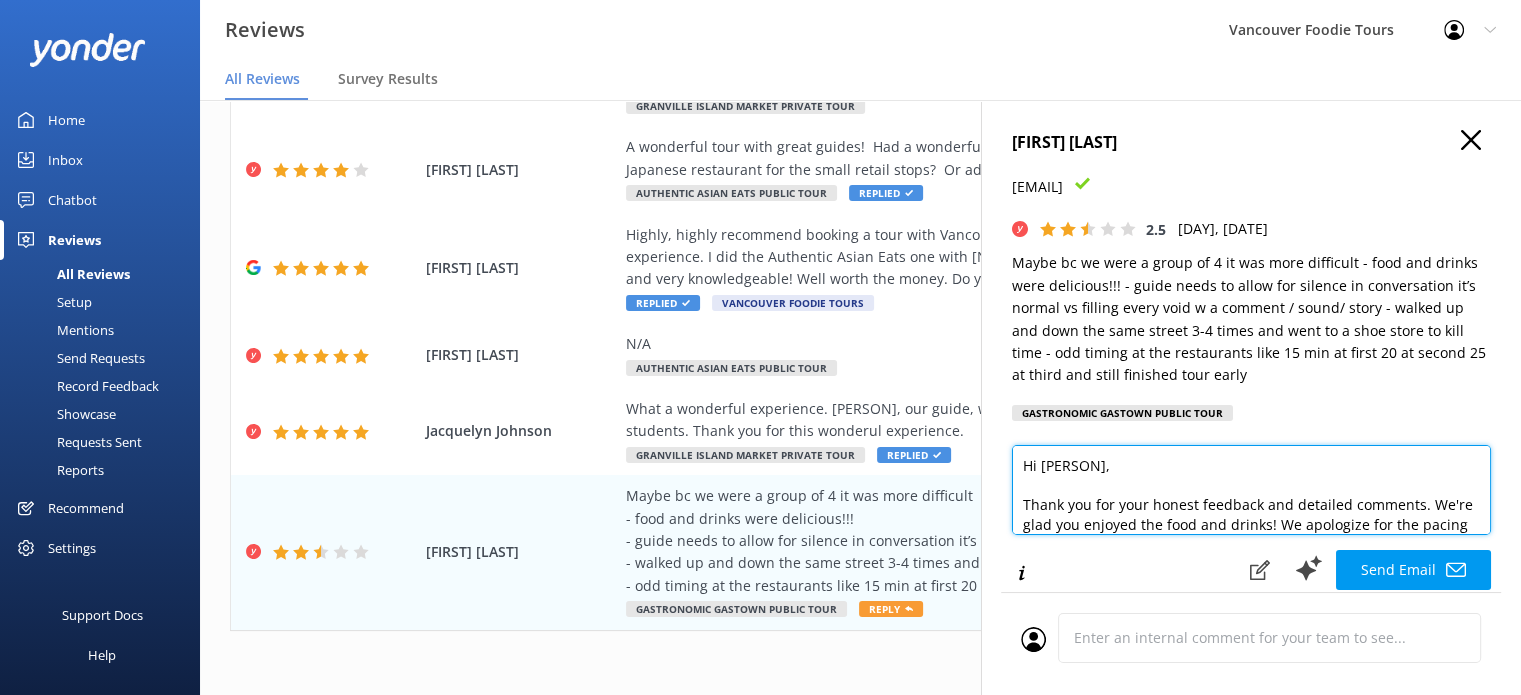 click on "Hi [PERSON],
Thank you for your honest feedback and detailed comments. We're glad you enjoyed the food and drinks! We apologize for the pacing and guide experience not meeting your expectations. Your input helps us improve our tours, and we'll address the timing and guiding style with our team. If you'd like to discuss further, please reach out—we value your insight.
Best,
[TEAM NAME]" at bounding box center [1251, 490] 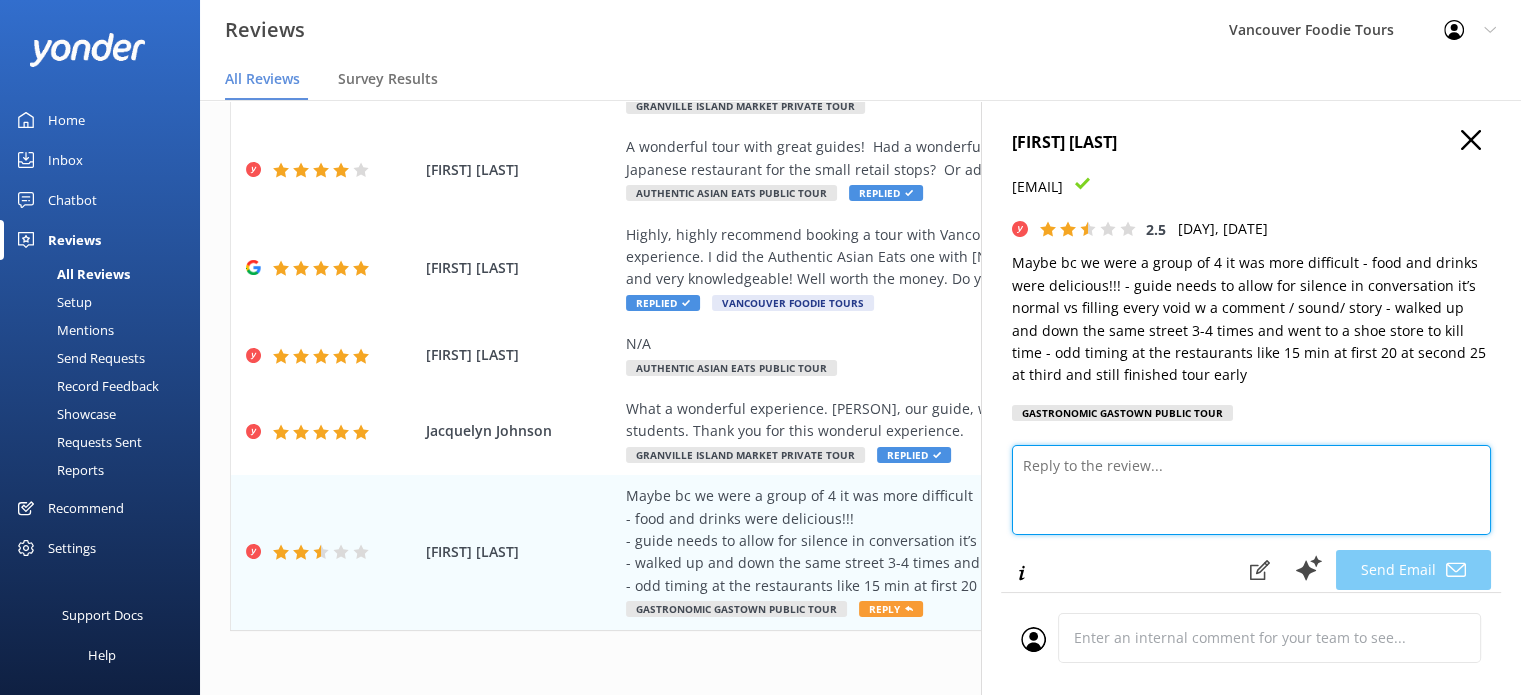 paste on "ChatGPT said:
Hi [PERSON],
Thank you for sharing your experience and for the kind words about the food and drinks — we’re so glad you enjoyed them!
We truly value your thoughtful feedback regarding the pacing and flow of the tour. We understand that the experience can feel different depending on group size and timing, and your notes about the guide's pacing and route are helpful as we continue to improve.
Our customer service team will be reaching out to you directly to follow up. We appreciate you joining us and taking the time to share your thoughts." 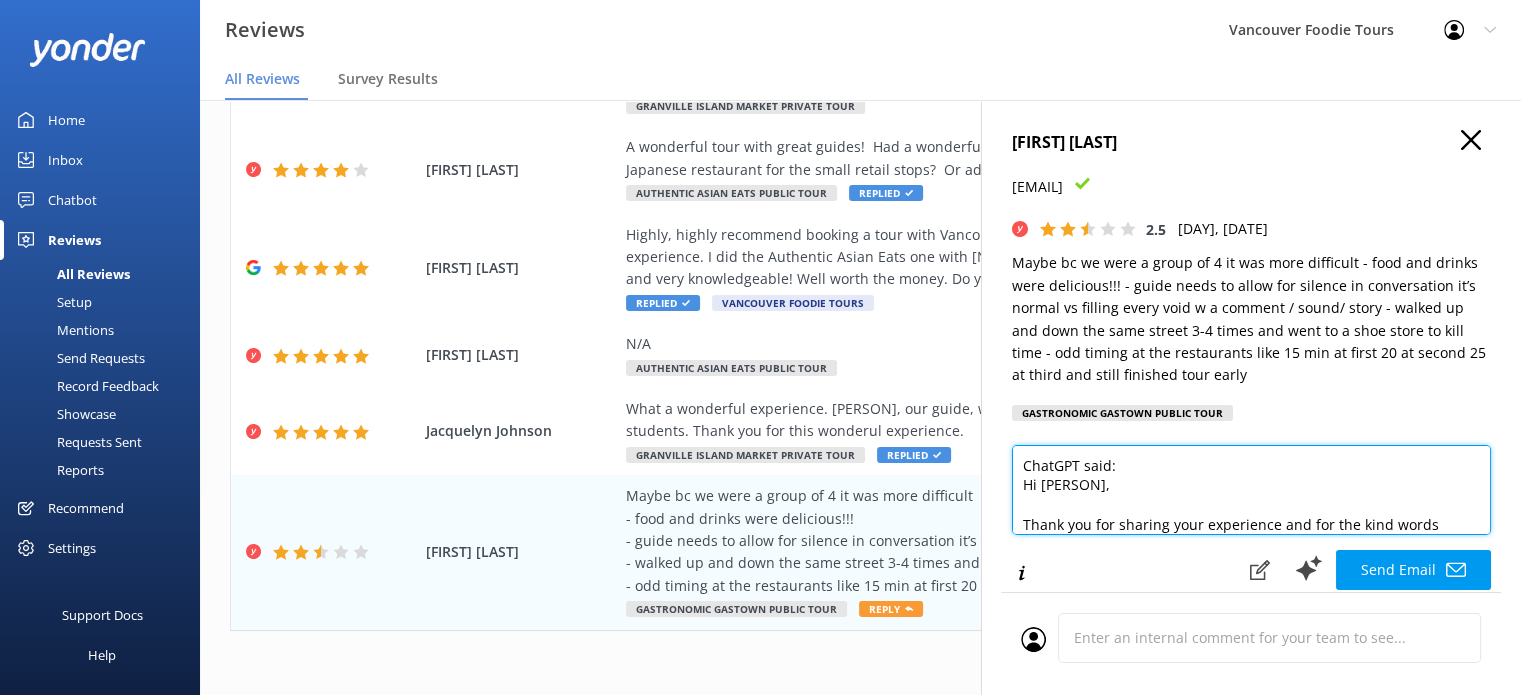 scroll, scrollTop: 215, scrollLeft: 0, axis: vertical 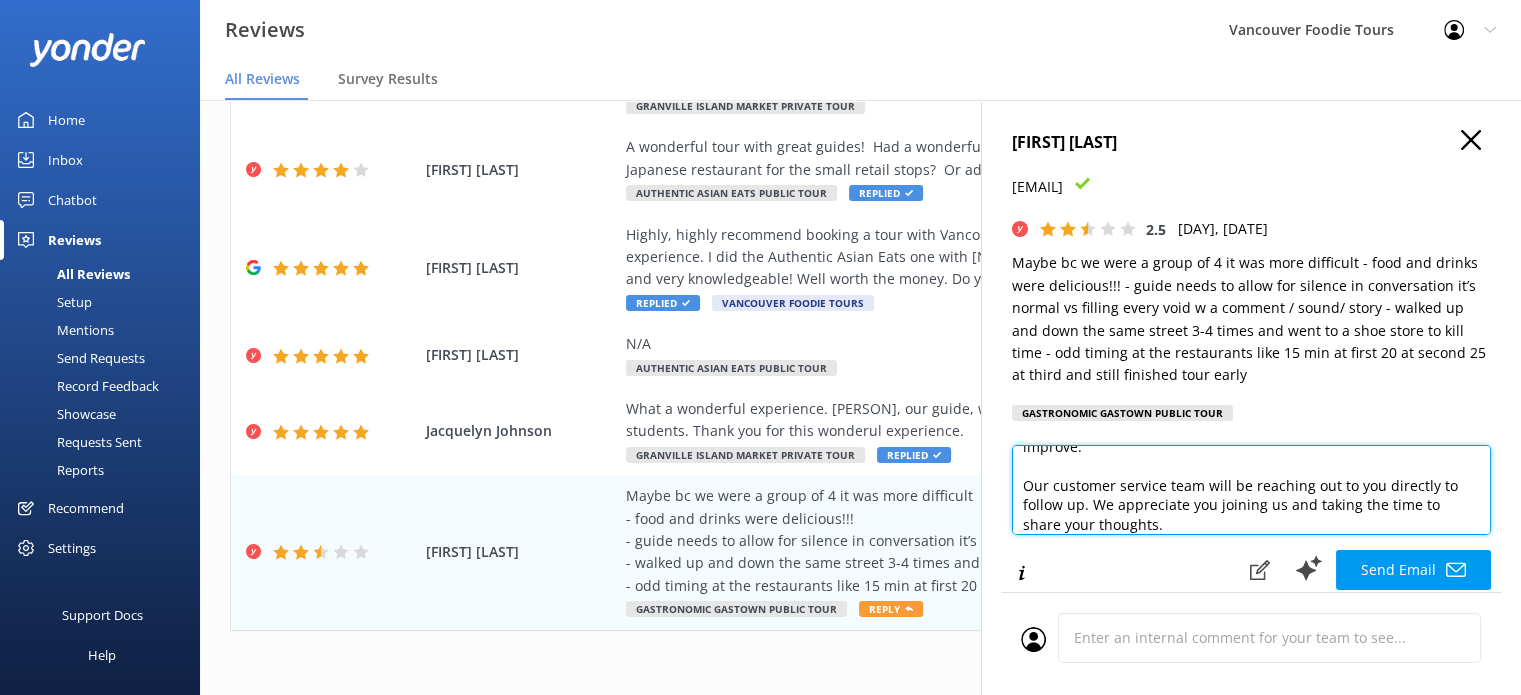 drag, startPoint x: 1092, startPoint y: 506, endPoint x: 1023, endPoint y: 485, distance: 72.12489 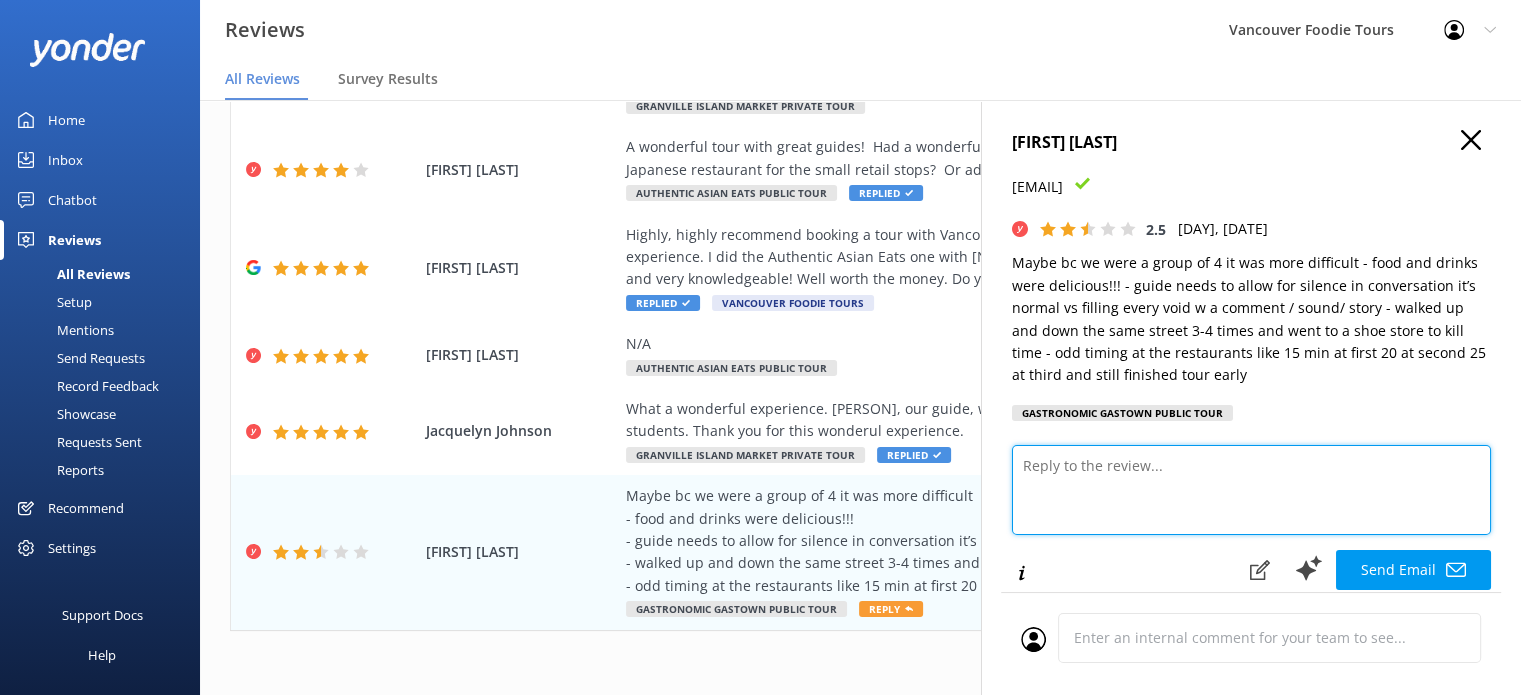 scroll, scrollTop: 0, scrollLeft: 0, axis: both 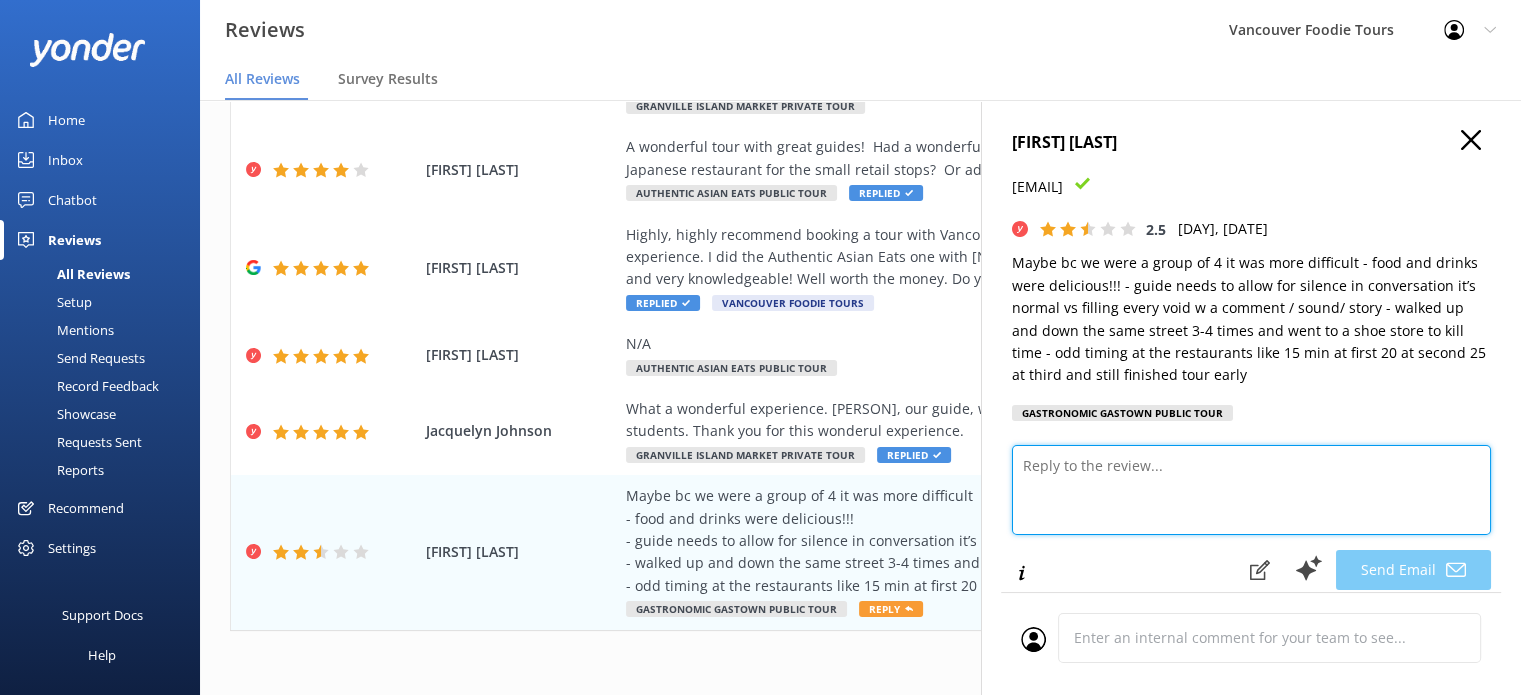 click at bounding box center [1251, 490] 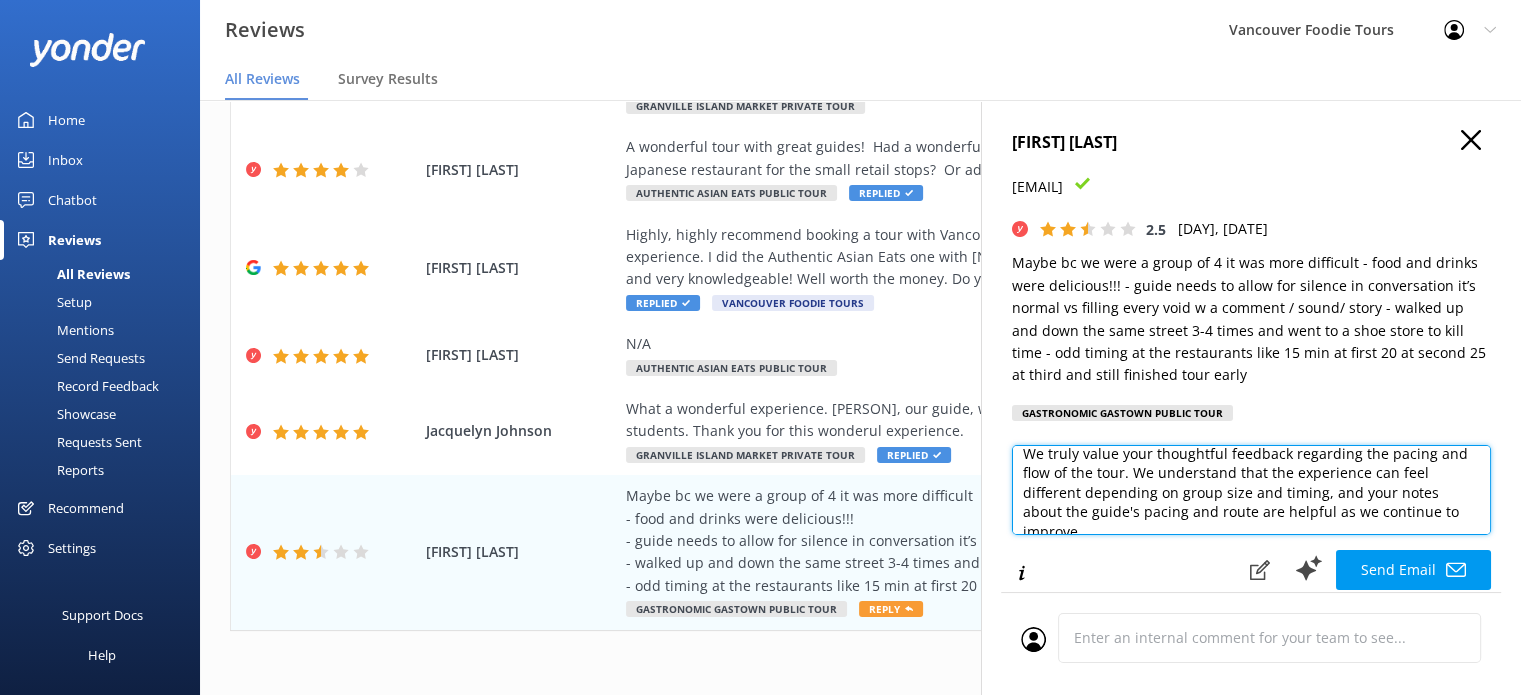 scroll, scrollTop: 205, scrollLeft: 0, axis: vertical 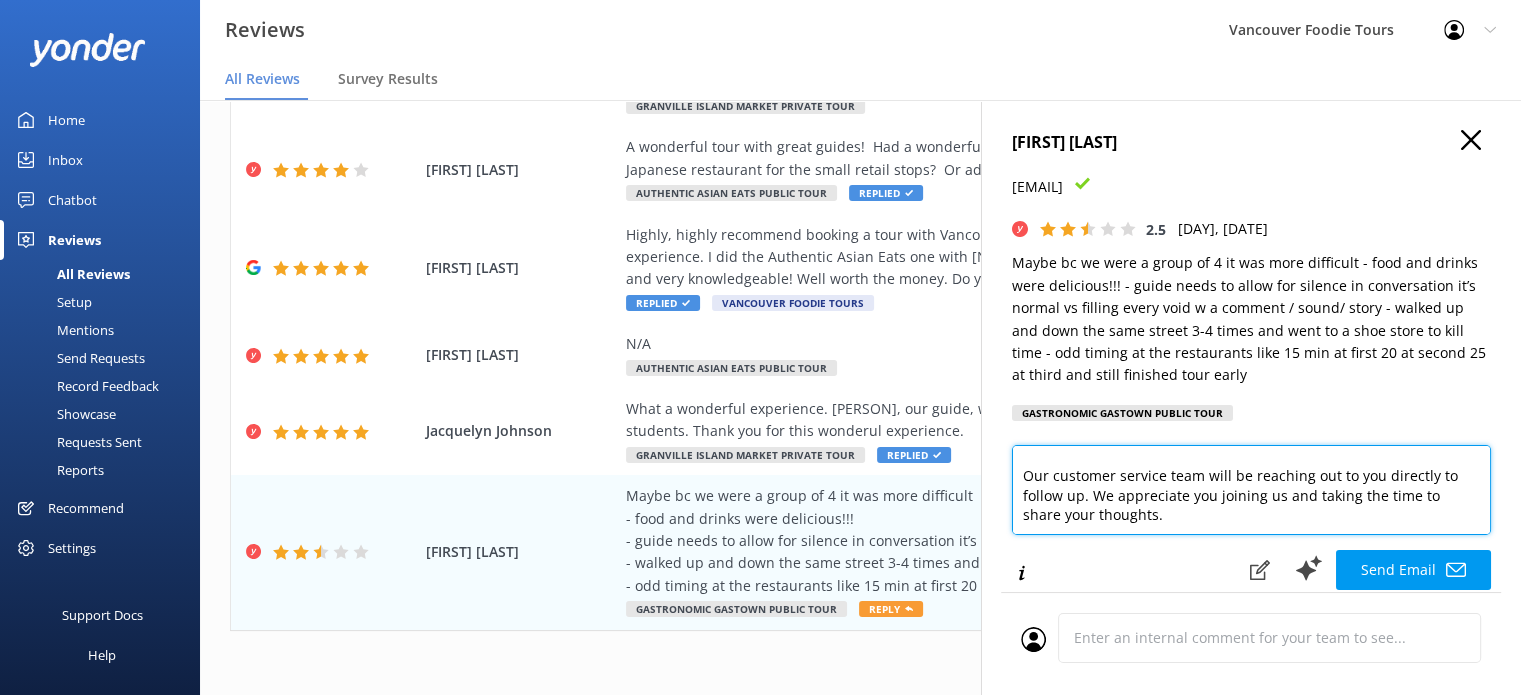 drag, startPoint x: 1025, startPoint y: 471, endPoint x: 1091, endPoint y: 489, distance: 68.41052 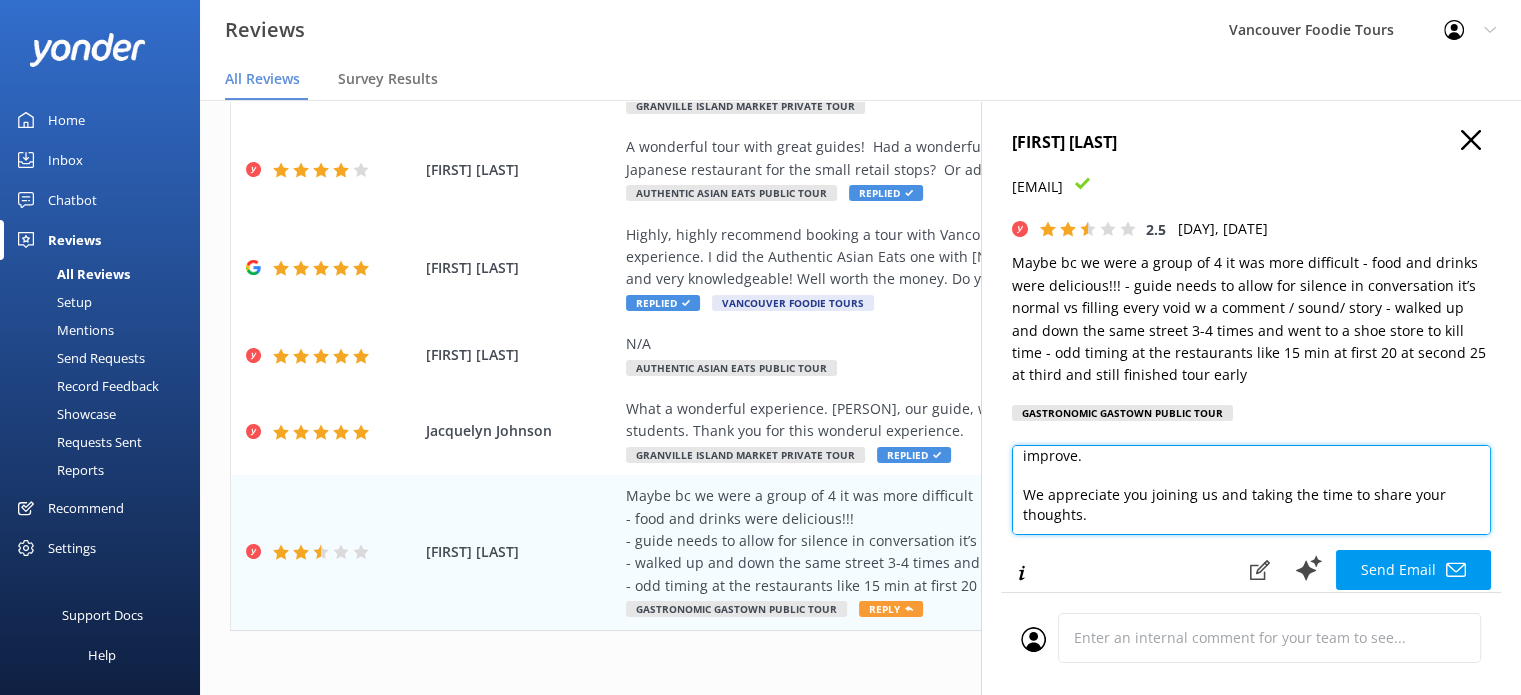 scroll, scrollTop: 10, scrollLeft: 0, axis: vertical 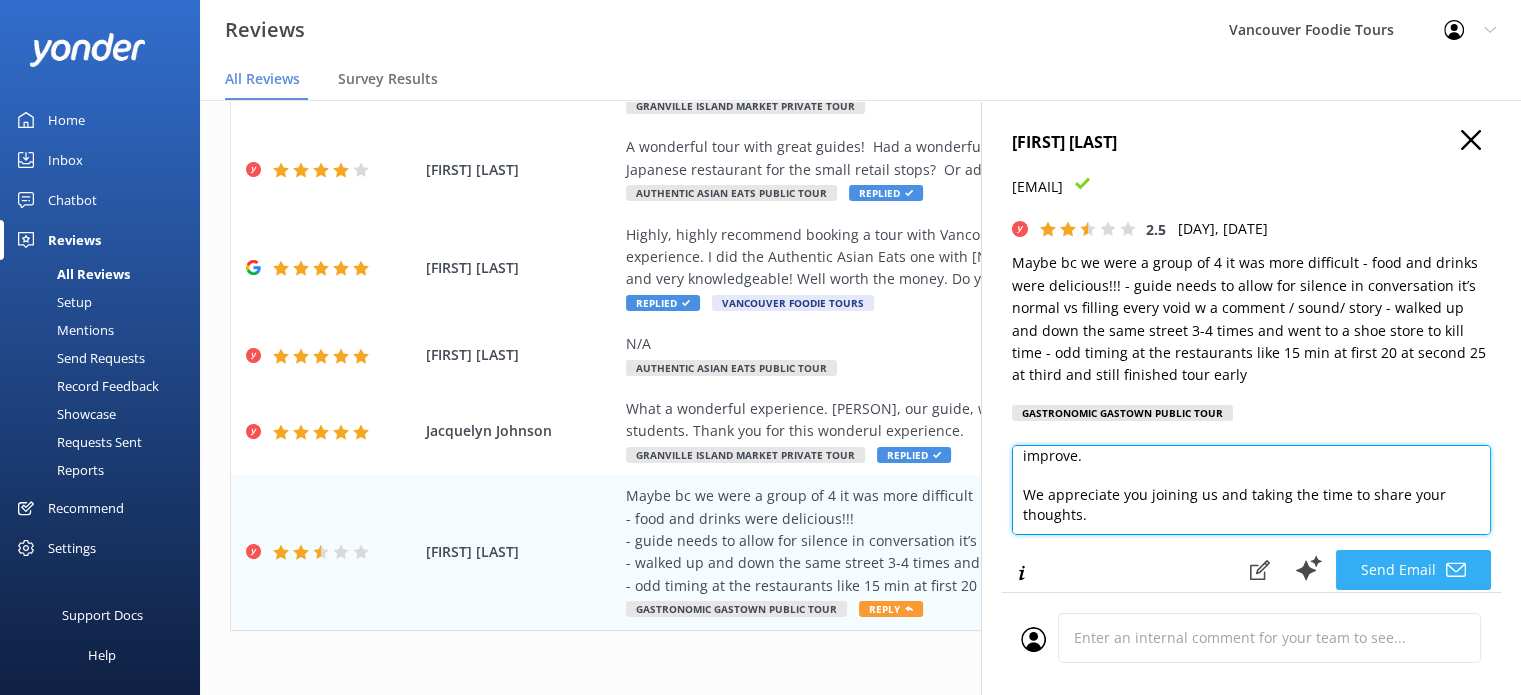 type on "Hi [FIRST],
Thank you for sharing your experience and for the kind words about the food and drinks — we’re so glad you enjoyed them!
We truly value your thoughtful feedback regarding the pacing and flow of the tour. We understand that the experience can feel different depending on group size and timing, and your notes about the guide's pacing and route are helpful as we continue to improve.
We appreciate you joining us and taking the time to share your thoughts." 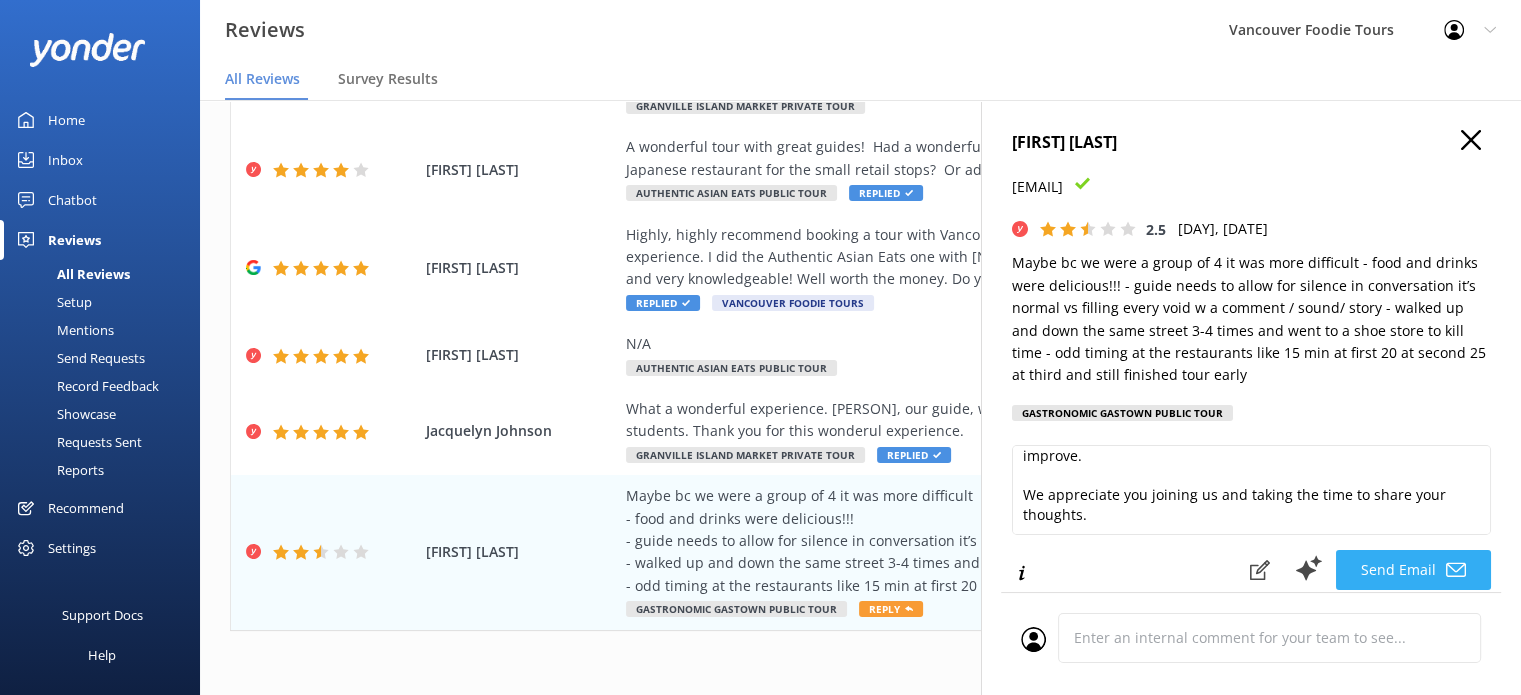 click on "Send Email" at bounding box center (1413, 570) 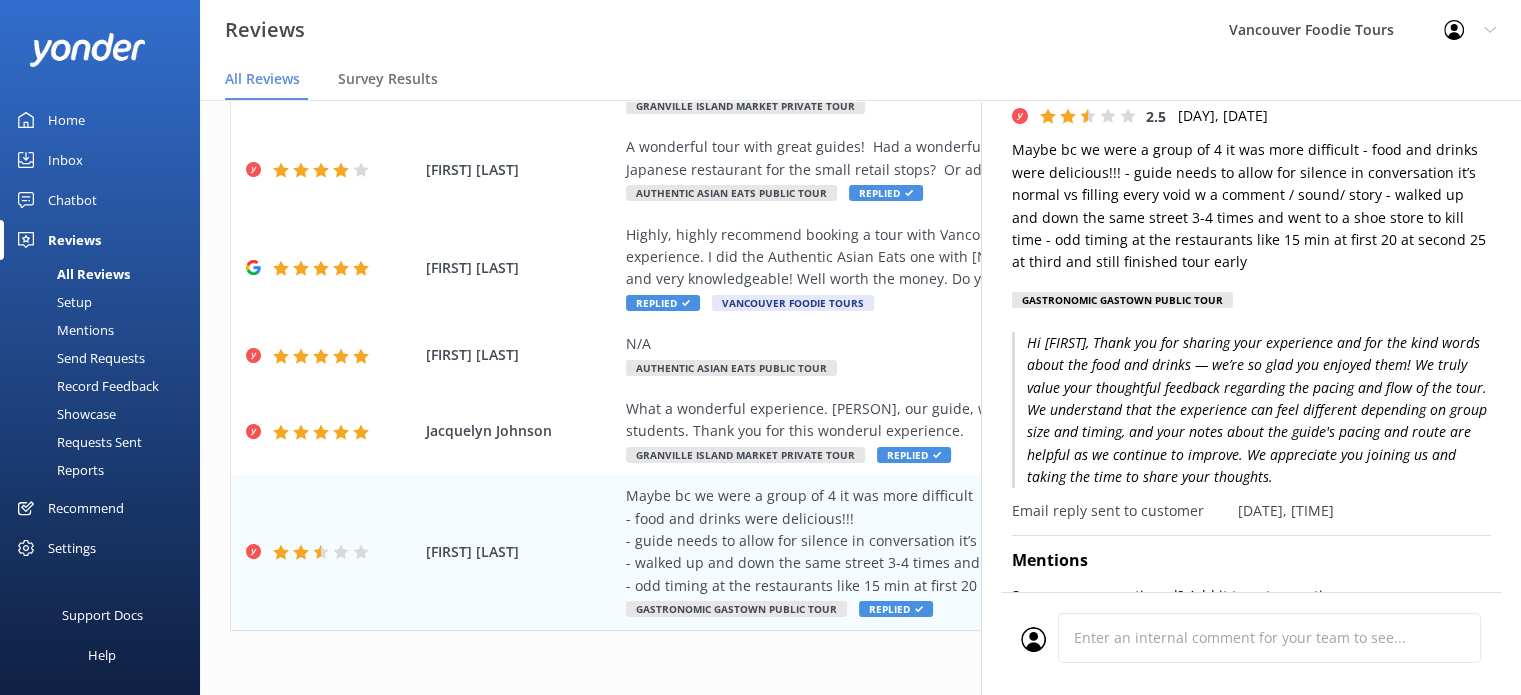 scroll, scrollTop: 200, scrollLeft: 0, axis: vertical 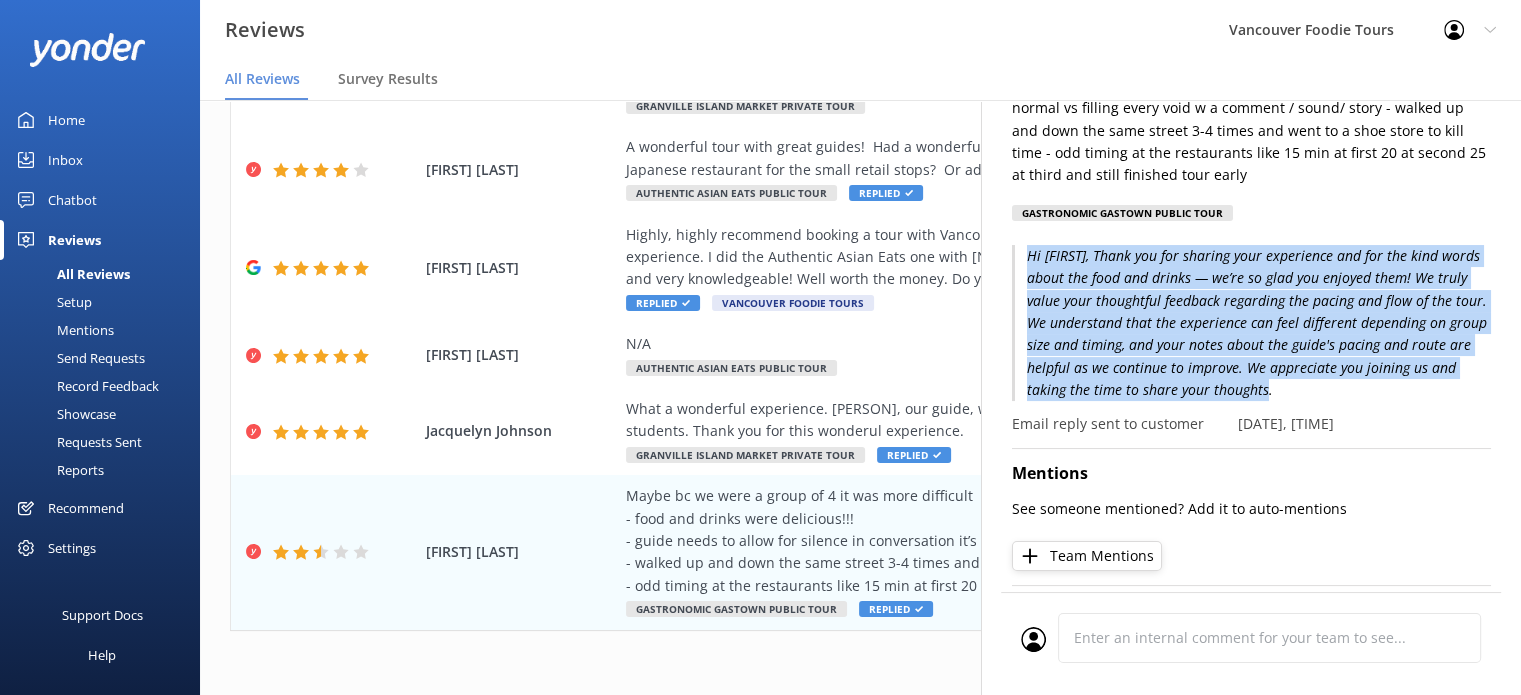 drag, startPoint x: 1031, startPoint y: 257, endPoint x: 1329, endPoint y: 389, distance: 325.92636 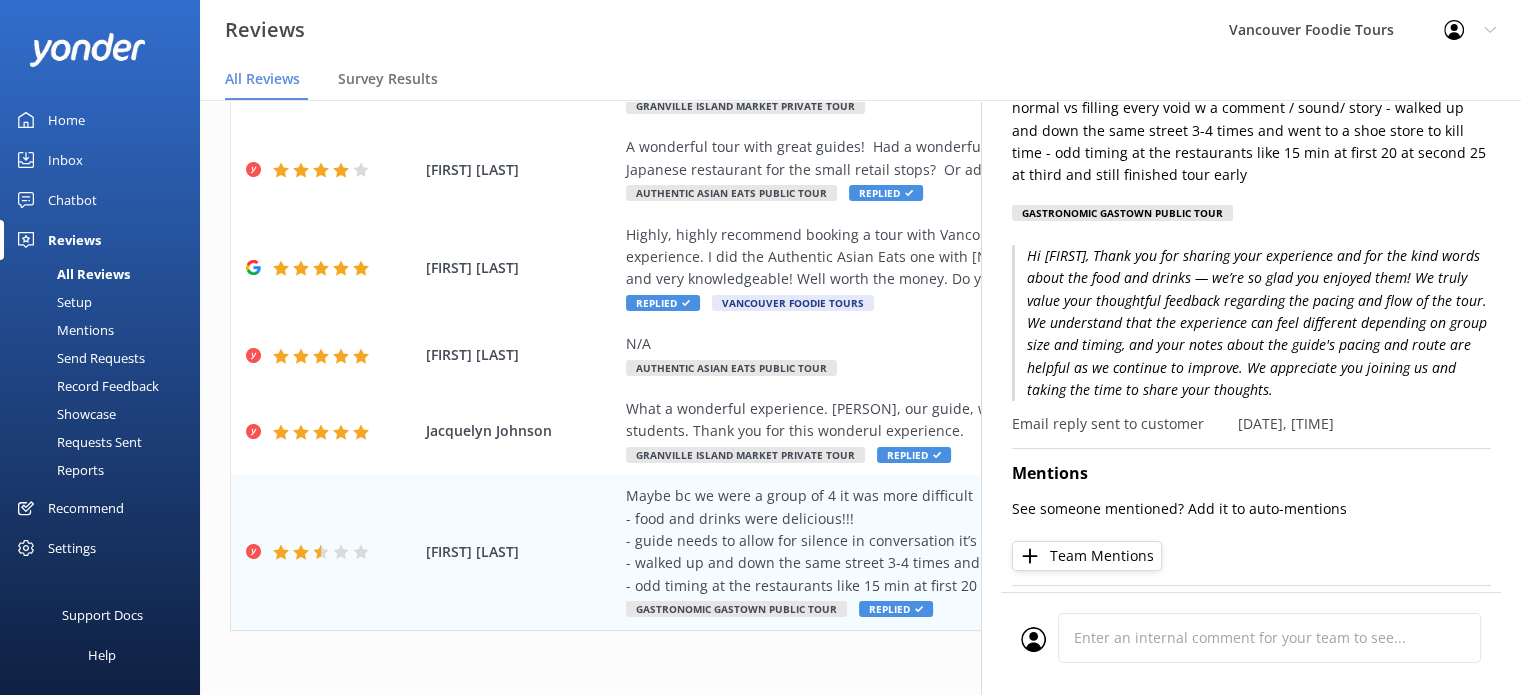 click on "... 28 29 30 31 32 33 34 35 36 37 ..." at bounding box center [860, 673] 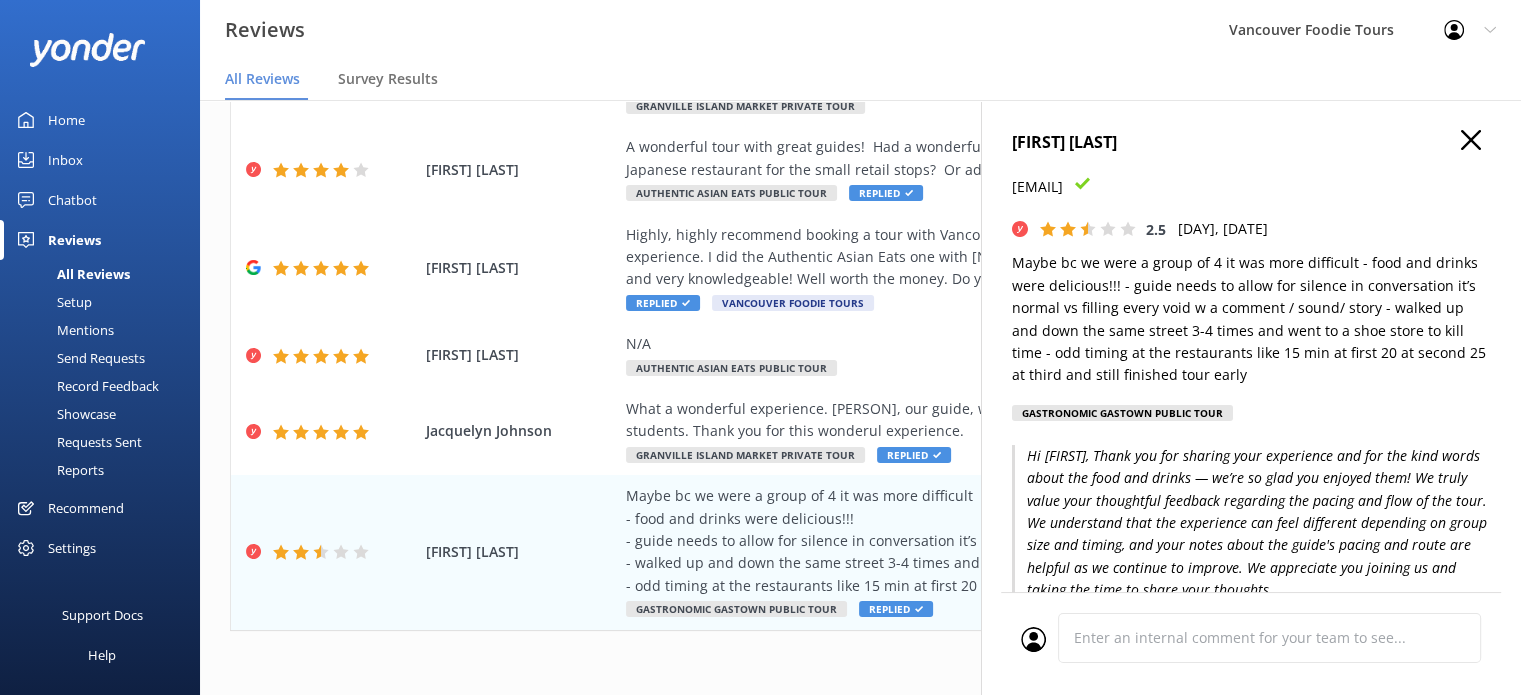 scroll, scrollTop: 0, scrollLeft: 0, axis: both 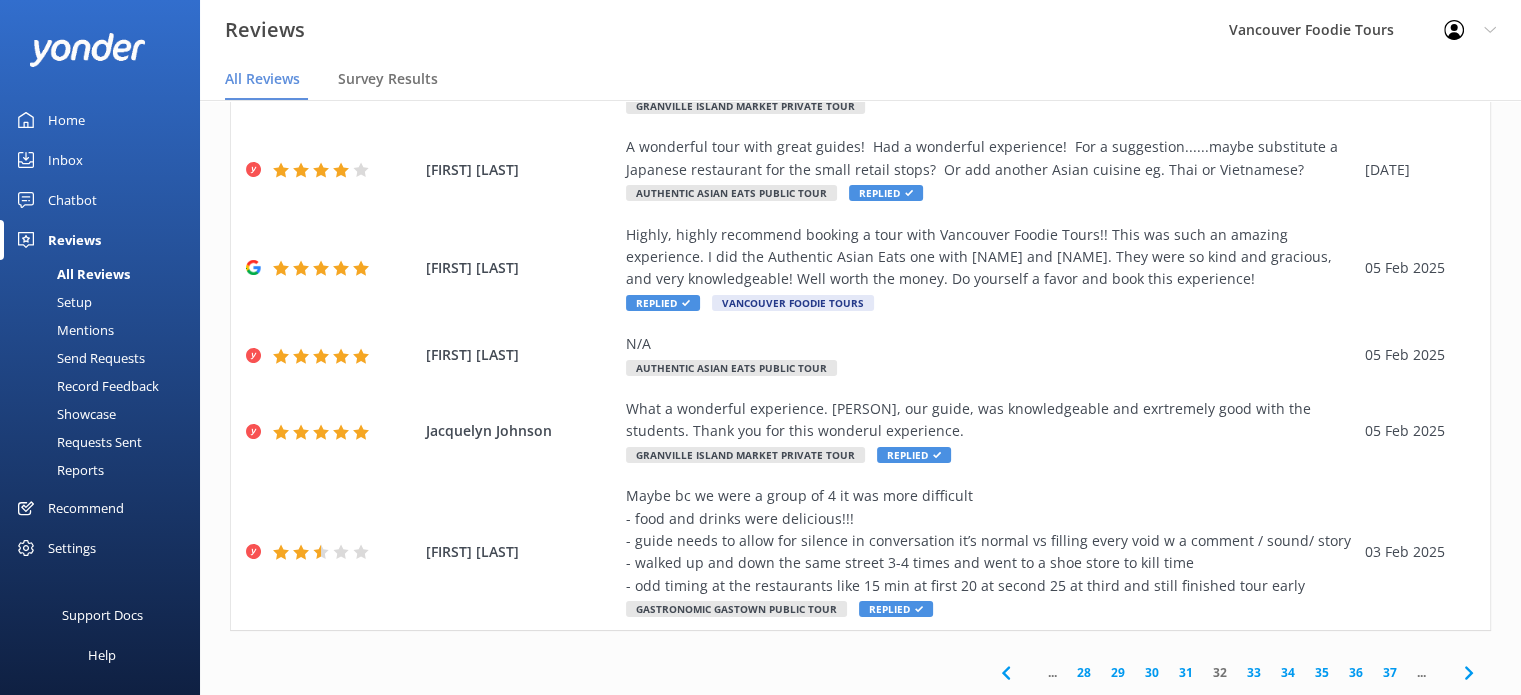 click 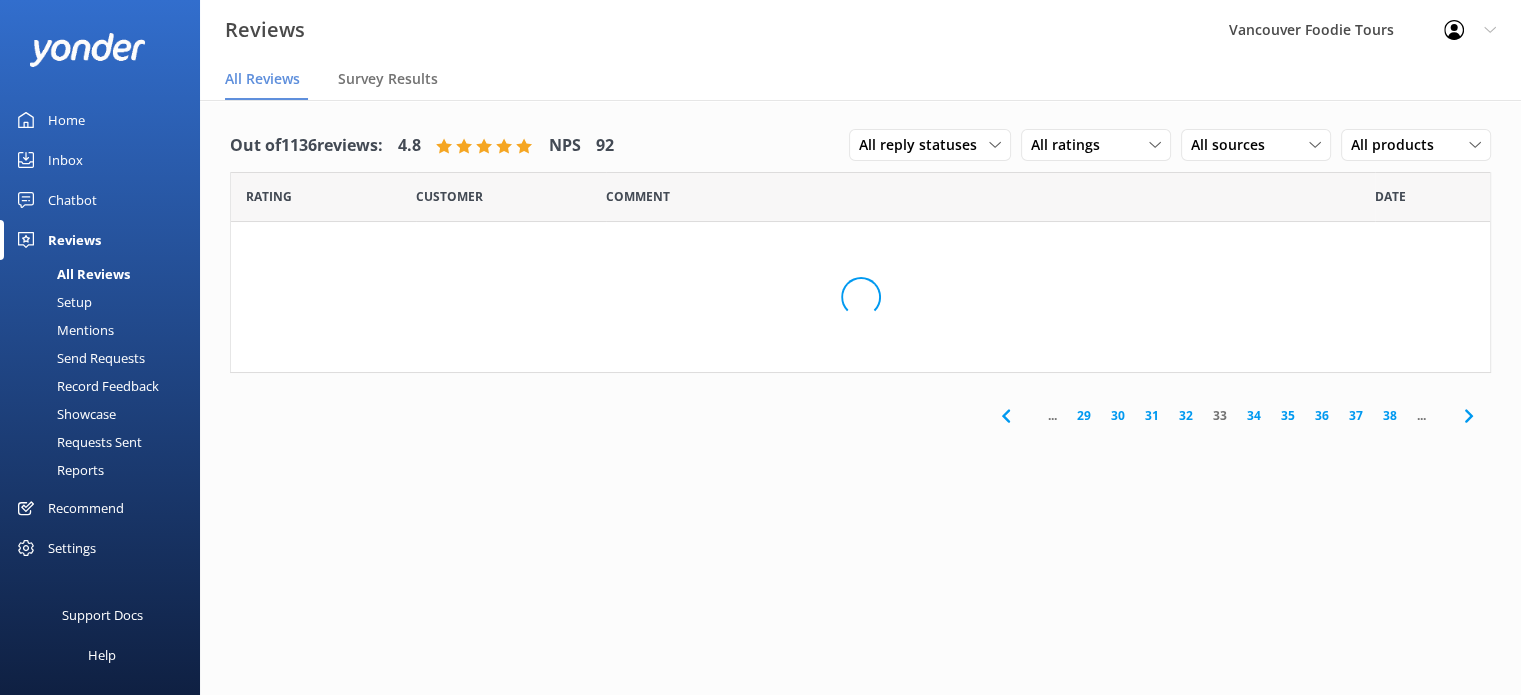 scroll, scrollTop: 0, scrollLeft: 0, axis: both 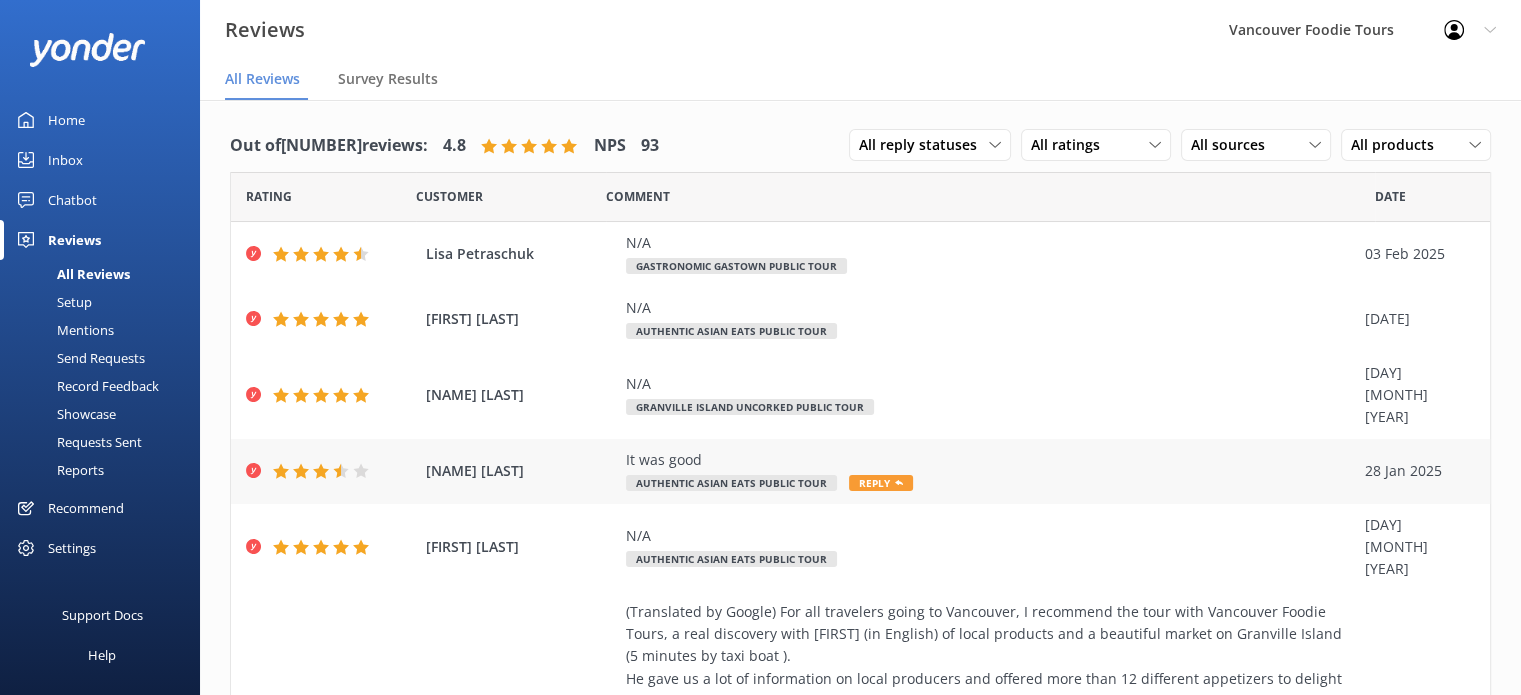 click on "It was good Authentic Asian Eats Public Tour Reply" at bounding box center [990, 471] 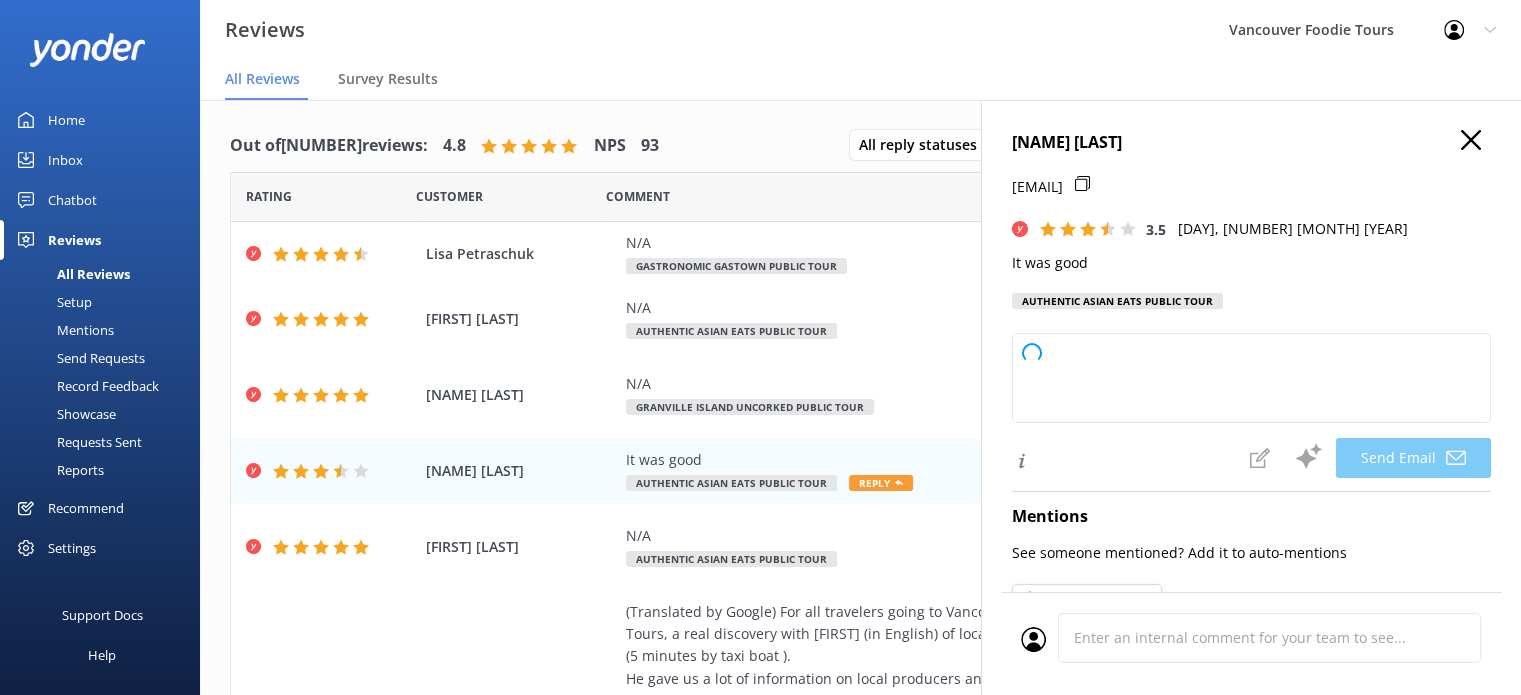 type on "Hi [FIRST], thank you for your feedback! We're glad you had a good experience, and we appreciate your review. If there's anything we can do to make your next visit even better, please let us know!" 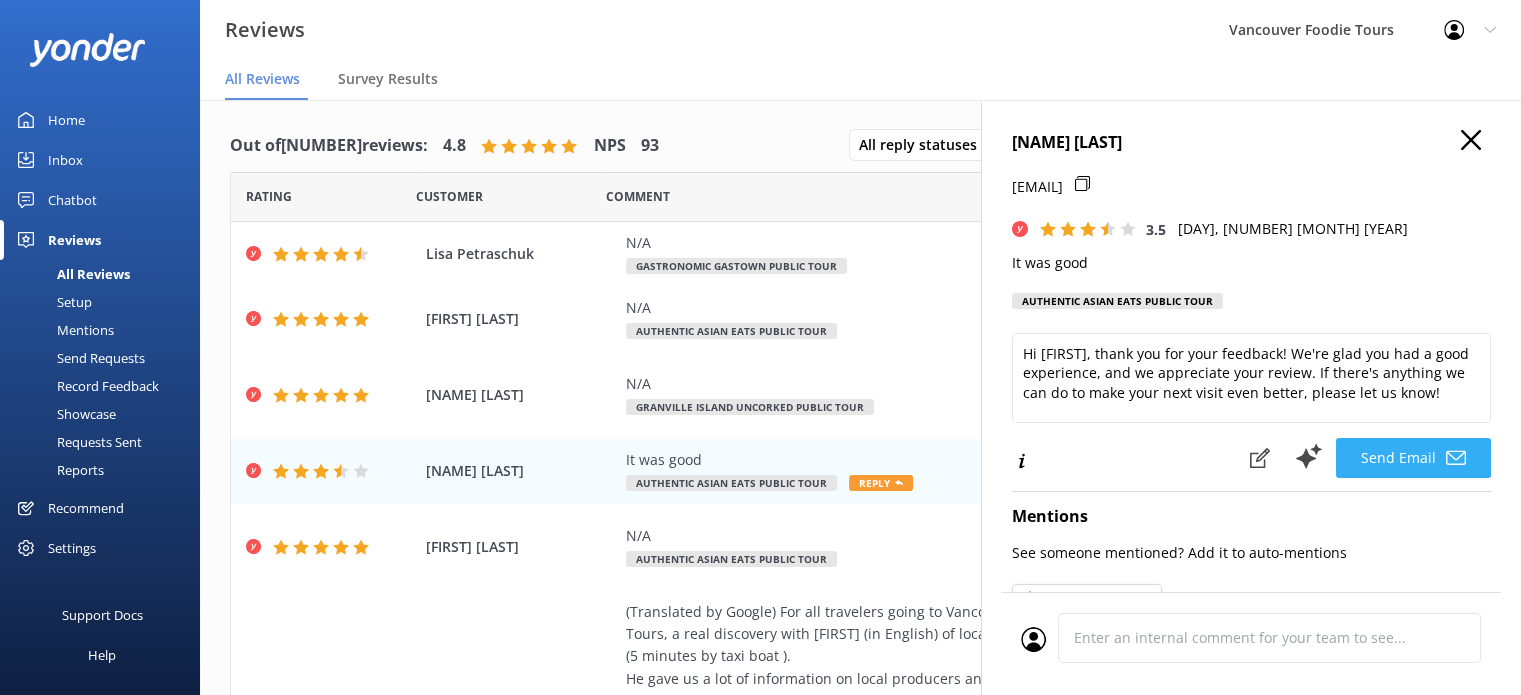 click on "Send Email" at bounding box center [1413, 458] 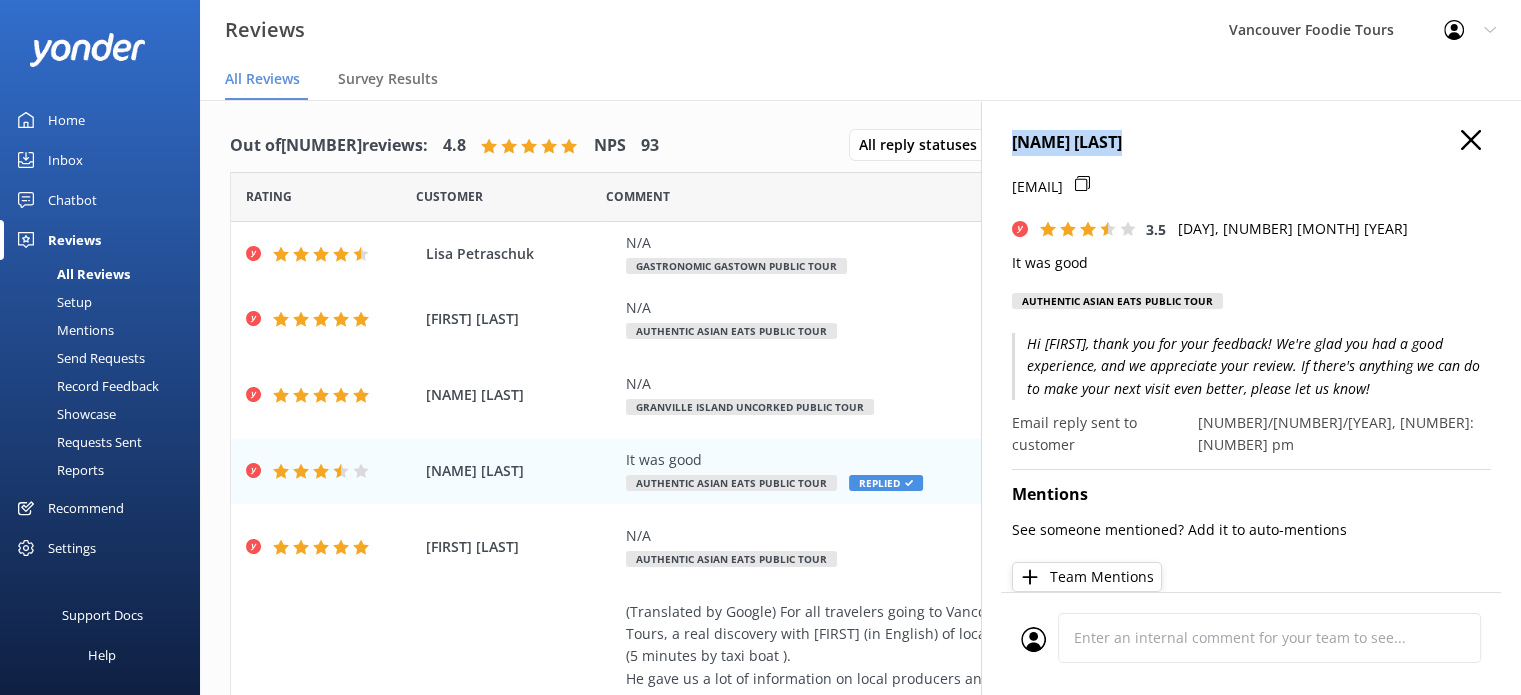 drag, startPoint x: 1136, startPoint y: 145, endPoint x: 1003, endPoint y: 143, distance: 133.01503 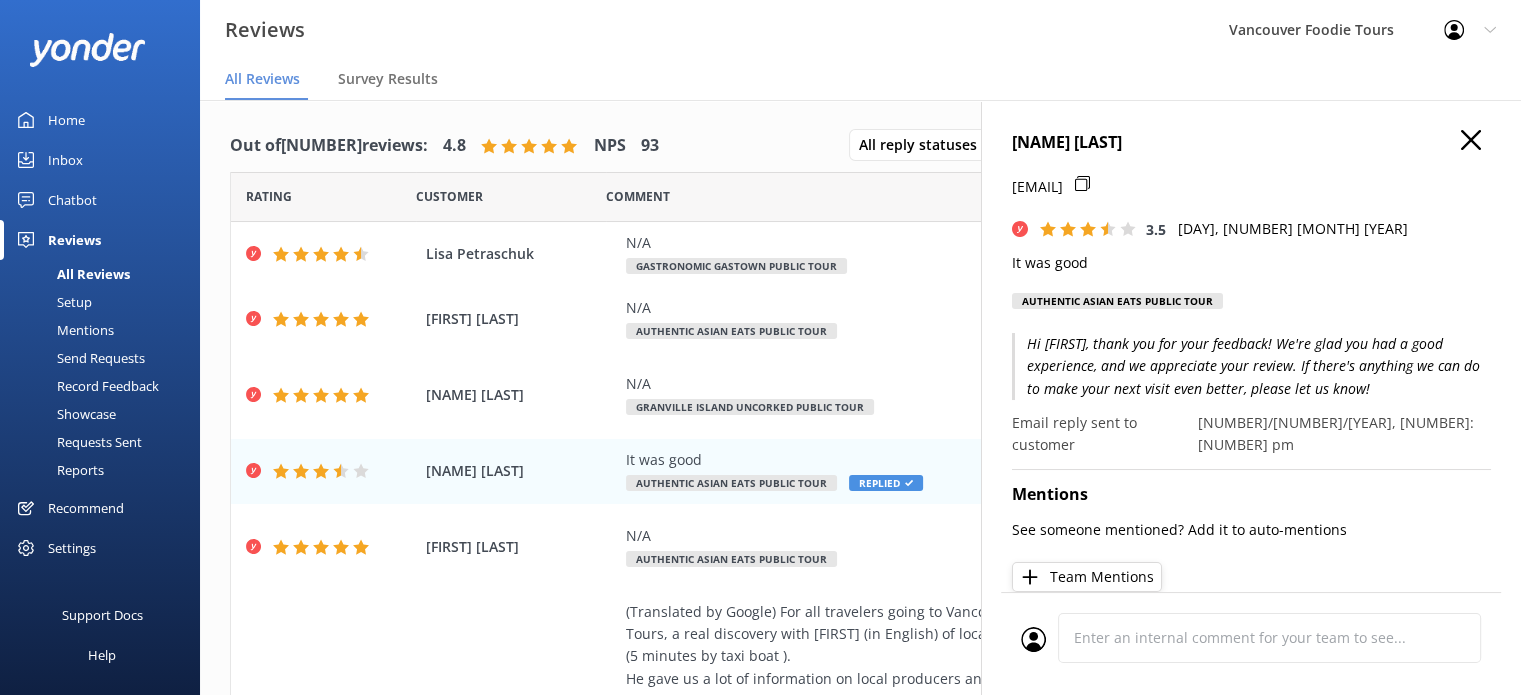 click 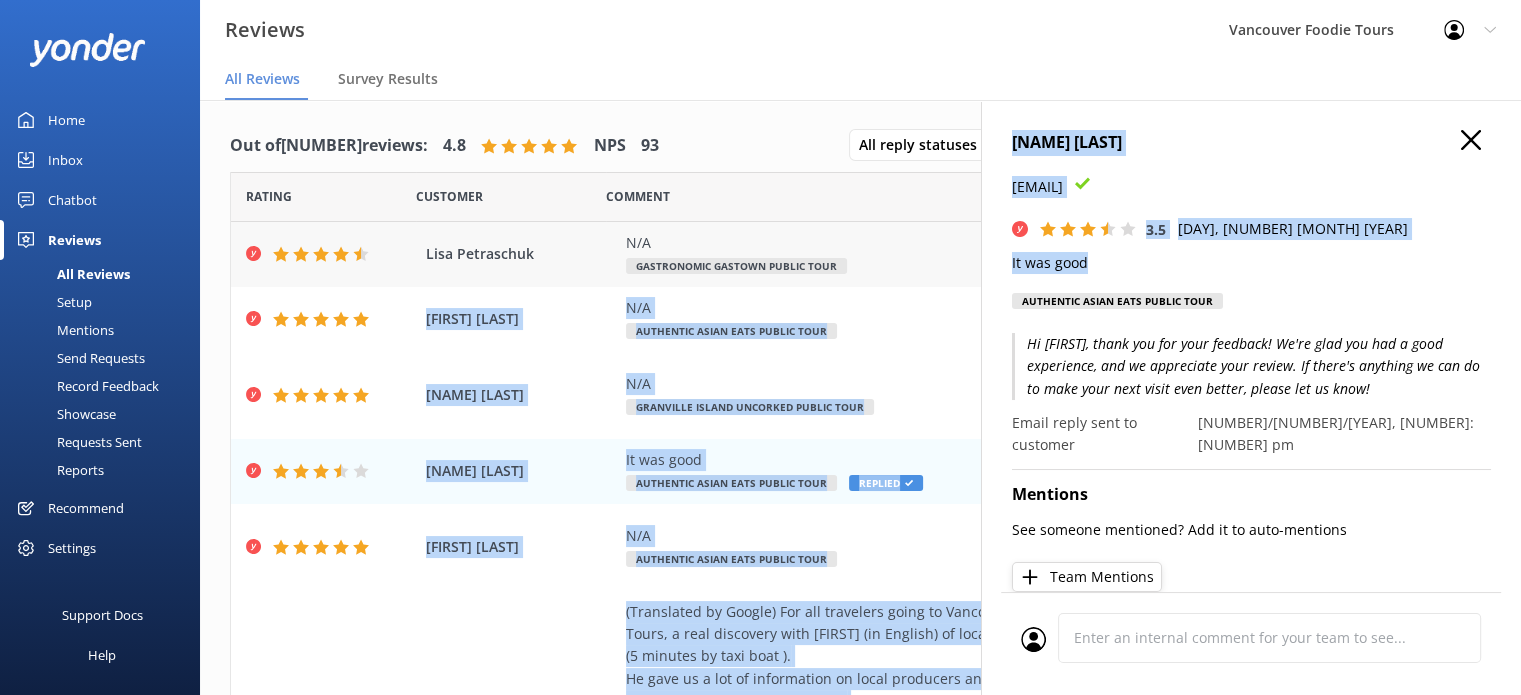 drag, startPoint x: 1089, startPoint y: 265, endPoint x: 979, endPoint y: 264, distance: 110.00455 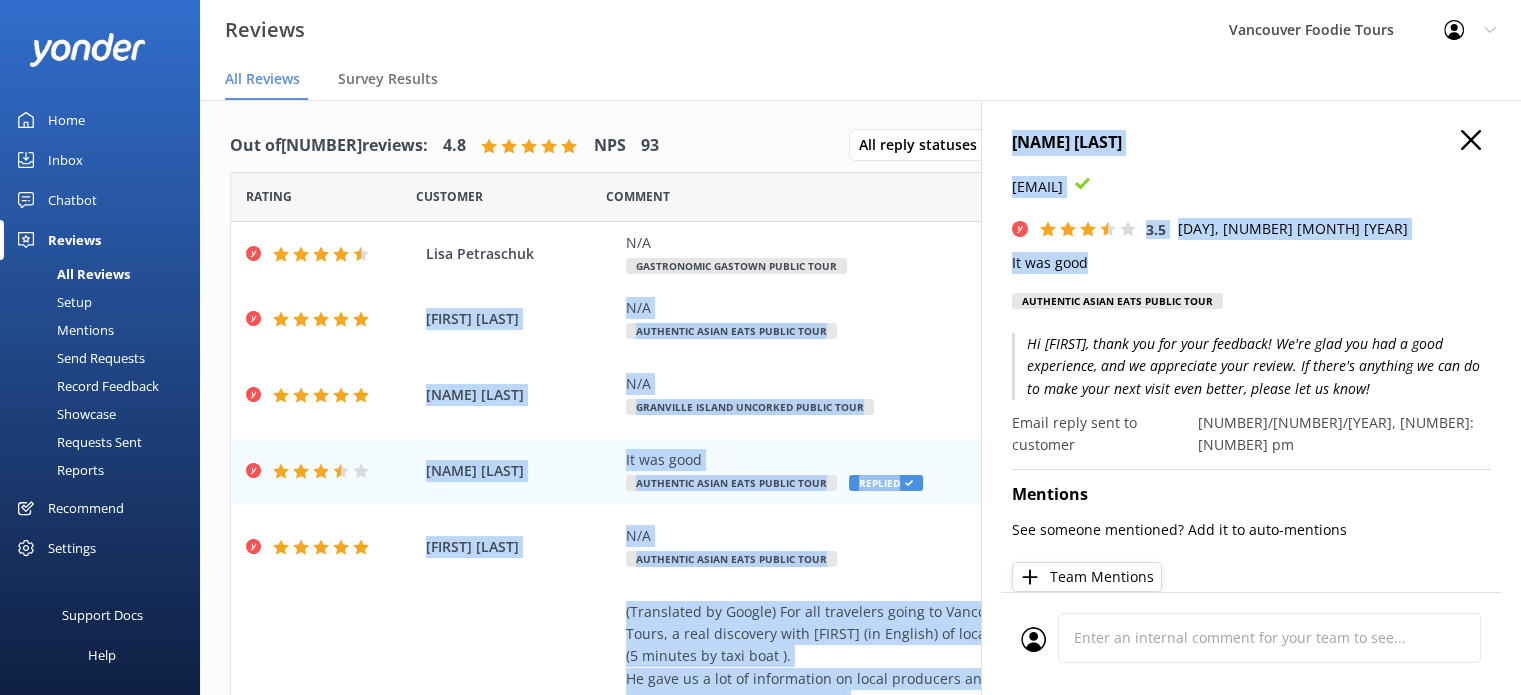click on "It was good" at bounding box center [1251, 263] 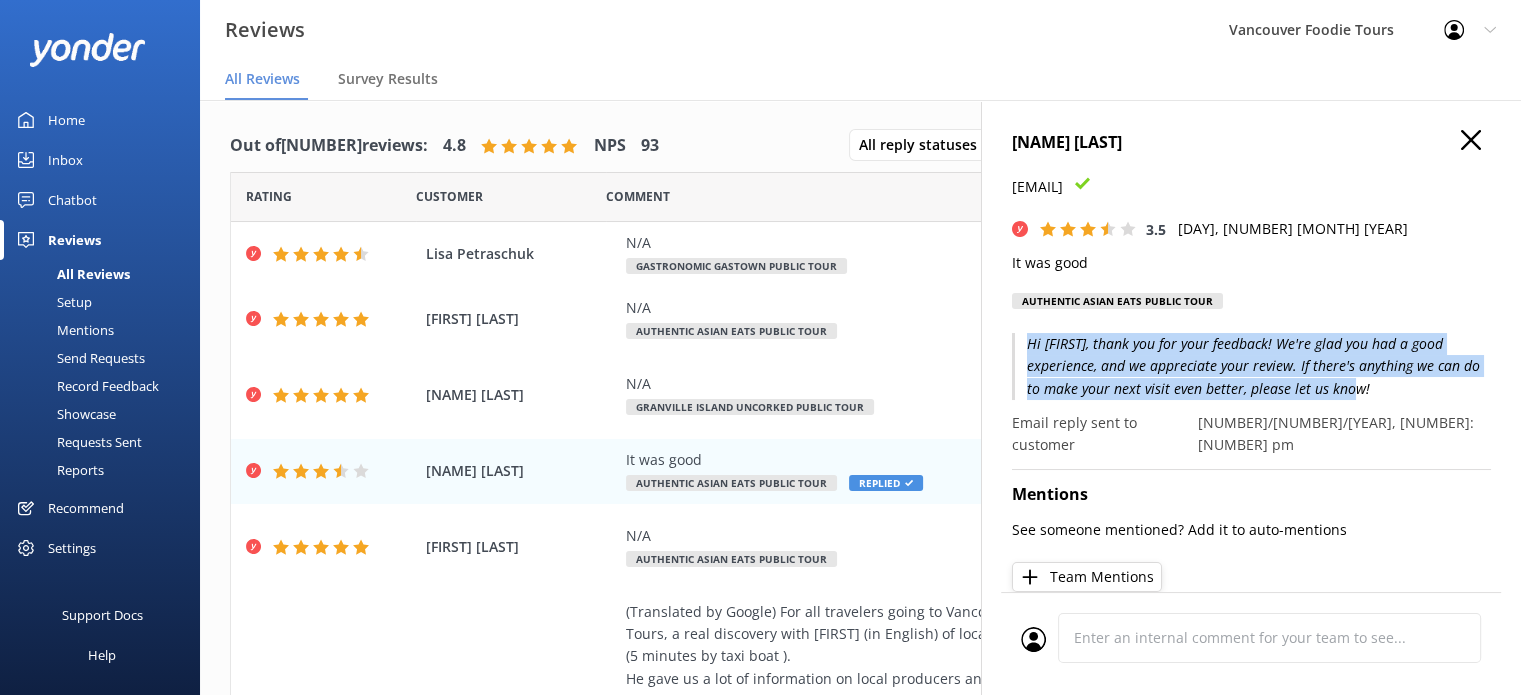 drag, startPoint x: 1025, startPoint y: 342, endPoint x: 1382, endPoint y: 383, distance: 359.34662 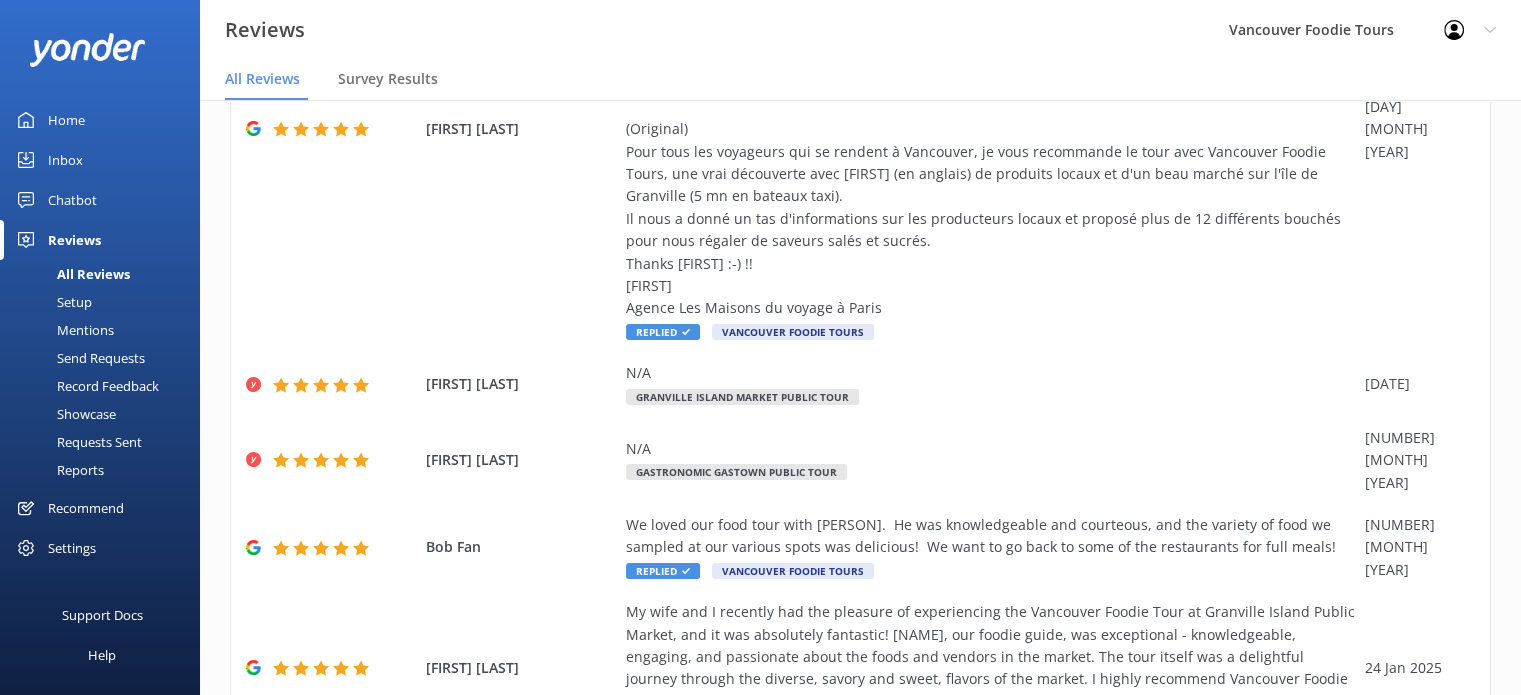 scroll, scrollTop: 733, scrollLeft: 0, axis: vertical 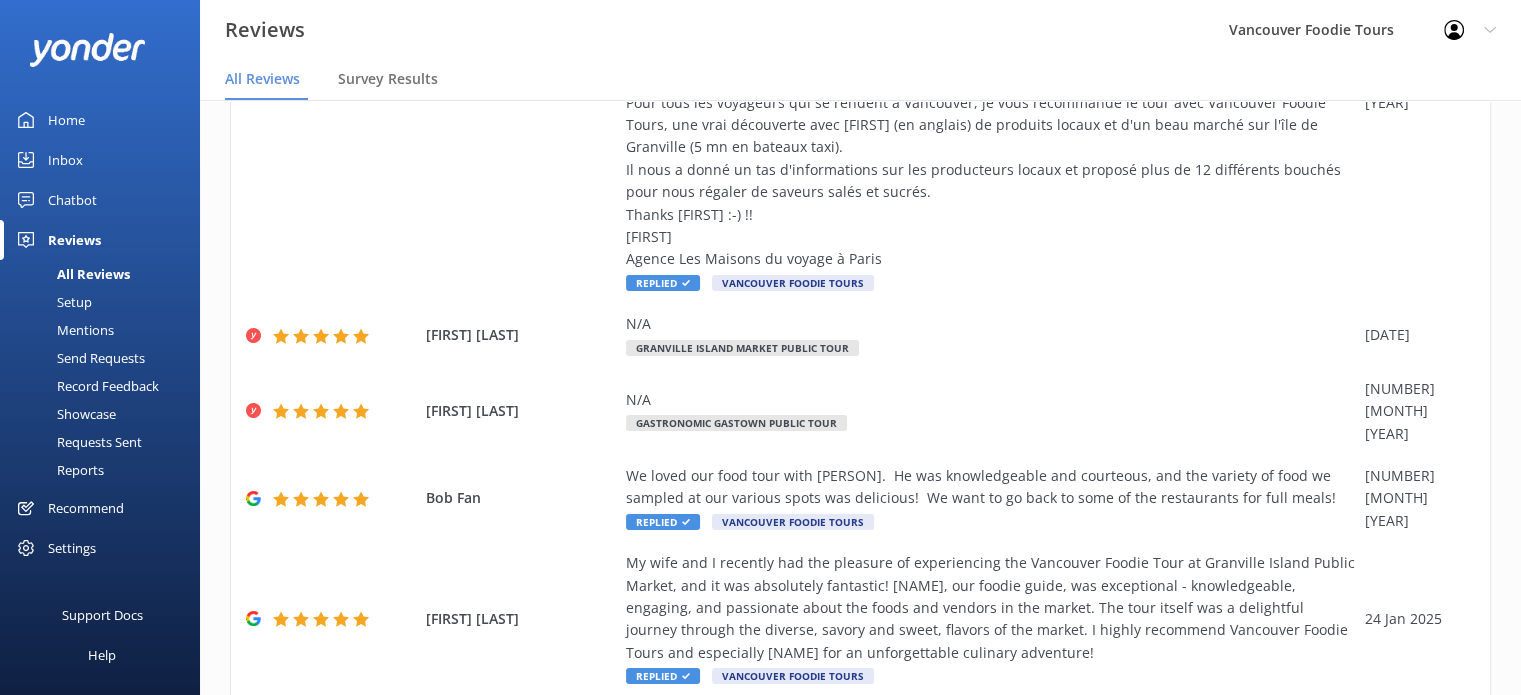 click 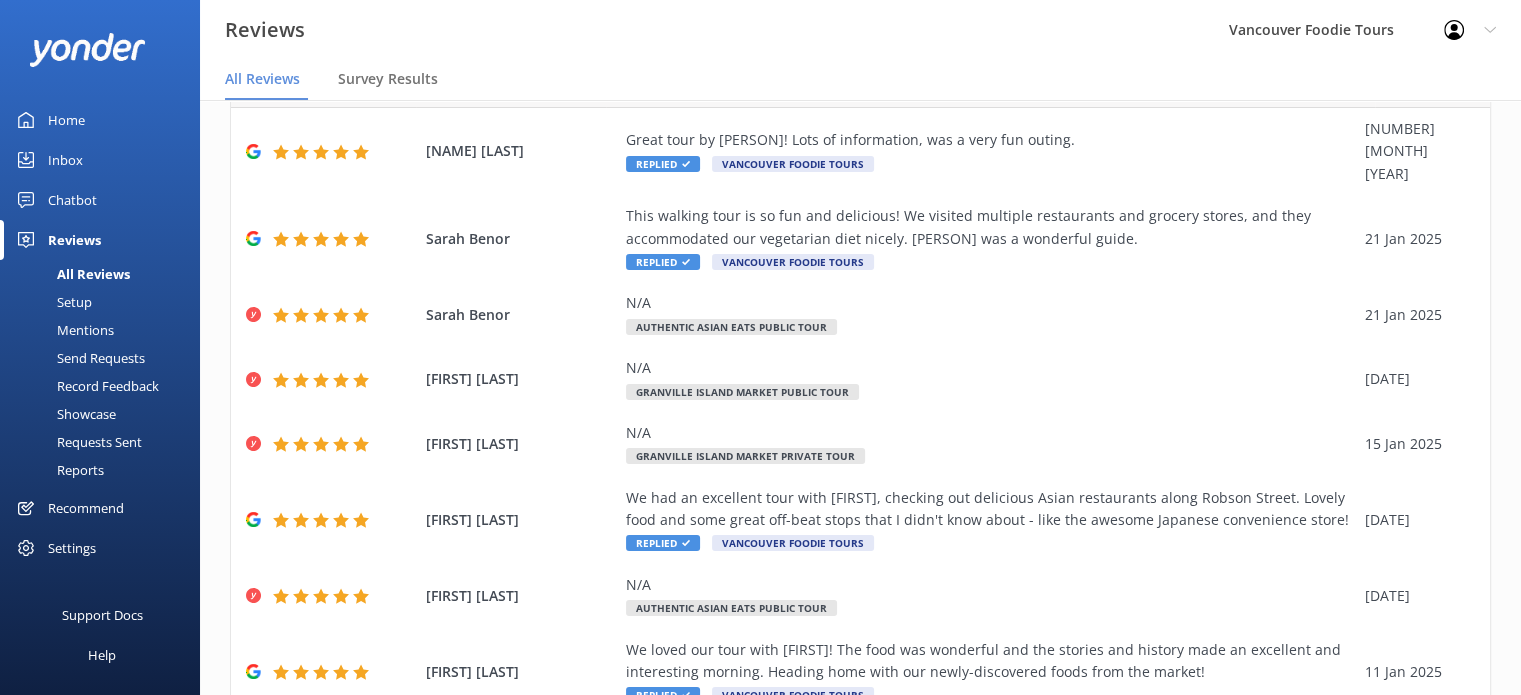 scroll, scrollTop: 487, scrollLeft: 0, axis: vertical 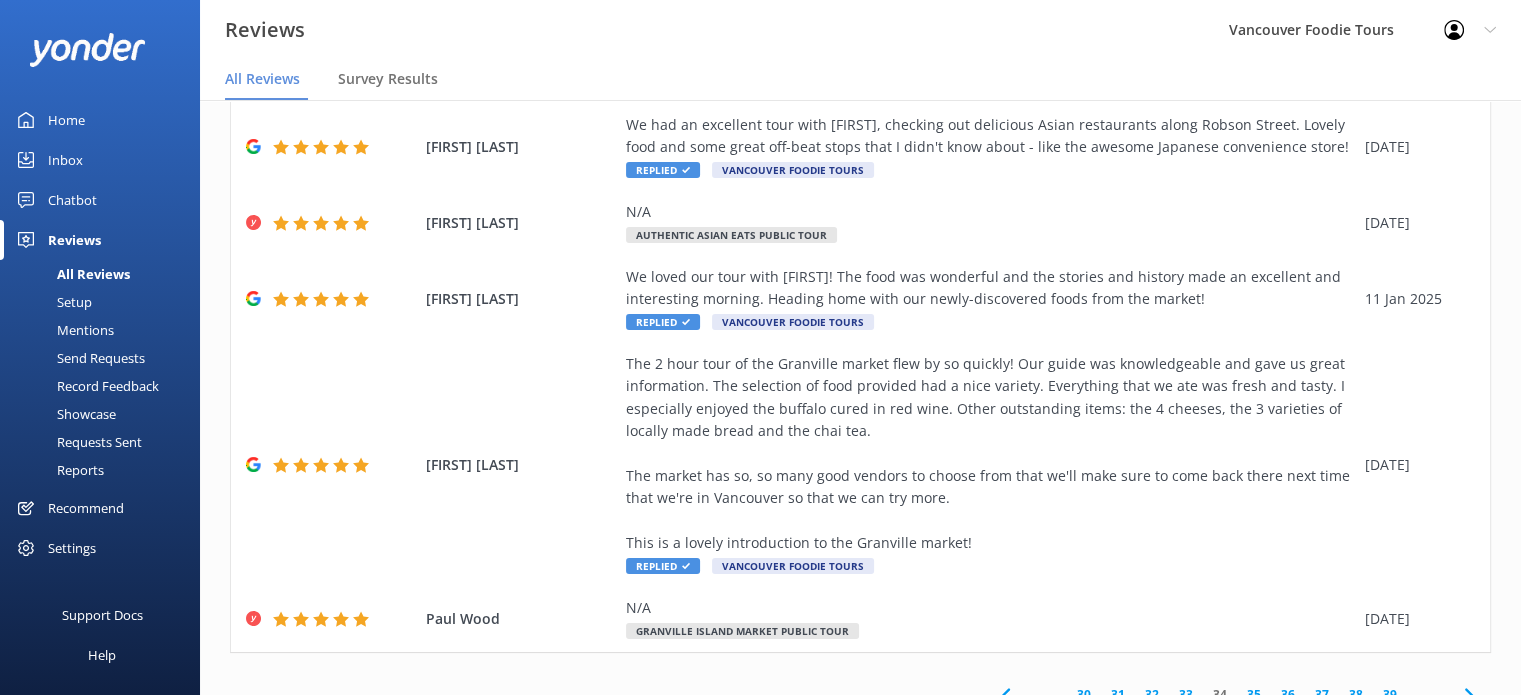click 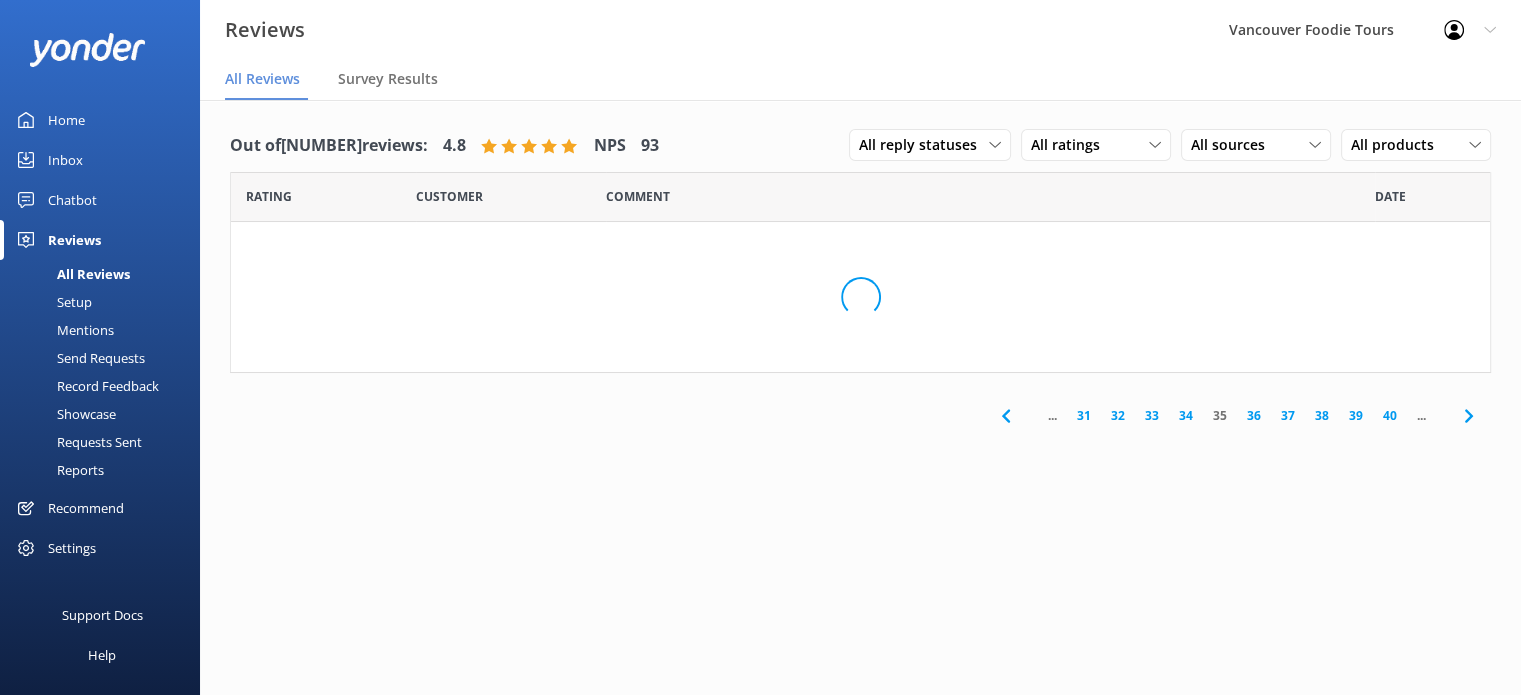 scroll, scrollTop: 0, scrollLeft: 0, axis: both 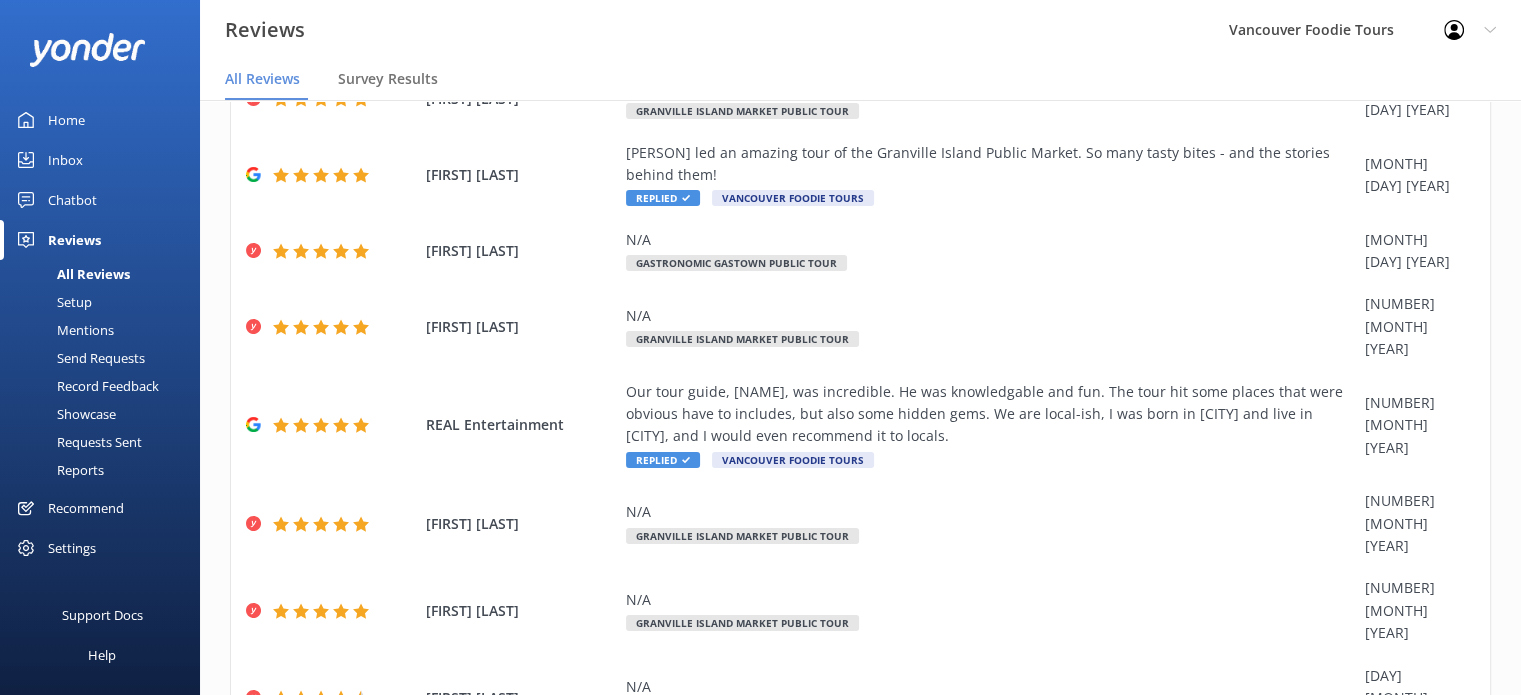 click 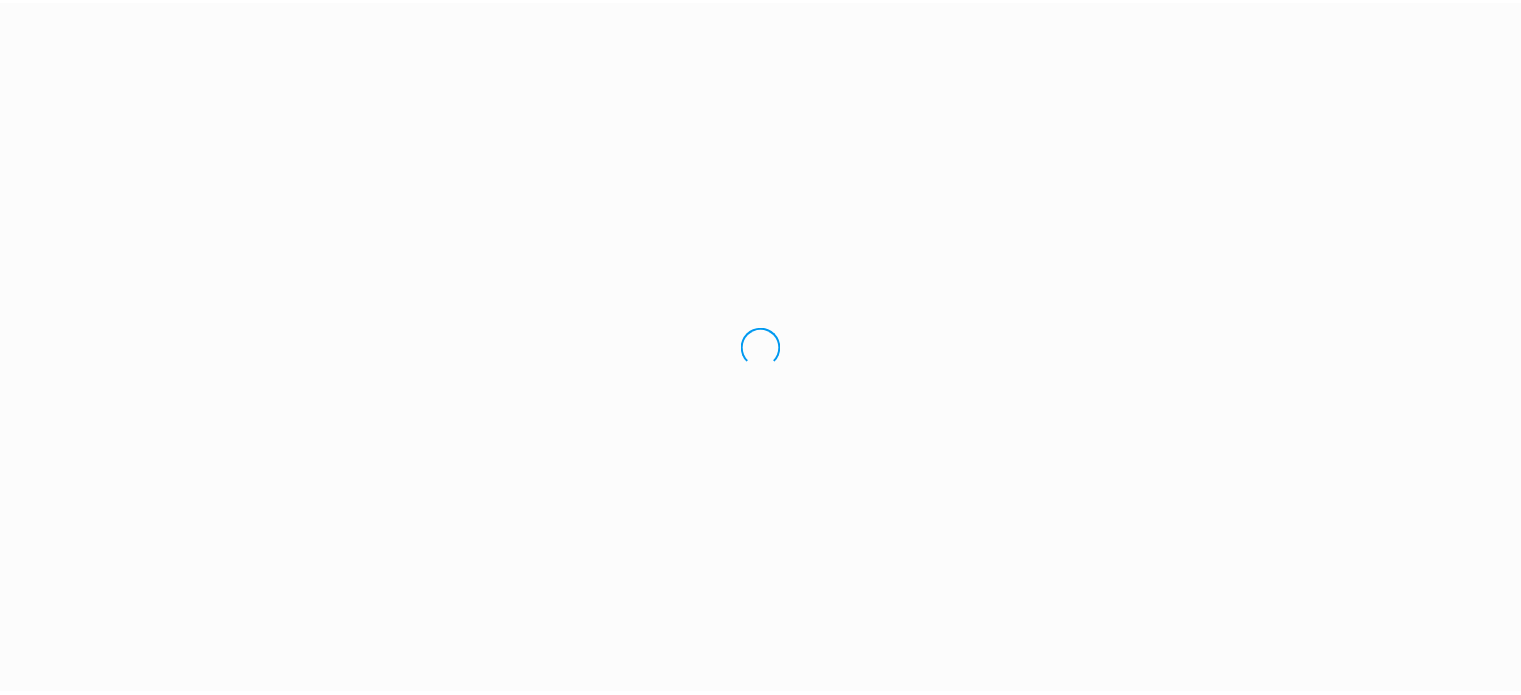scroll, scrollTop: 0, scrollLeft: 0, axis: both 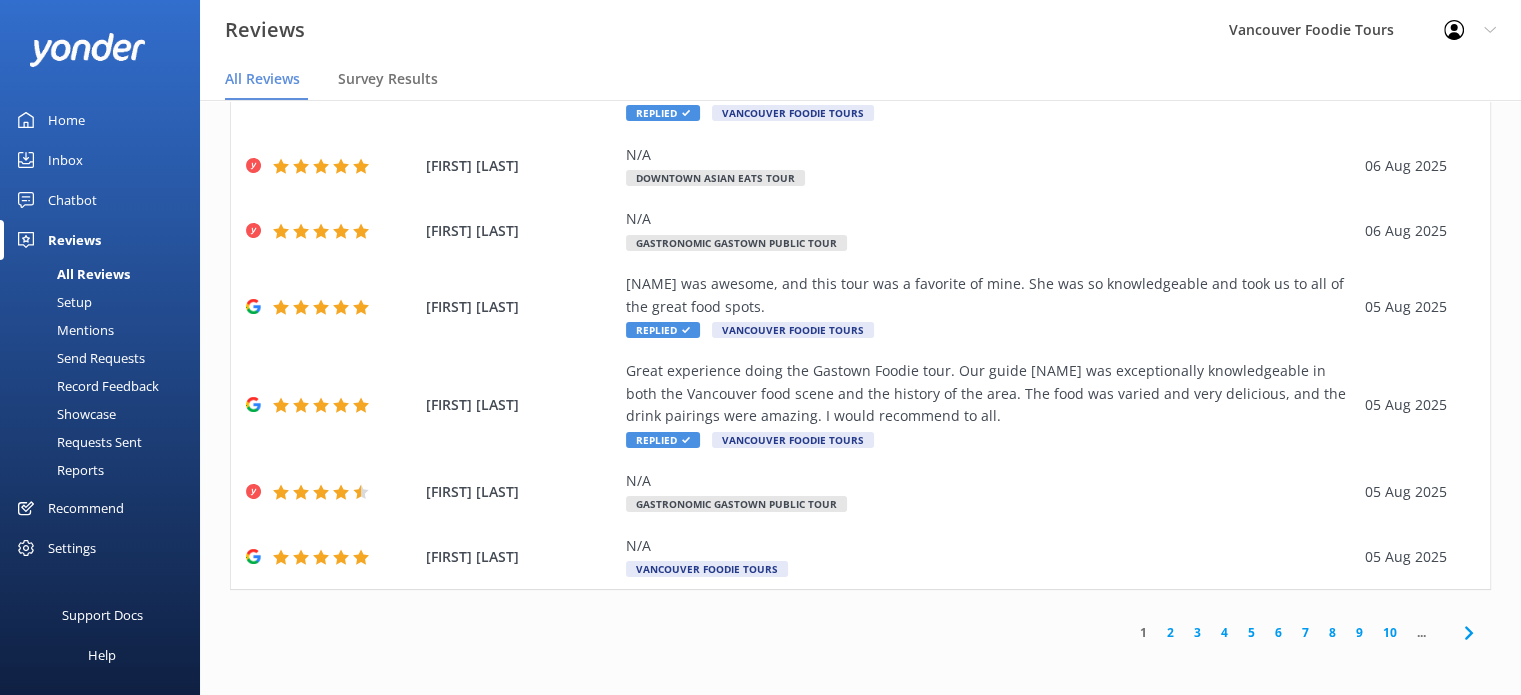 click on "8" at bounding box center [1332, 632] 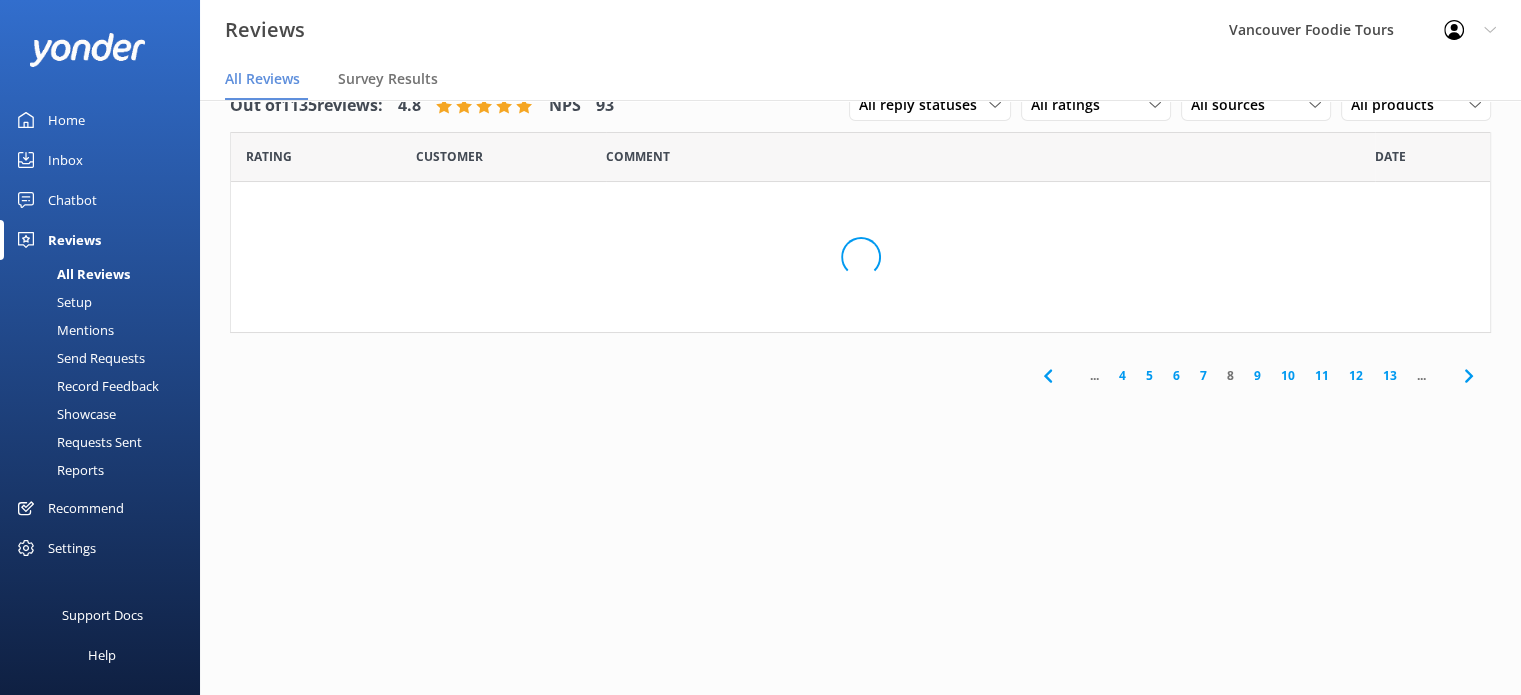 scroll, scrollTop: 0, scrollLeft: 0, axis: both 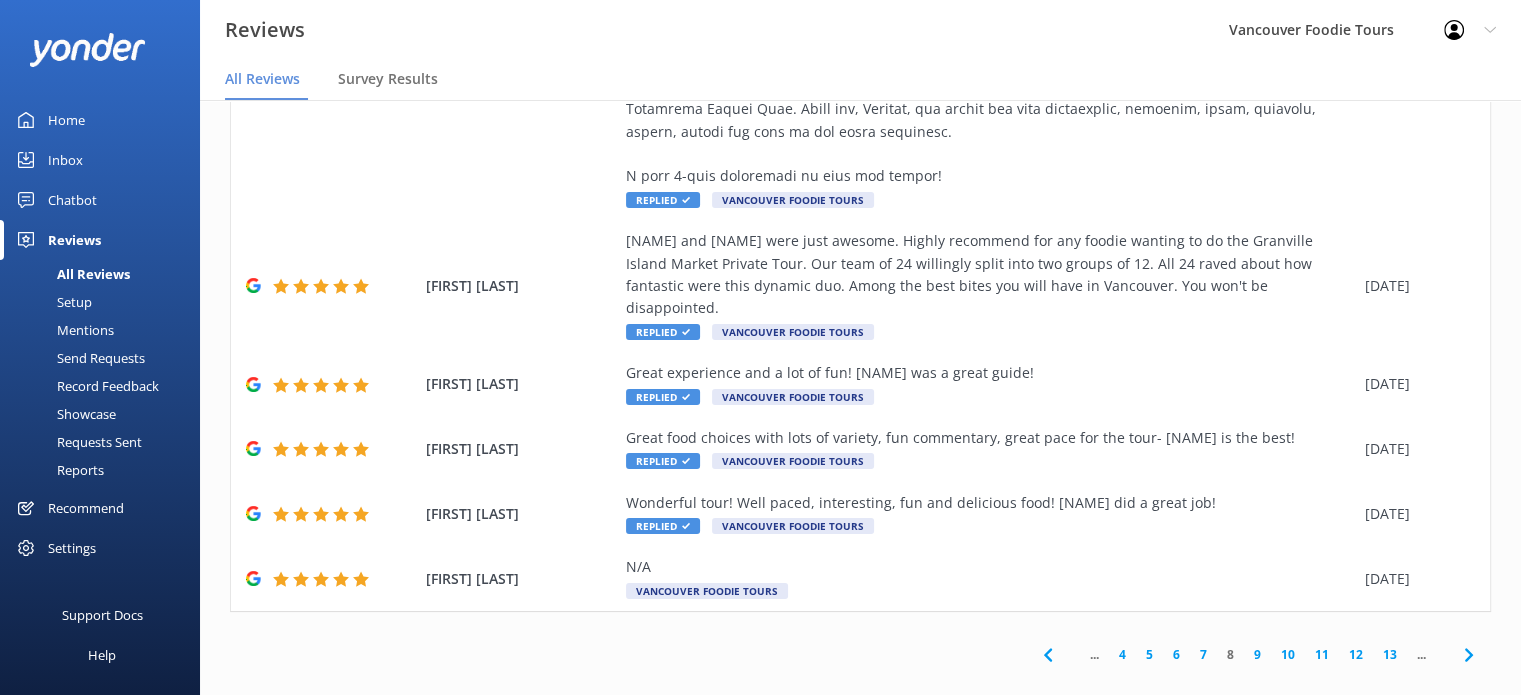 click 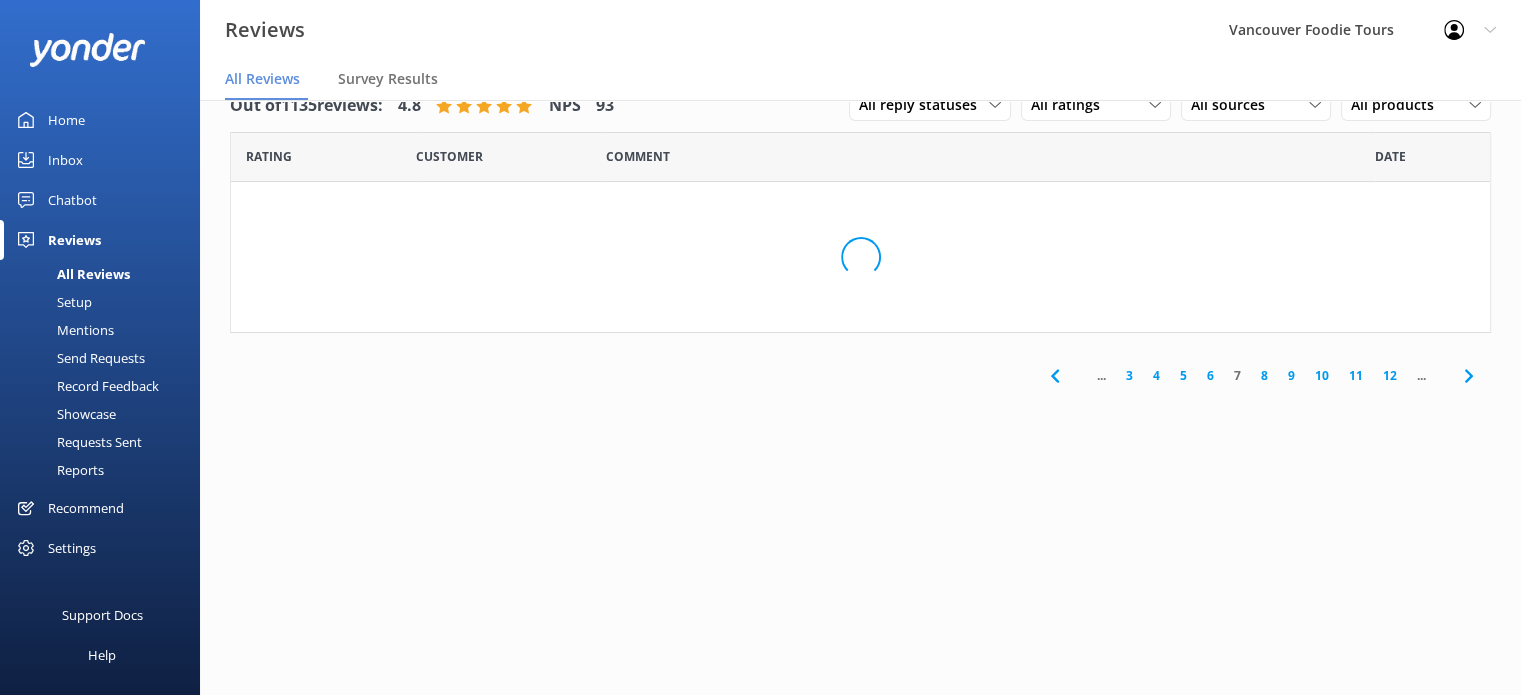 scroll, scrollTop: 0, scrollLeft: 0, axis: both 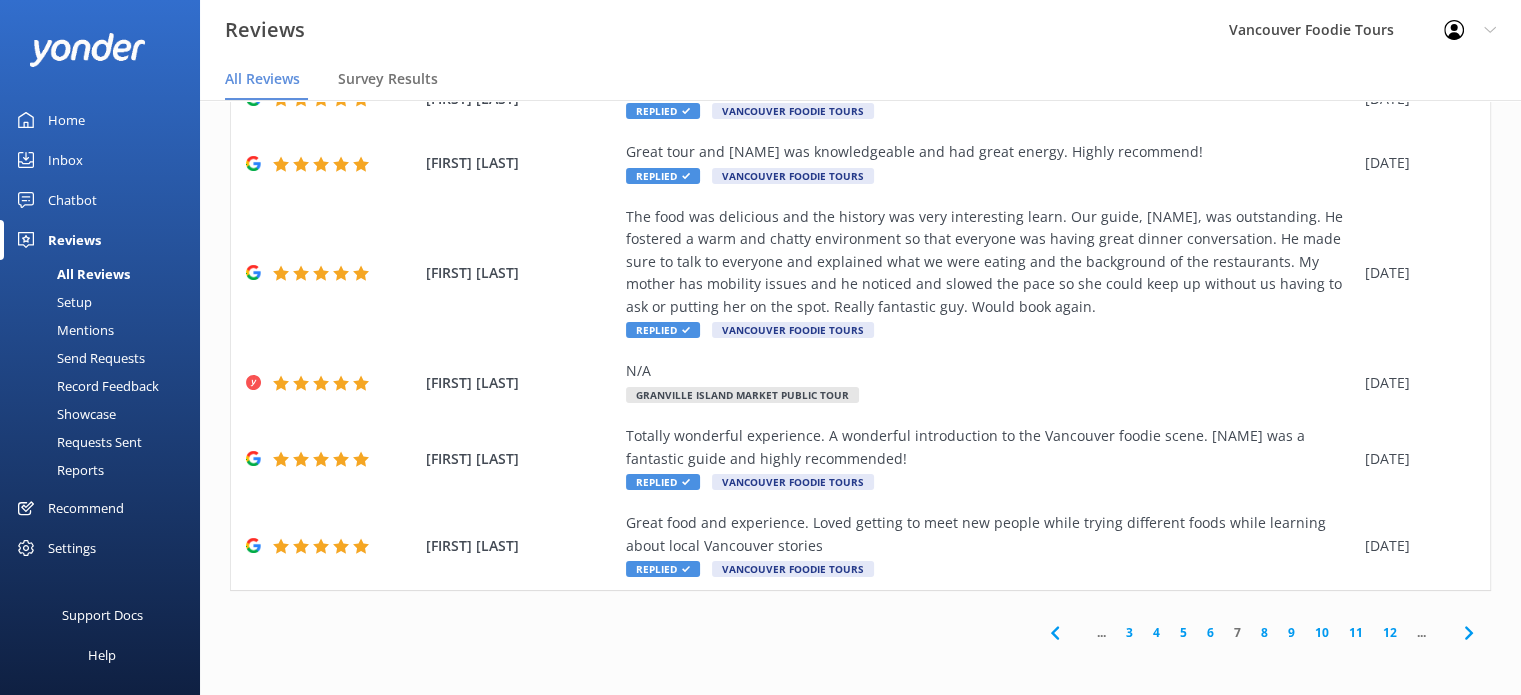 click on "6" at bounding box center (1210, 632) 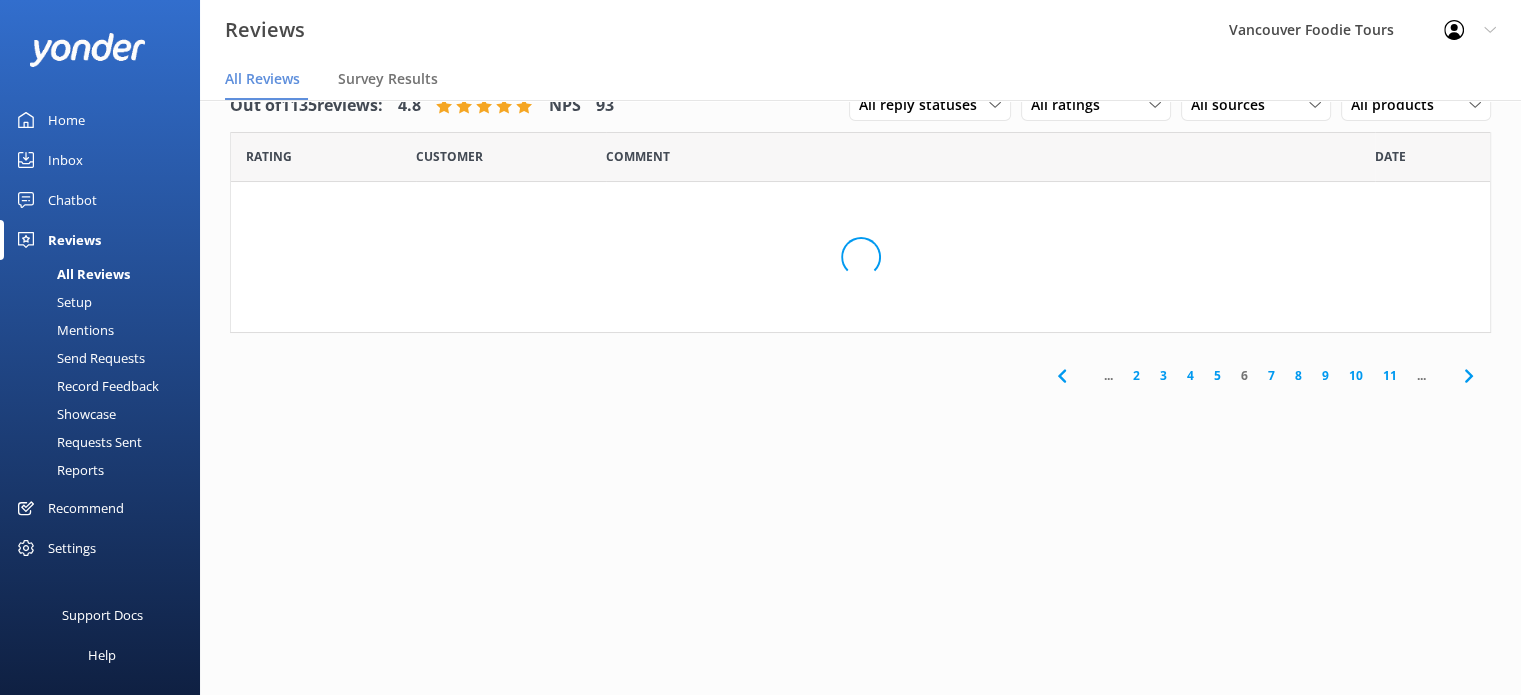 scroll, scrollTop: 0, scrollLeft: 0, axis: both 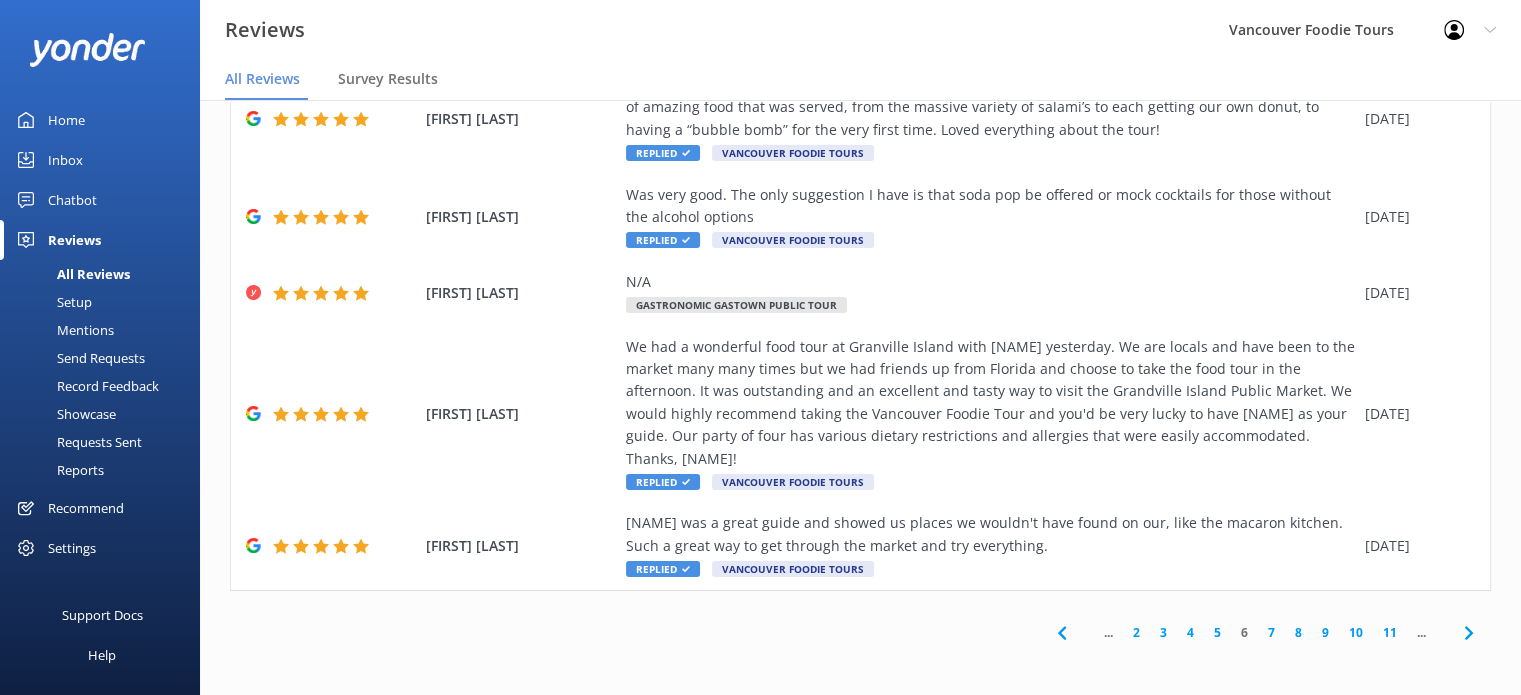 click on "5" at bounding box center (1217, 632) 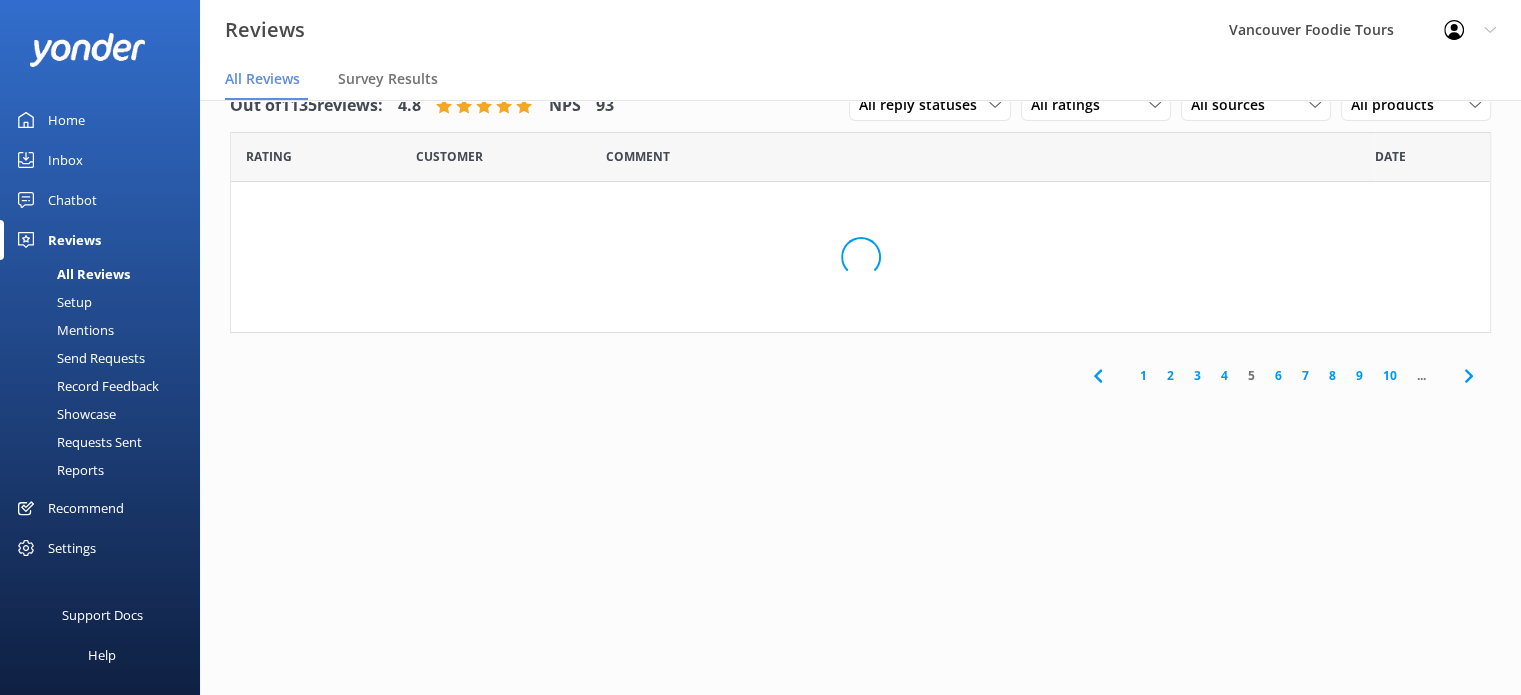 scroll, scrollTop: 0, scrollLeft: 0, axis: both 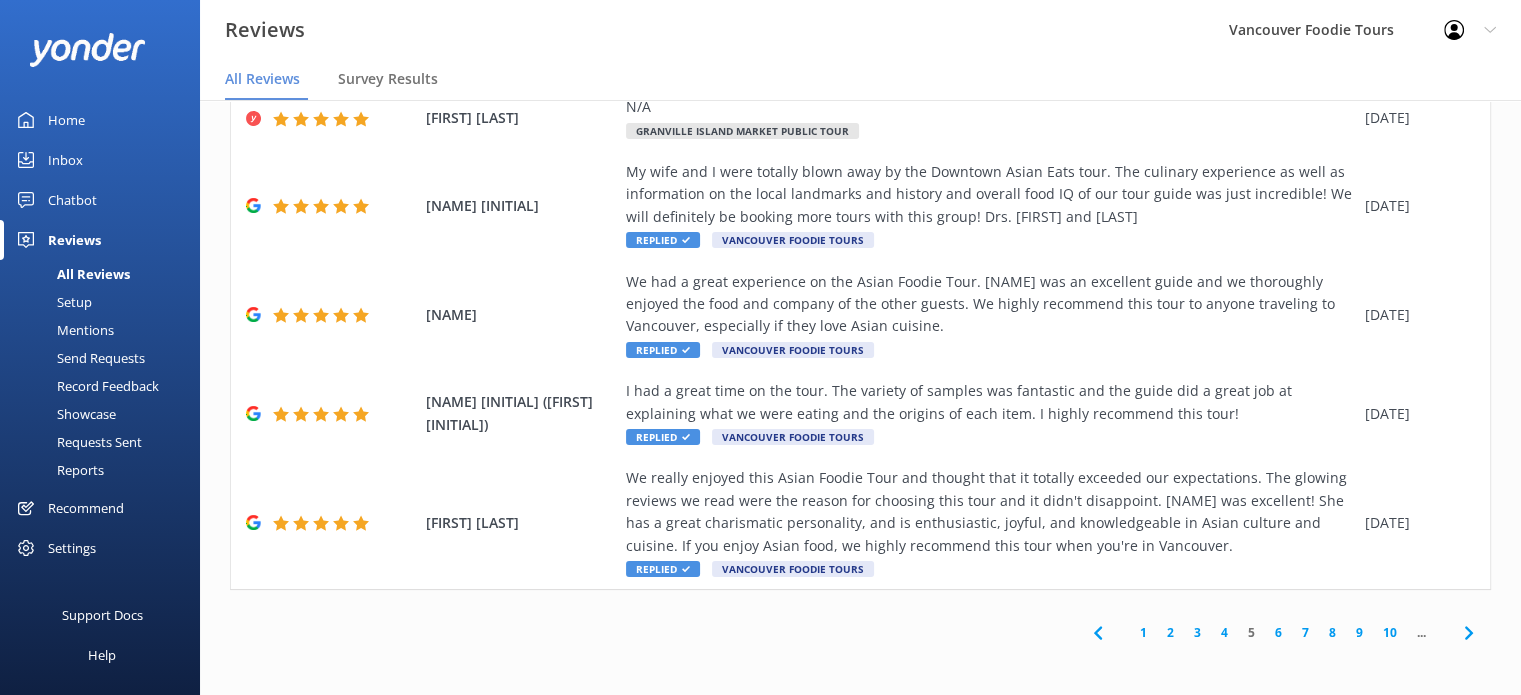 click on "4" at bounding box center (1224, 632) 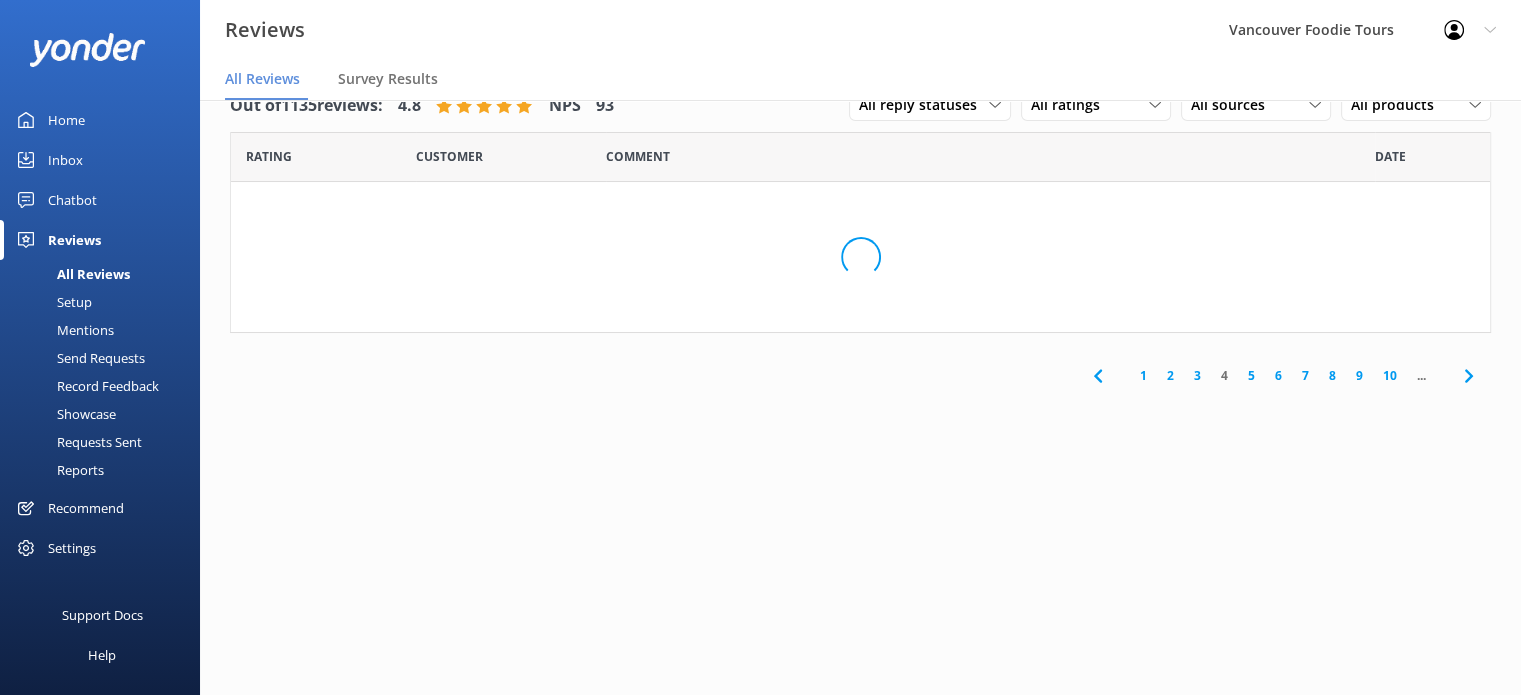 scroll, scrollTop: 0, scrollLeft: 0, axis: both 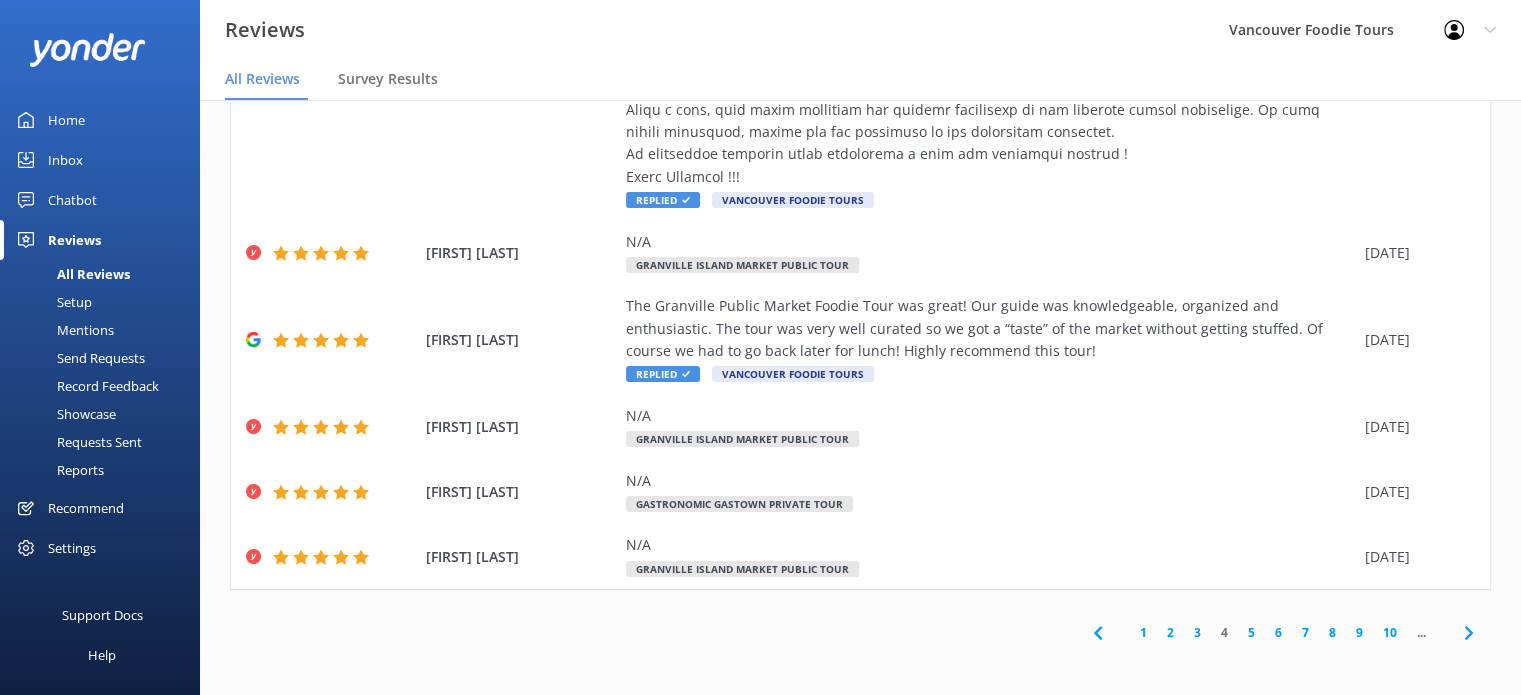 click on "3" at bounding box center (1197, 632) 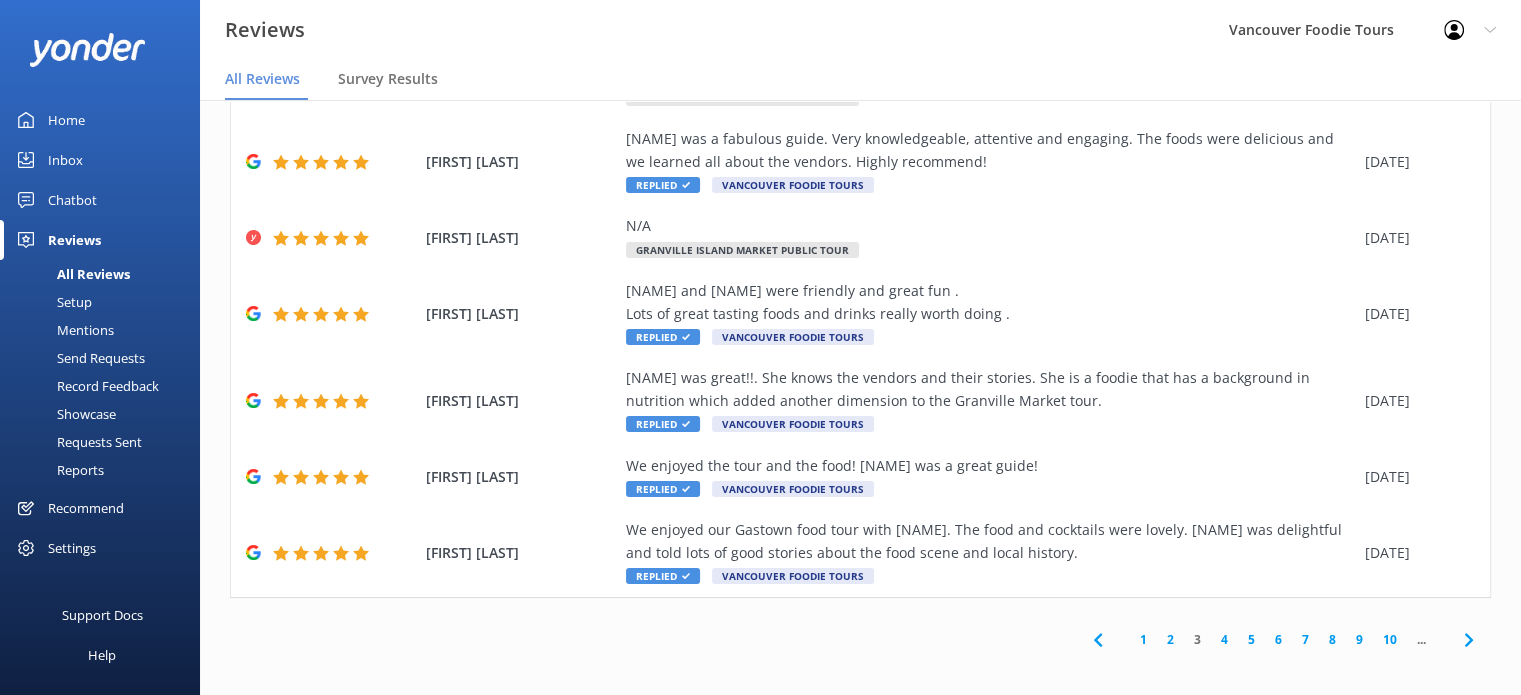 scroll, scrollTop: 509, scrollLeft: 0, axis: vertical 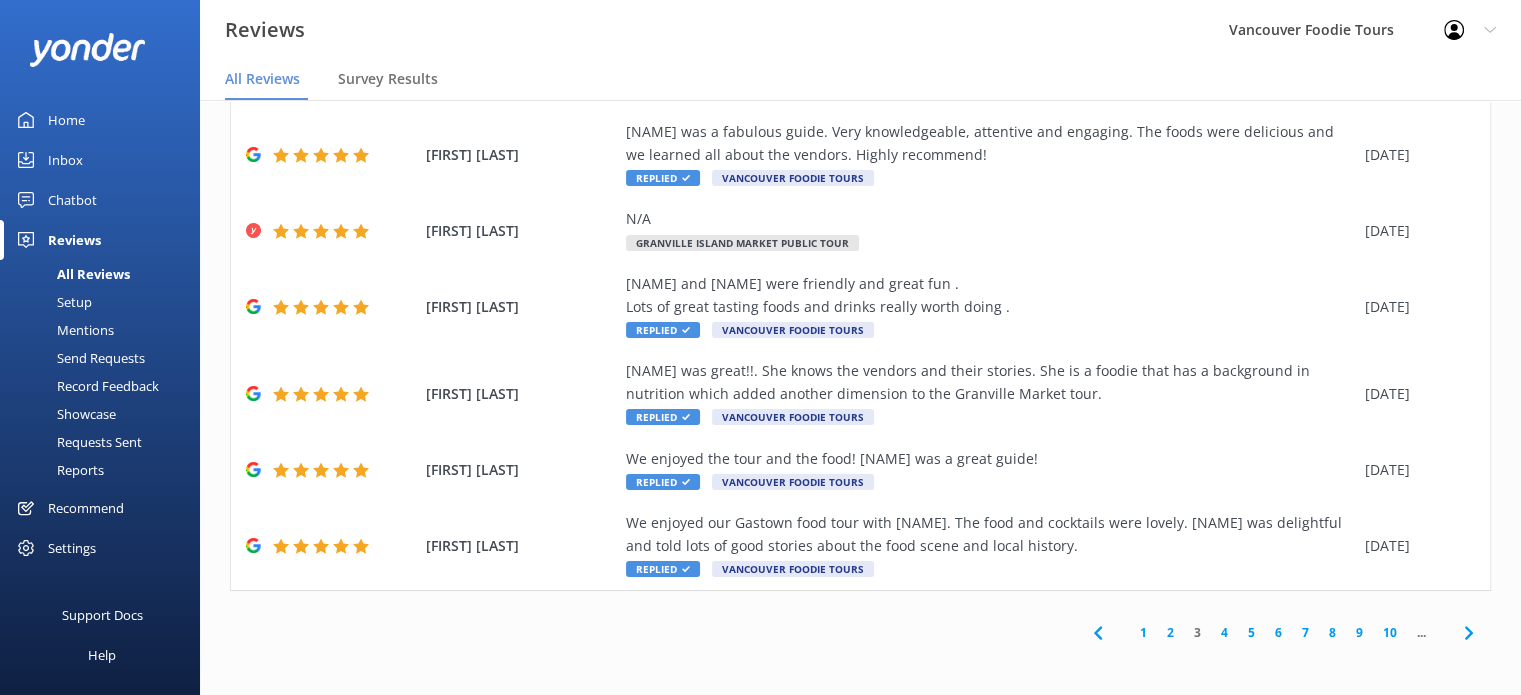 click on "4" at bounding box center (1224, 632) 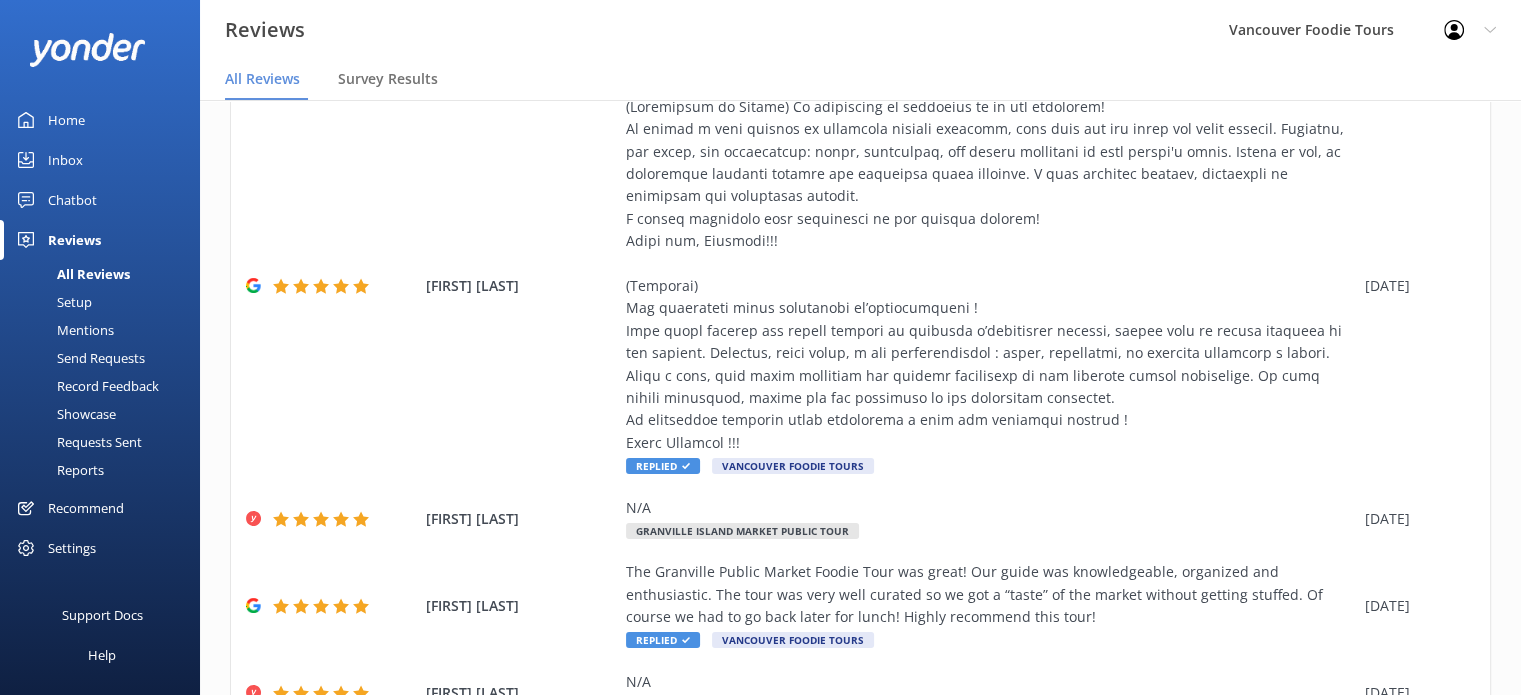 scroll, scrollTop: 778, scrollLeft: 0, axis: vertical 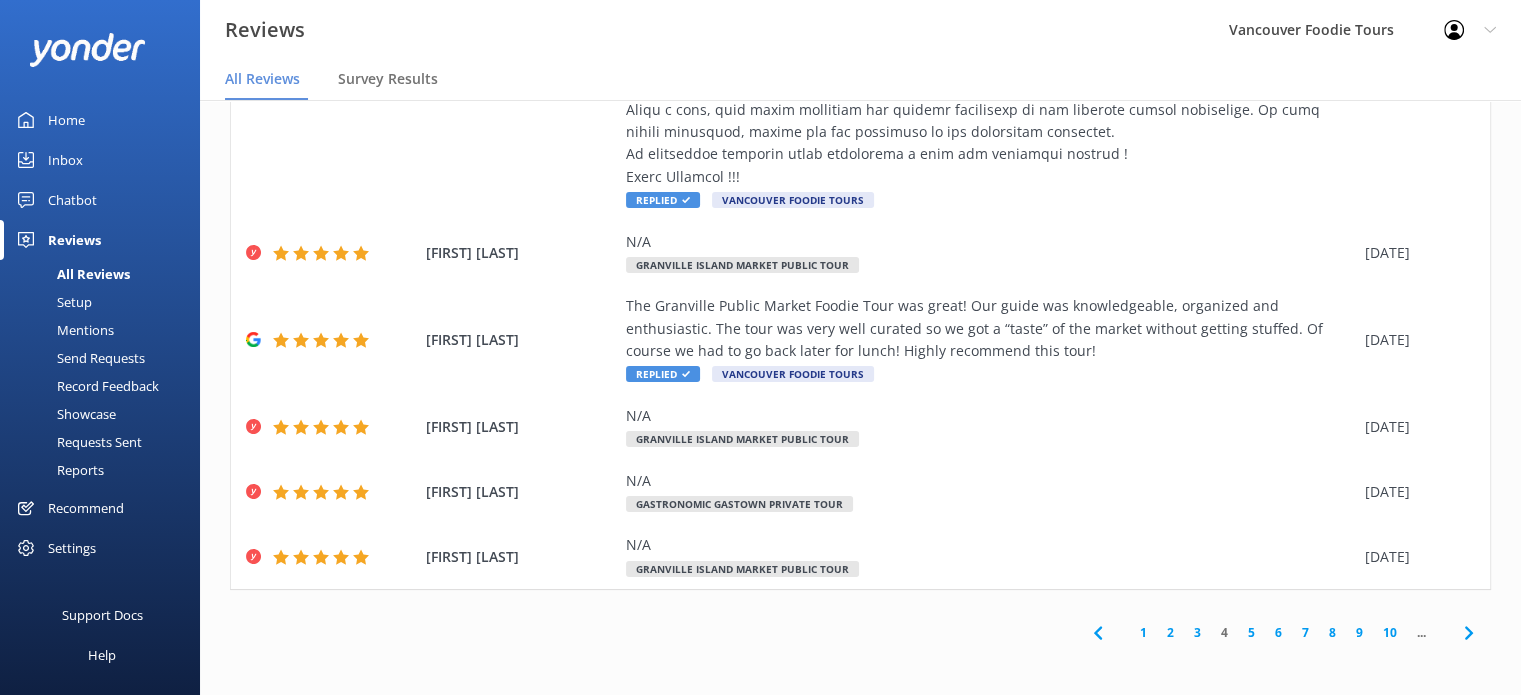 click on "5" at bounding box center [1251, 632] 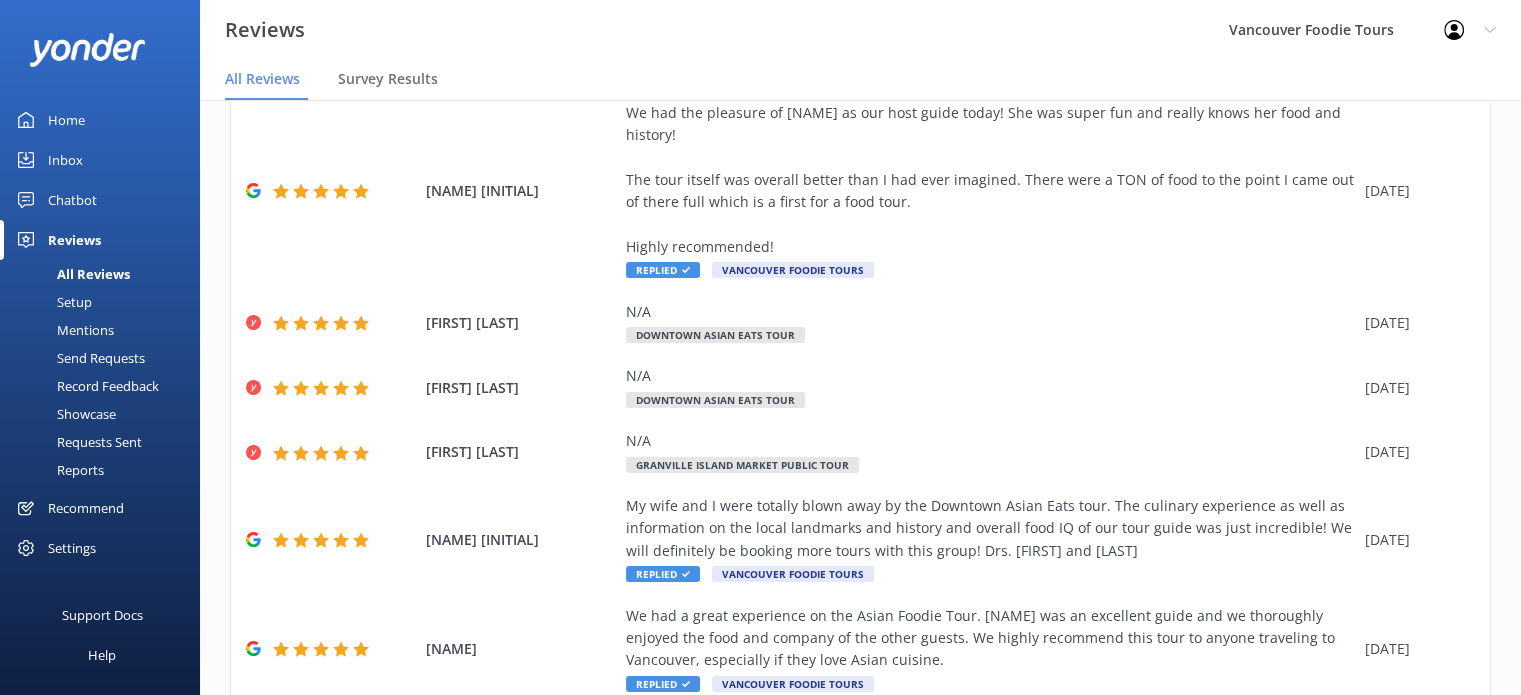 scroll, scrollTop: 554, scrollLeft: 0, axis: vertical 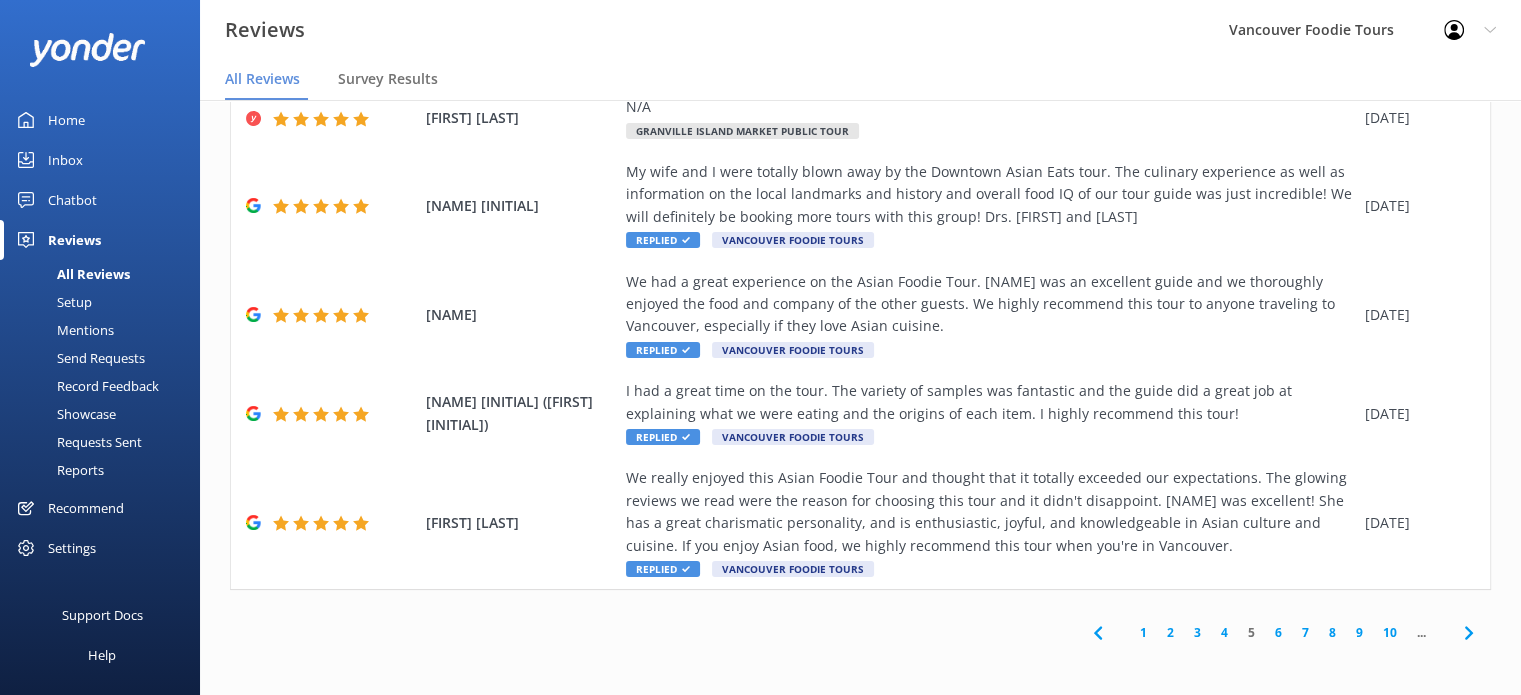 click on "4" at bounding box center [1224, 632] 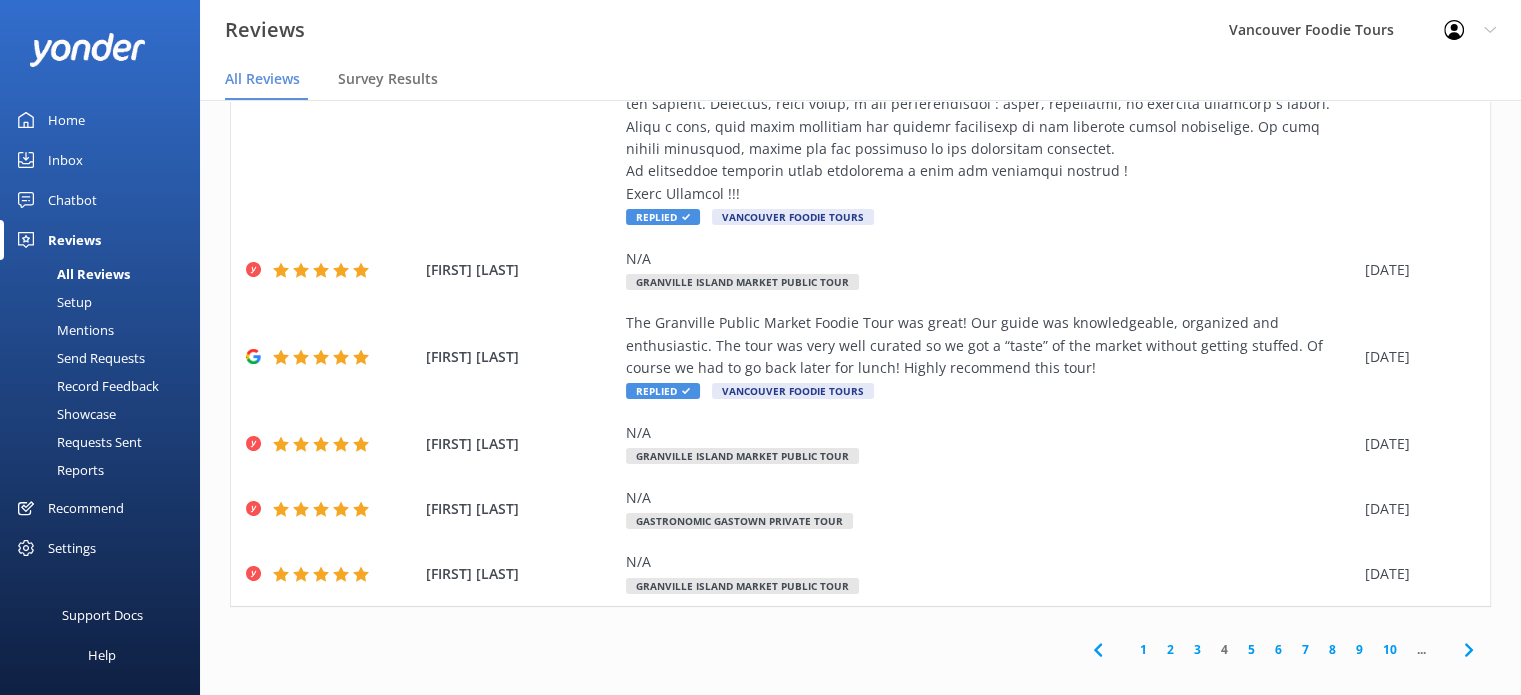 scroll, scrollTop: 778, scrollLeft: 0, axis: vertical 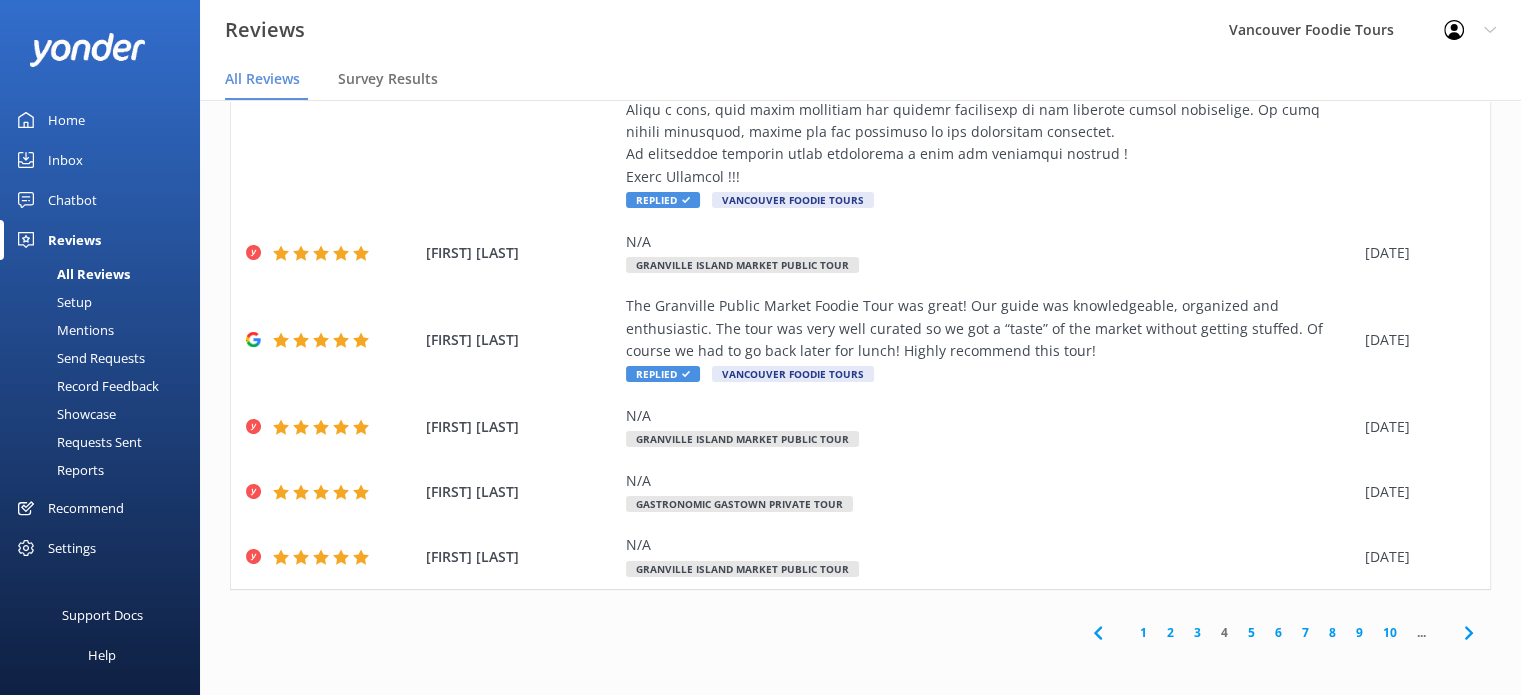 click on "3" at bounding box center [1197, 632] 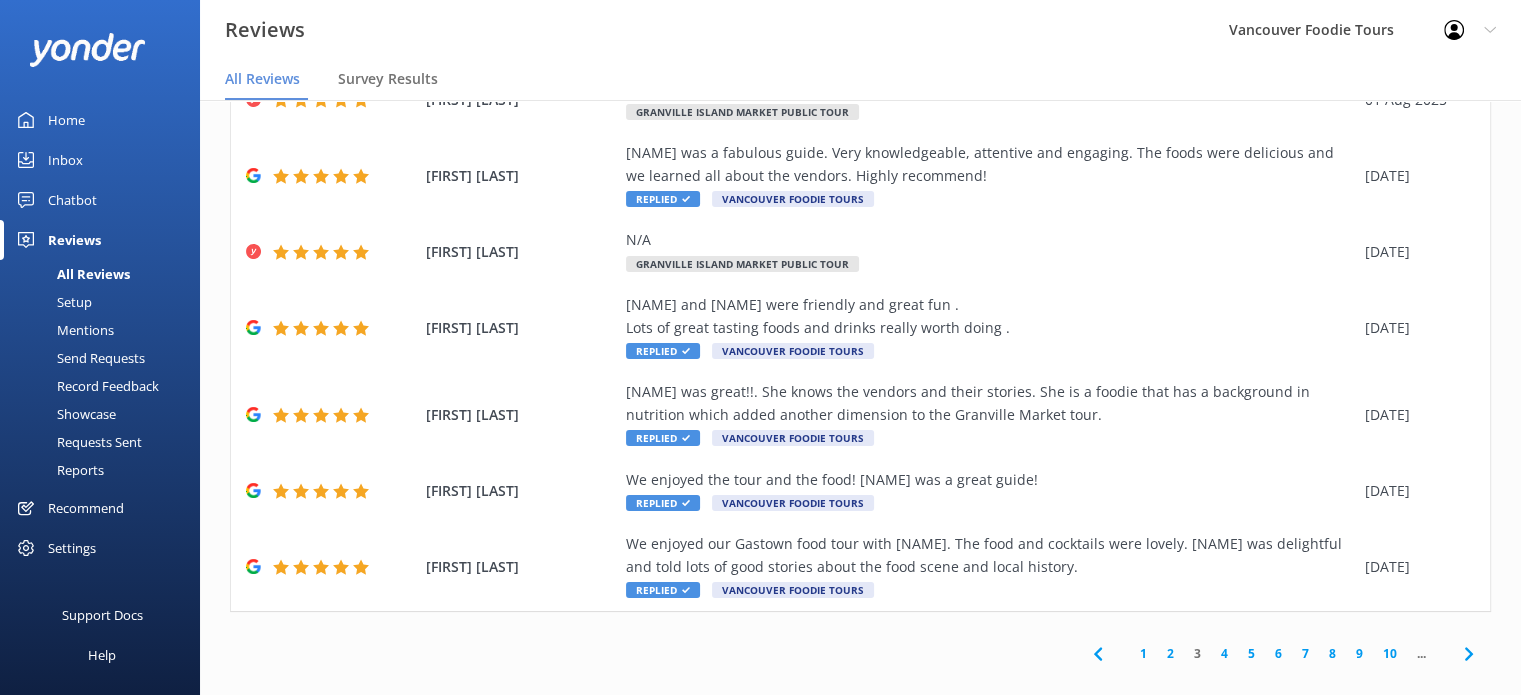 scroll, scrollTop: 509, scrollLeft: 0, axis: vertical 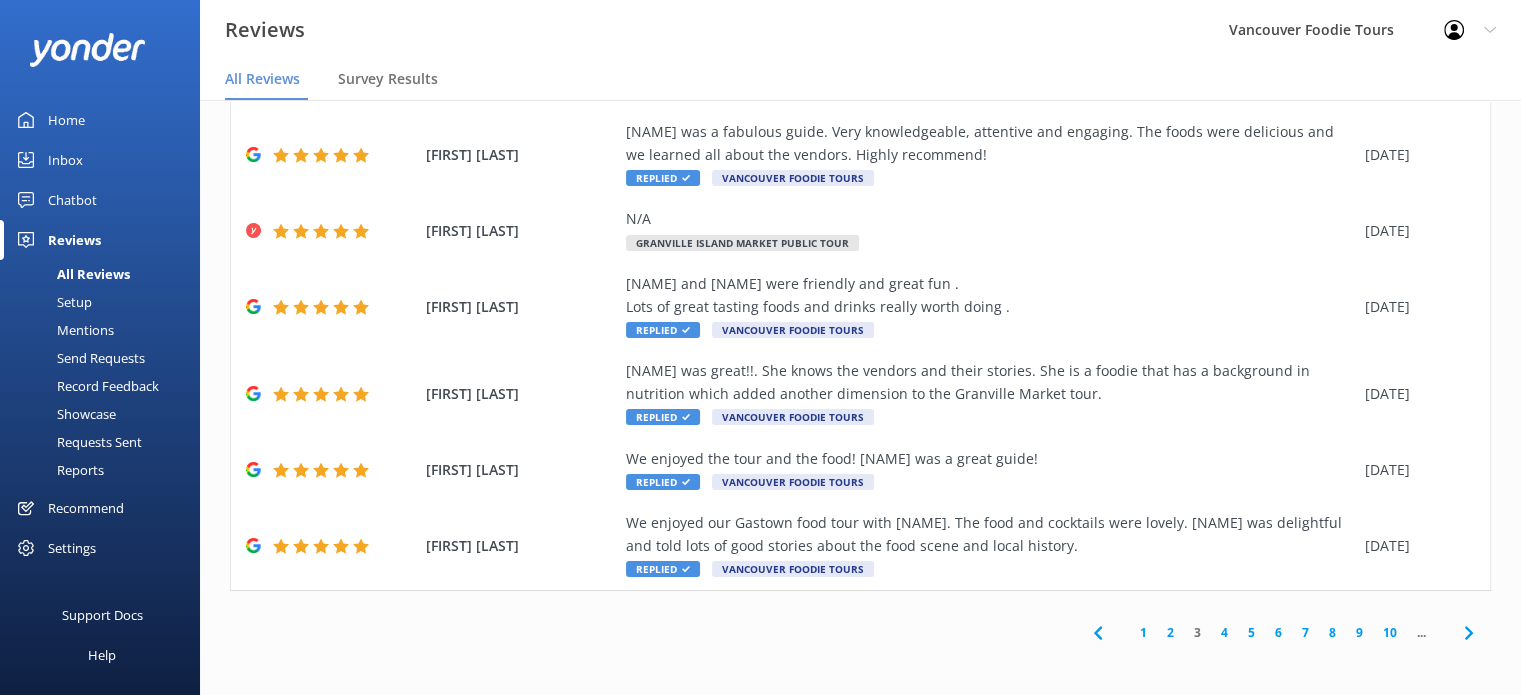 click on "1 2 3 4 5 6 7 8 9 10 ..." at bounding box center (1283, 633) 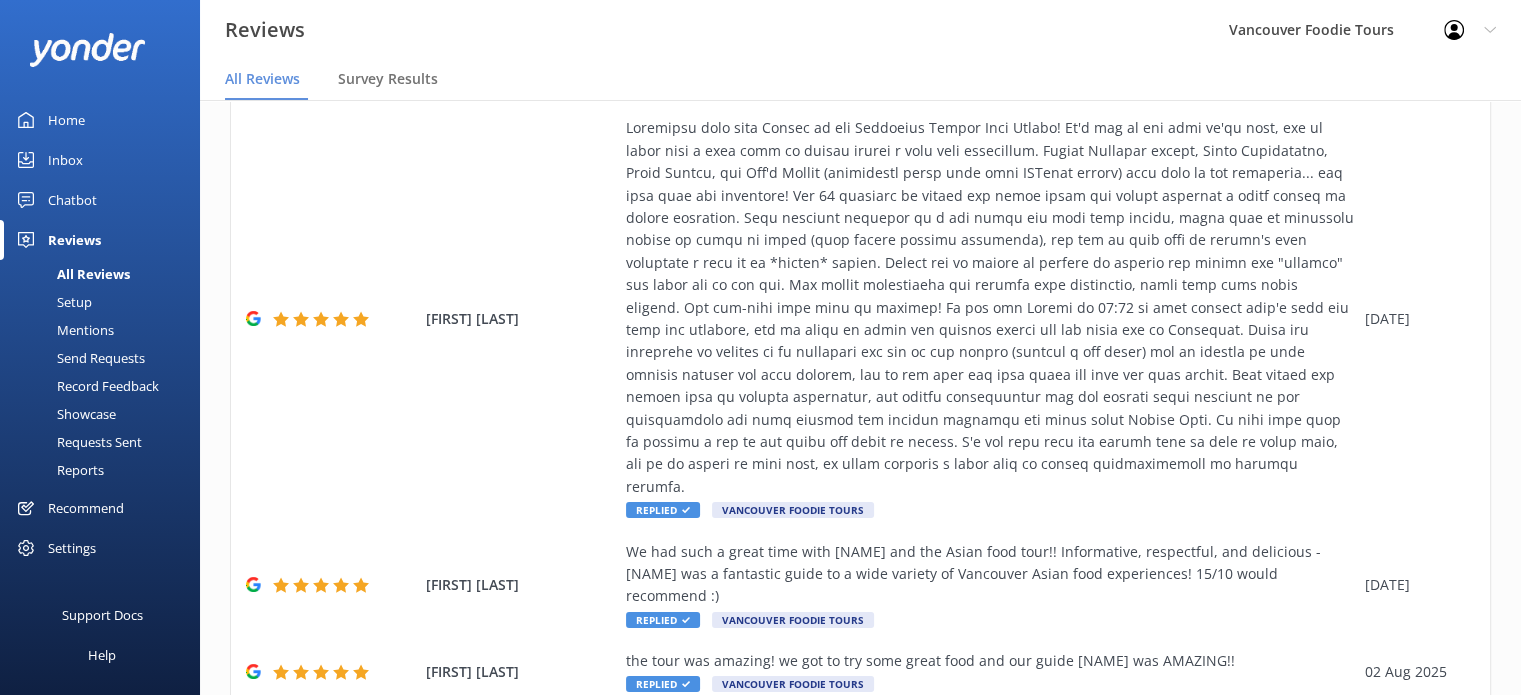 scroll, scrollTop: 711, scrollLeft: 0, axis: vertical 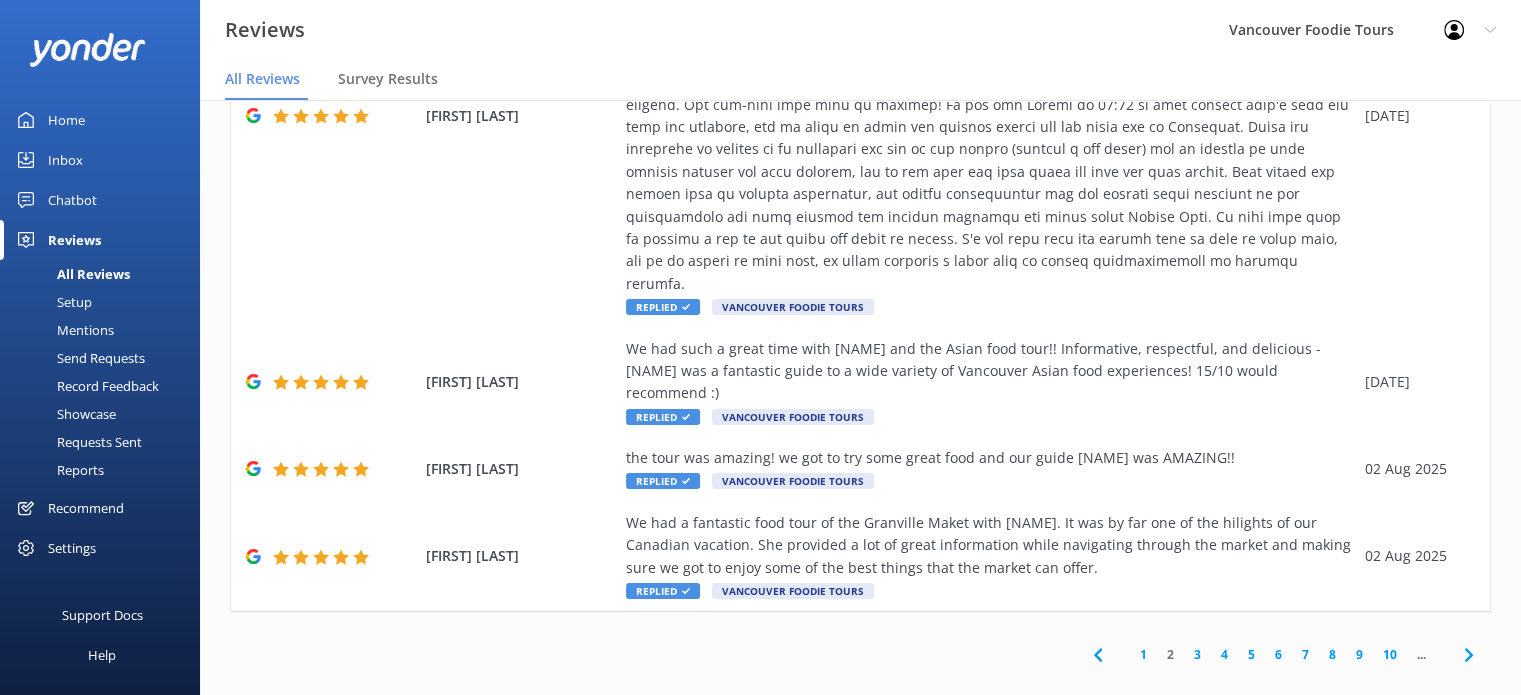 click on "1" at bounding box center [1143, 654] 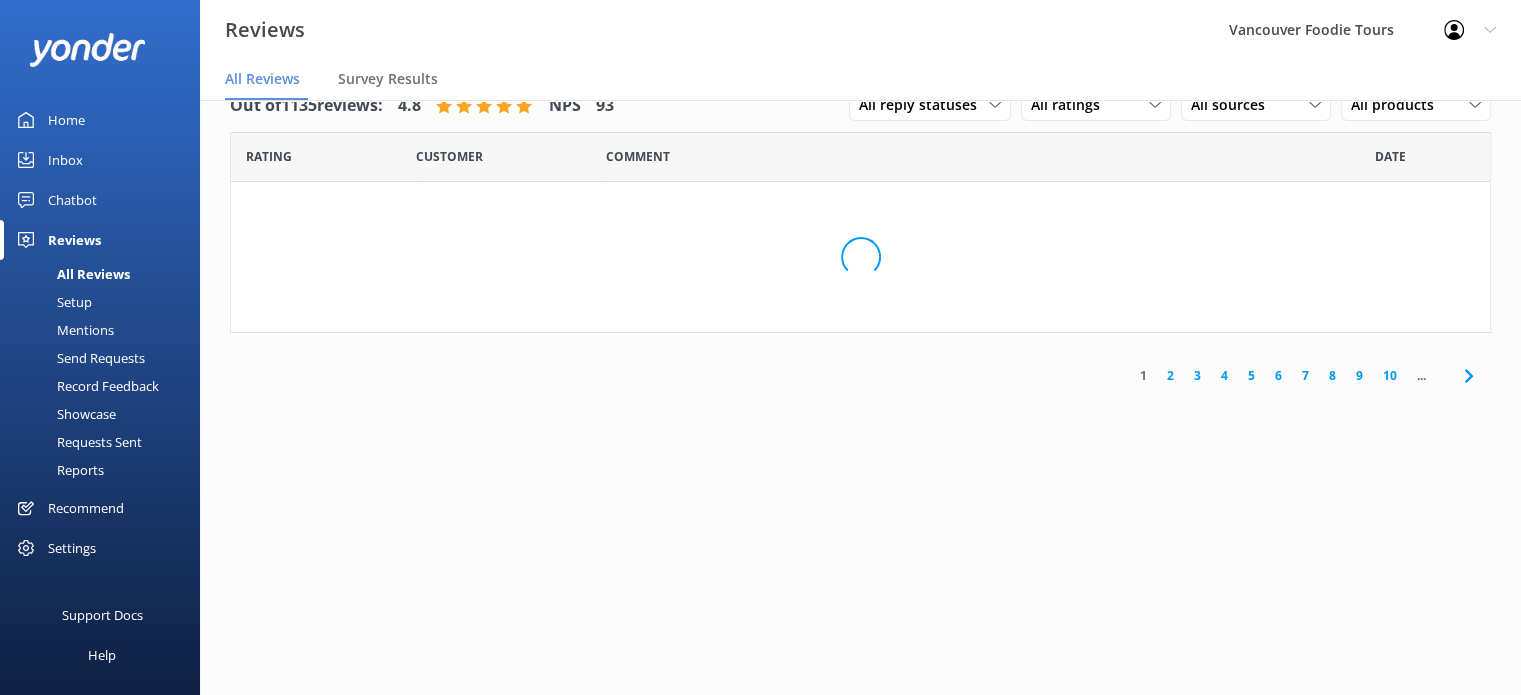 scroll, scrollTop: 0, scrollLeft: 0, axis: both 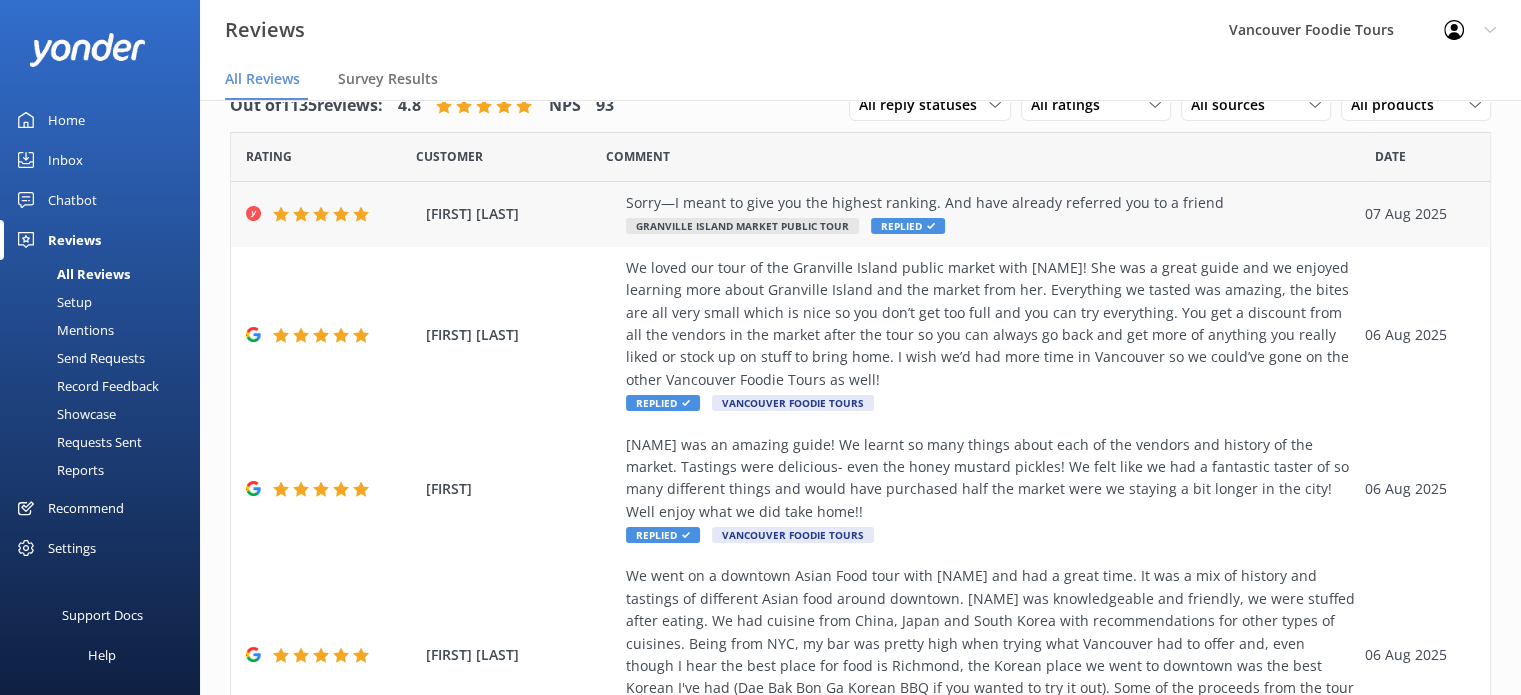 click on "Sorry—I meant to give you the highest ranking. And have already referred you to a friend Granville Island Market Public Tour Replied" at bounding box center (990, 214) 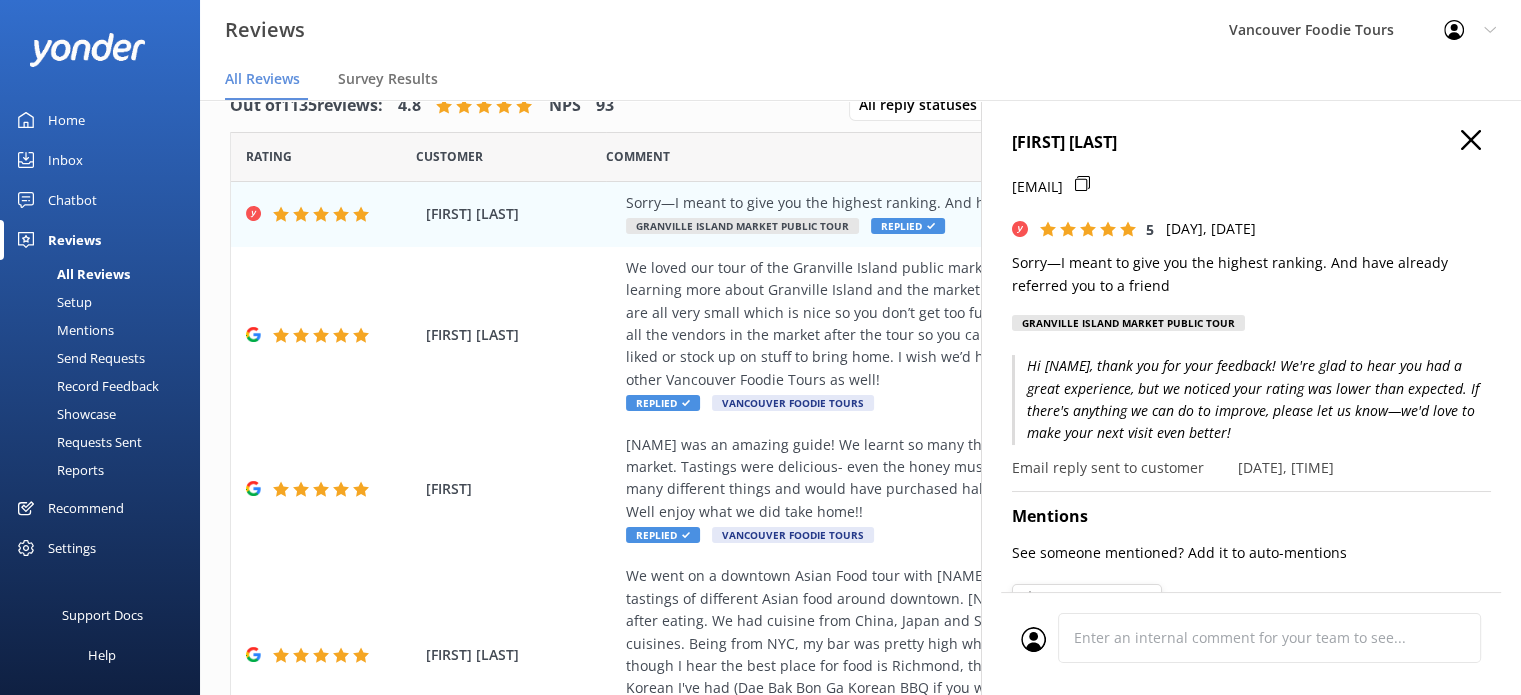 scroll, scrollTop: 0, scrollLeft: 0, axis: both 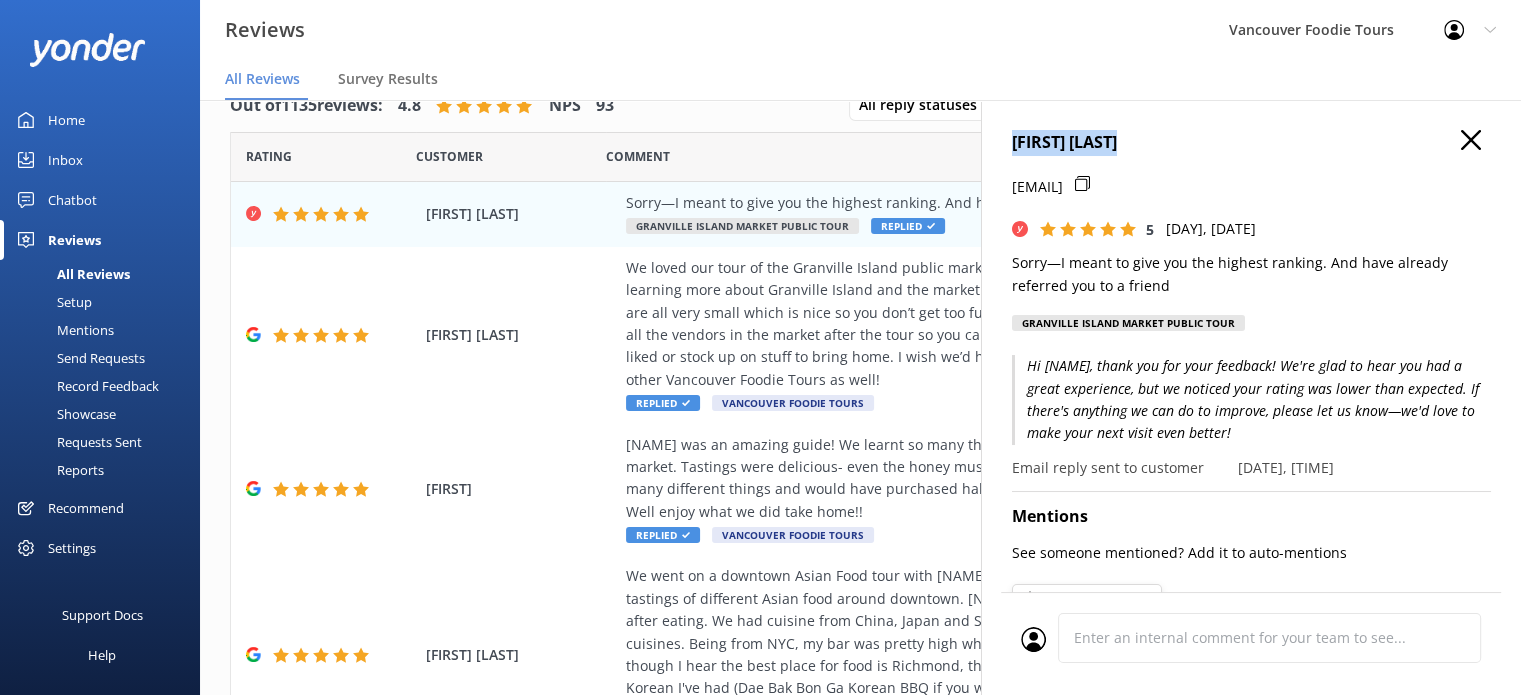 drag, startPoint x: 1148, startPoint y: 144, endPoint x: 992, endPoint y: 144, distance: 156 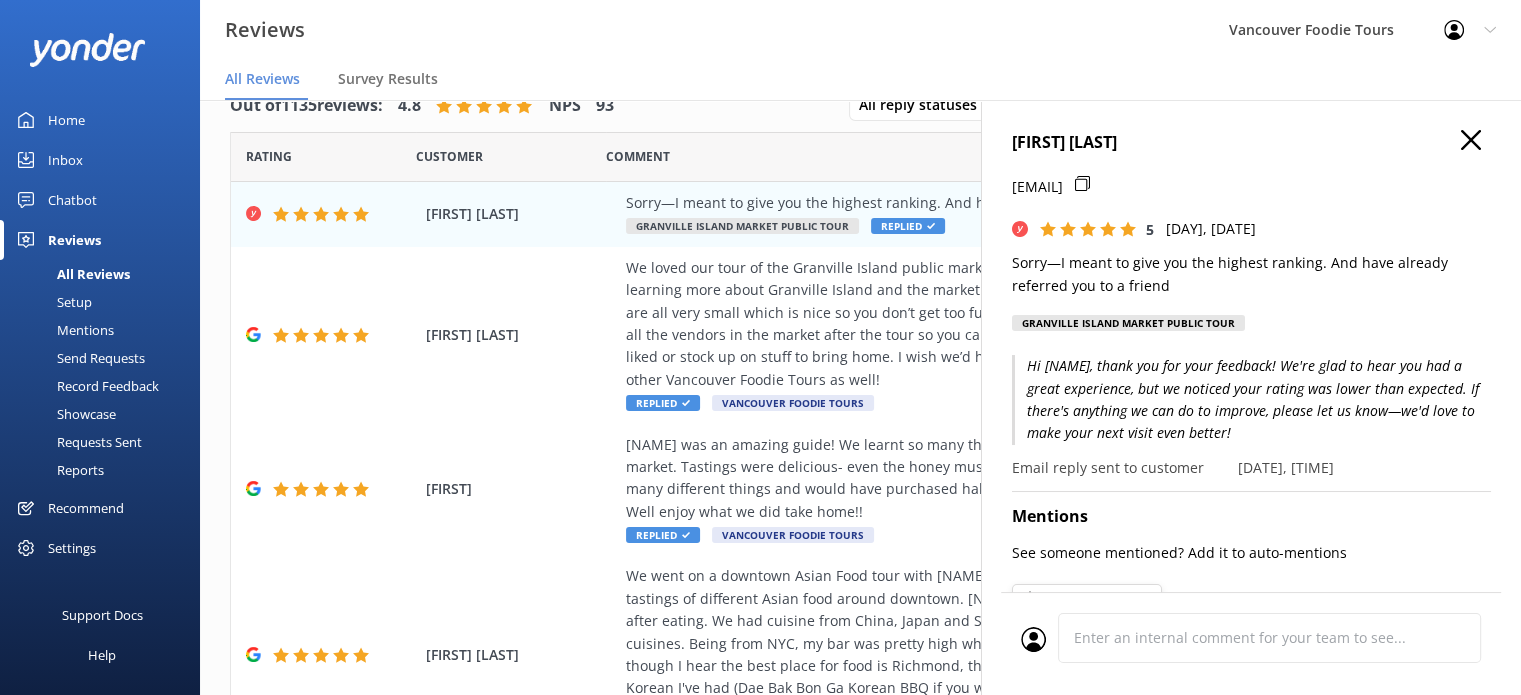 click on "Hi [NAME], thank you for your feedback! We're glad to hear you had a great experience, but we noticed your rating was lower than expected. If there's anything we can do to improve, please let us know—we'd love to make your next visit even better!" at bounding box center [1251, 400] 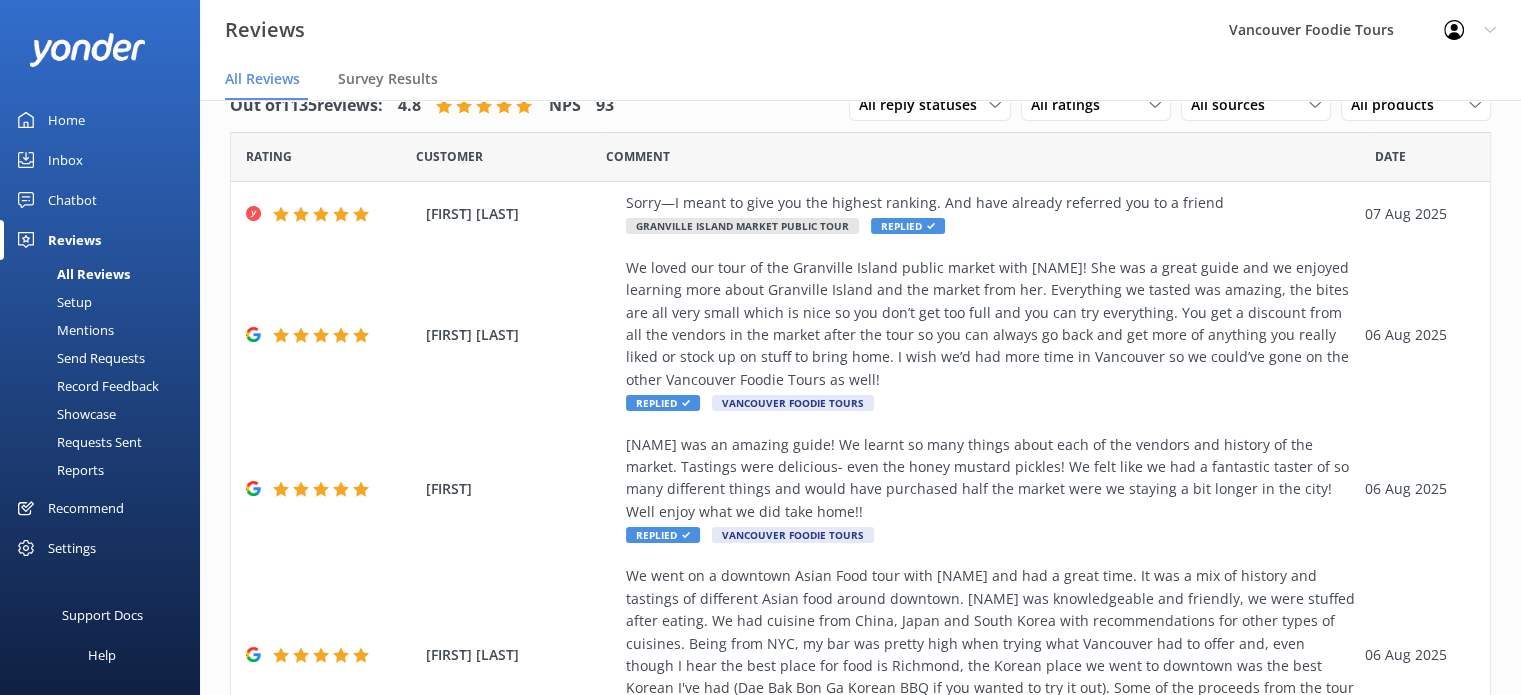 click on "Inbox" at bounding box center [65, 160] 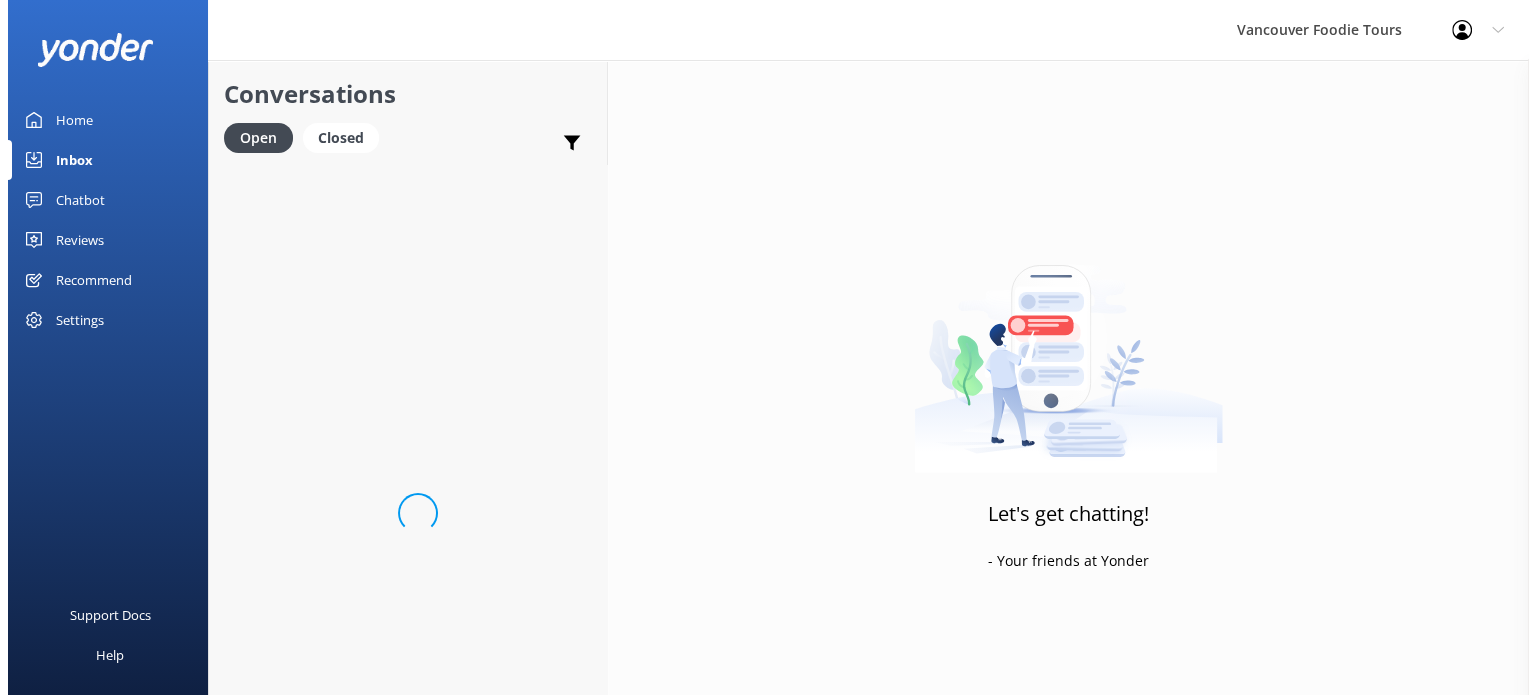 scroll, scrollTop: 0, scrollLeft: 0, axis: both 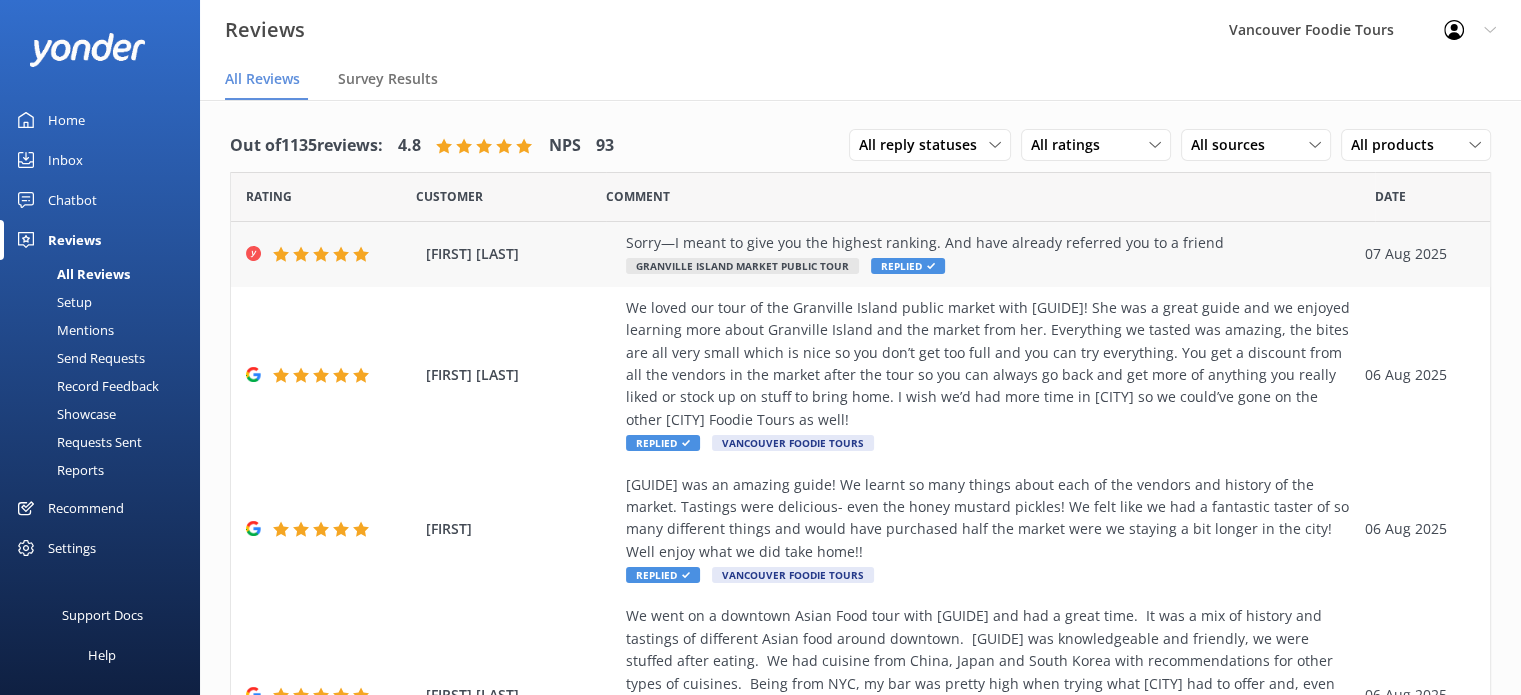 click on "Sorry—I meant to give you the highest ranking. And have already referred you to a friend Granville Island Market Public Tour Replied" at bounding box center [990, 254] 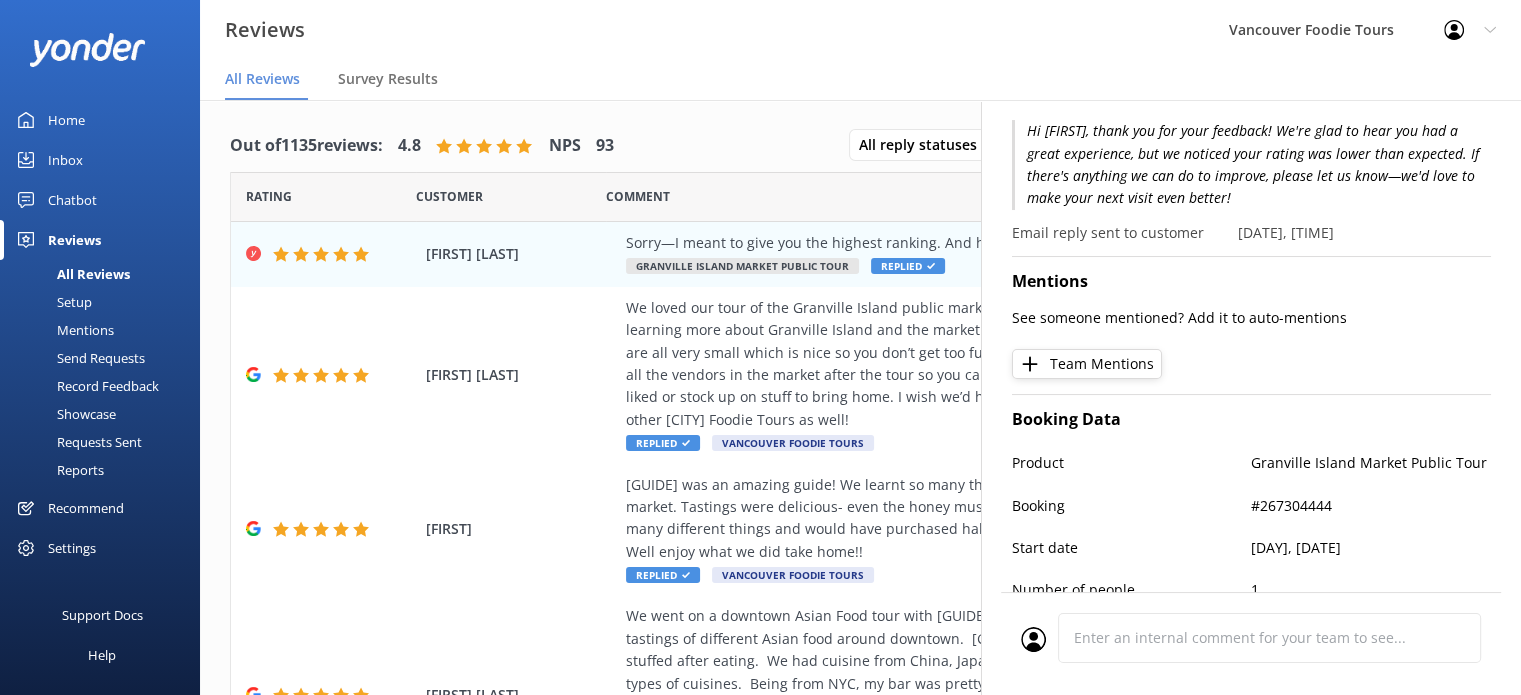 scroll, scrollTop: 401, scrollLeft: 0, axis: vertical 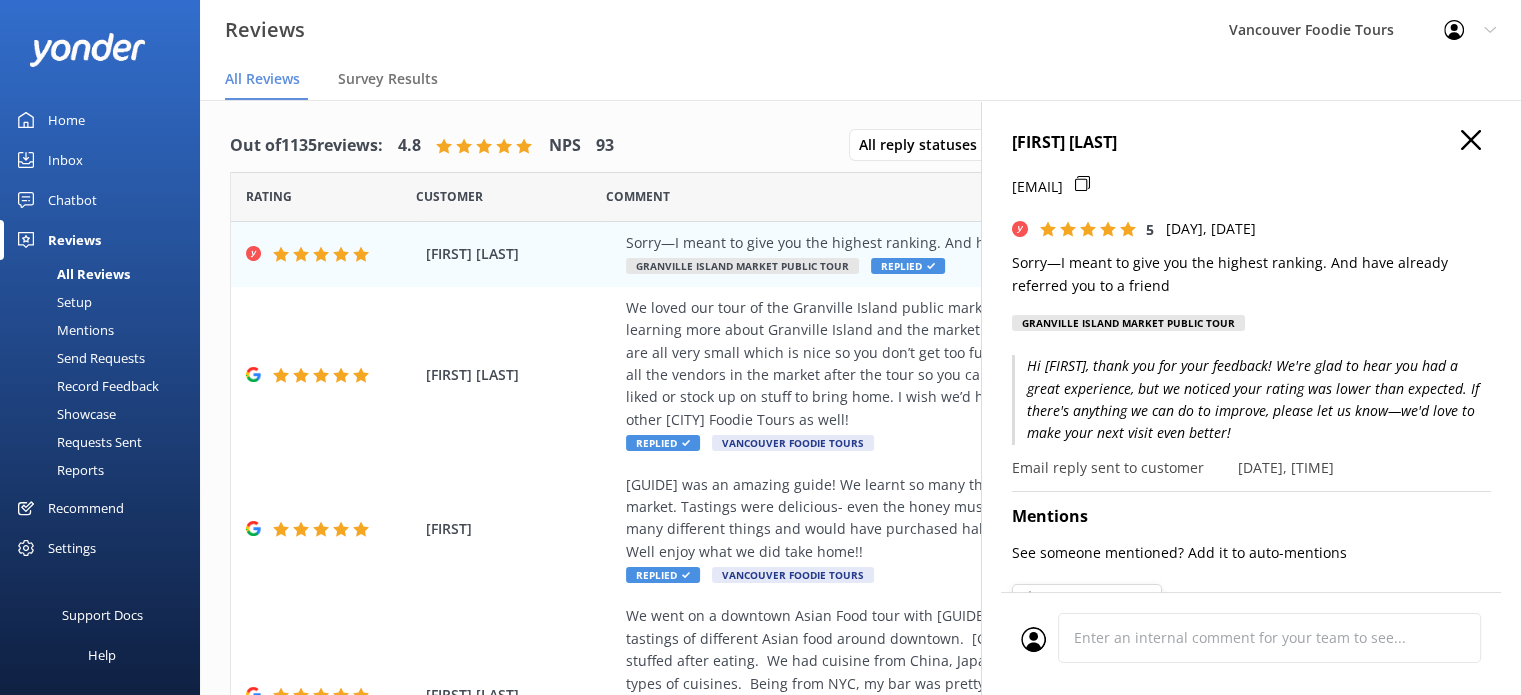 click 